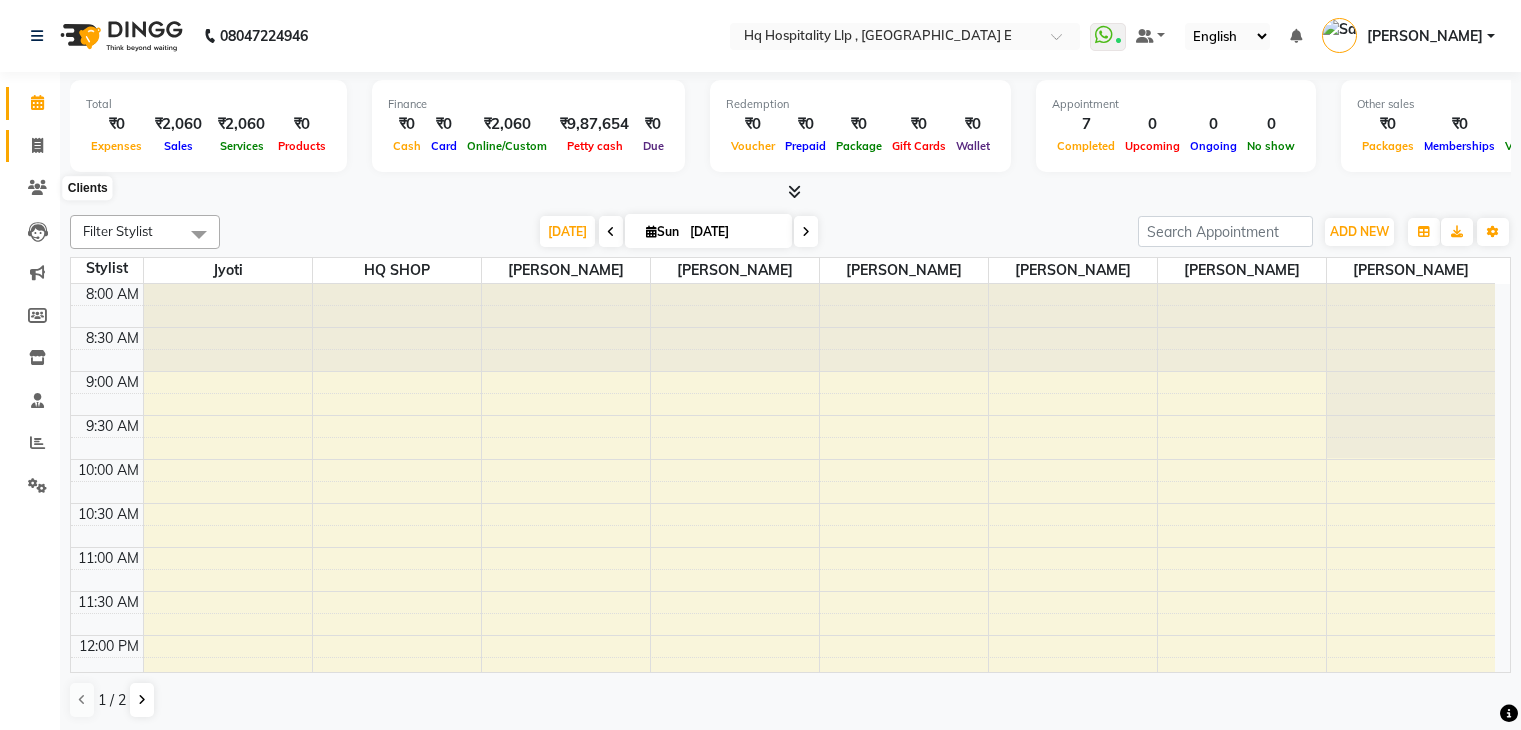 scroll, scrollTop: 0, scrollLeft: 0, axis: both 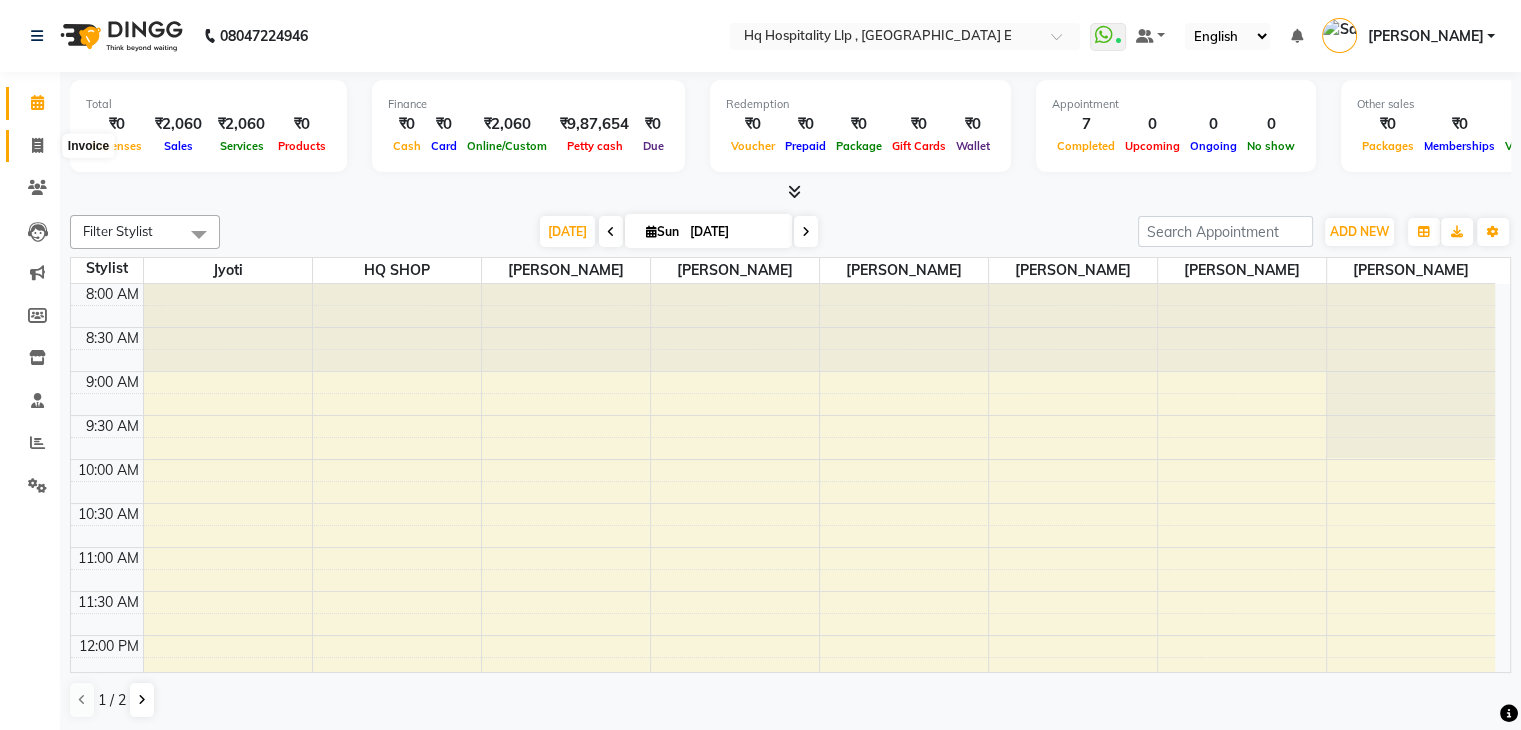 click 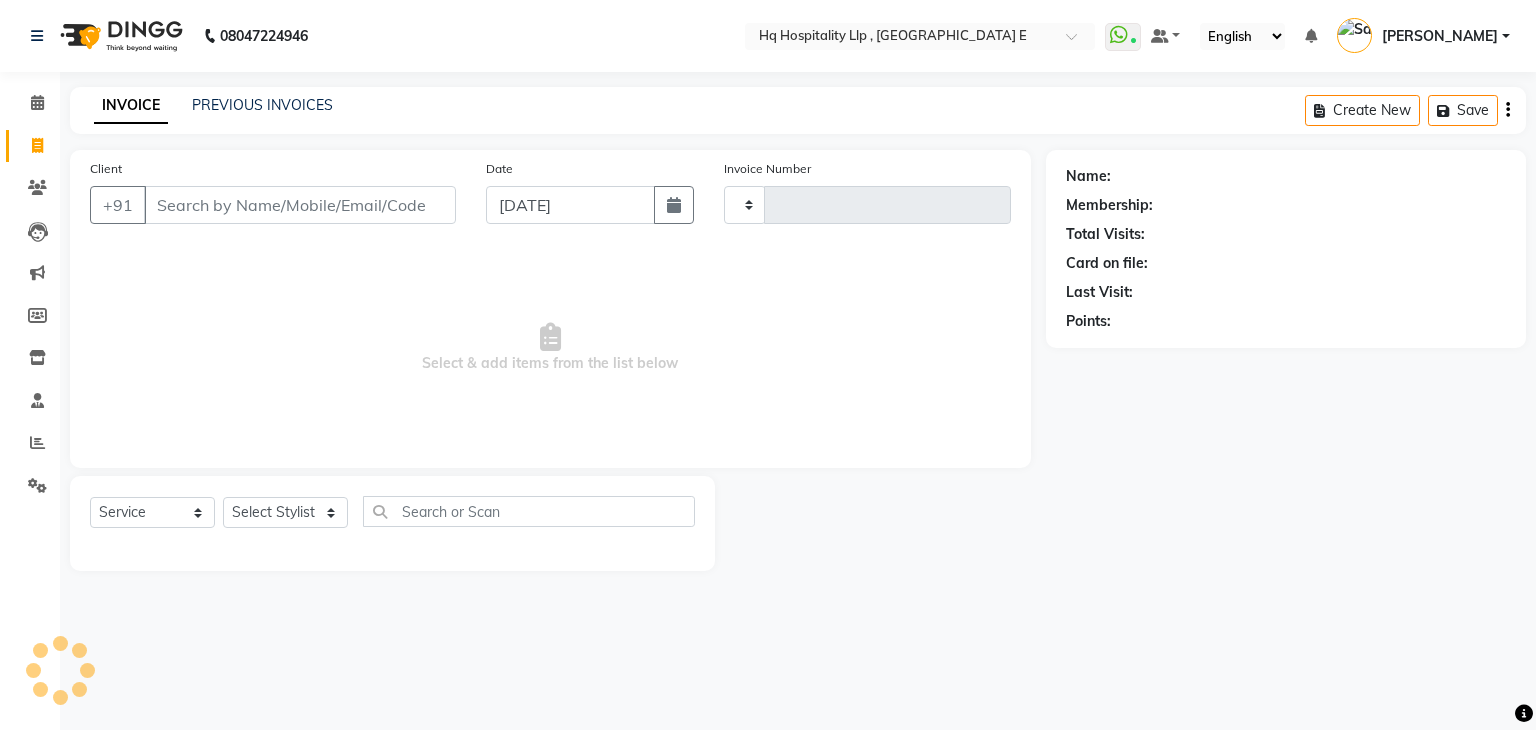 type on "0669" 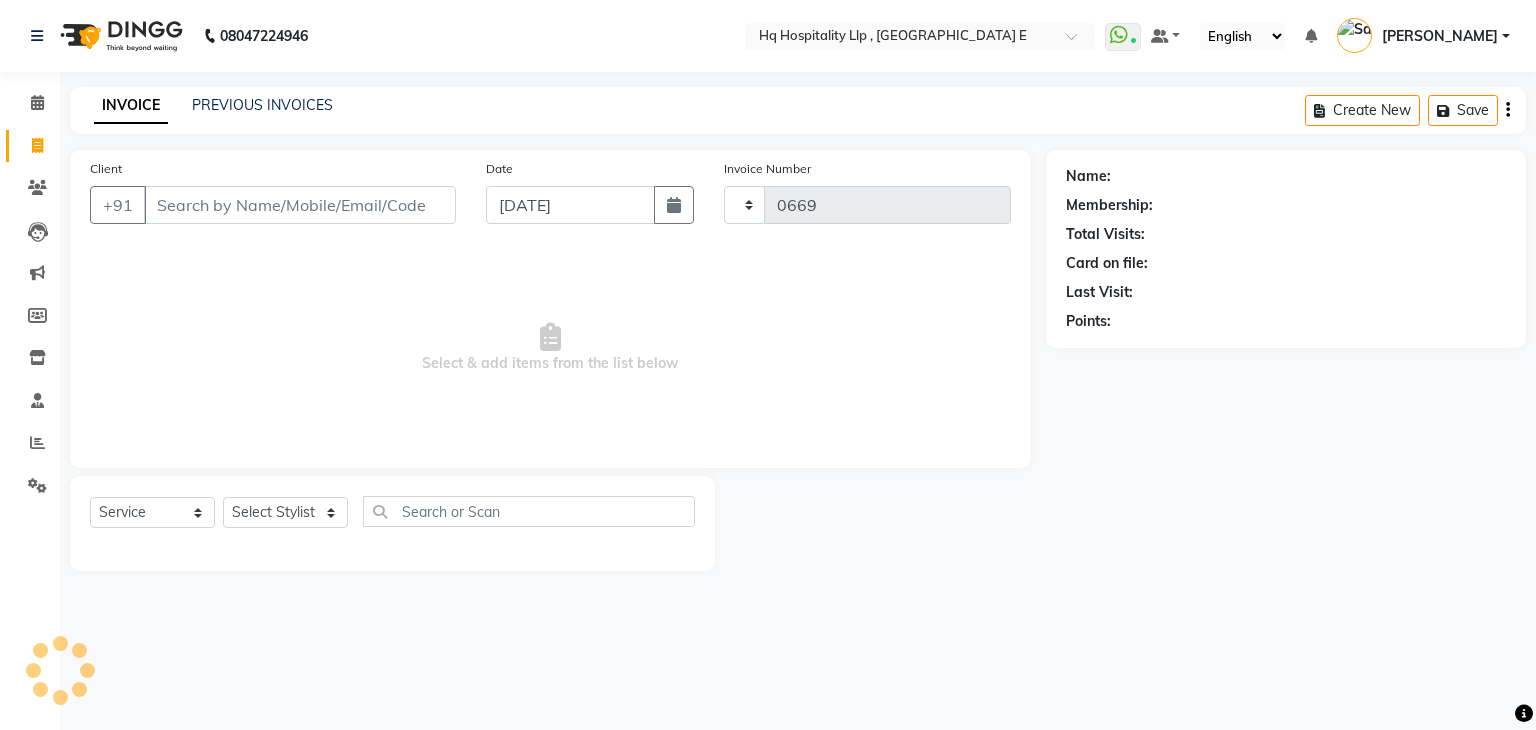 click on "Client" at bounding box center (300, 205) 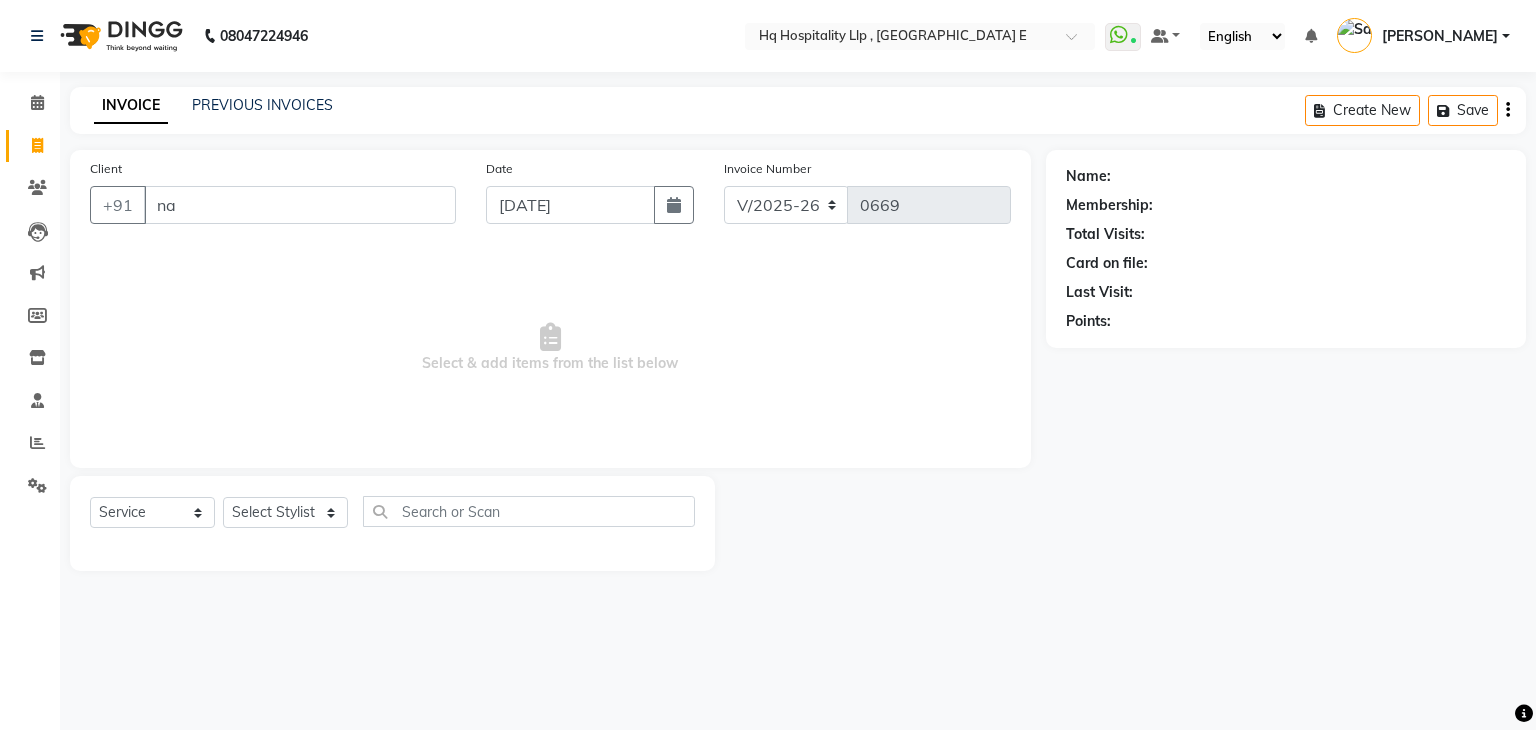 type on "n" 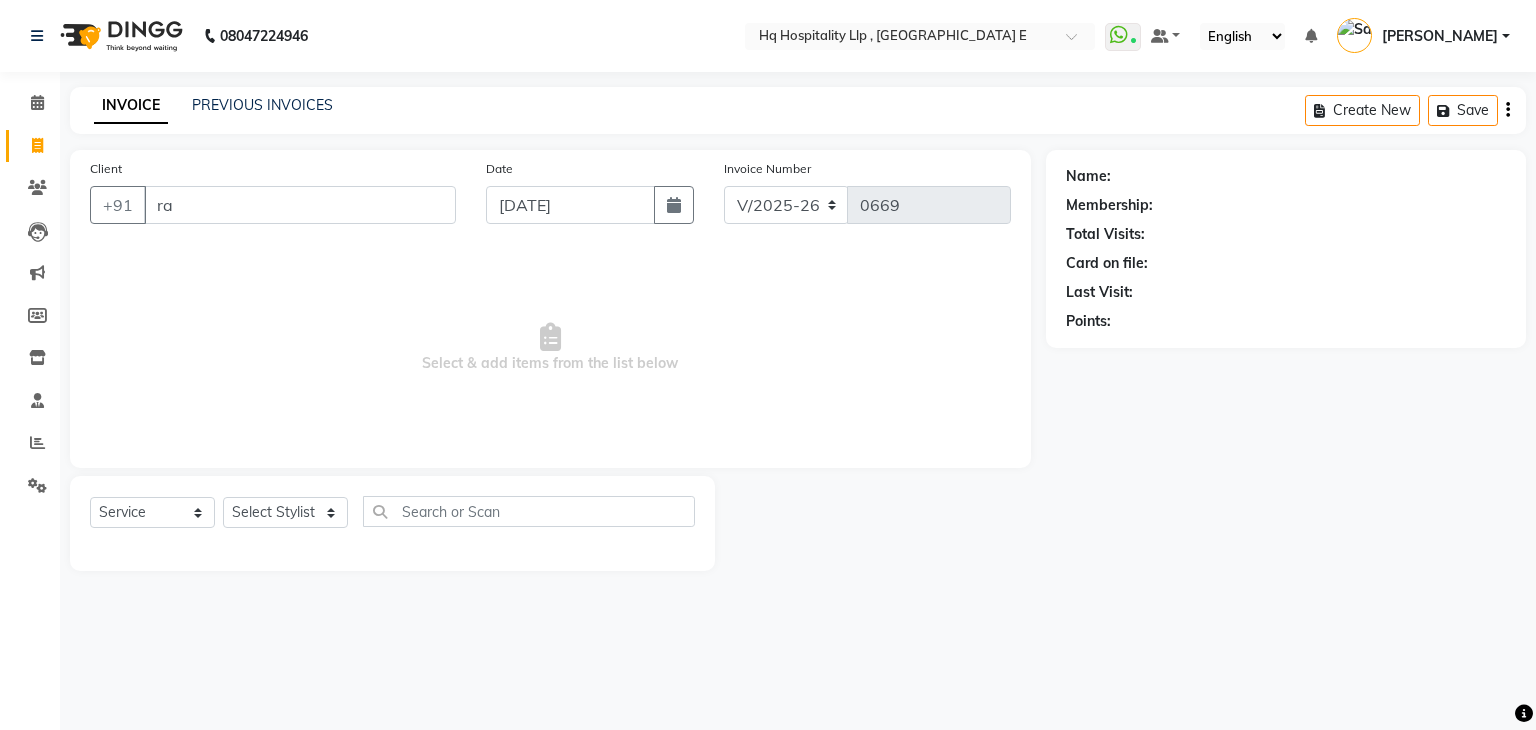 type on "r" 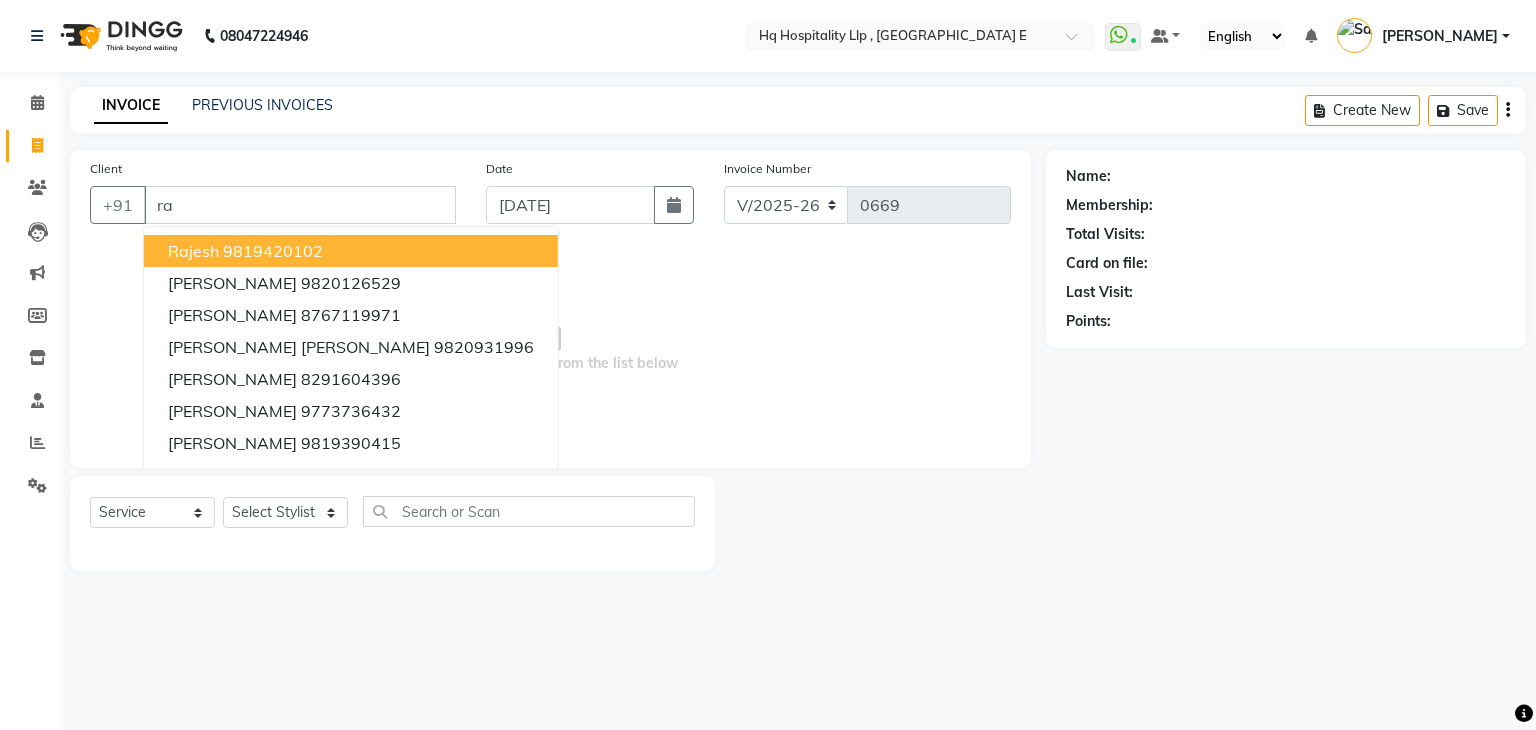 type on "r" 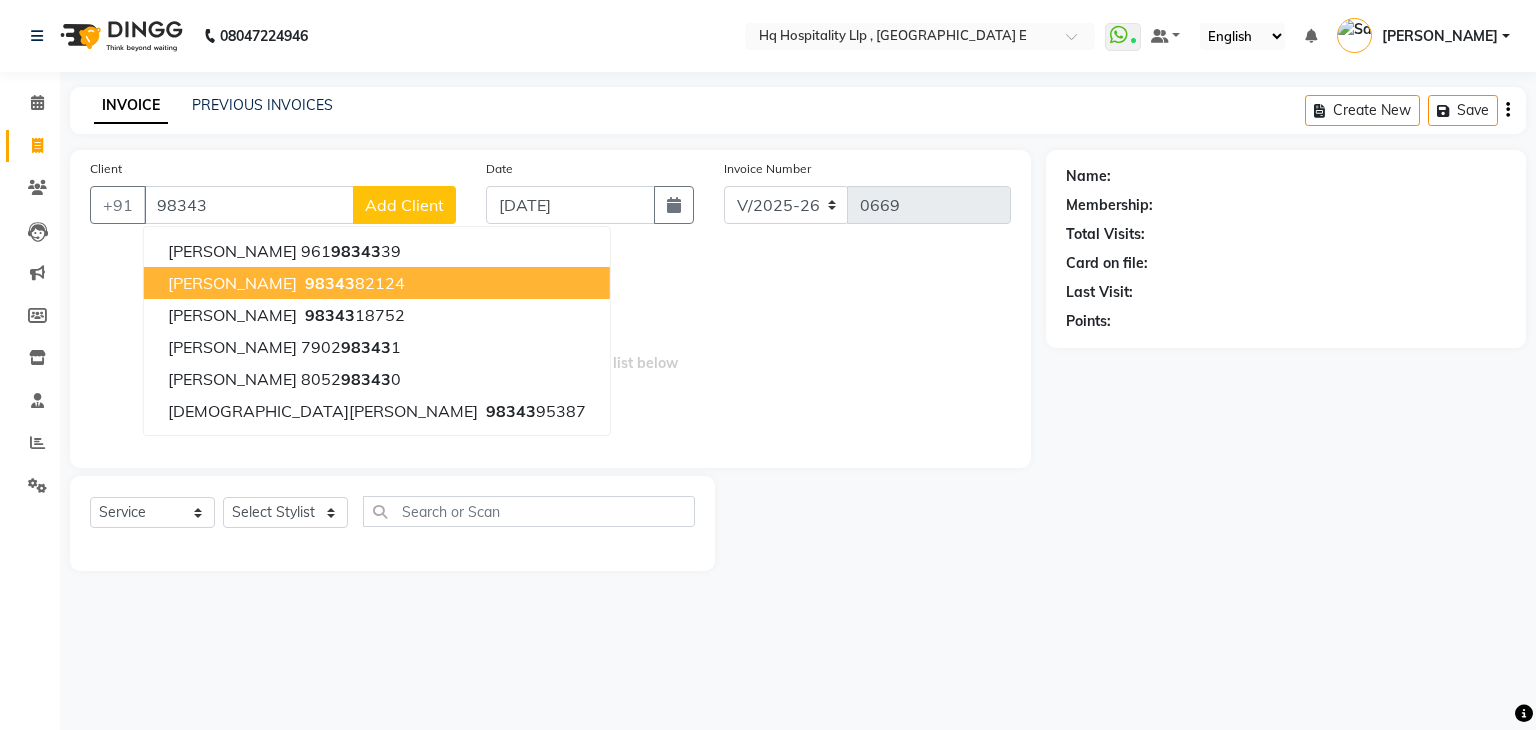 click on "98343" at bounding box center (330, 283) 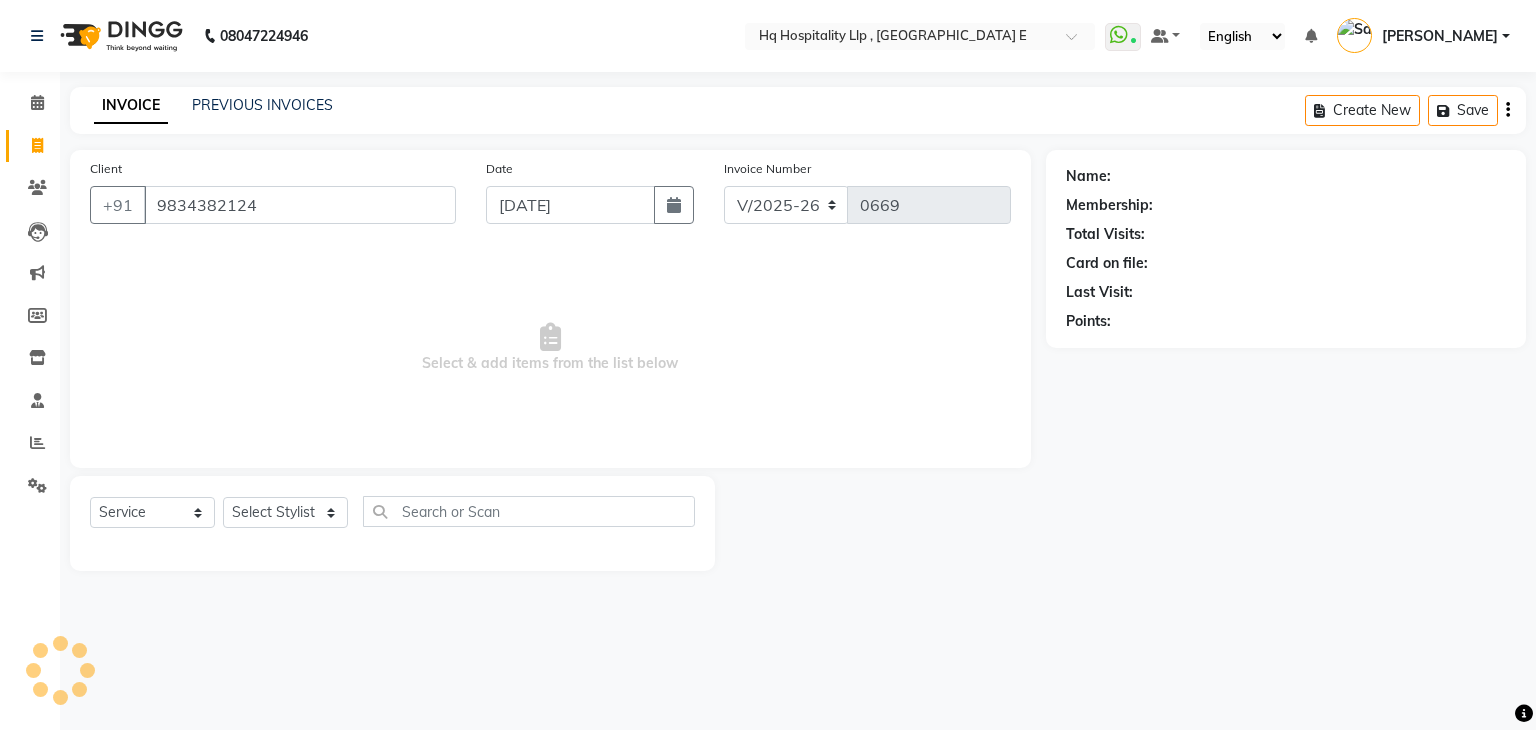type on "9834382124" 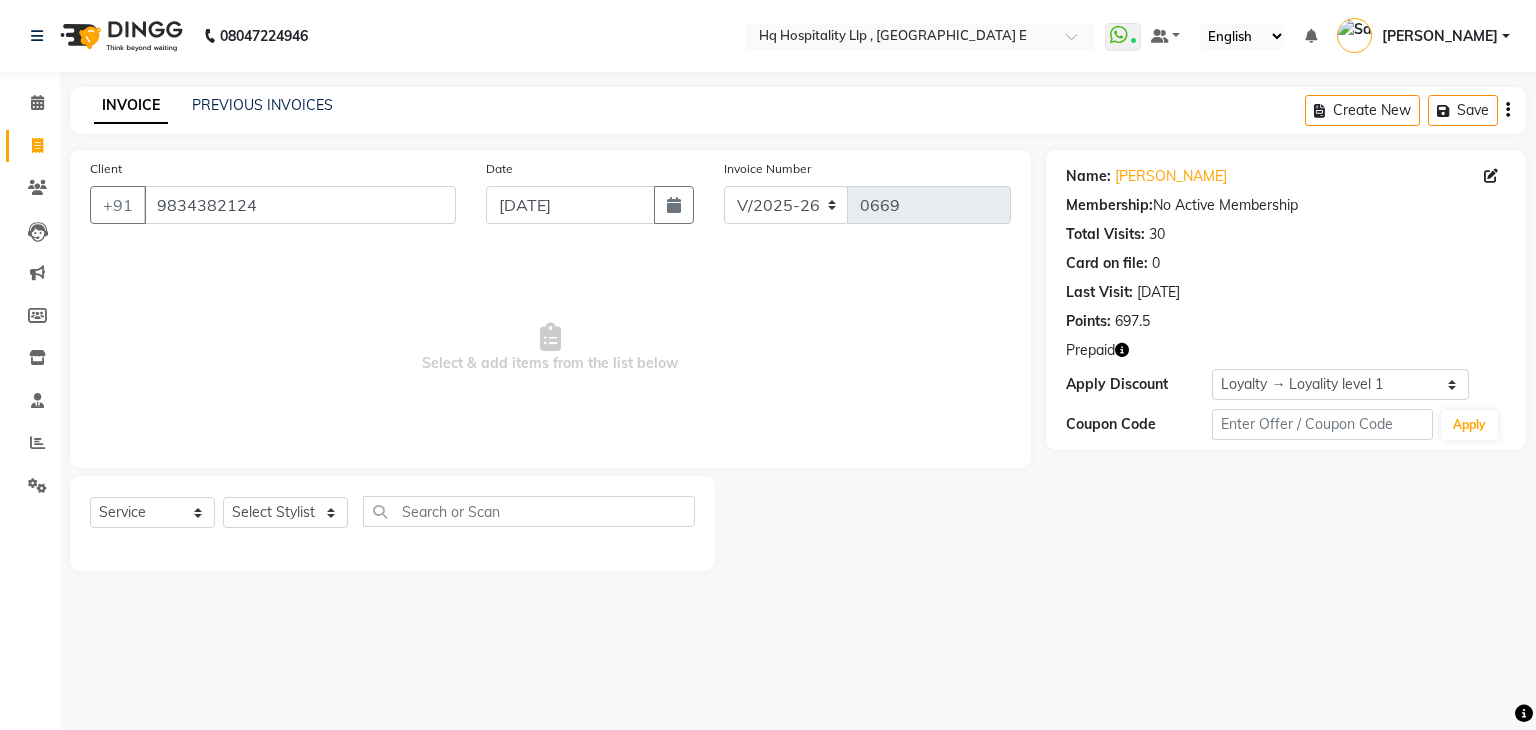 click 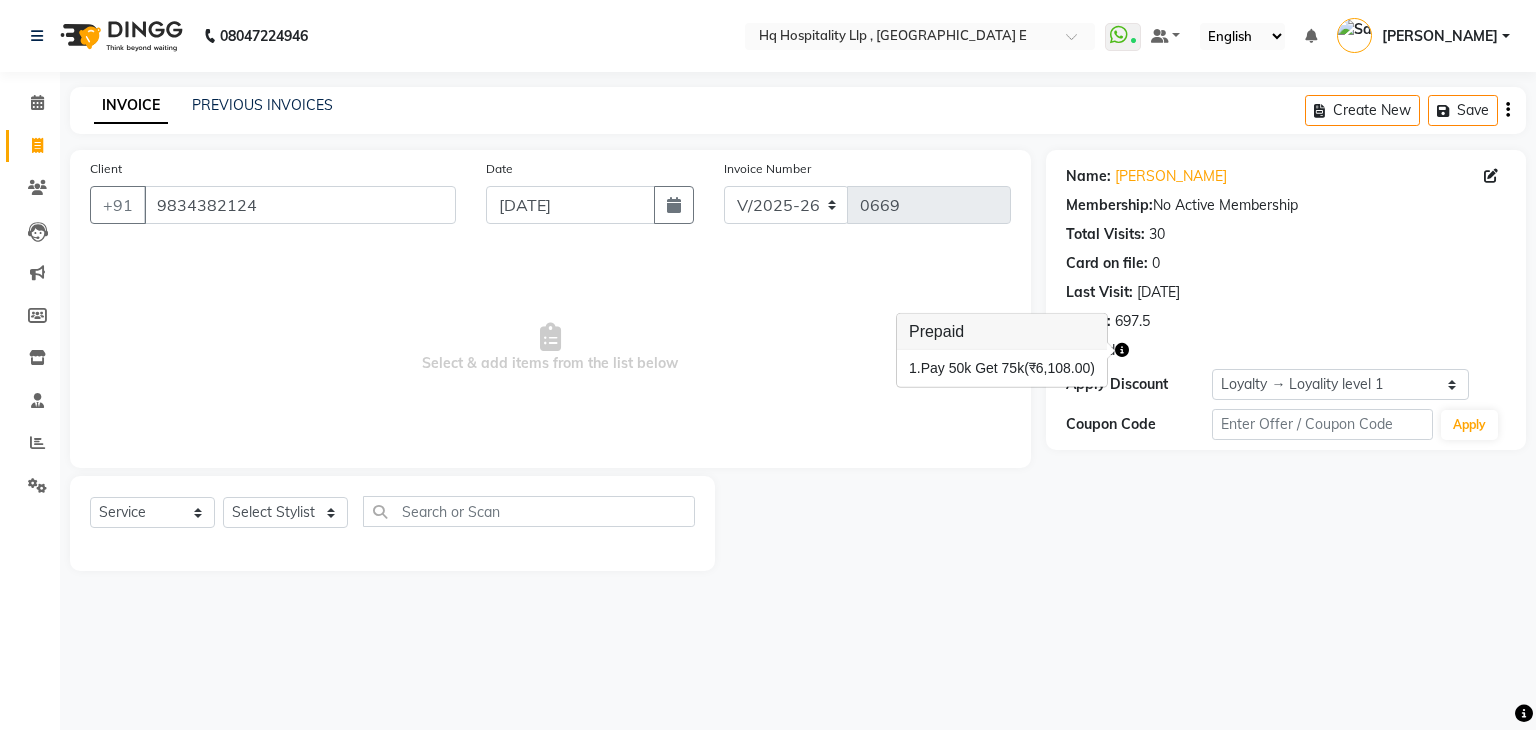 click on "Select & add items from the list below" at bounding box center [550, 348] 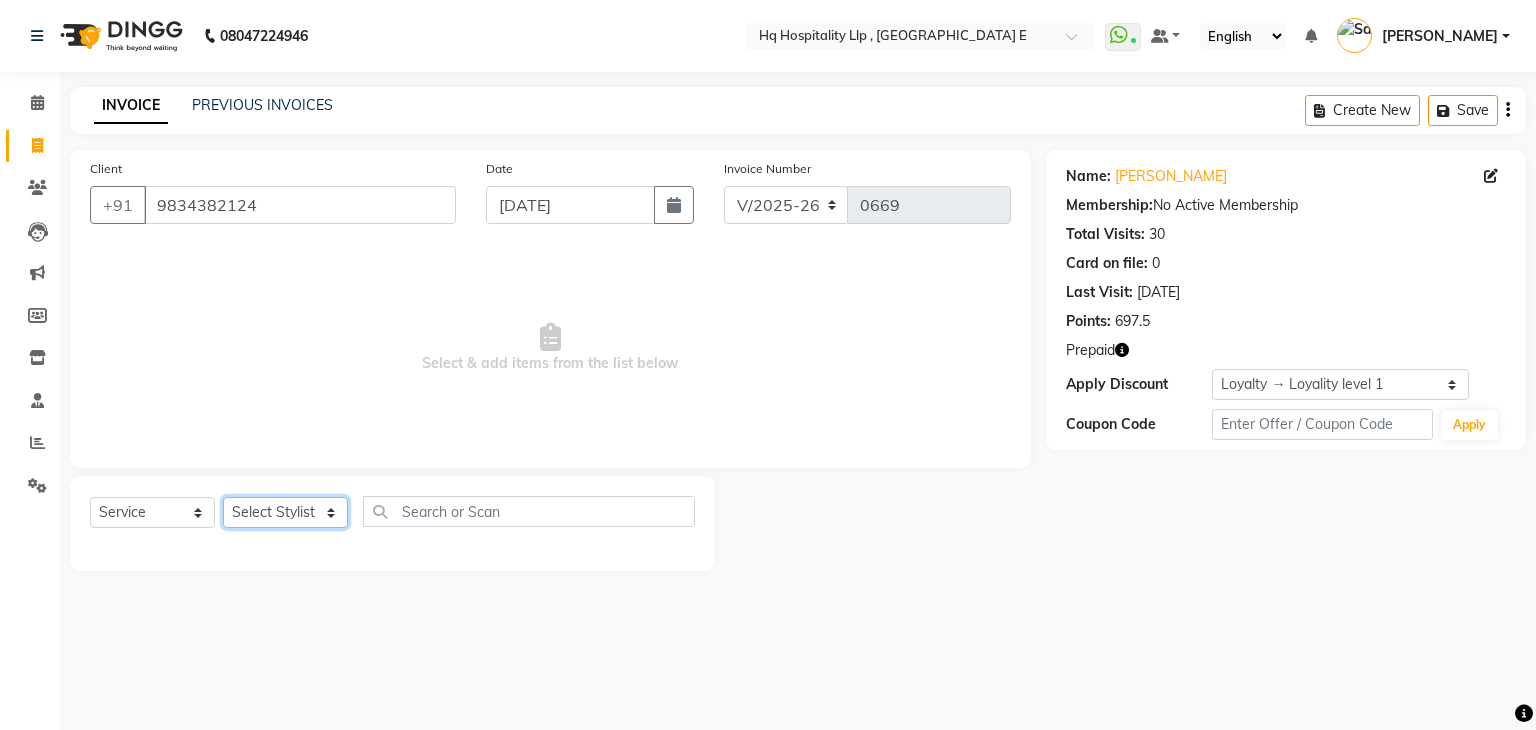click on "Select Stylist DIPALI HQ SHOP jyoti Omkar Reshma Mustari Salman Sameer Ahmad Sapana Suhail Swaroop Thakur Village HQ2" 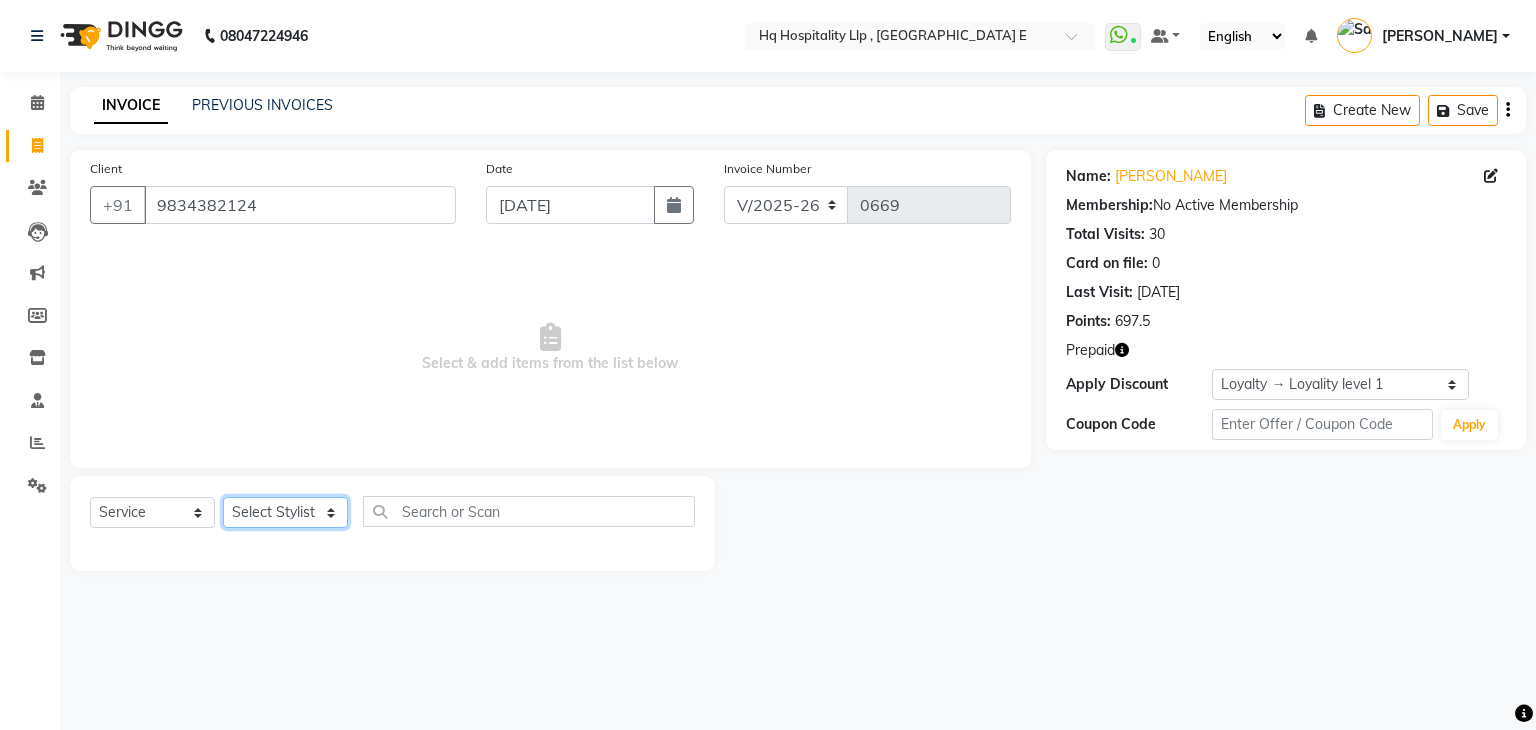 select on "85911" 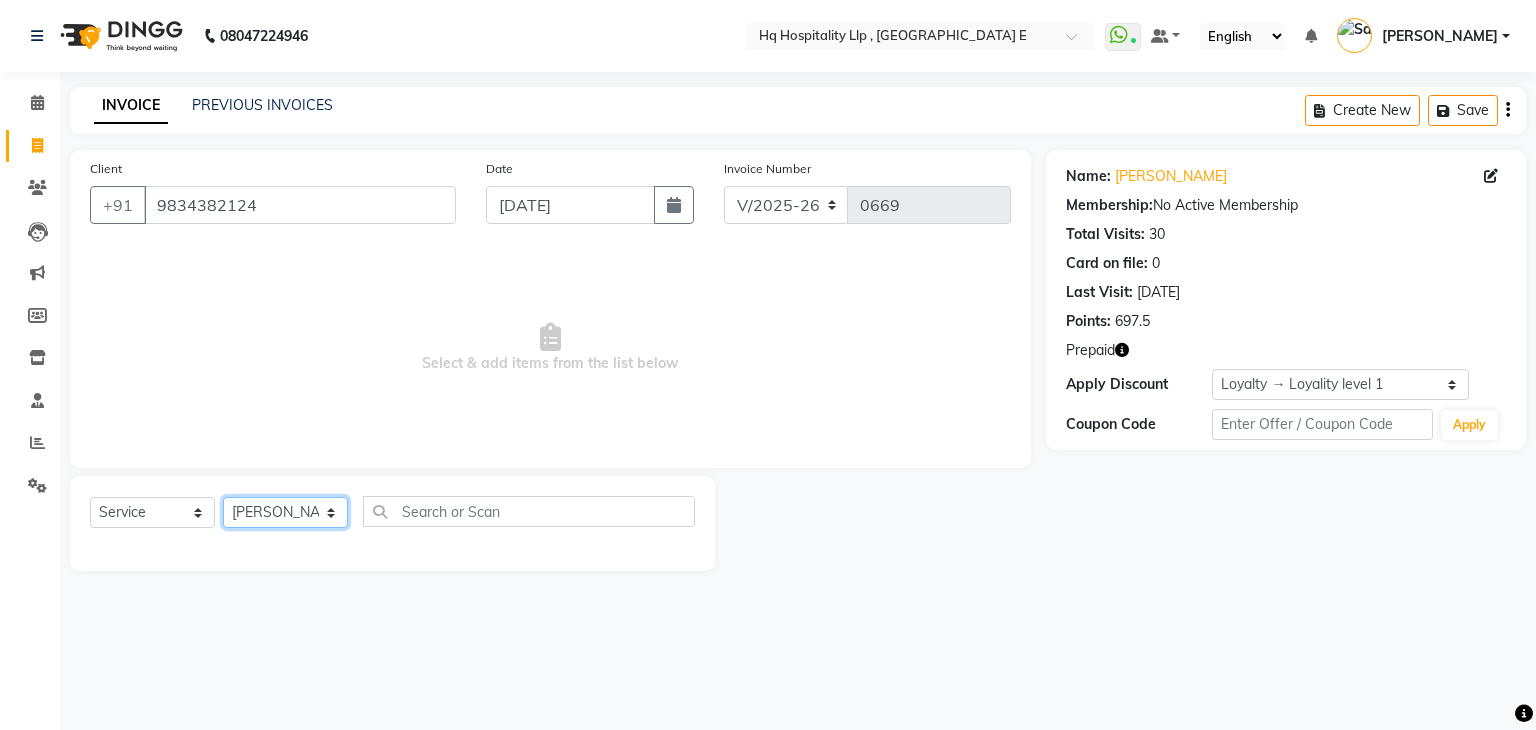 click on "Select Stylist DIPALI HQ SHOP jyoti Omkar Reshma Mustari Salman Sameer Ahmad Sapana Suhail Swaroop Thakur Village HQ2" 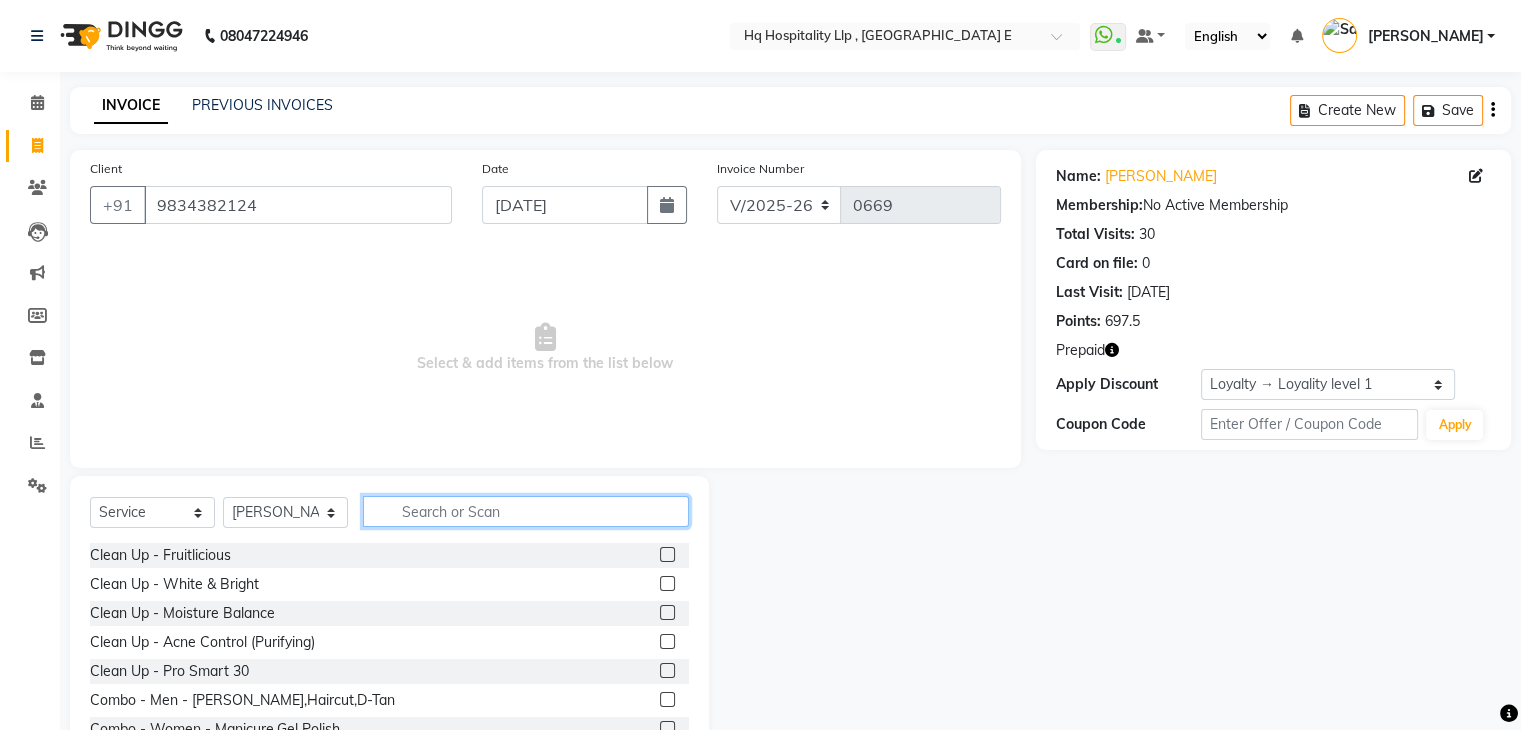 click 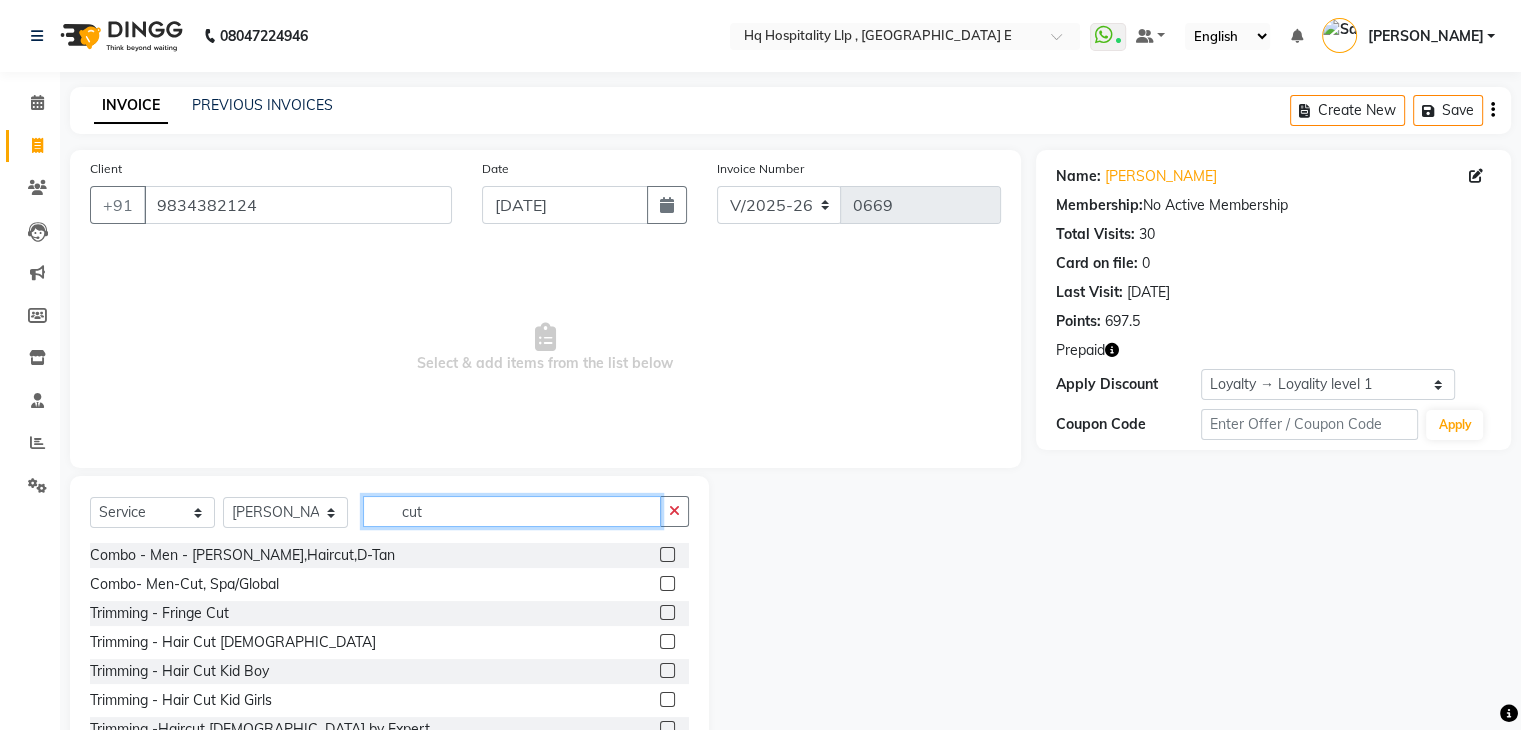 type on "cut" 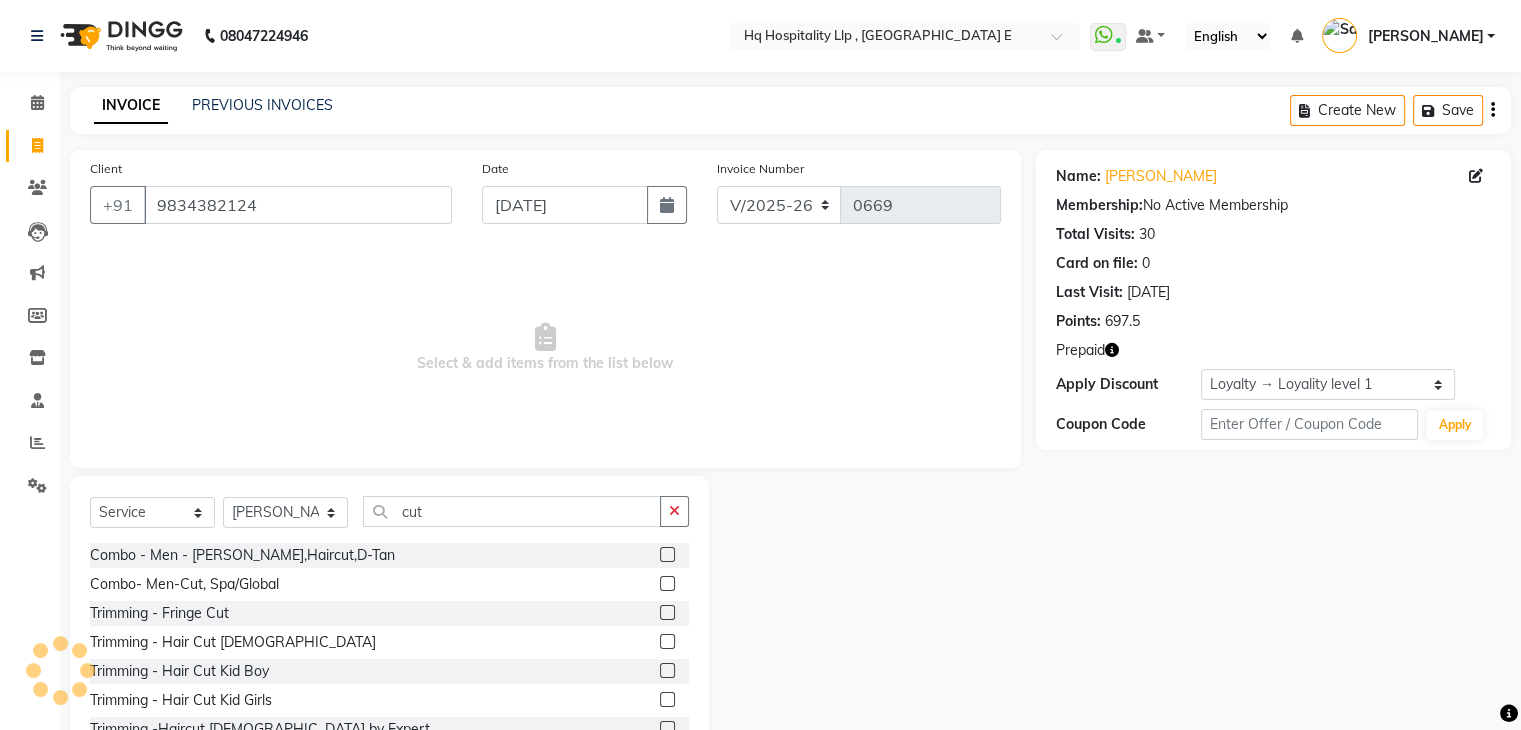 click 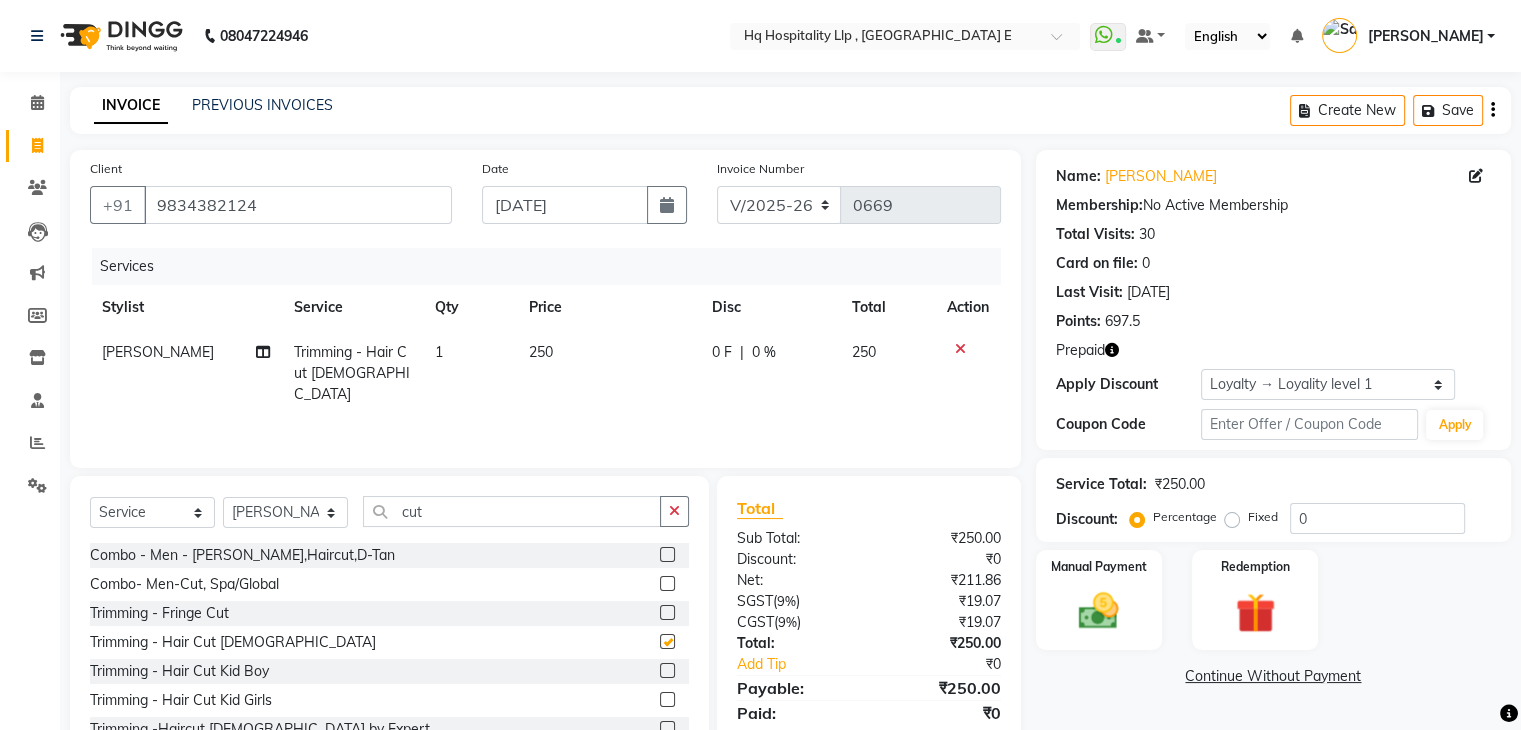 checkbox on "false" 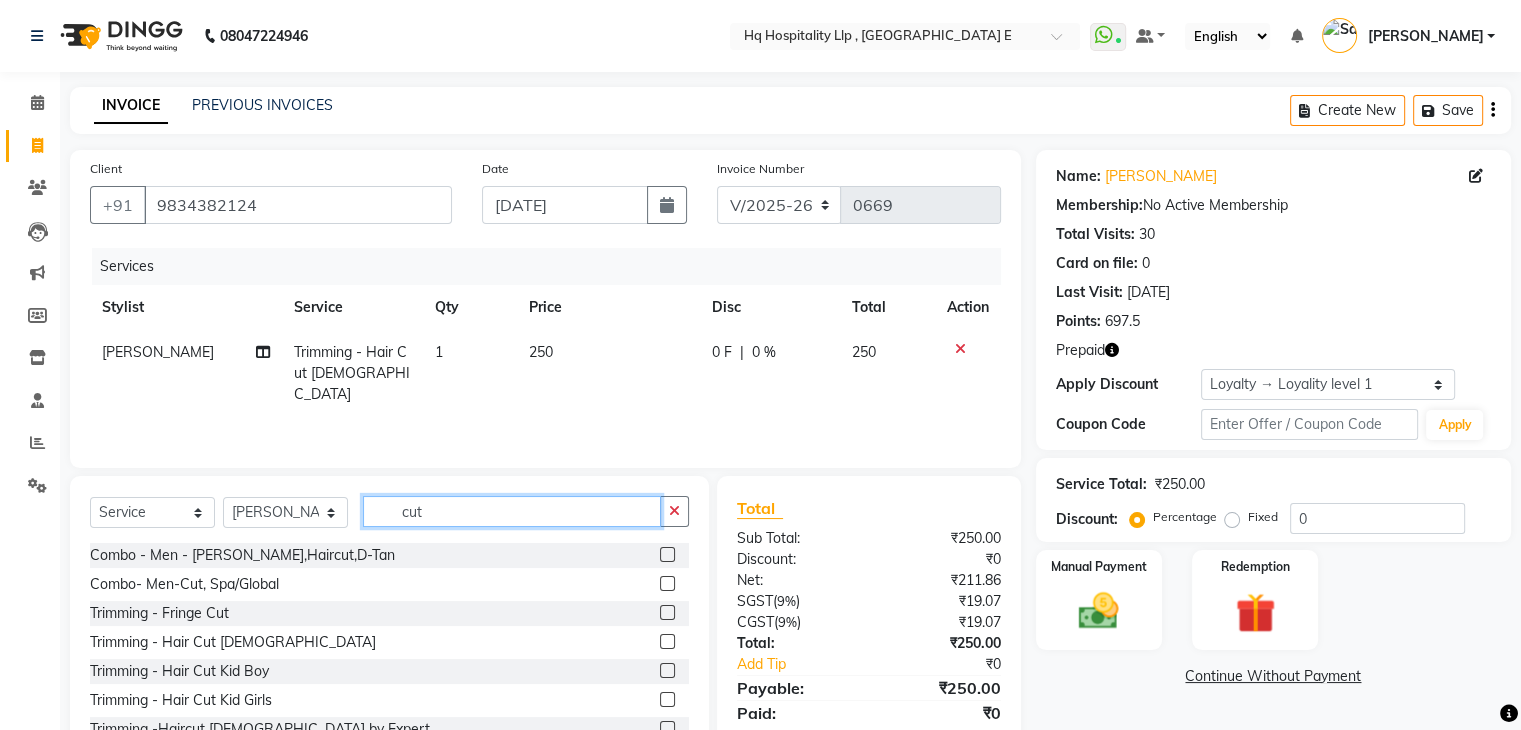 click on "cut" 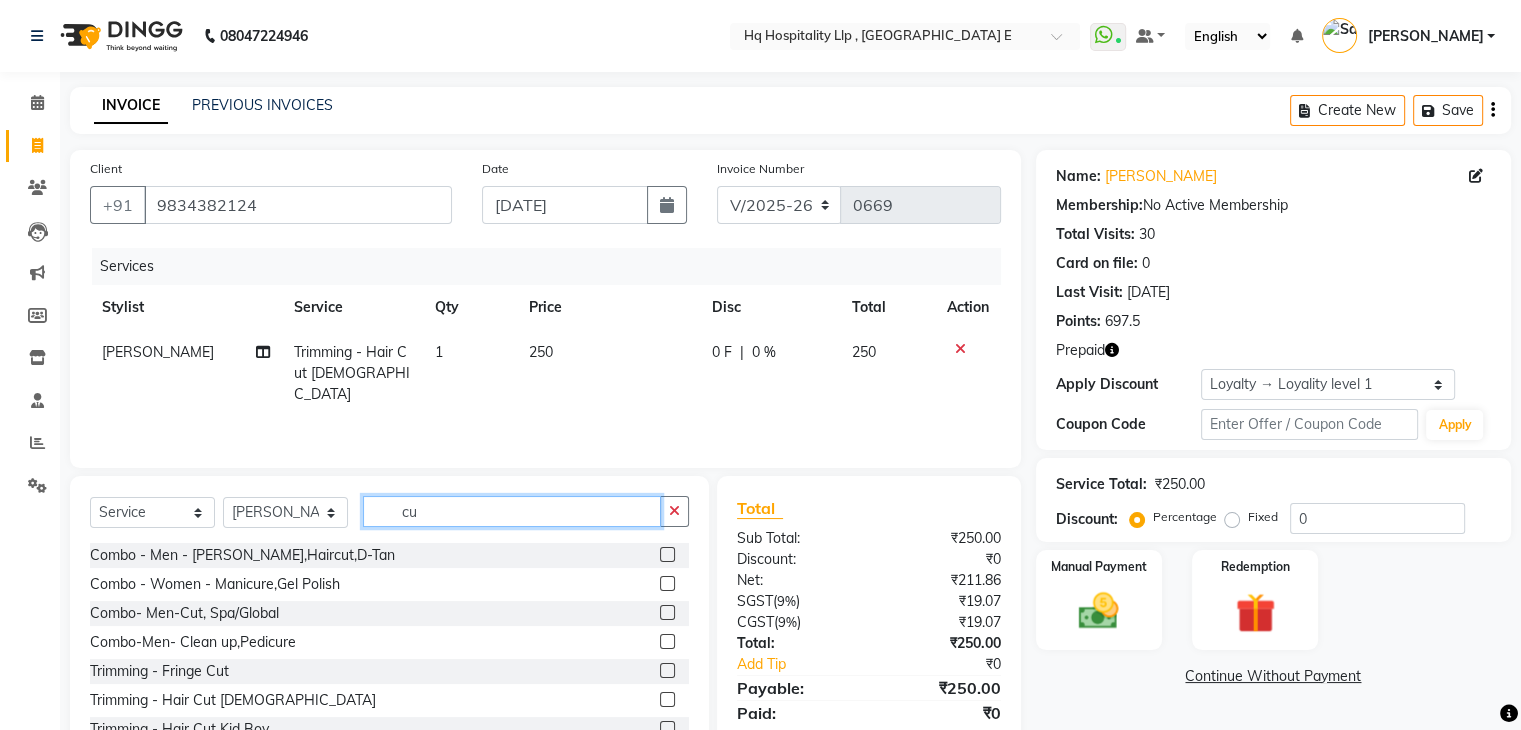 type on "c" 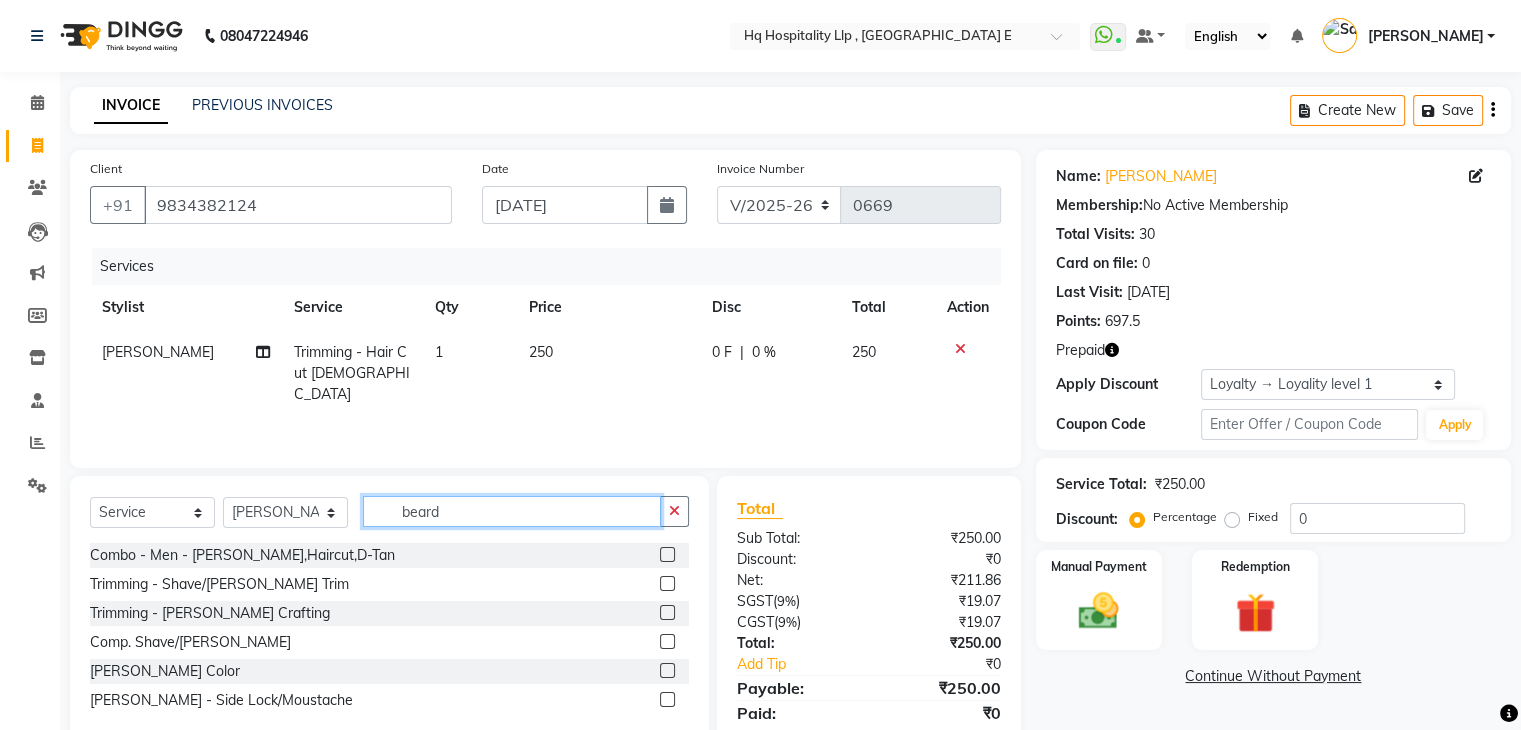 type on "beard" 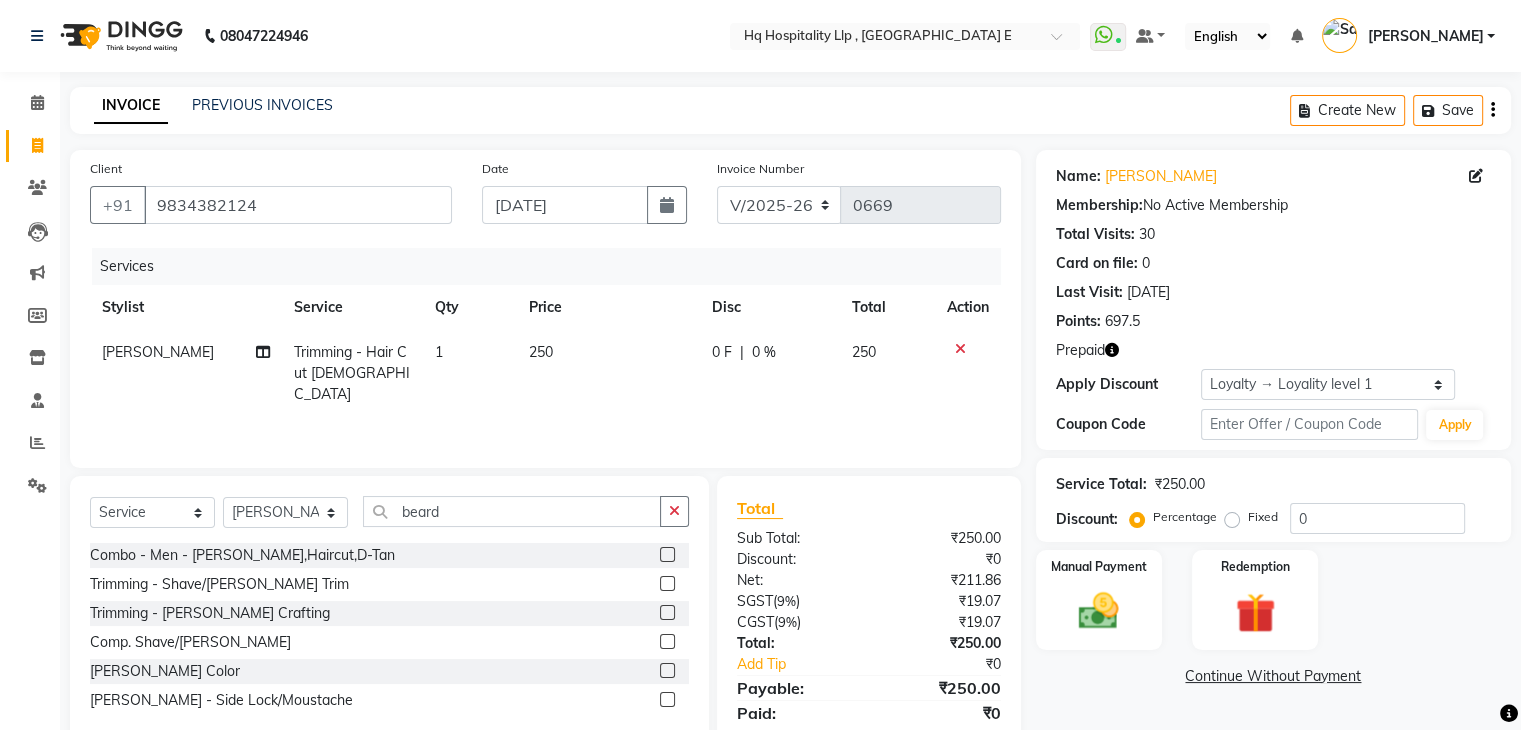 click 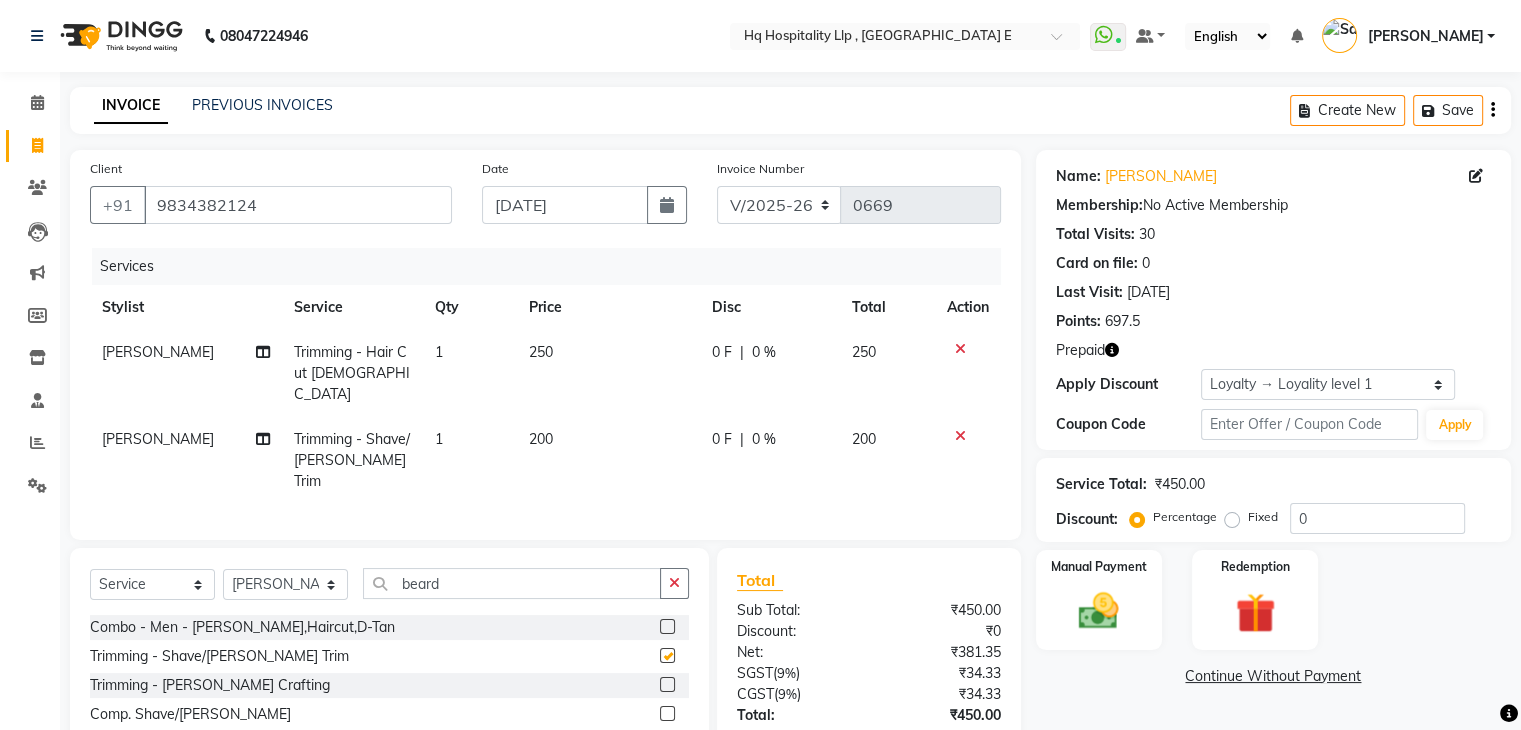 checkbox on "false" 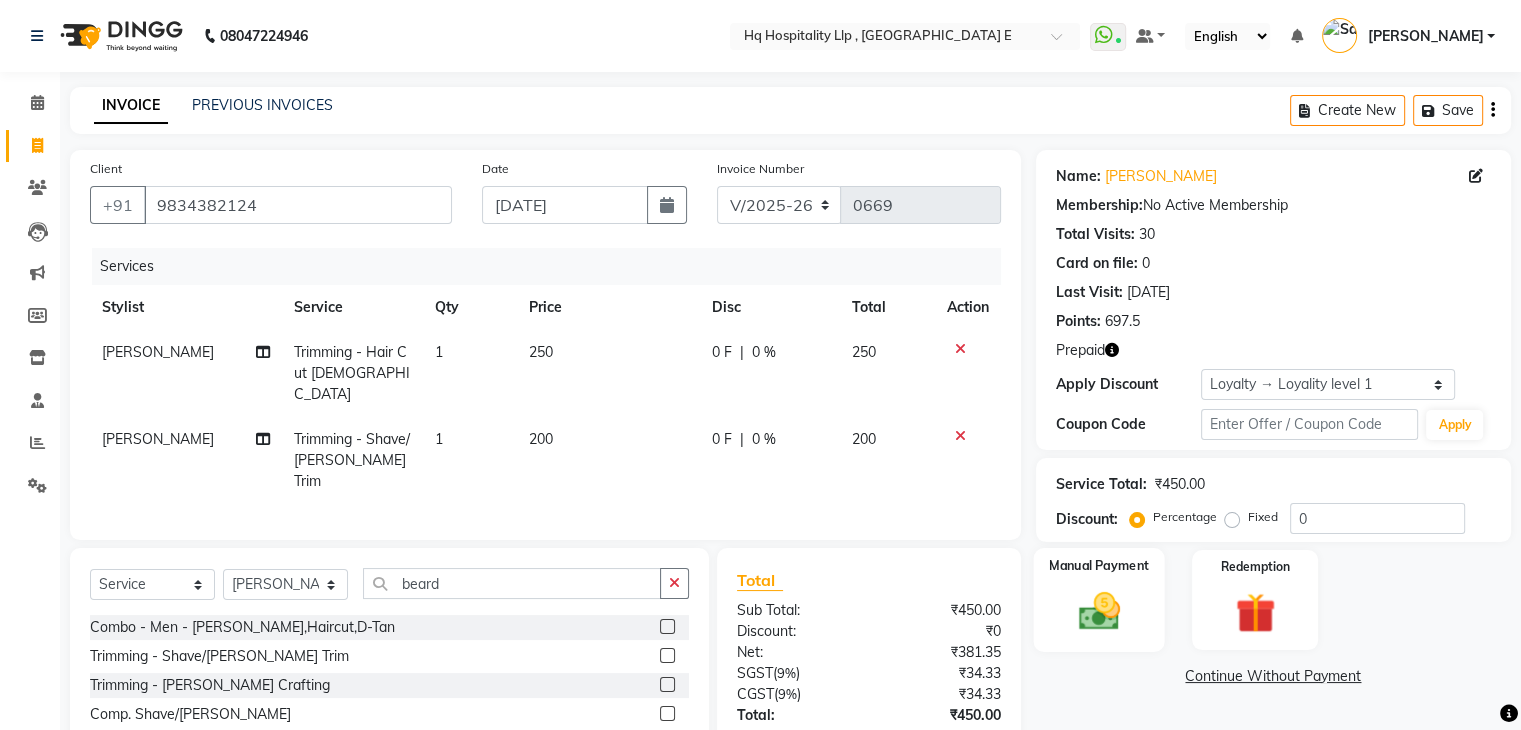 click on "Manual Payment" 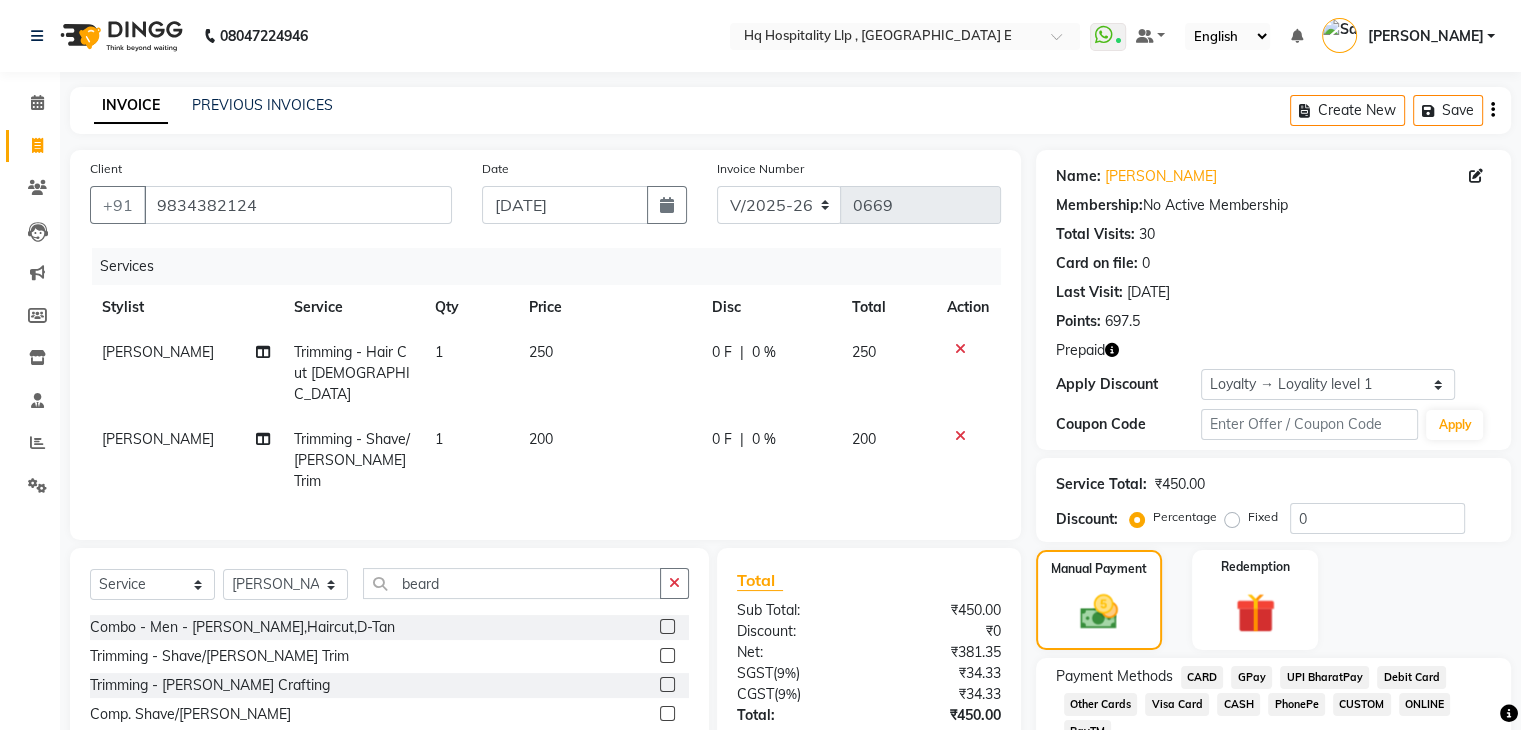 scroll, scrollTop: 118, scrollLeft: 0, axis: vertical 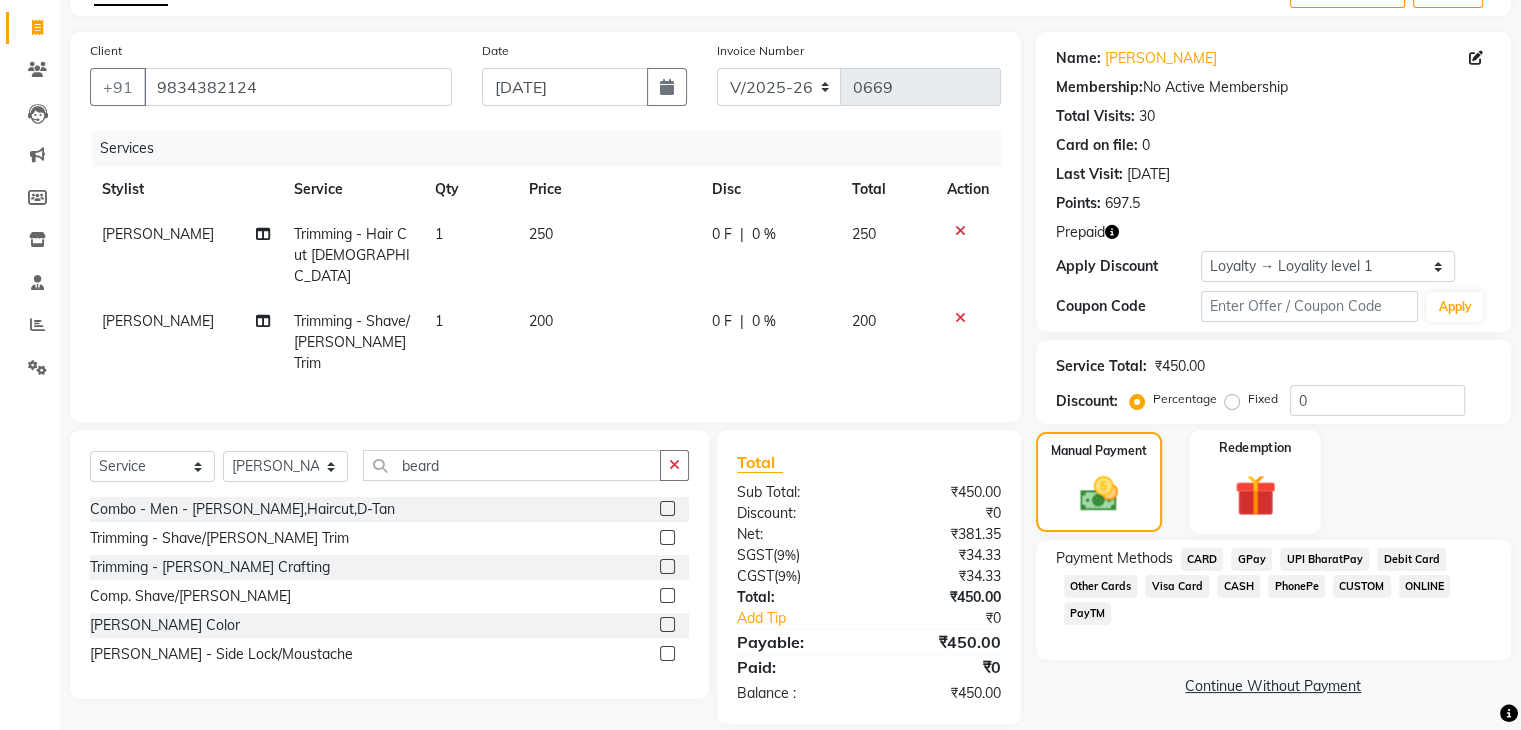 click 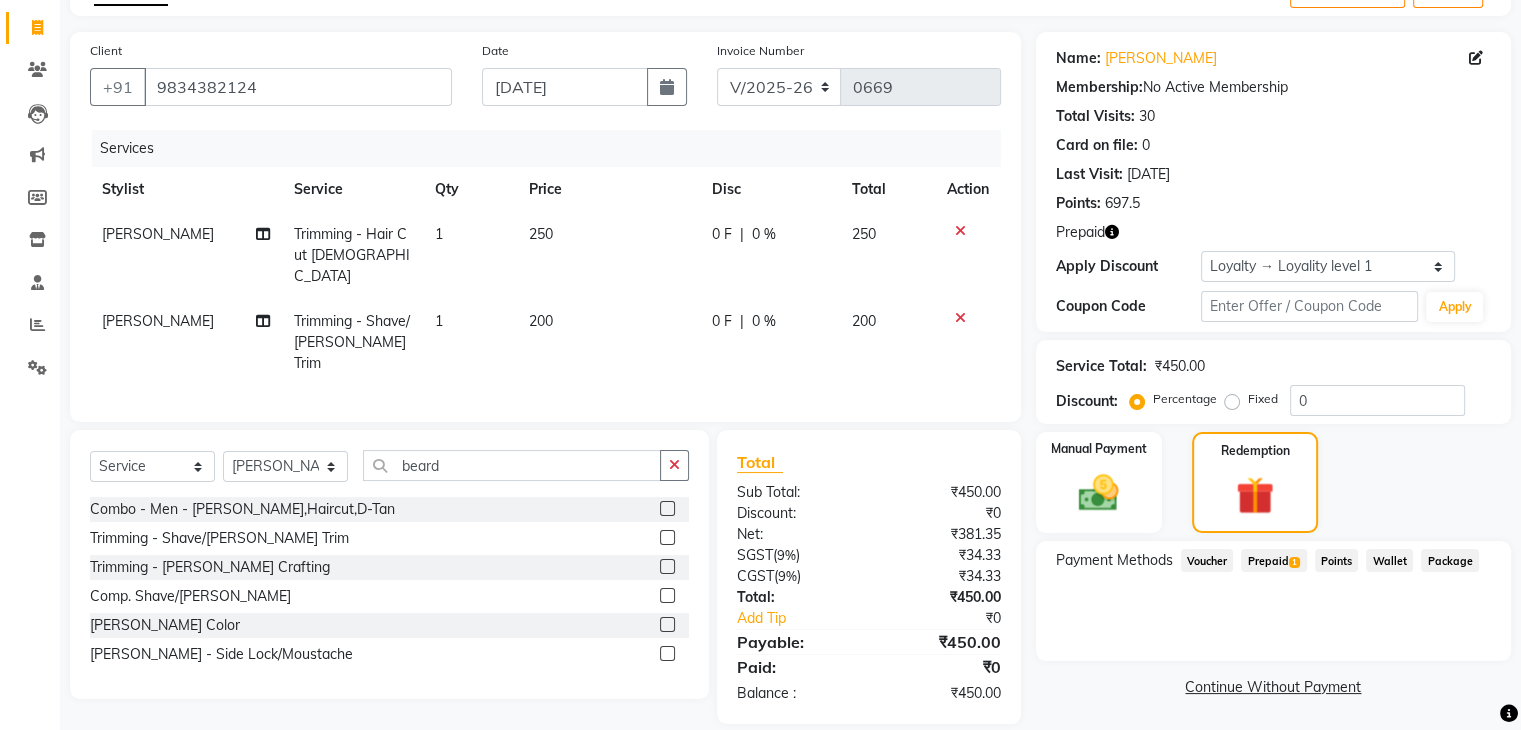 click on "1" 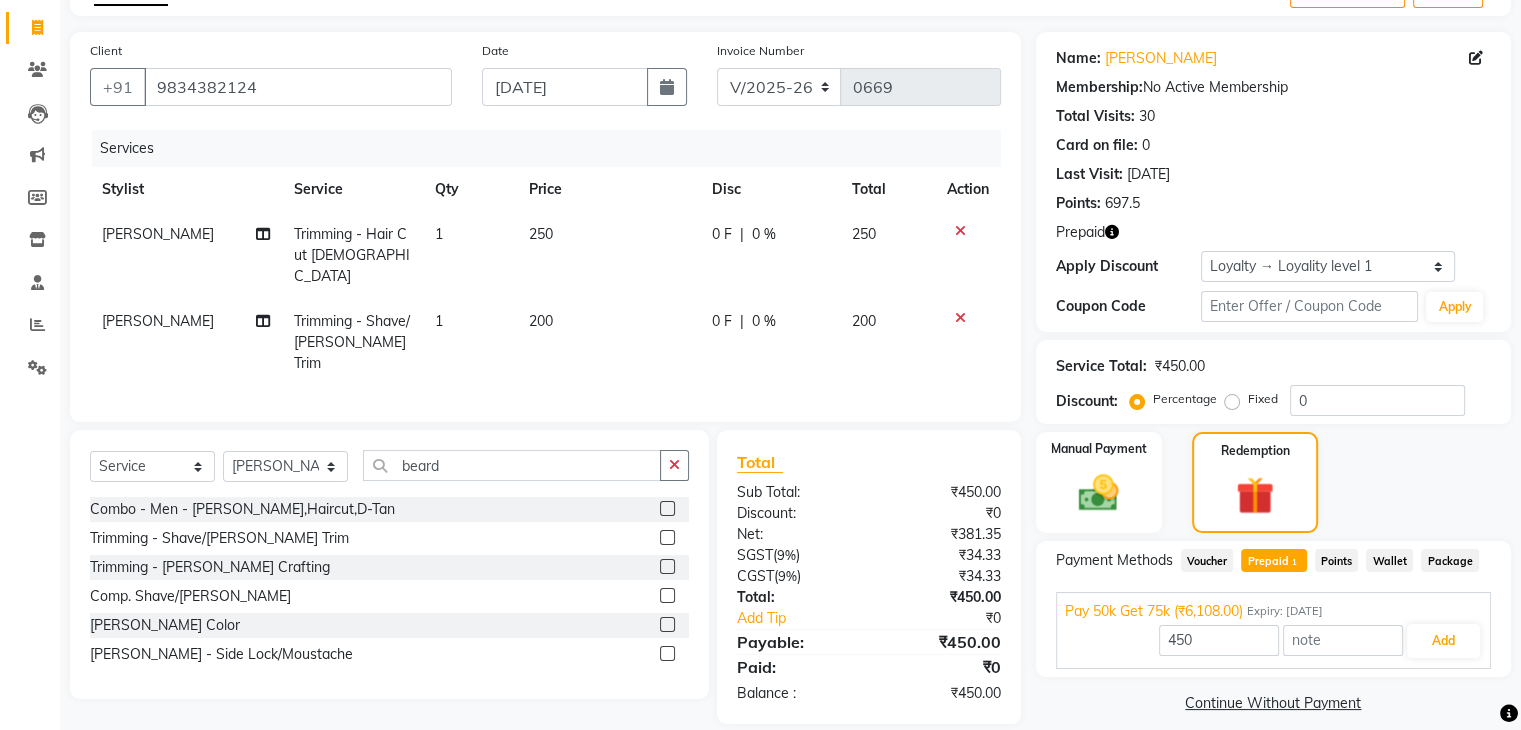 scroll, scrollTop: 136, scrollLeft: 0, axis: vertical 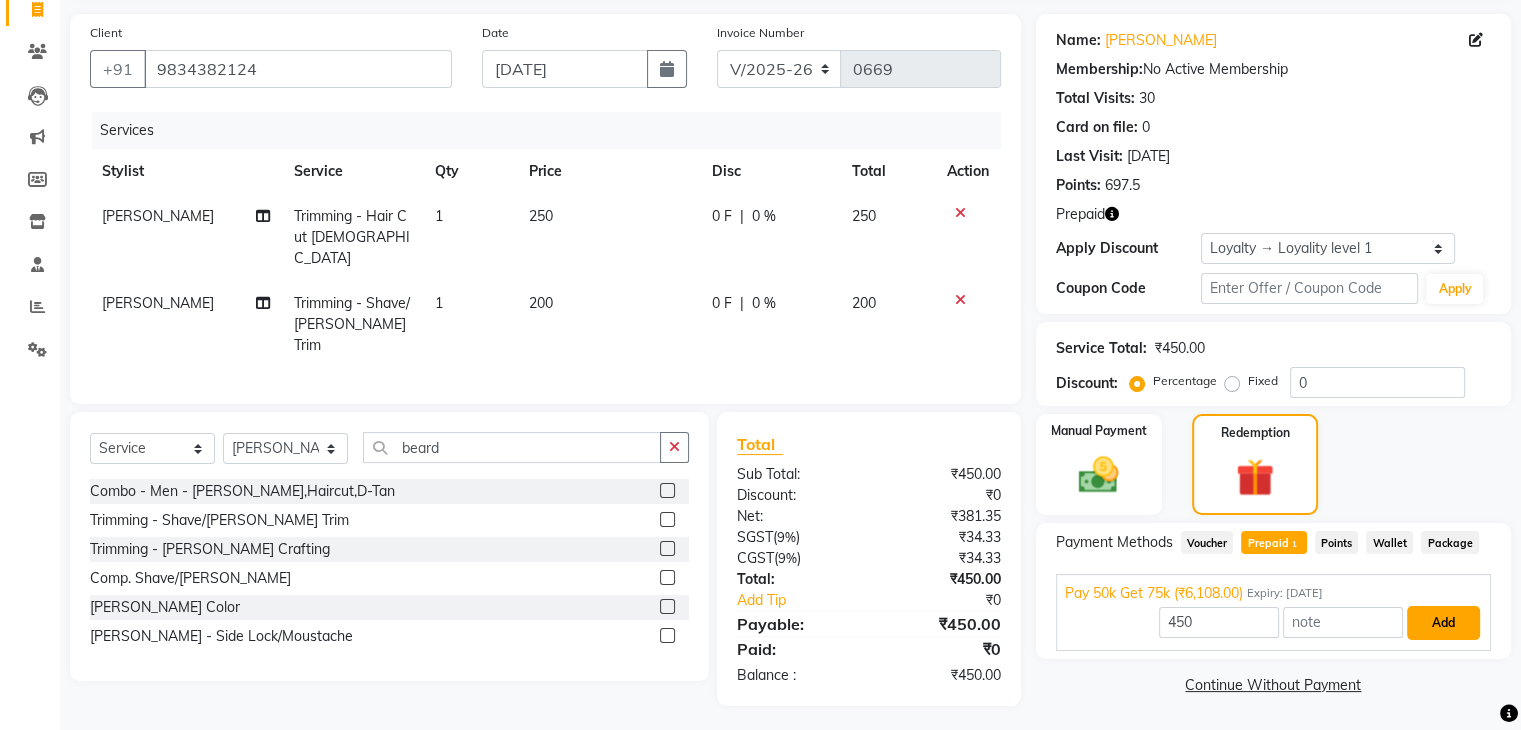 click on "Add" at bounding box center (1443, 623) 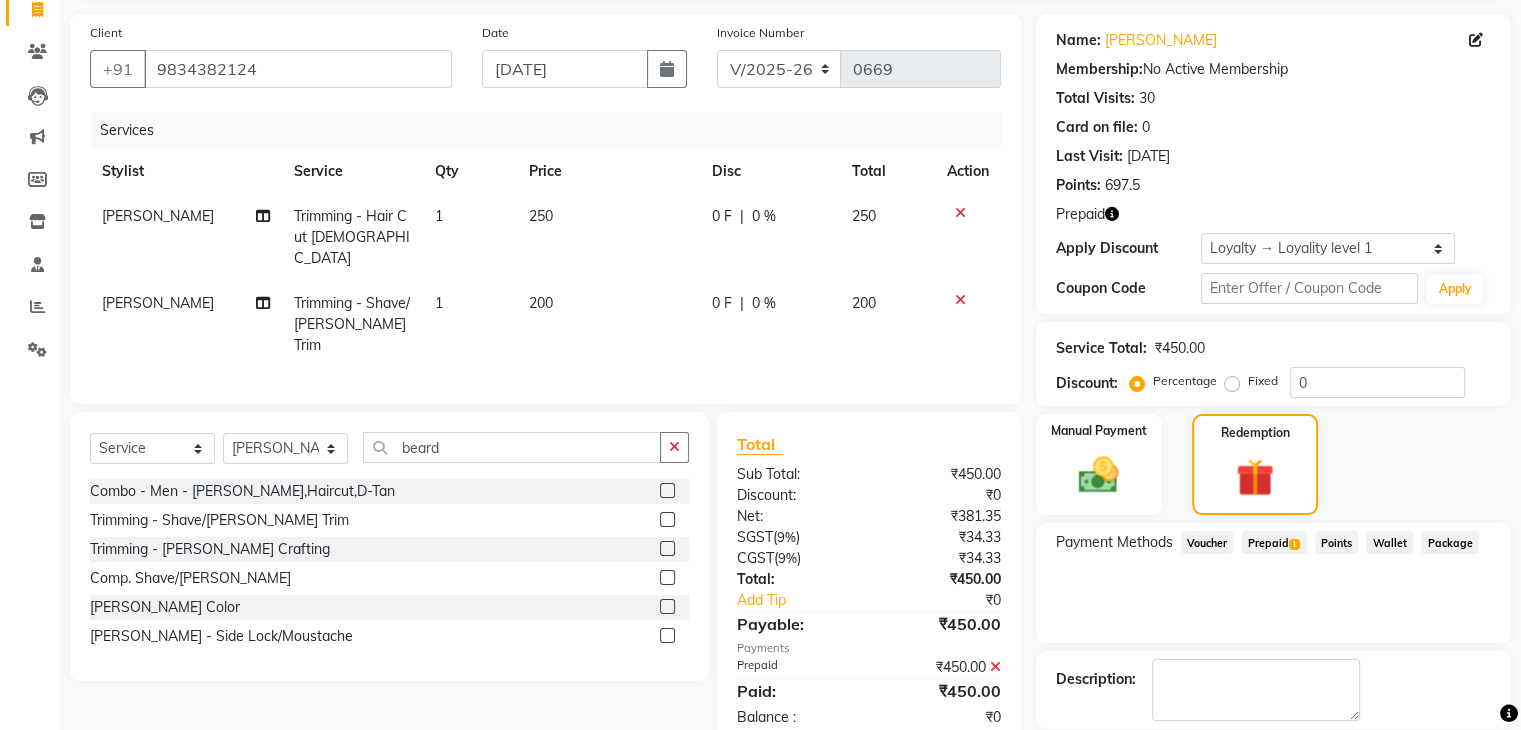 scroll, scrollTop: 258, scrollLeft: 0, axis: vertical 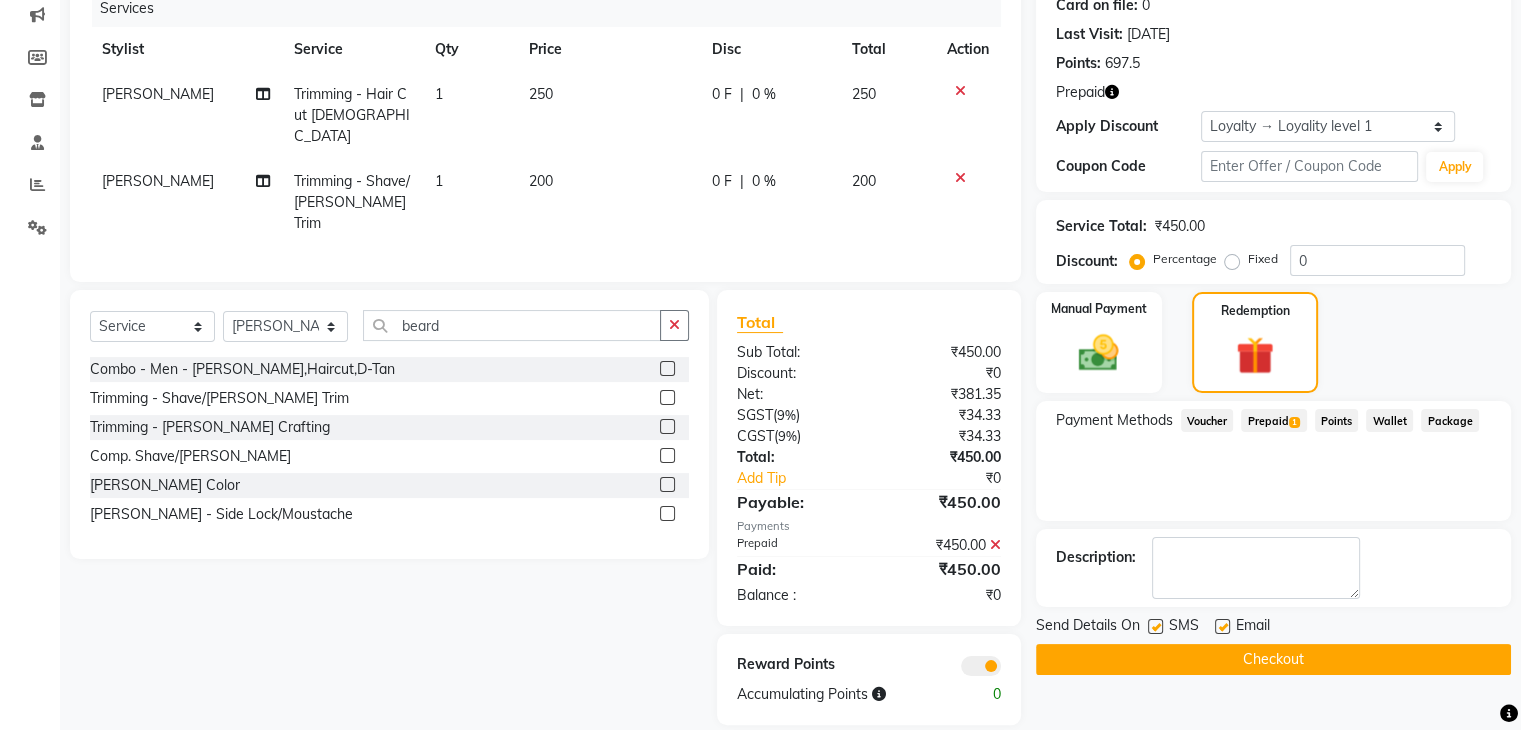 click on "Checkout" 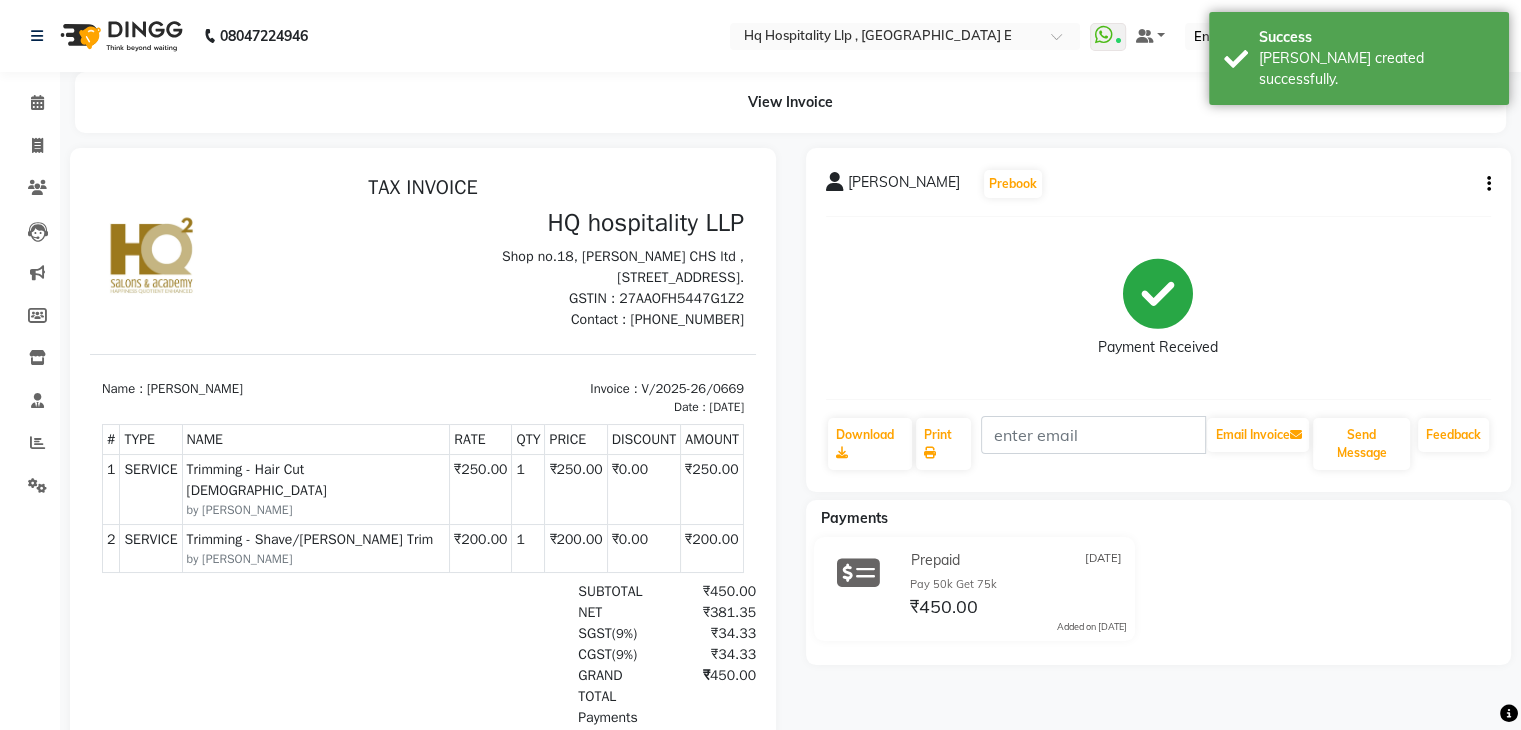 scroll, scrollTop: 0, scrollLeft: 0, axis: both 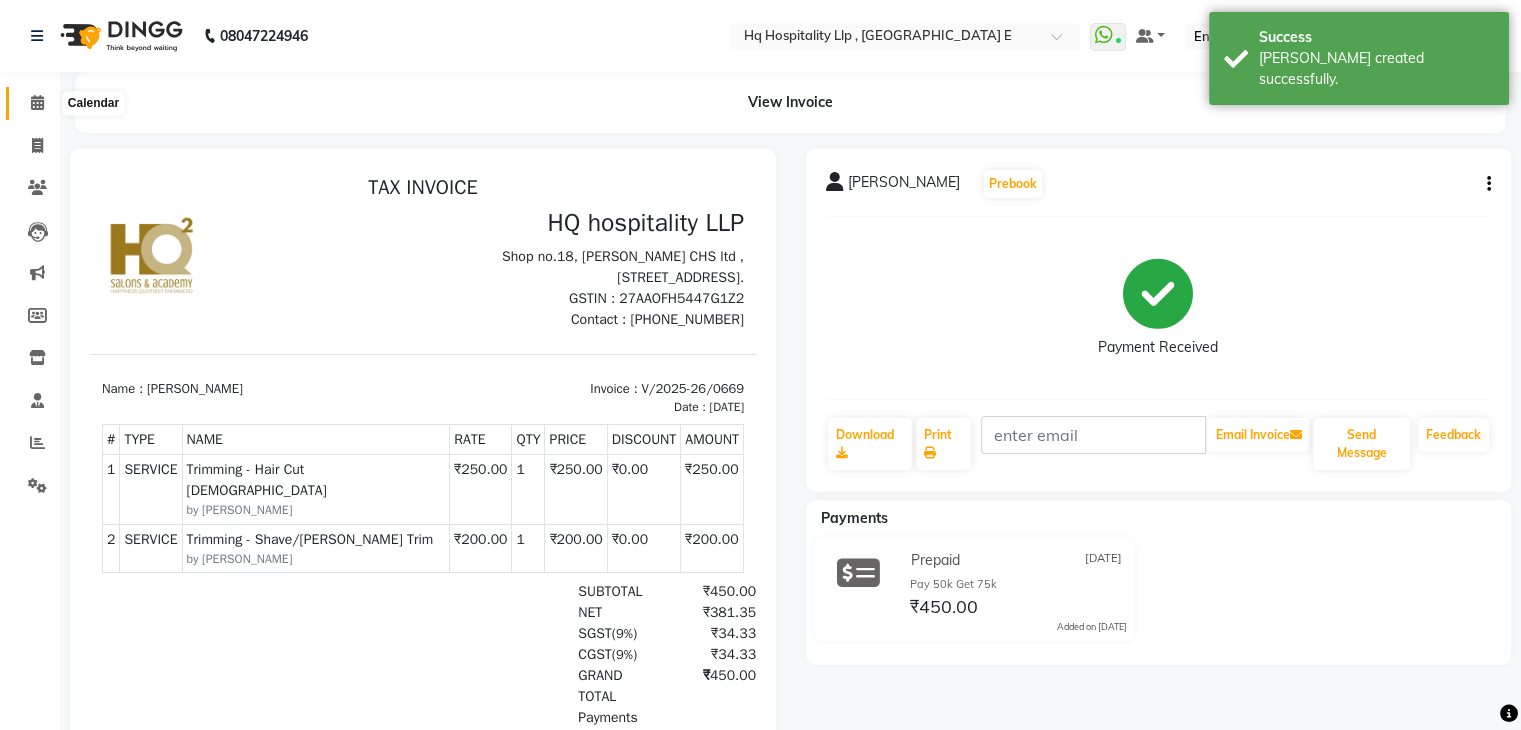 click 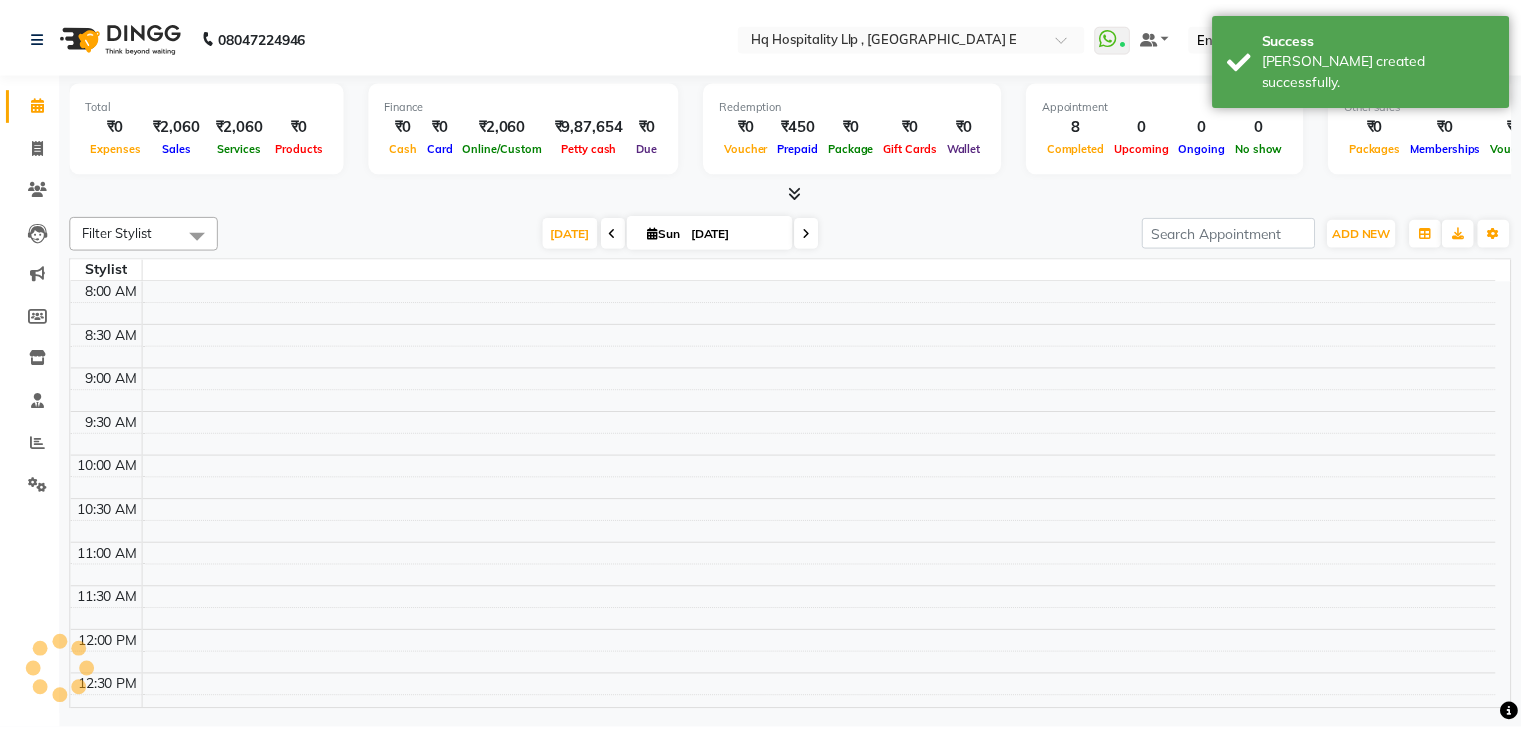 scroll, scrollTop: 872, scrollLeft: 0, axis: vertical 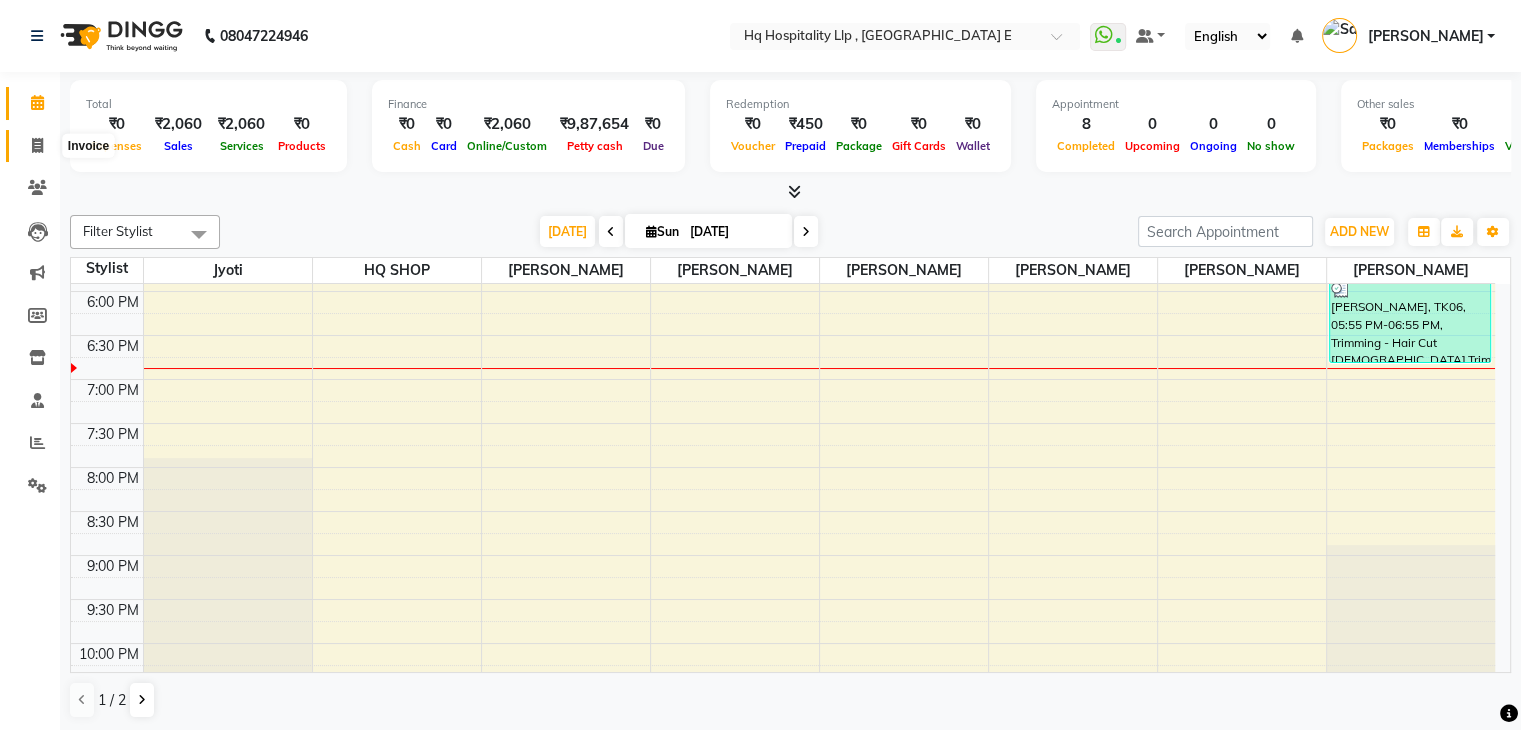 click 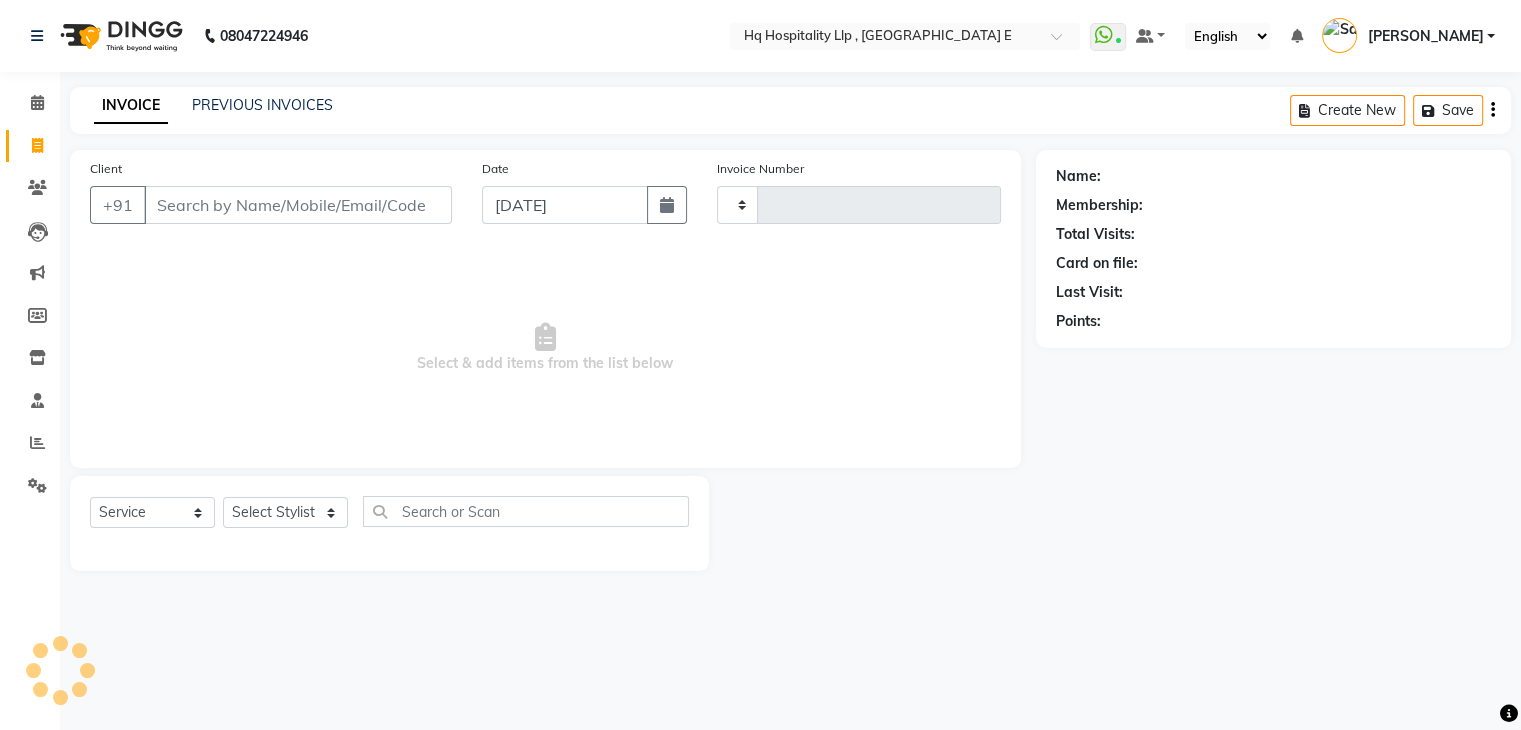 type on "0670" 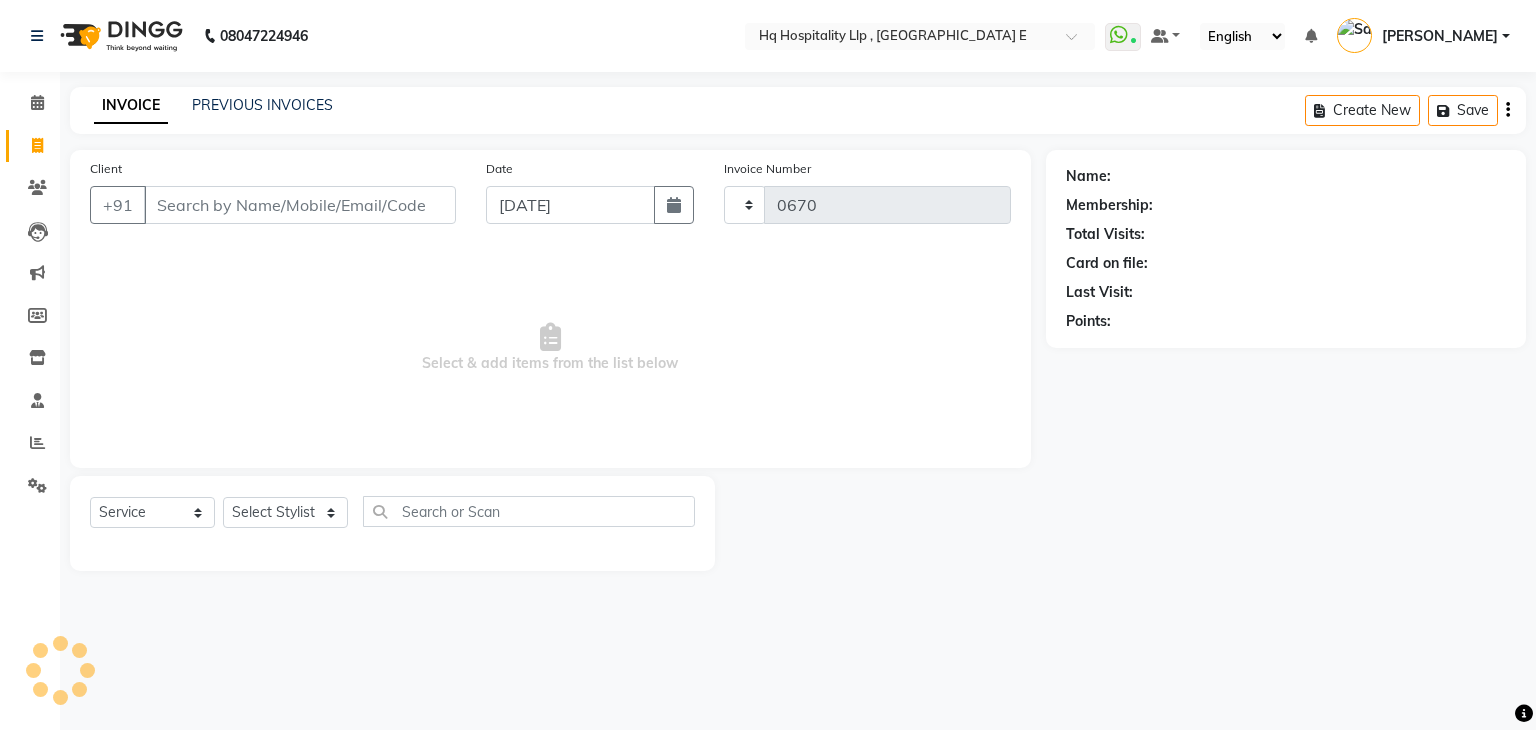 select on "5407" 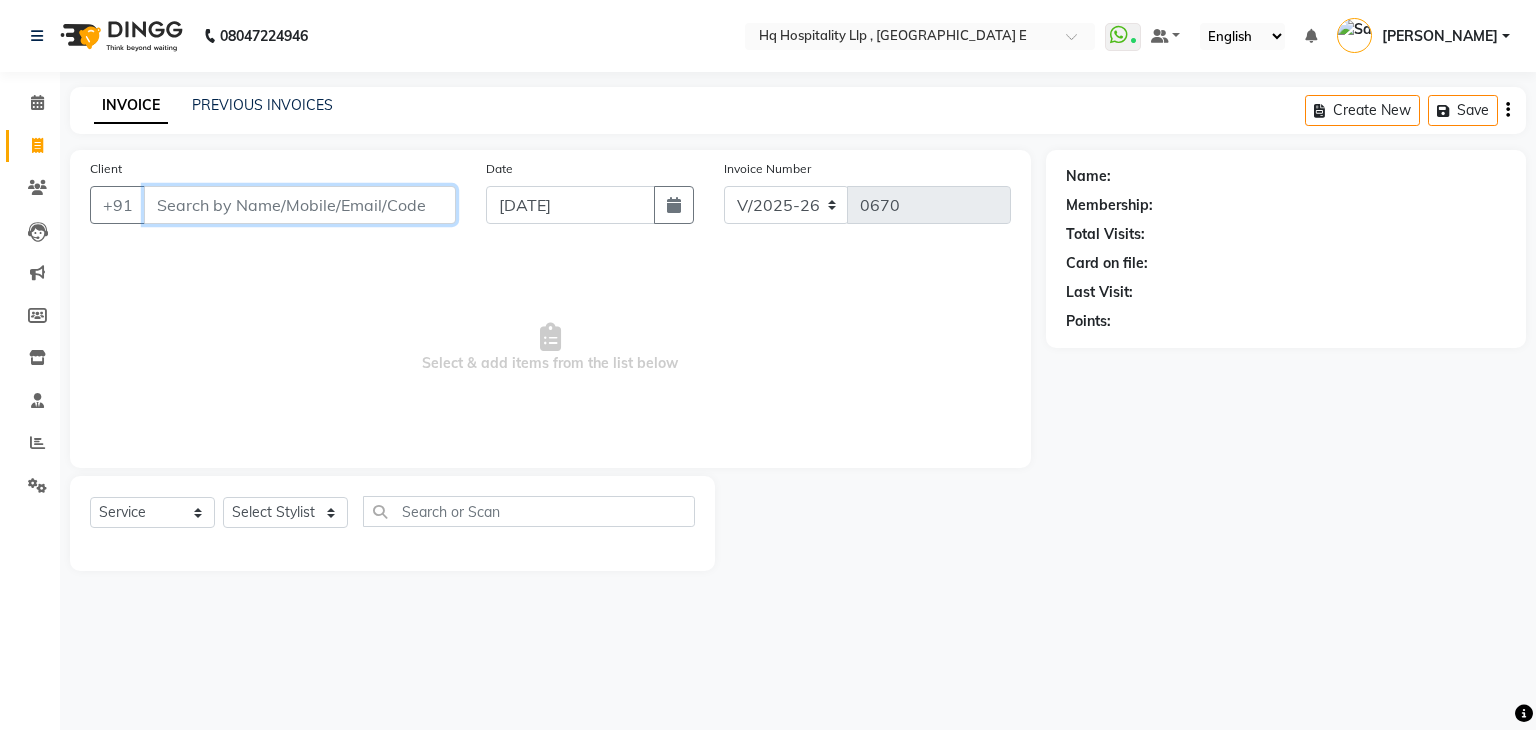 click on "Client" at bounding box center [300, 205] 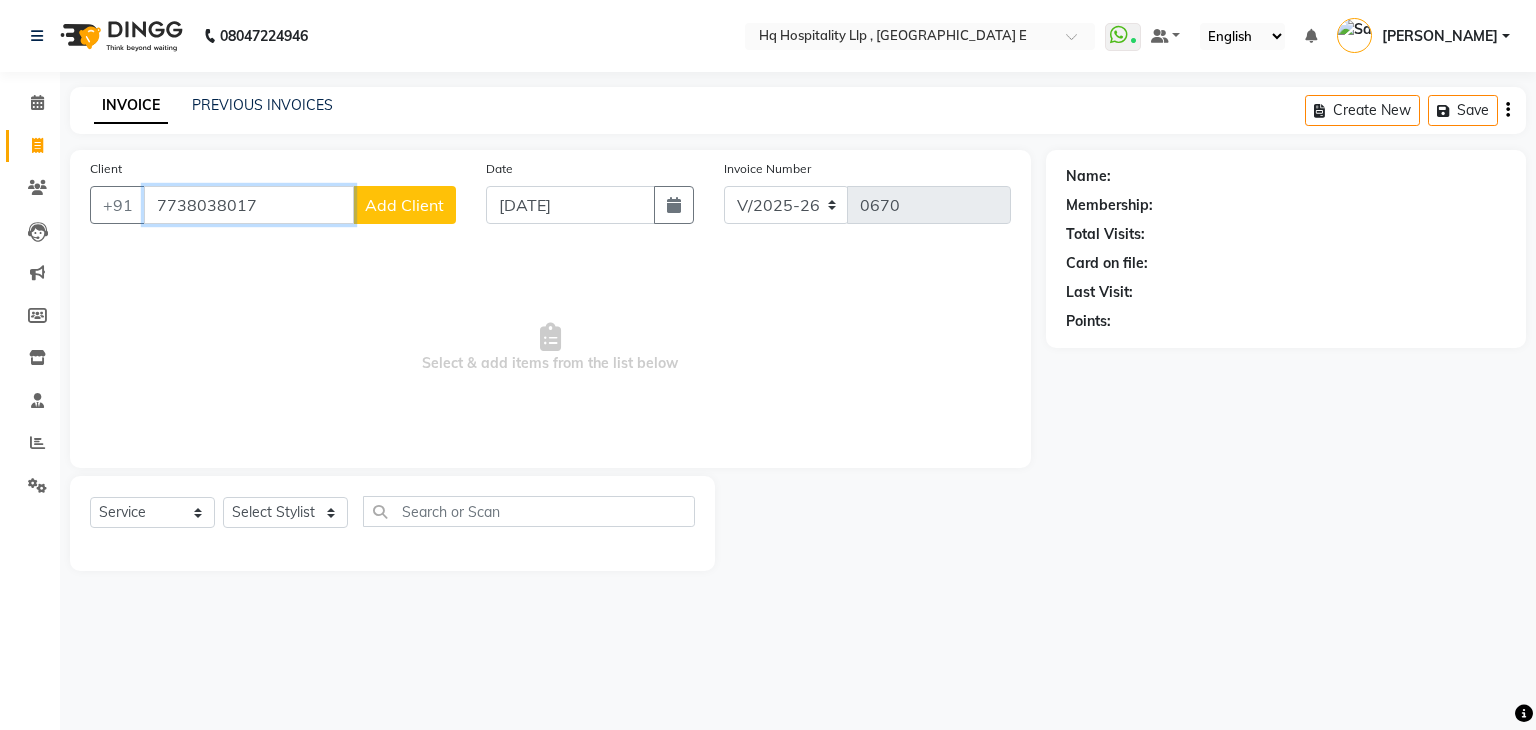 drag, startPoint x: 278, startPoint y: 217, endPoint x: 196, endPoint y: 204, distance: 83.02409 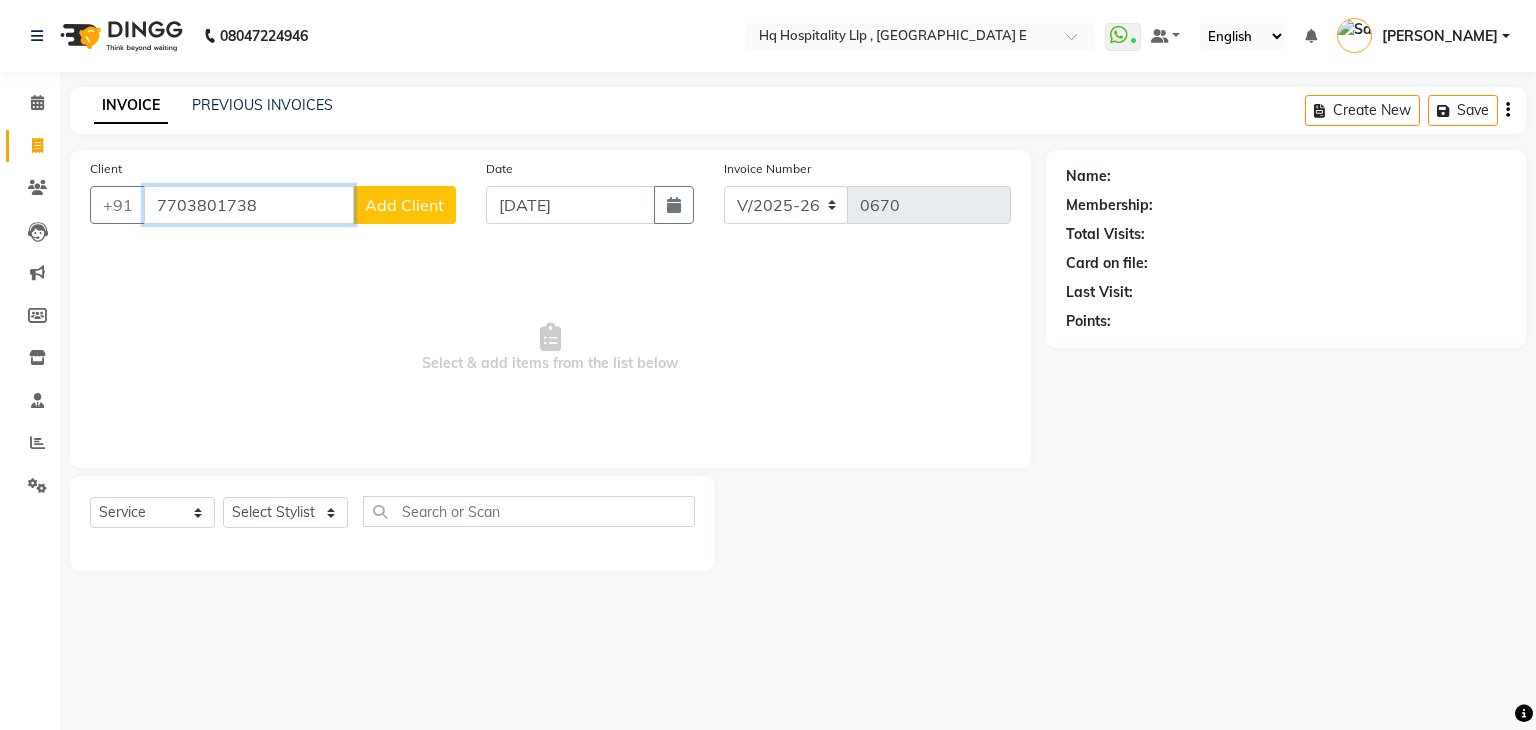 click on "7703801738" at bounding box center (249, 205) 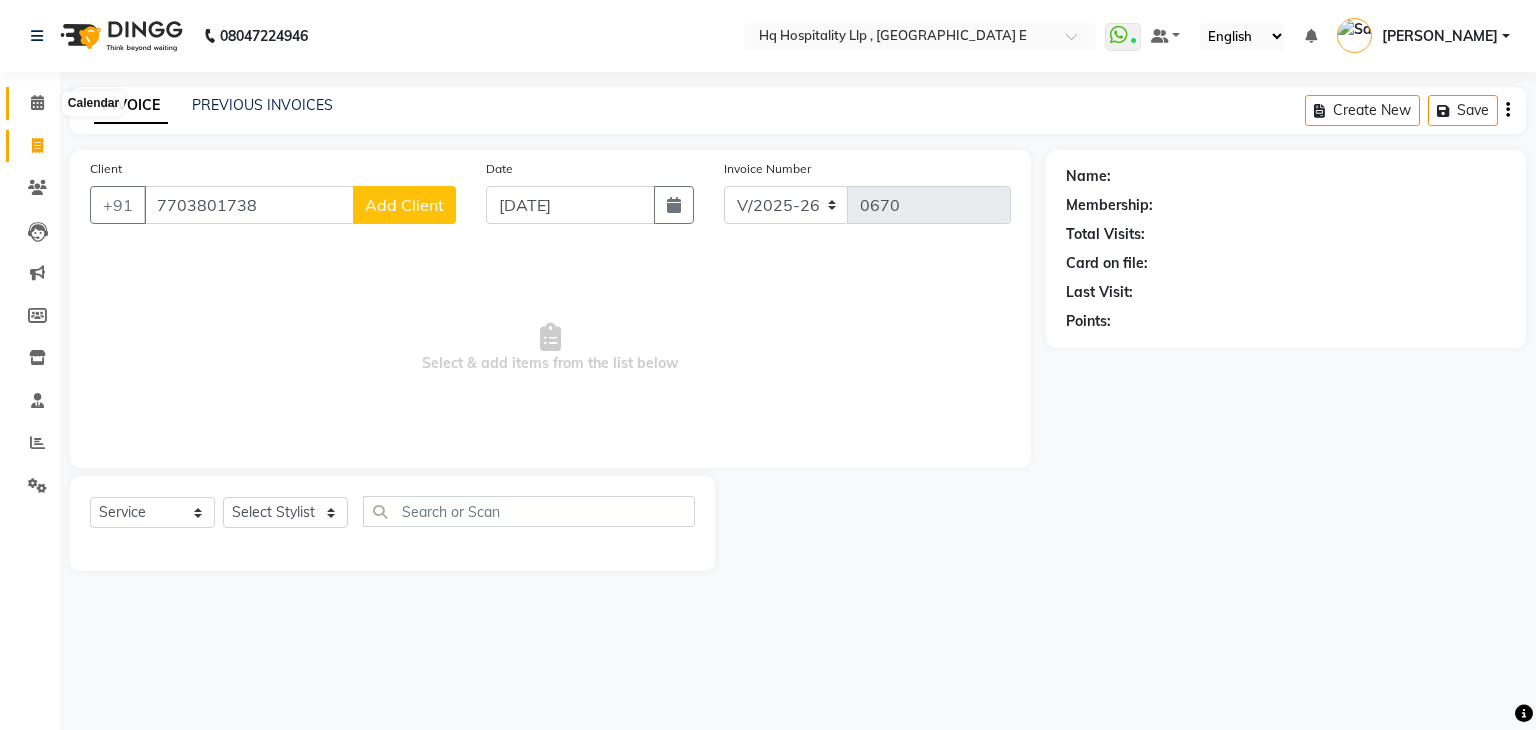 click 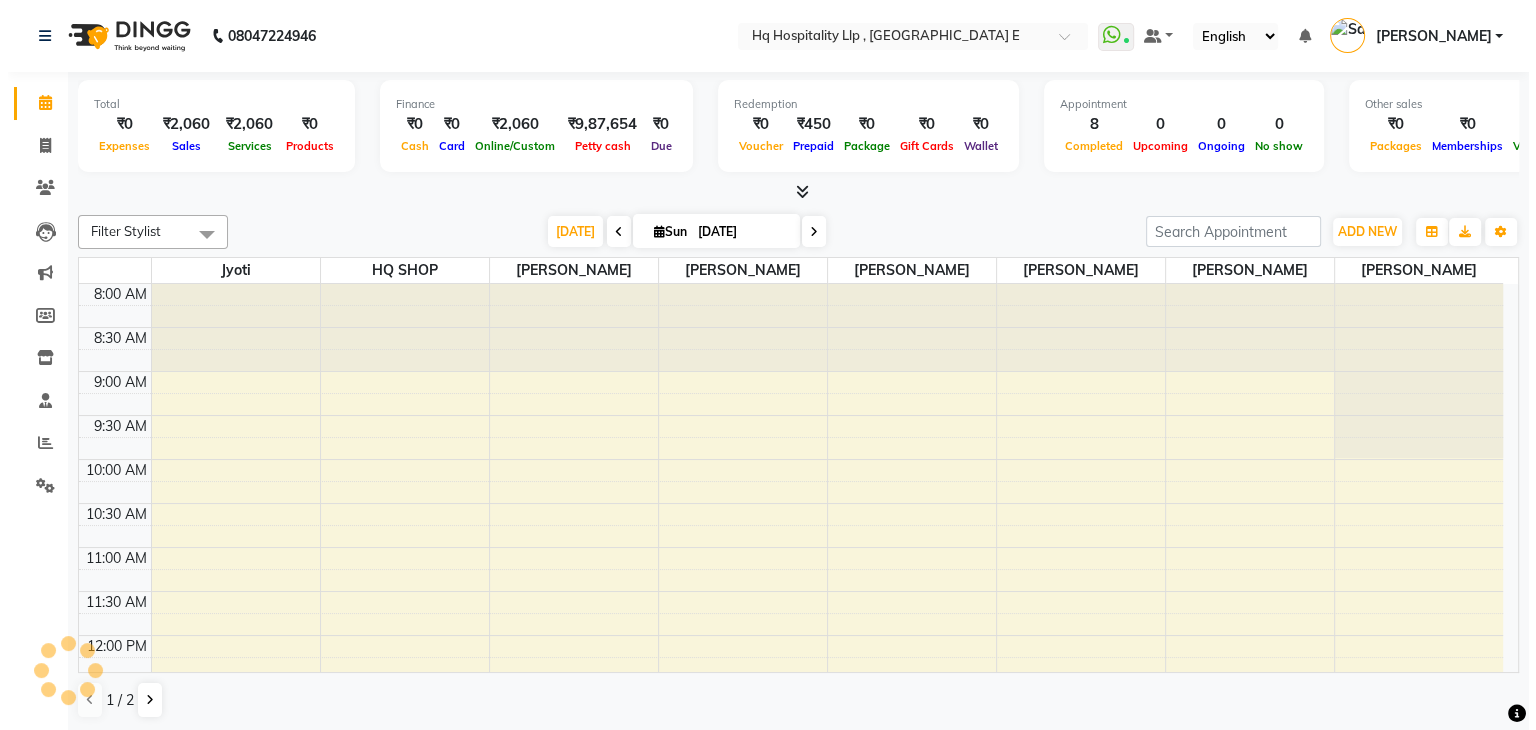 scroll, scrollTop: 0, scrollLeft: 0, axis: both 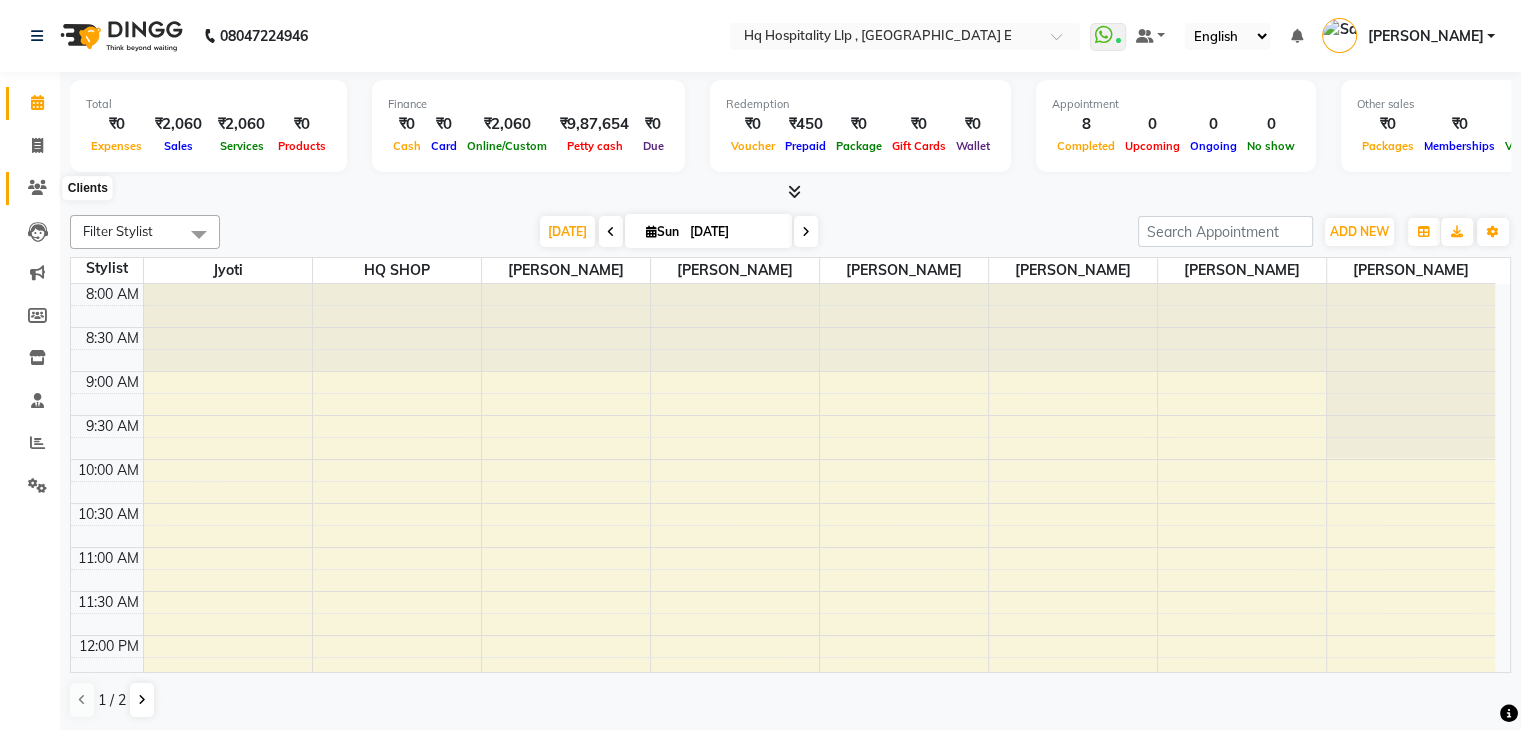 click 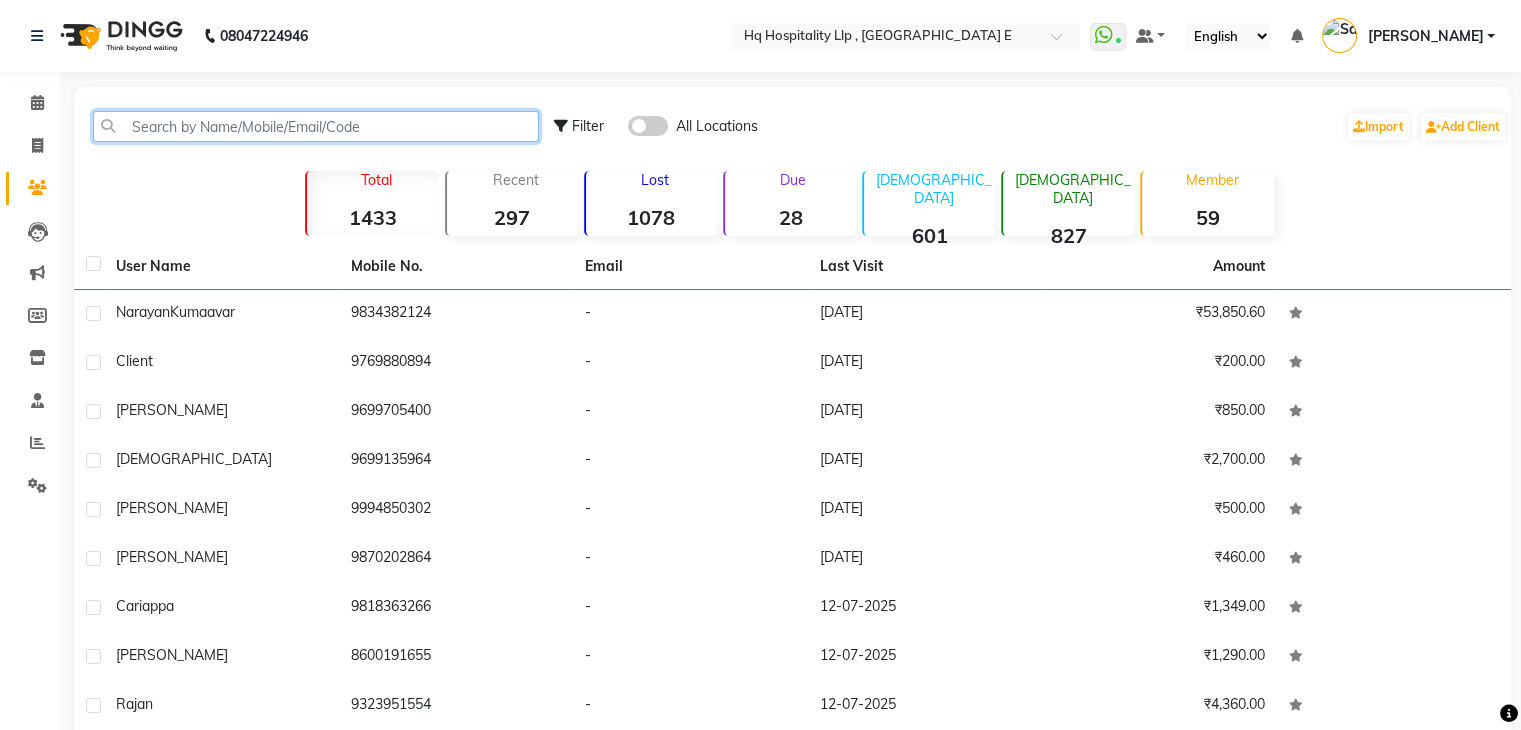 click 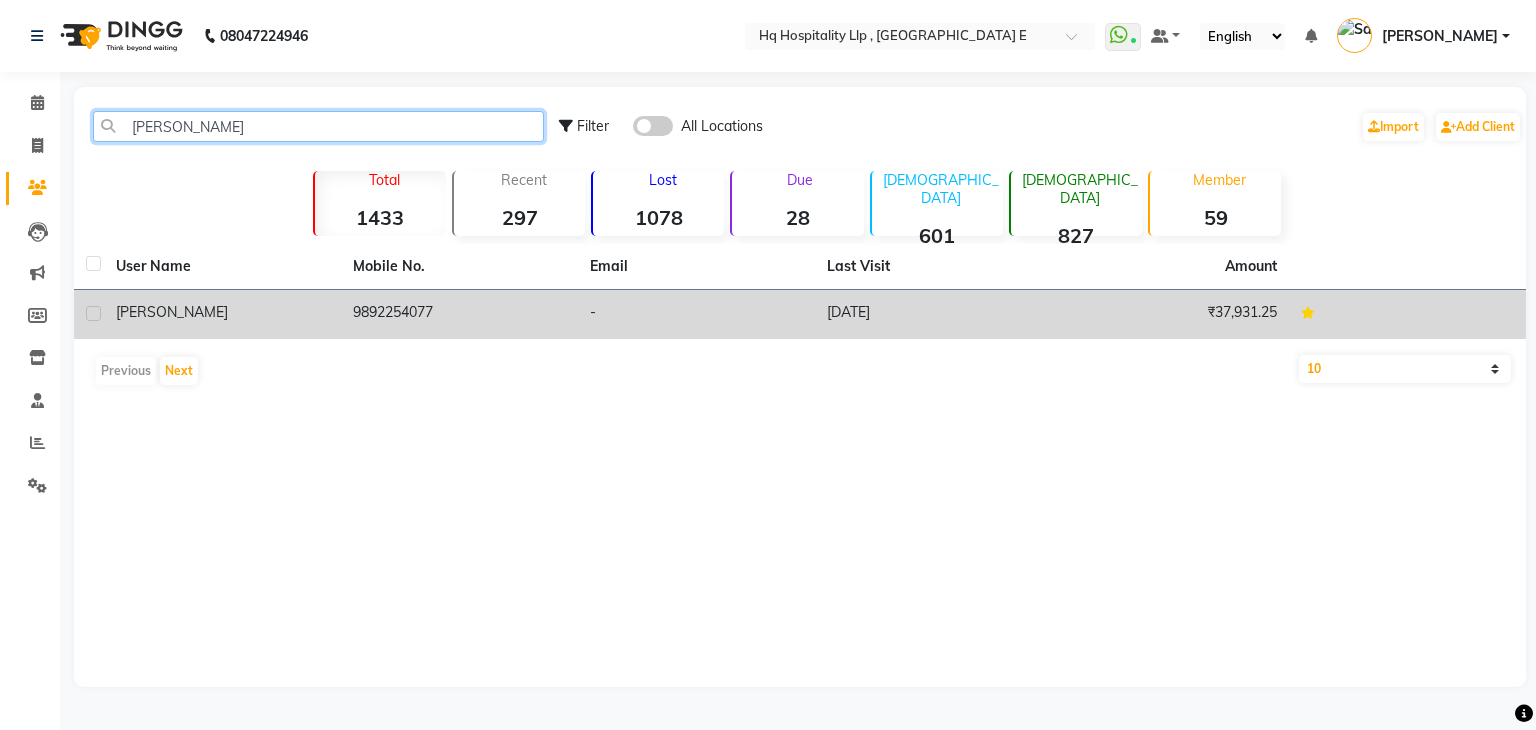 type on "nilima" 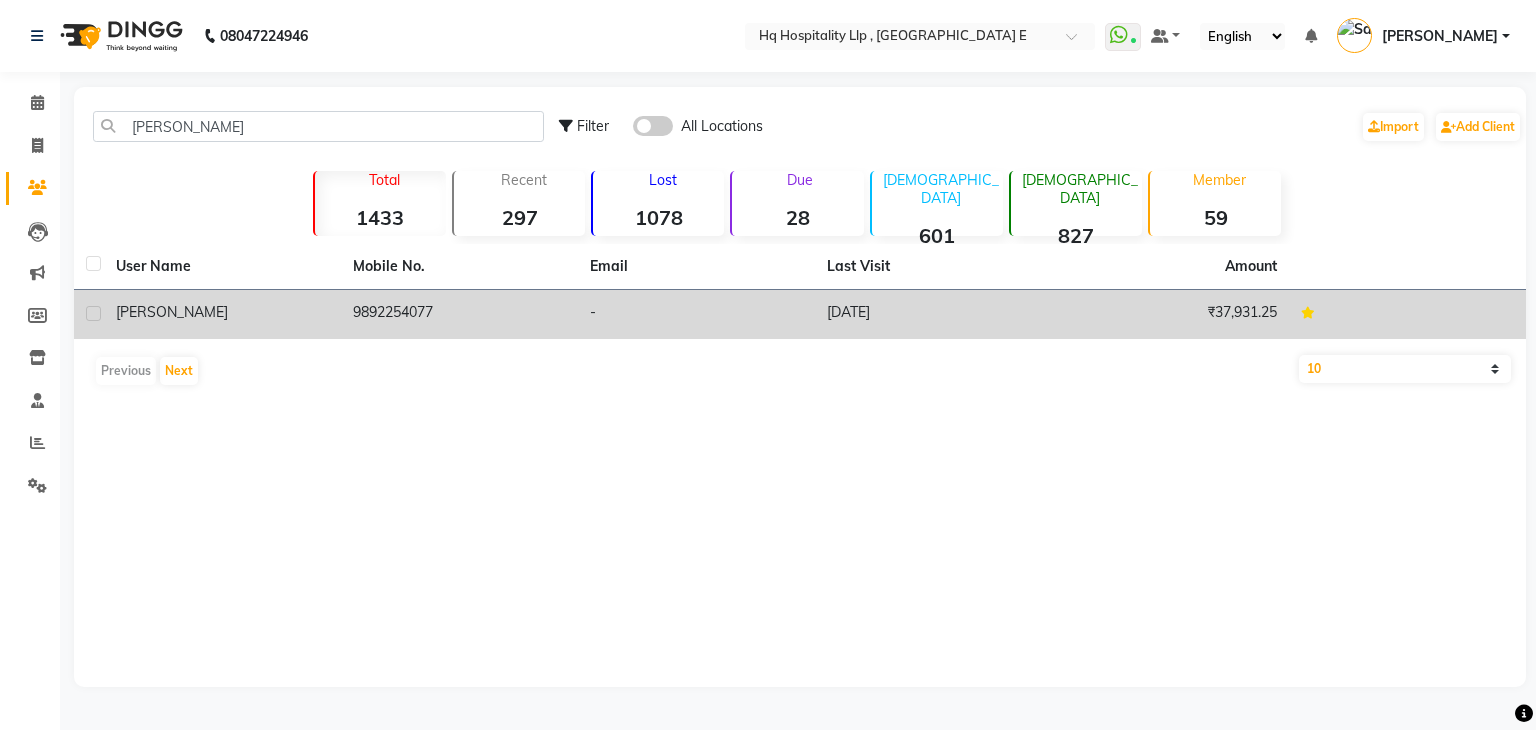 click on "9892254077" 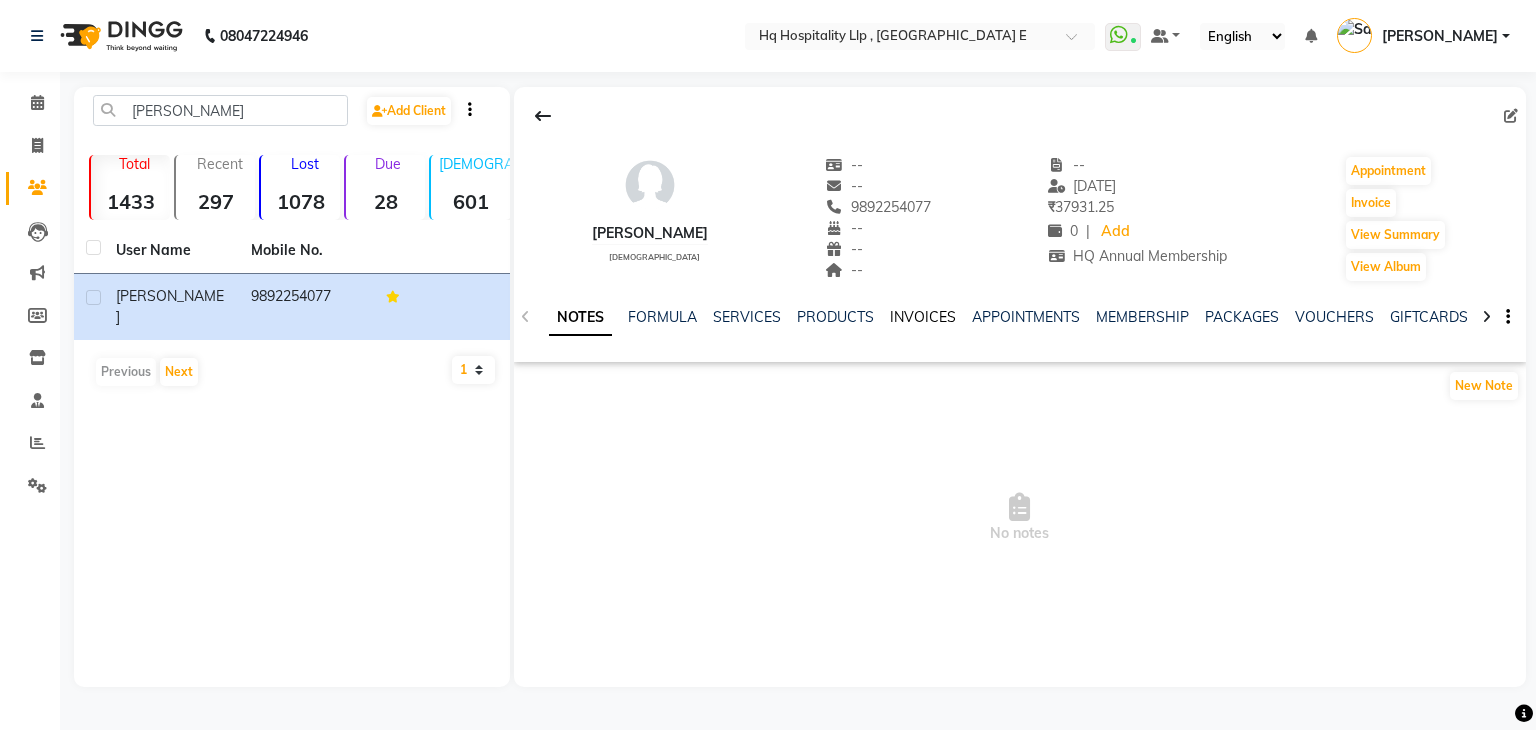 click on "INVOICES" 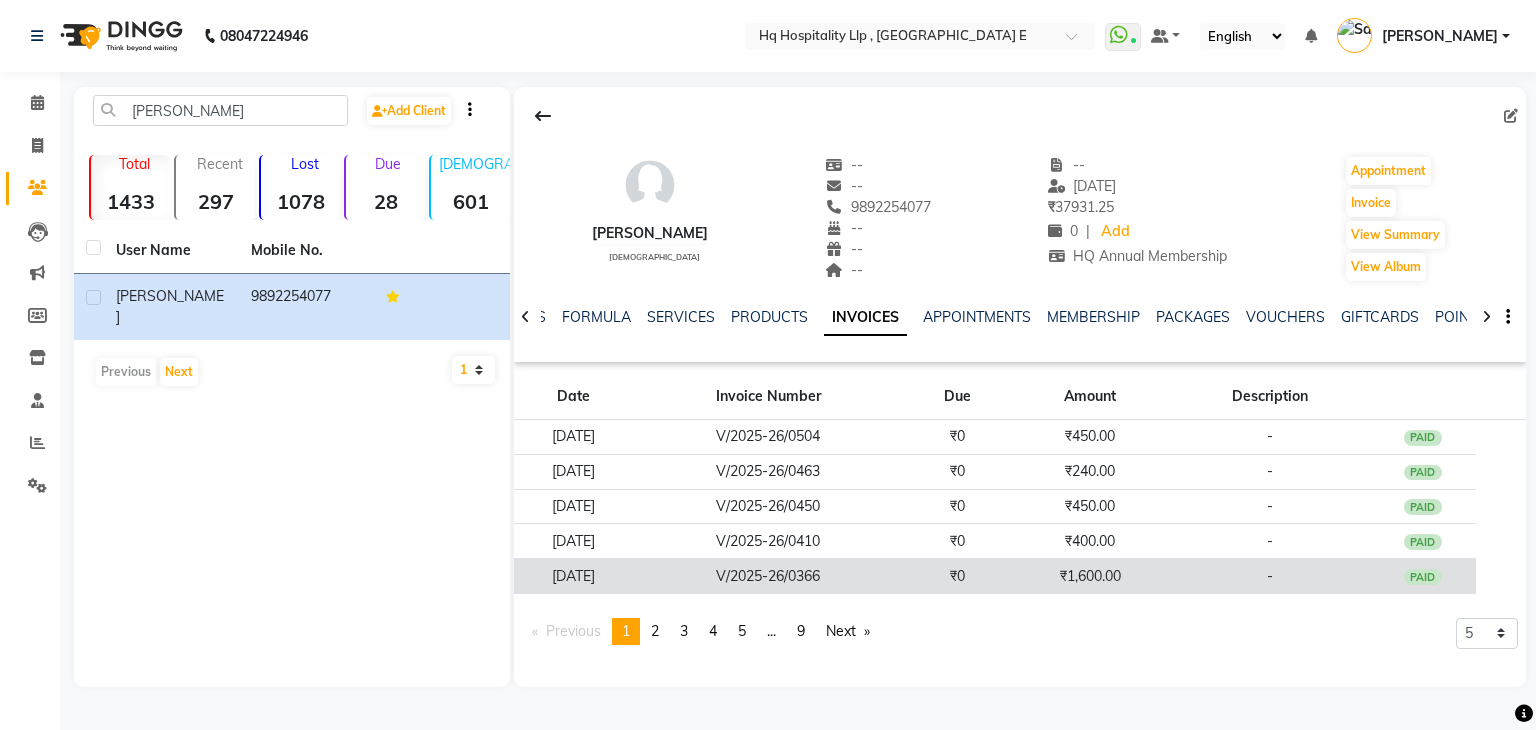 click on "₹1,600.00" 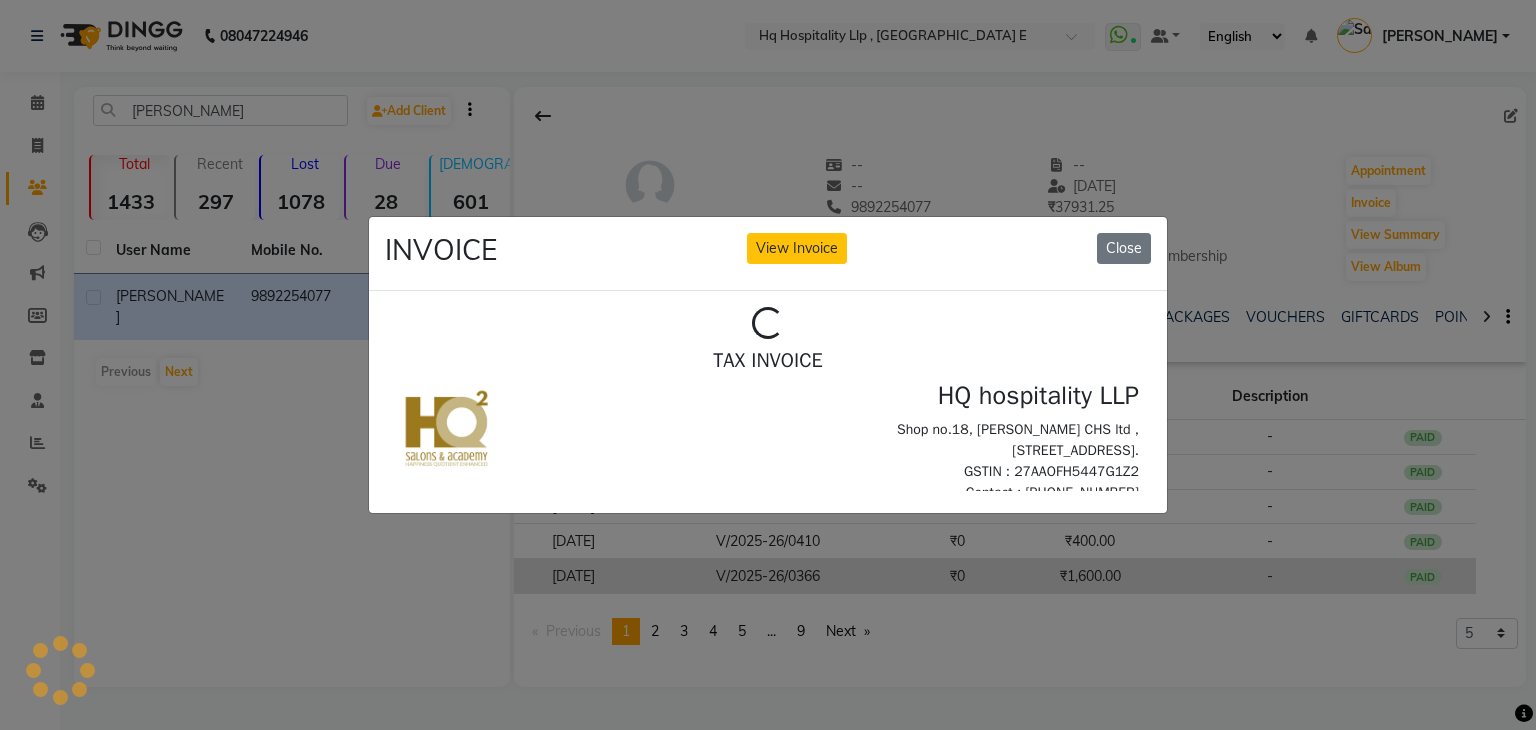 scroll, scrollTop: 0, scrollLeft: 0, axis: both 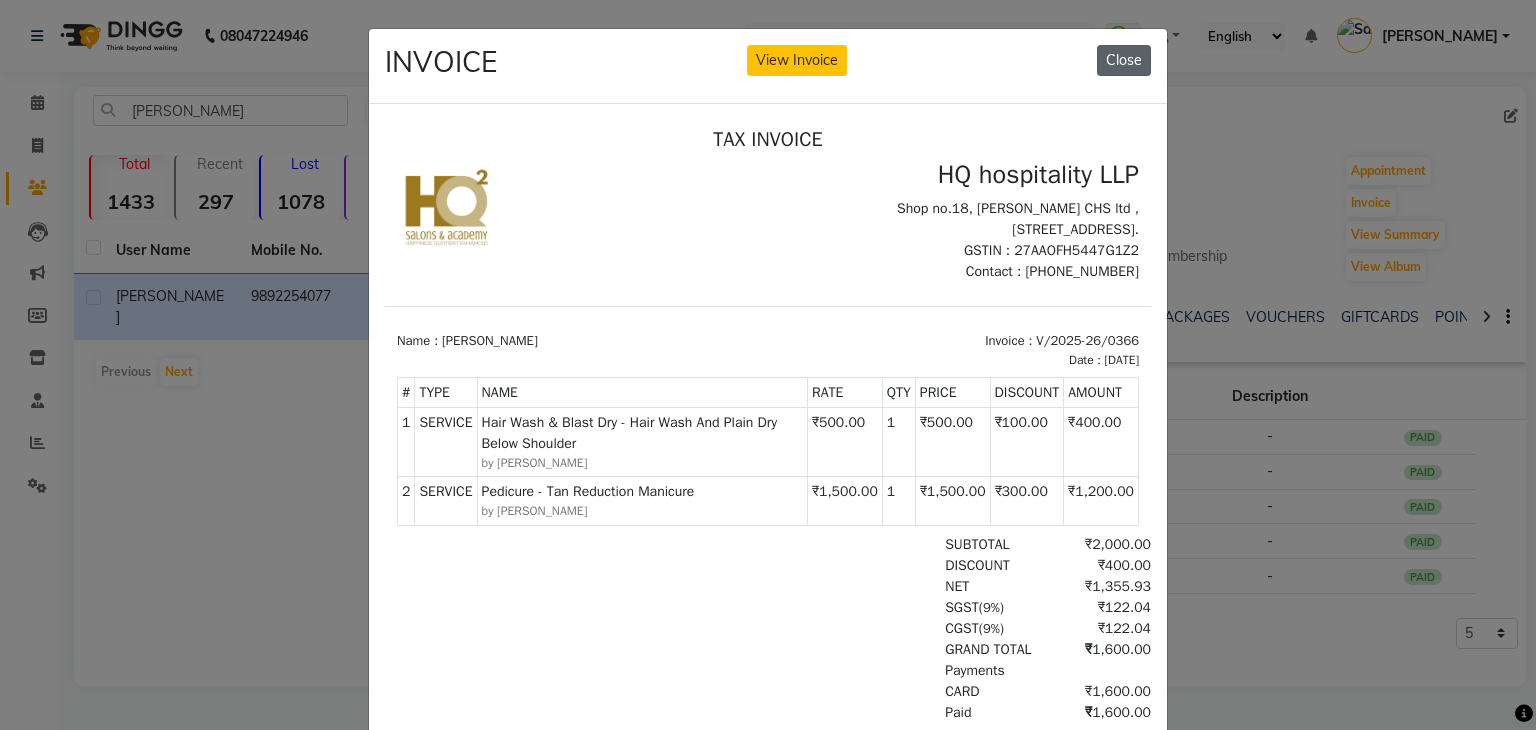 click on "Close" 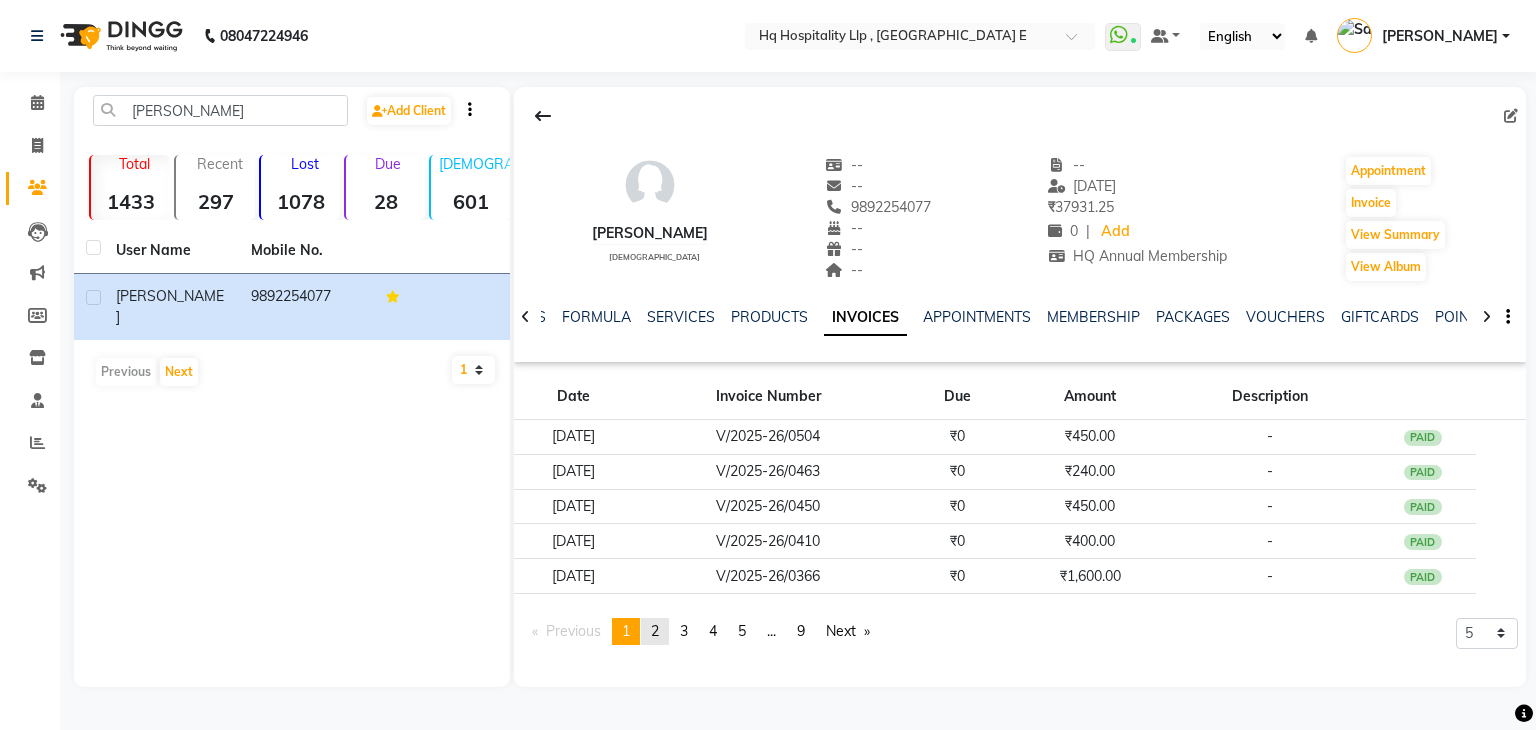 click on "2" 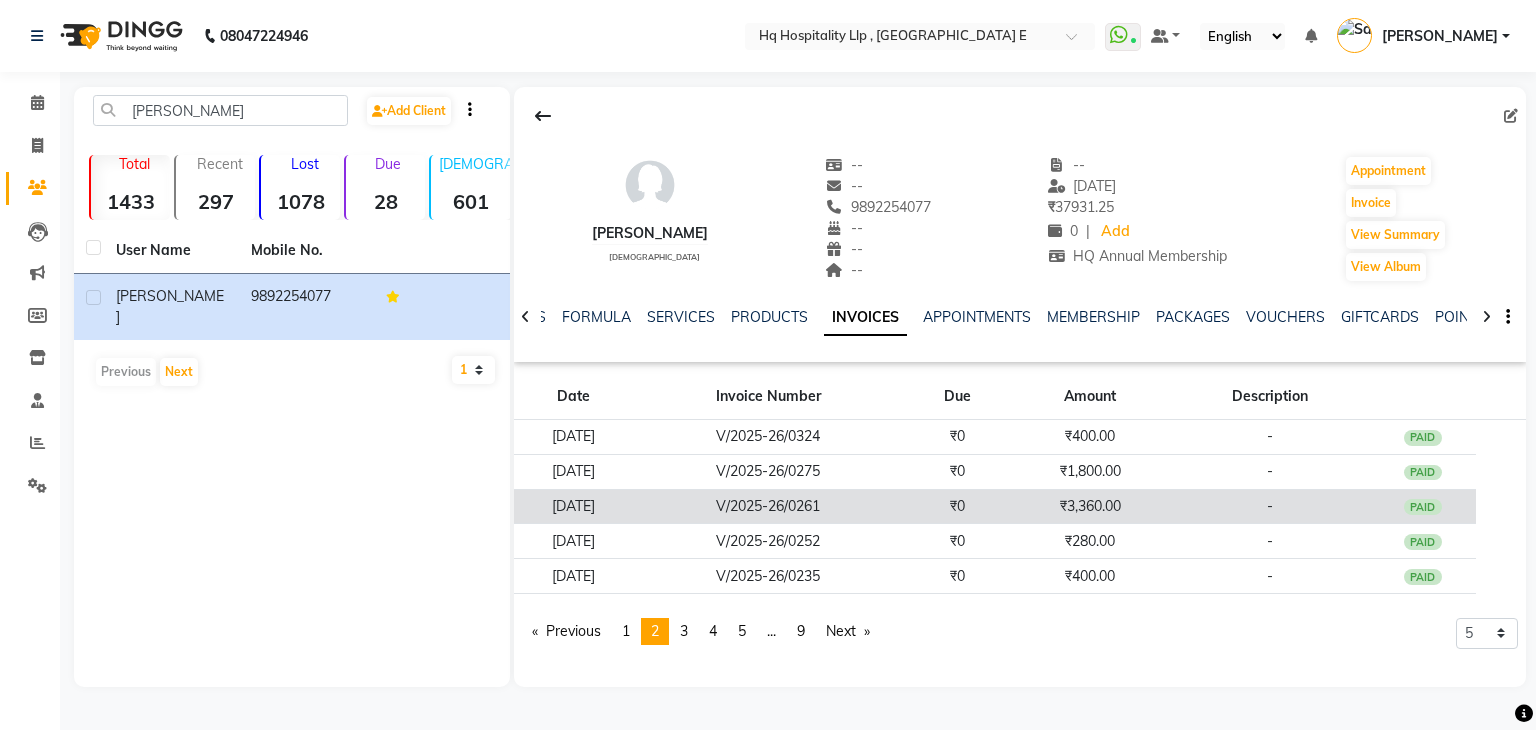 click on "₹3,360.00" 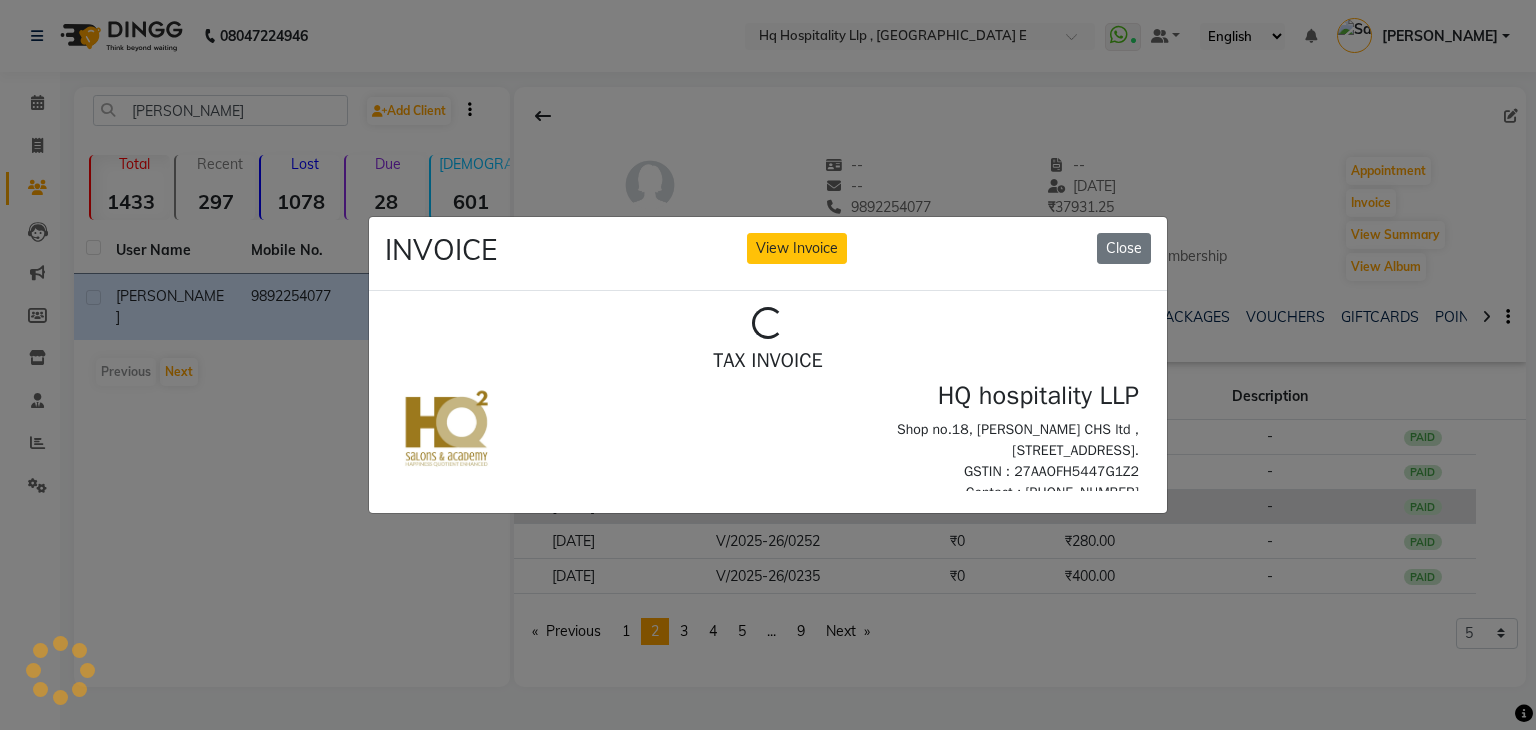 scroll, scrollTop: 0, scrollLeft: 0, axis: both 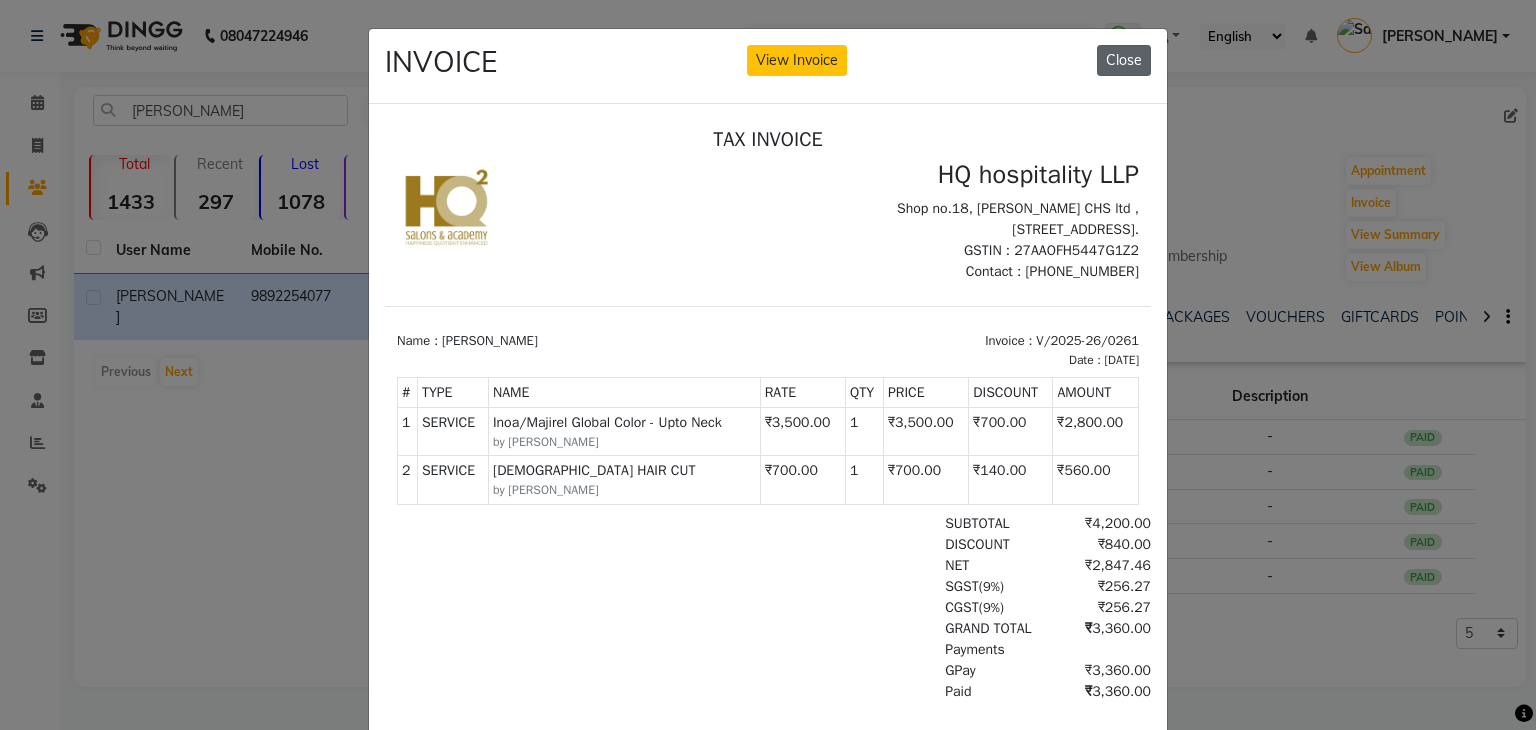 click on "Close" 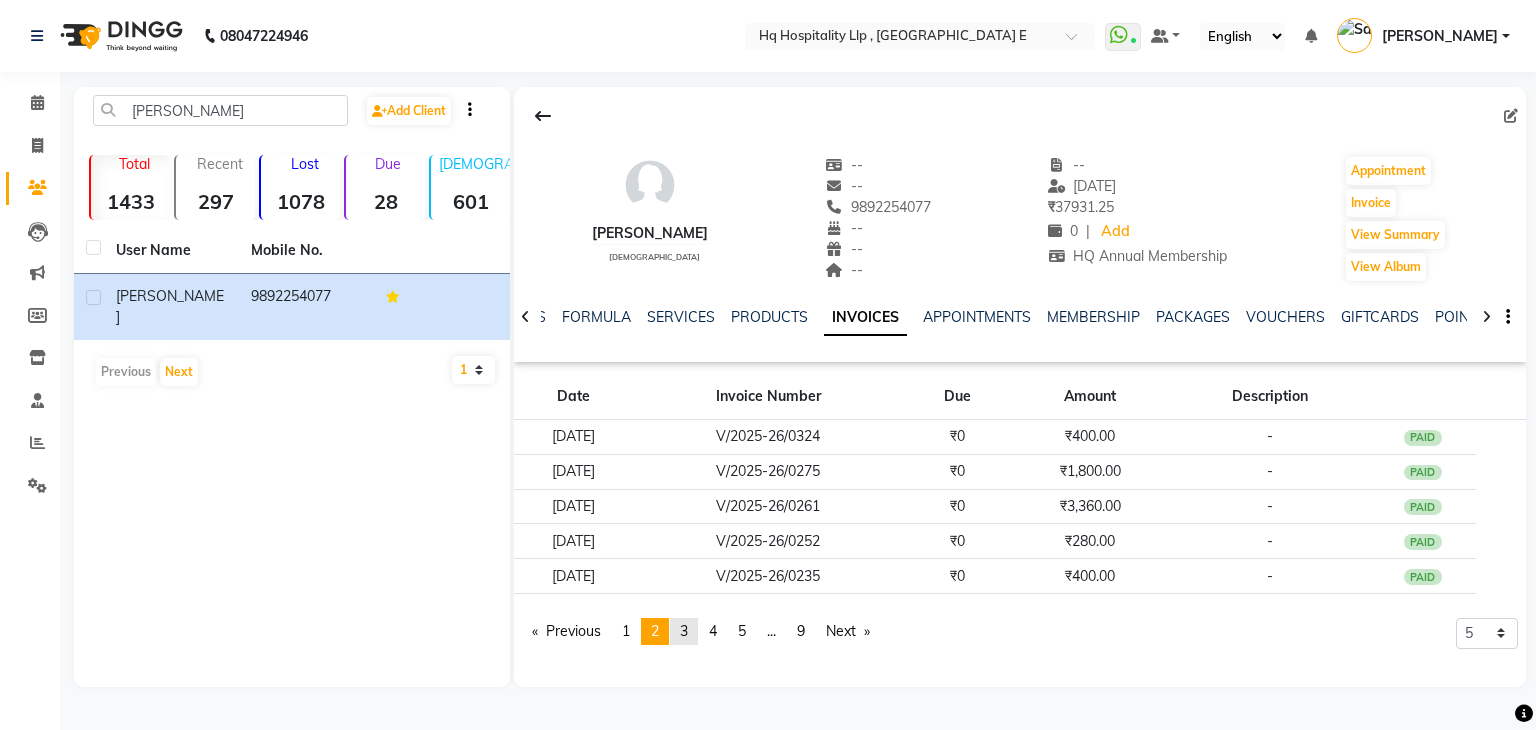 click on "3" 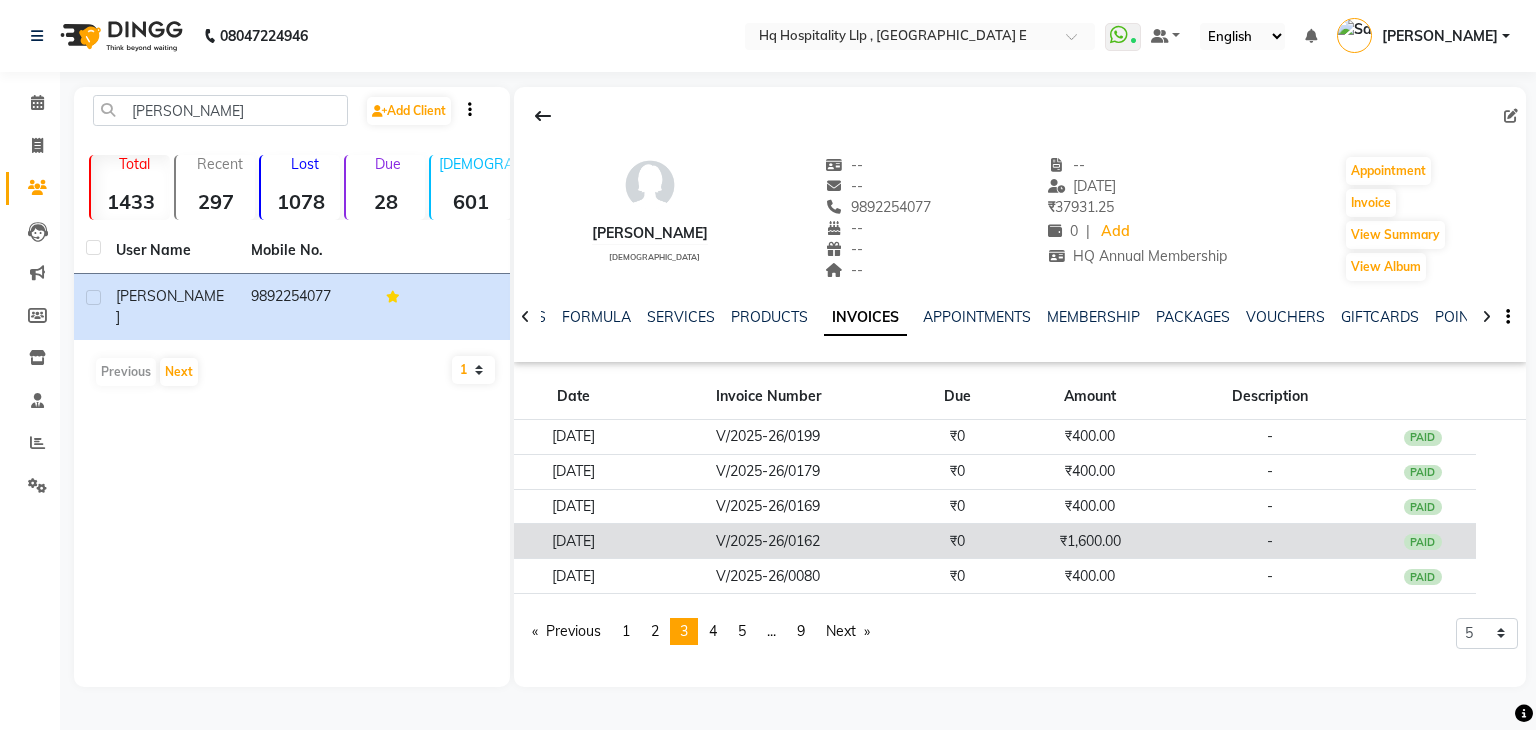 click on "V/2025-26/0162" 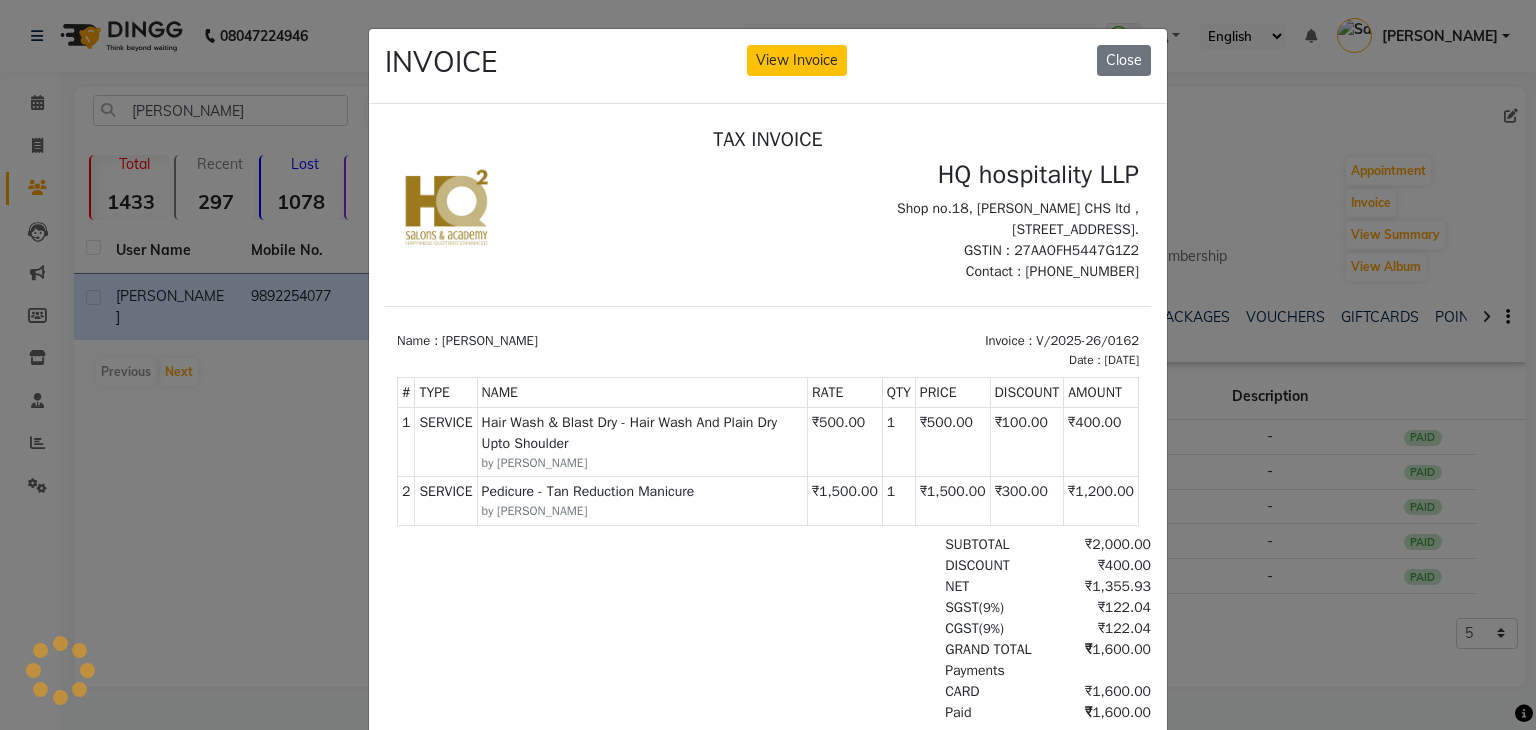 scroll, scrollTop: 0, scrollLeft: 0, axis: both 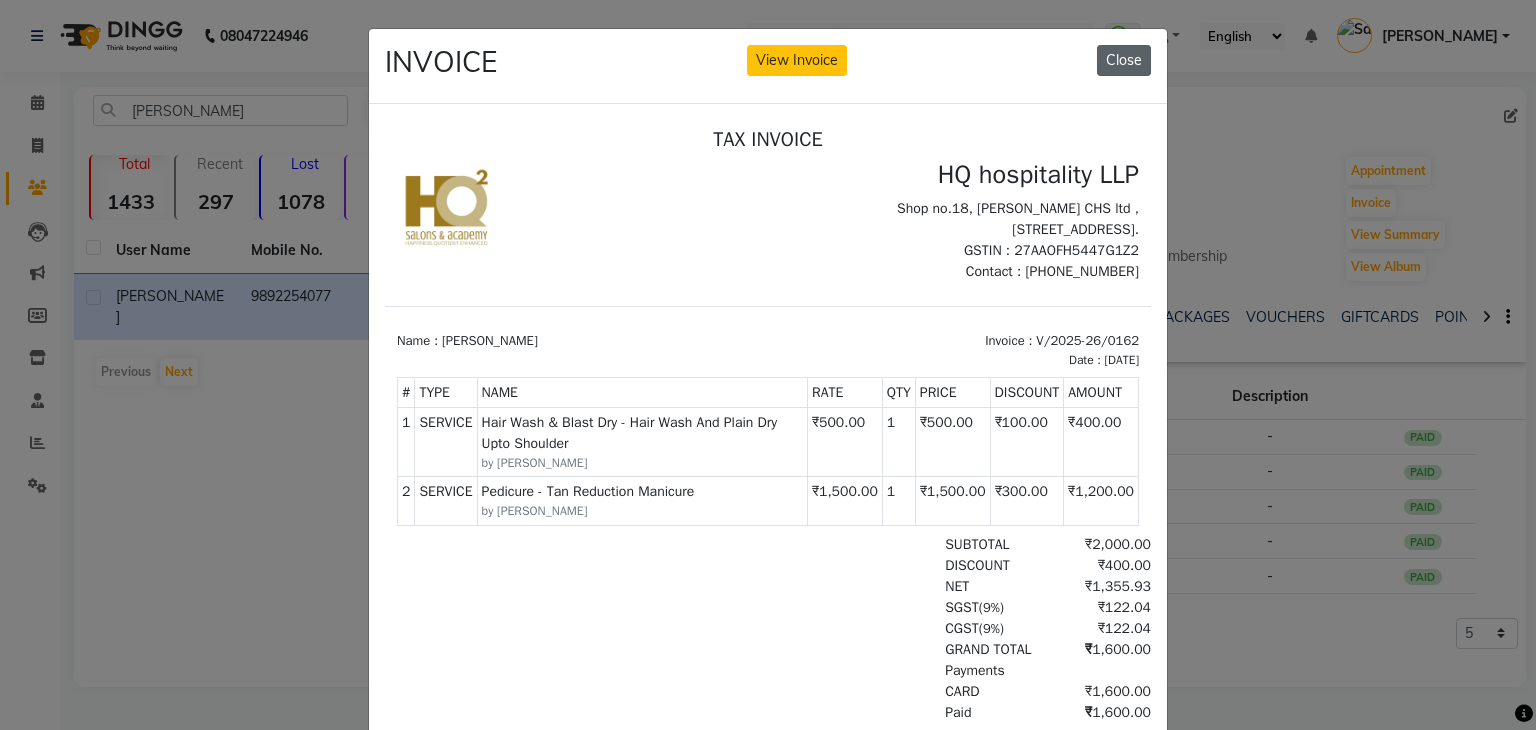 click on "Close" 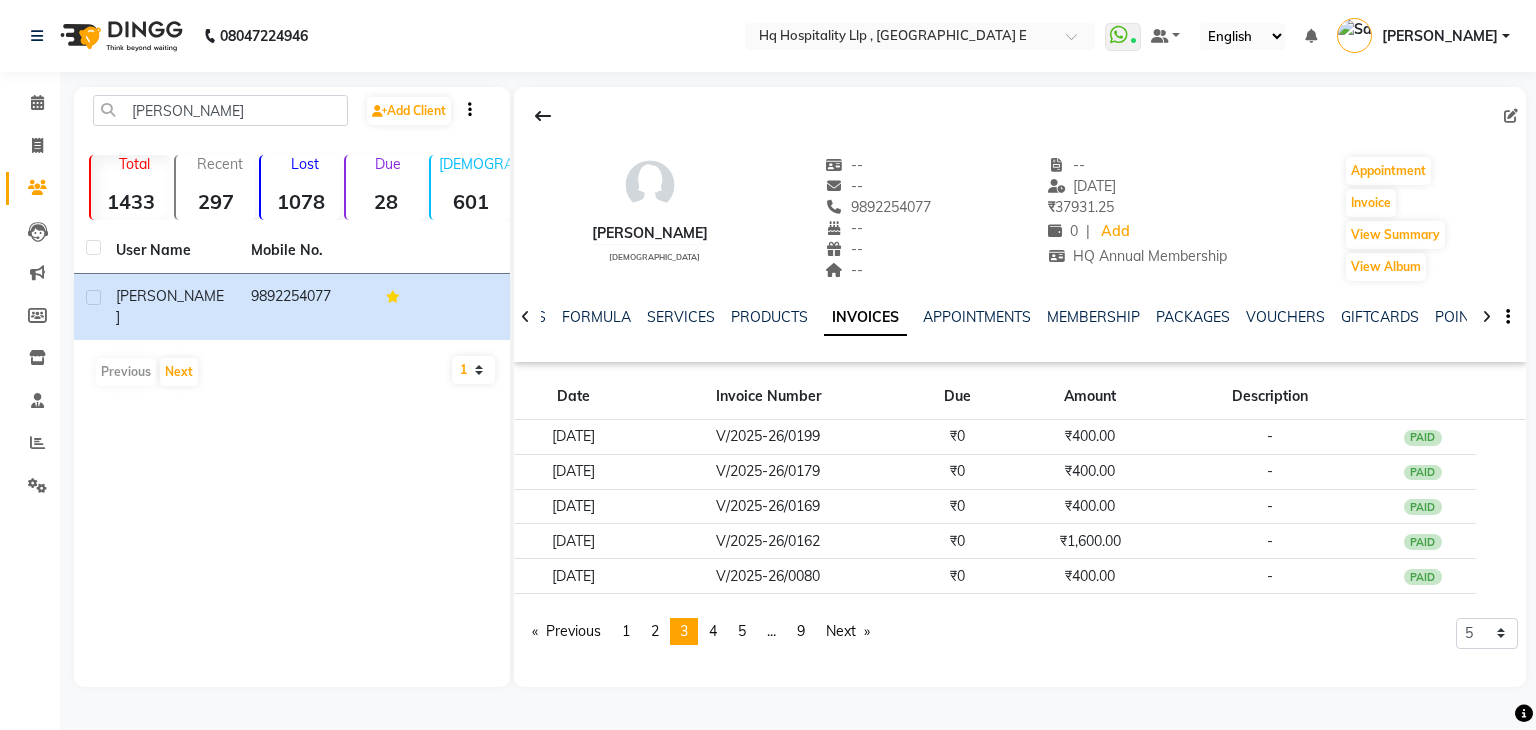 click on "Previous  page  3 / 9  page  1 page  2 You're on page  3 page  4 page  5 page  ... page  9  Next  page" 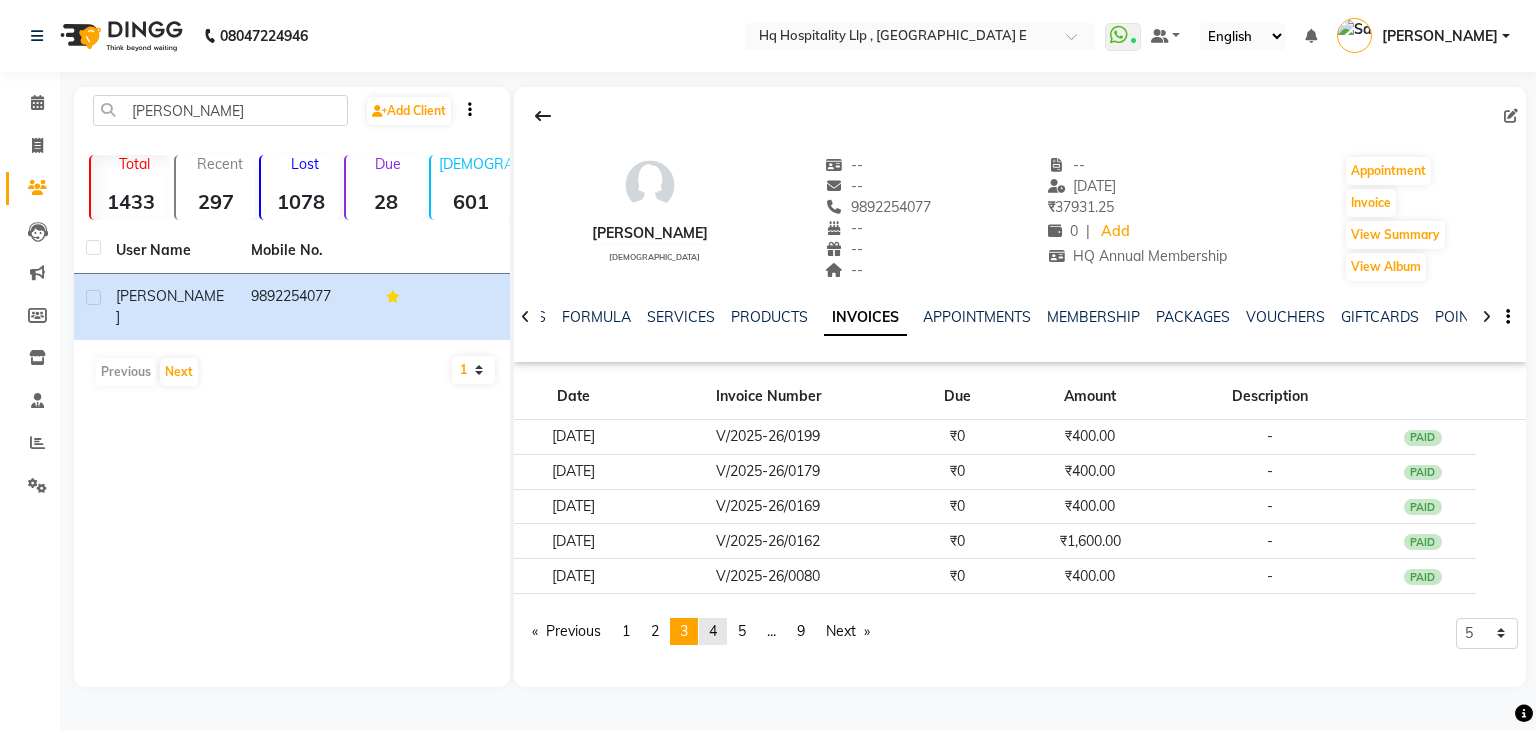 click on "4" 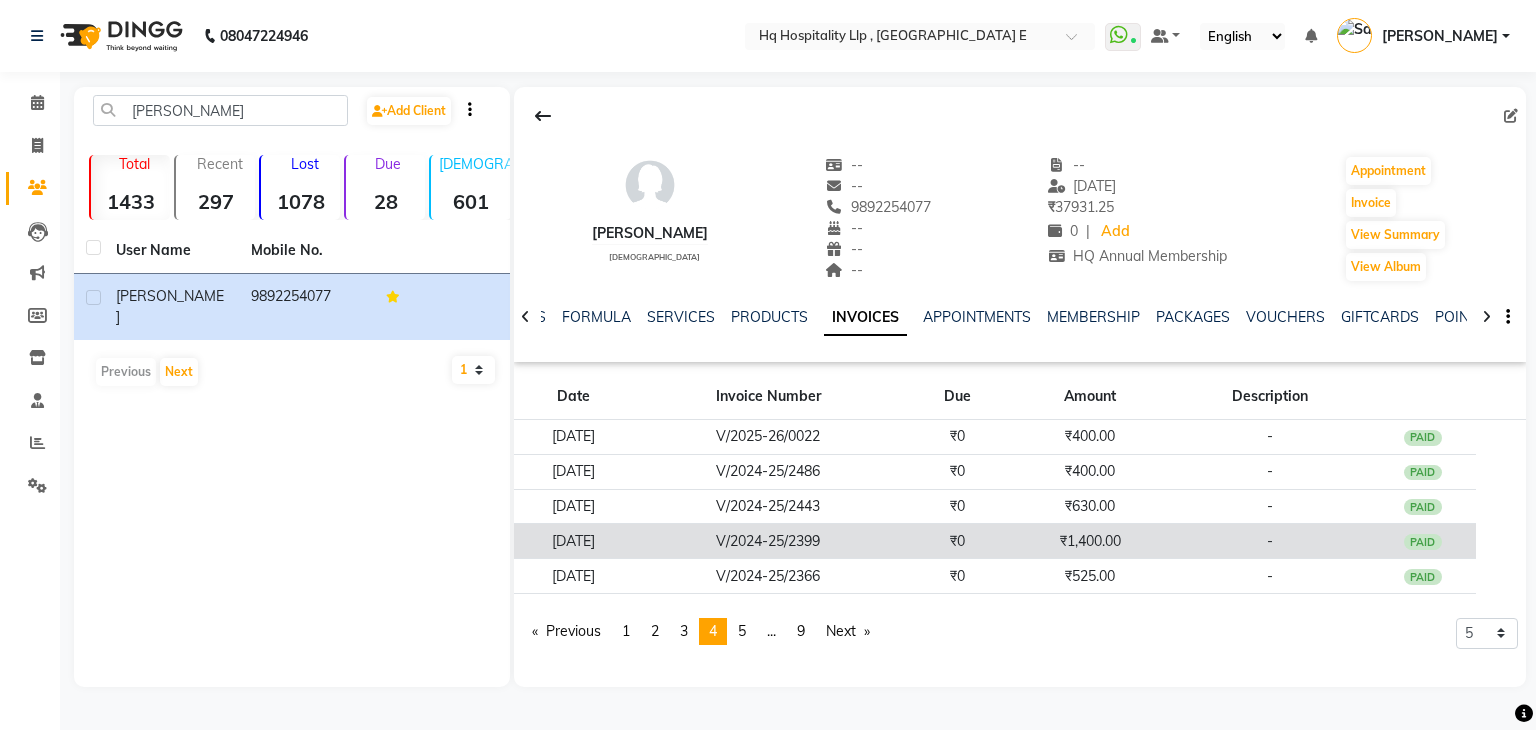 click on "V/2024-25/2399" 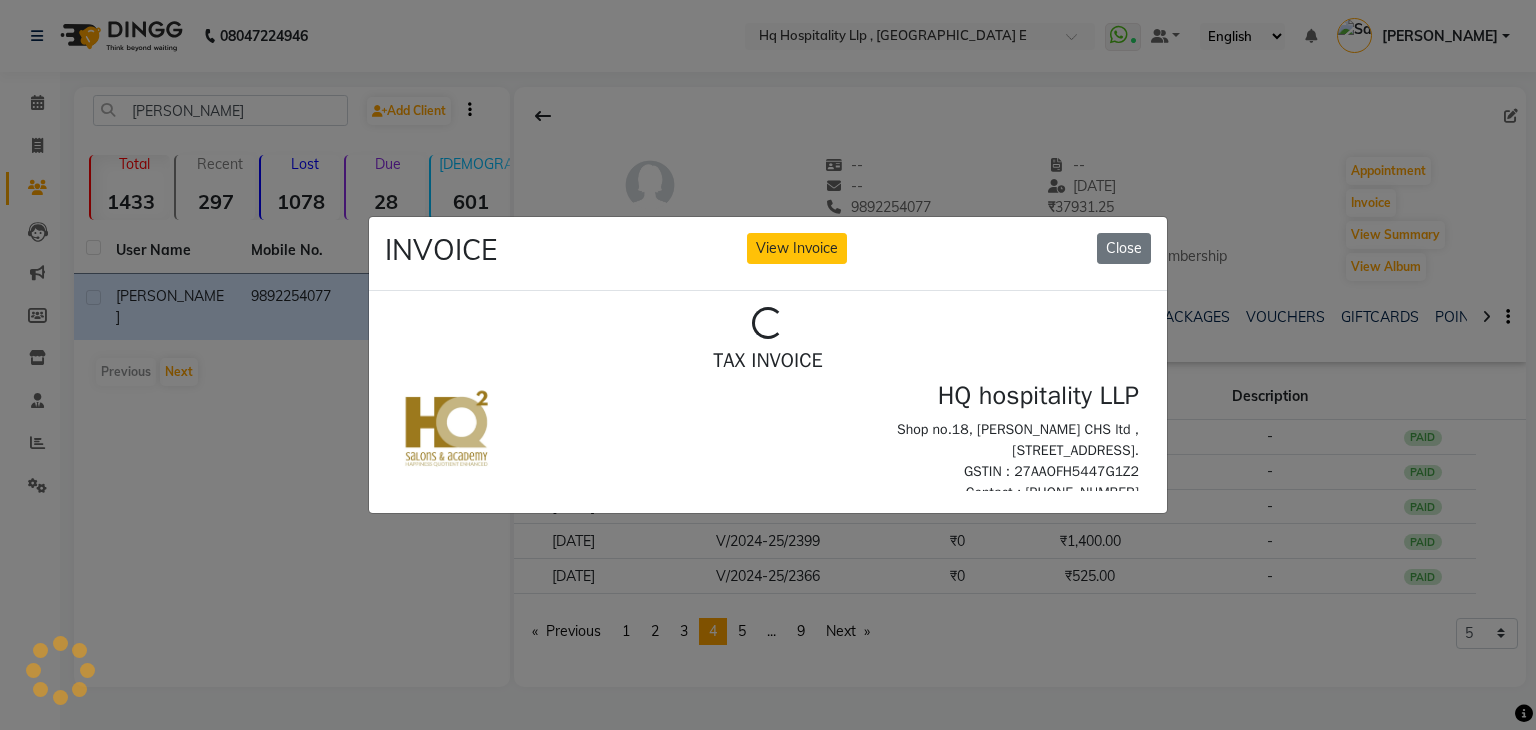 scroll, scrollTop: 0, scrollLeft: 0, axis: both 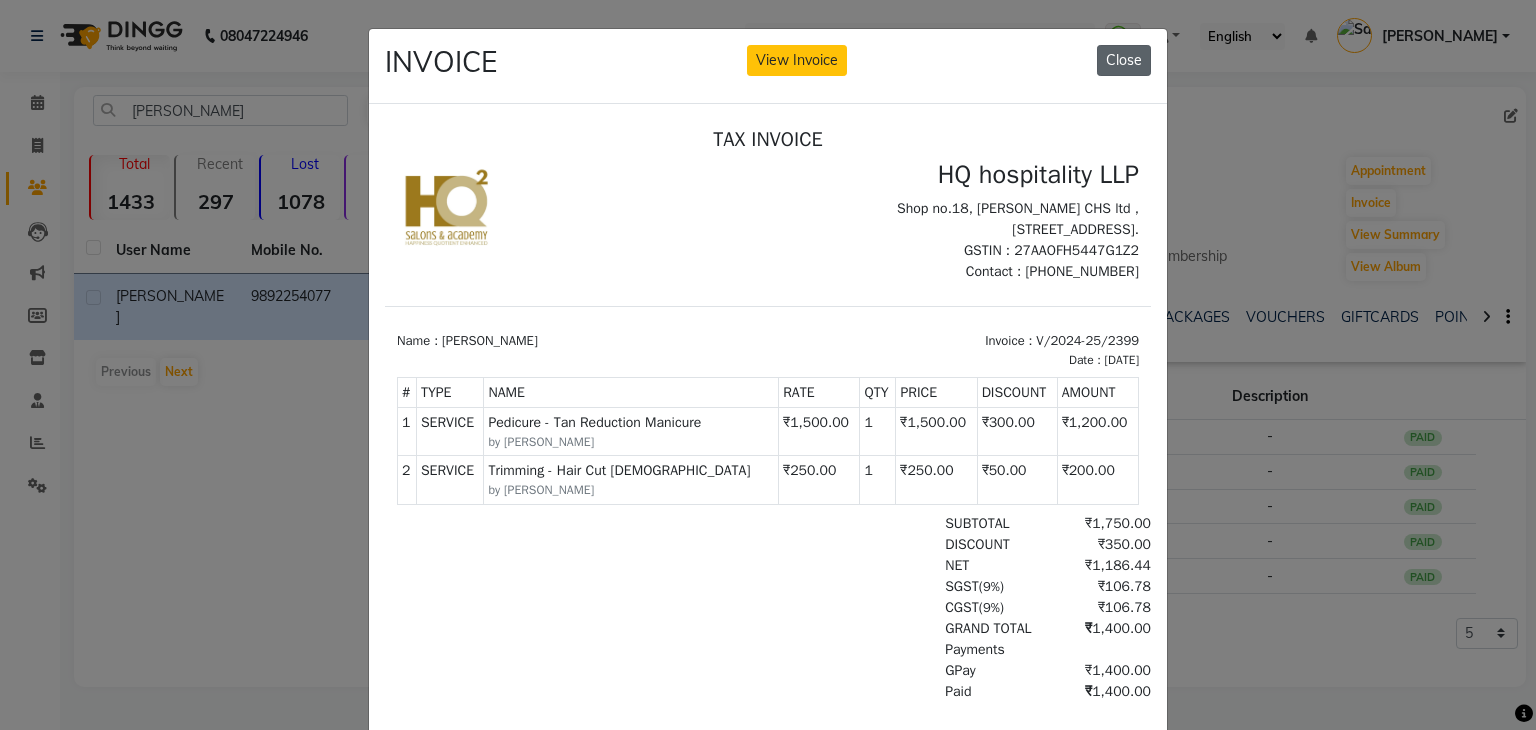 click on "Close" 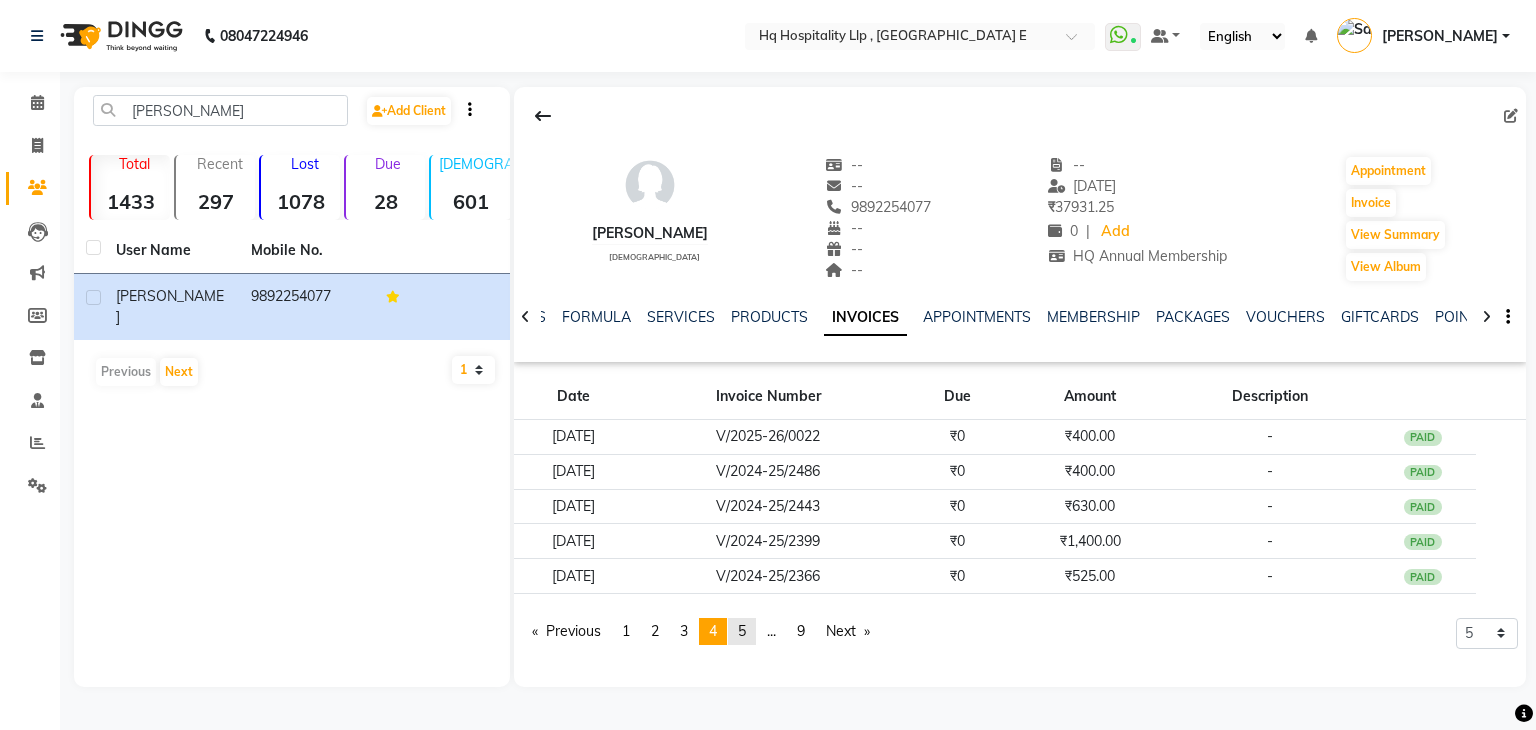 click on "page  5" 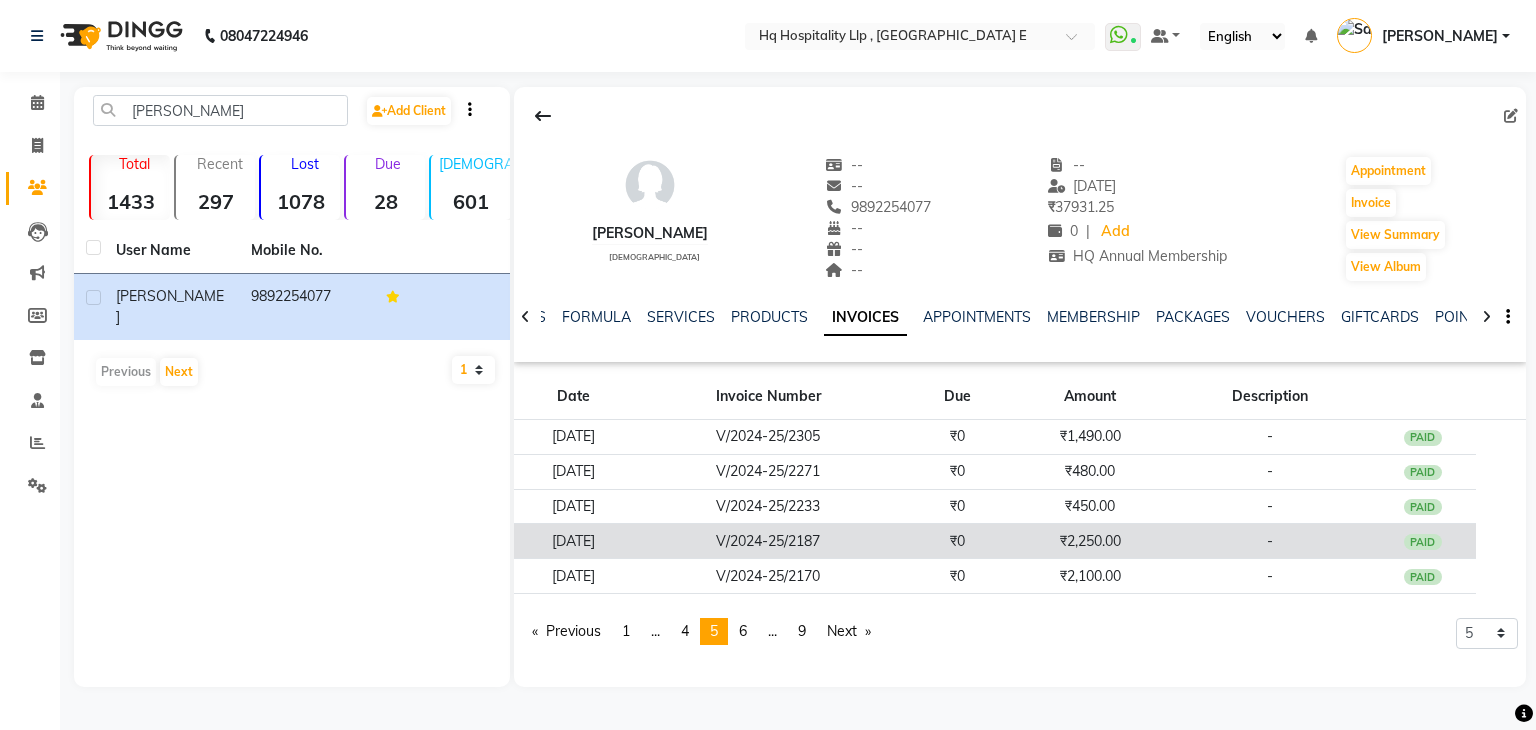 click on "V/2024-25/2187" 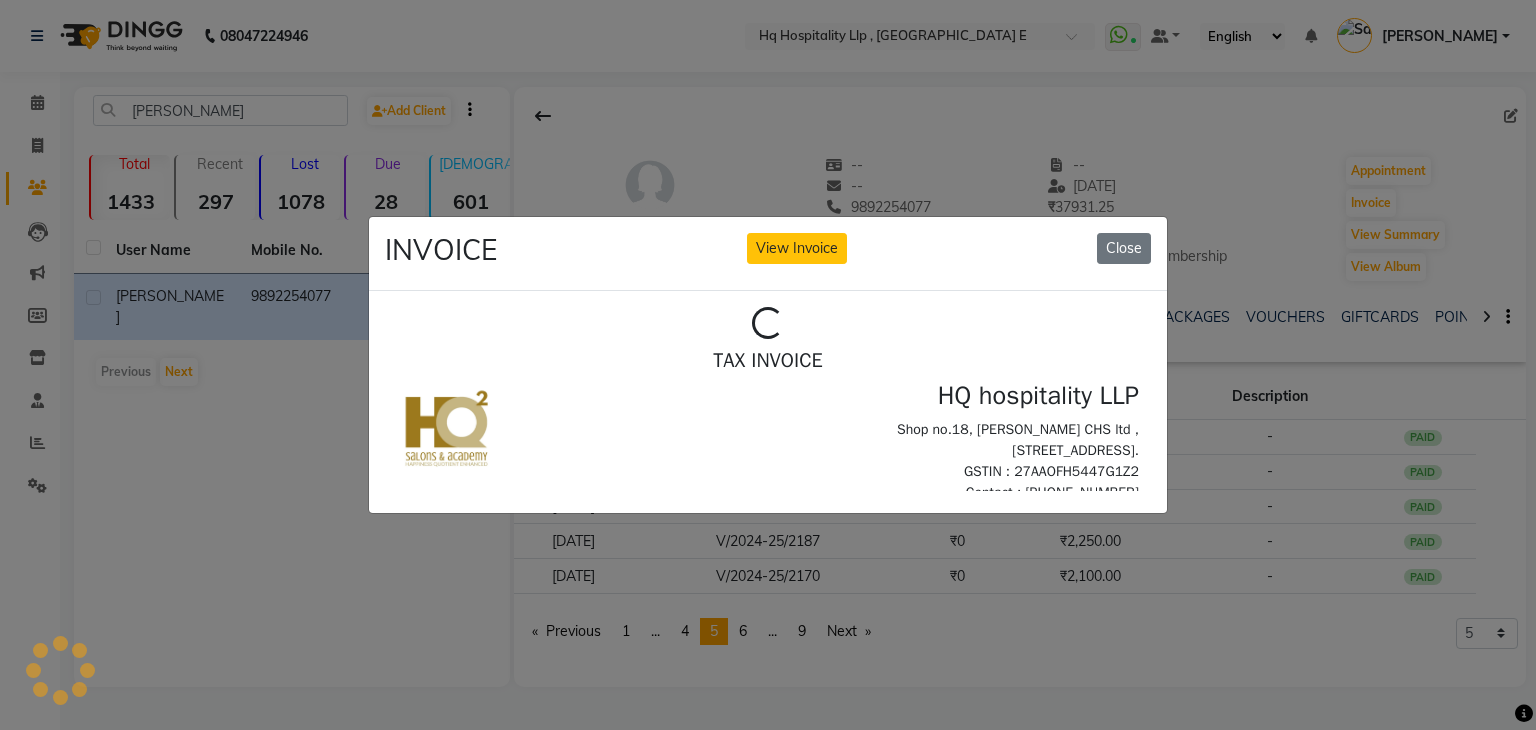 scroll, scrollTop: 0, scrollLeft: 0, axis: both 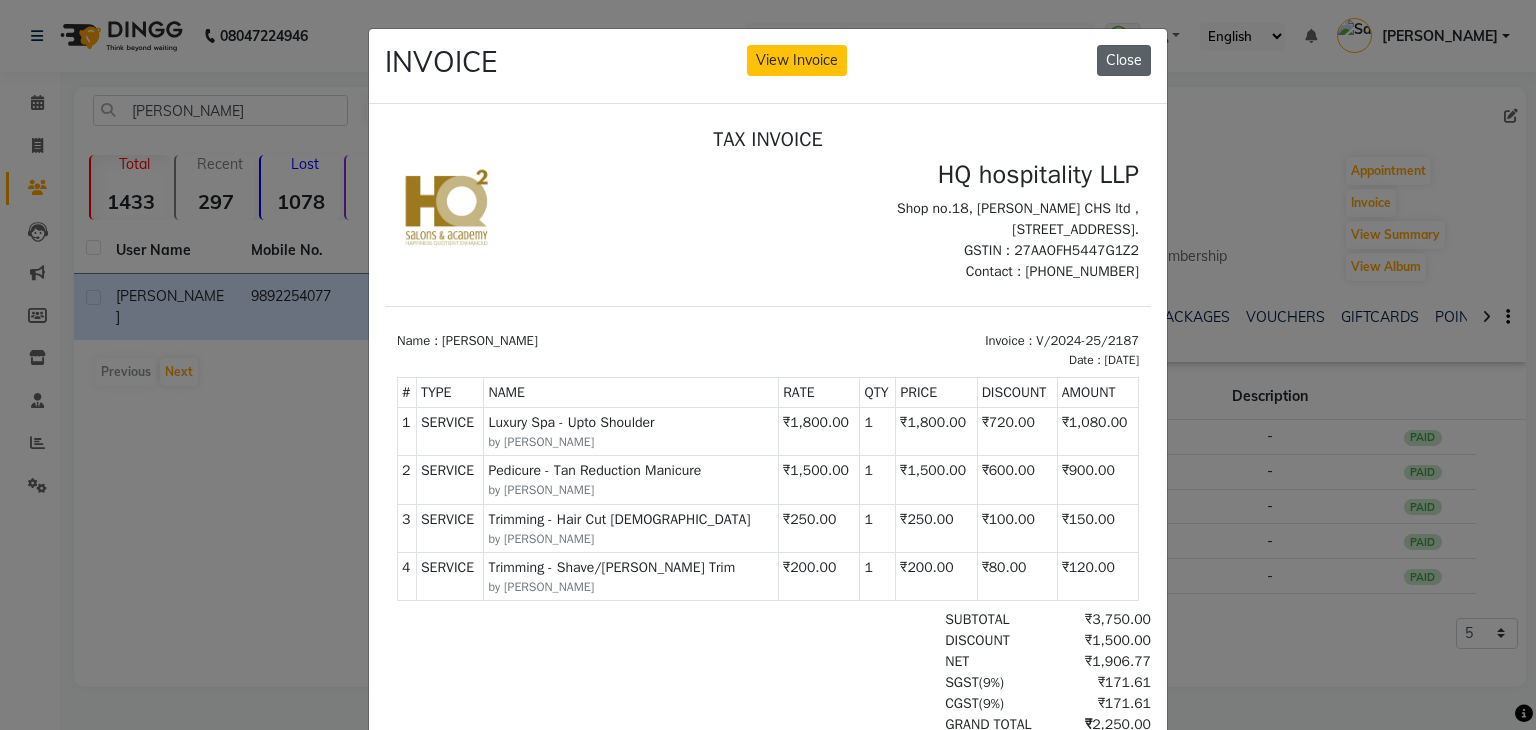 click on "Close" 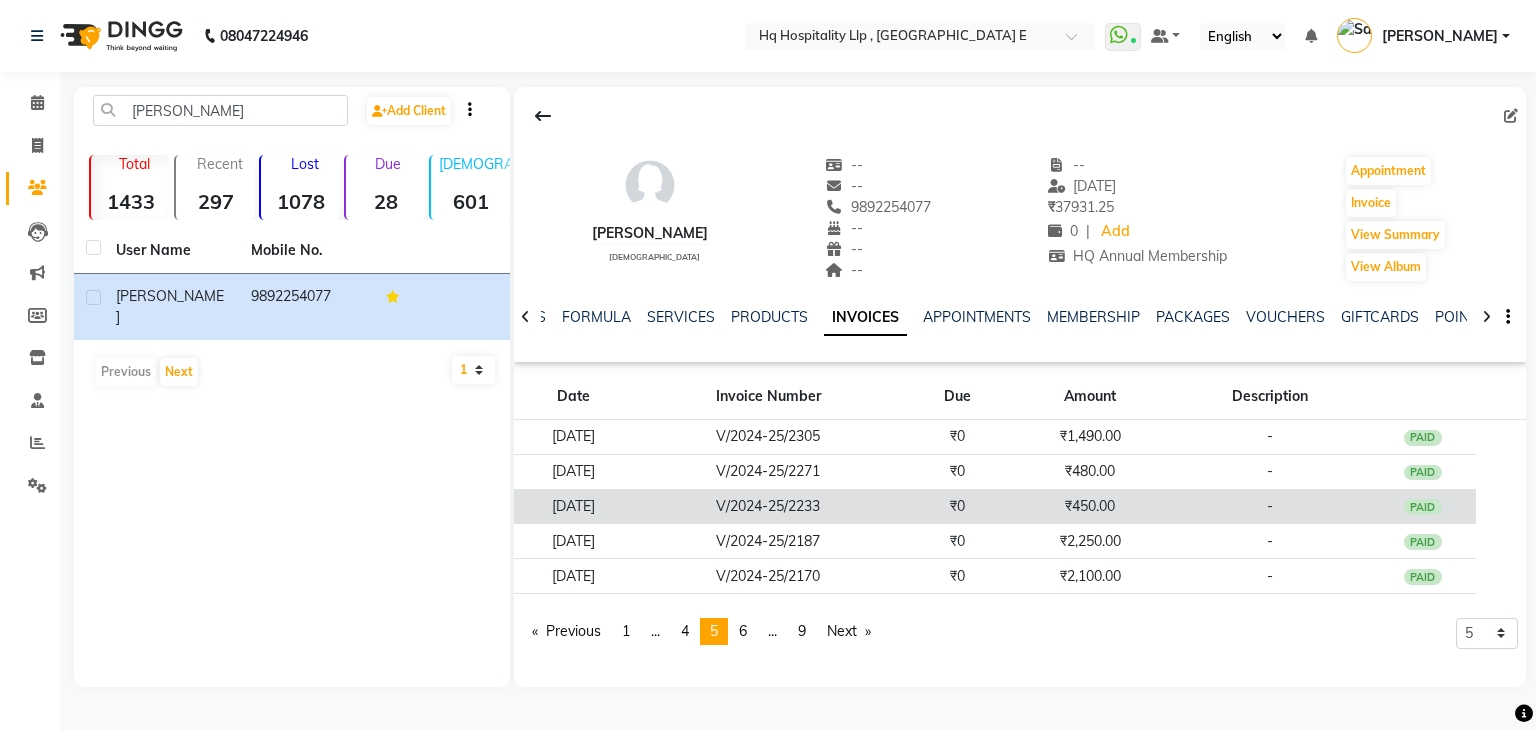 click on "V/2024-25/2233" 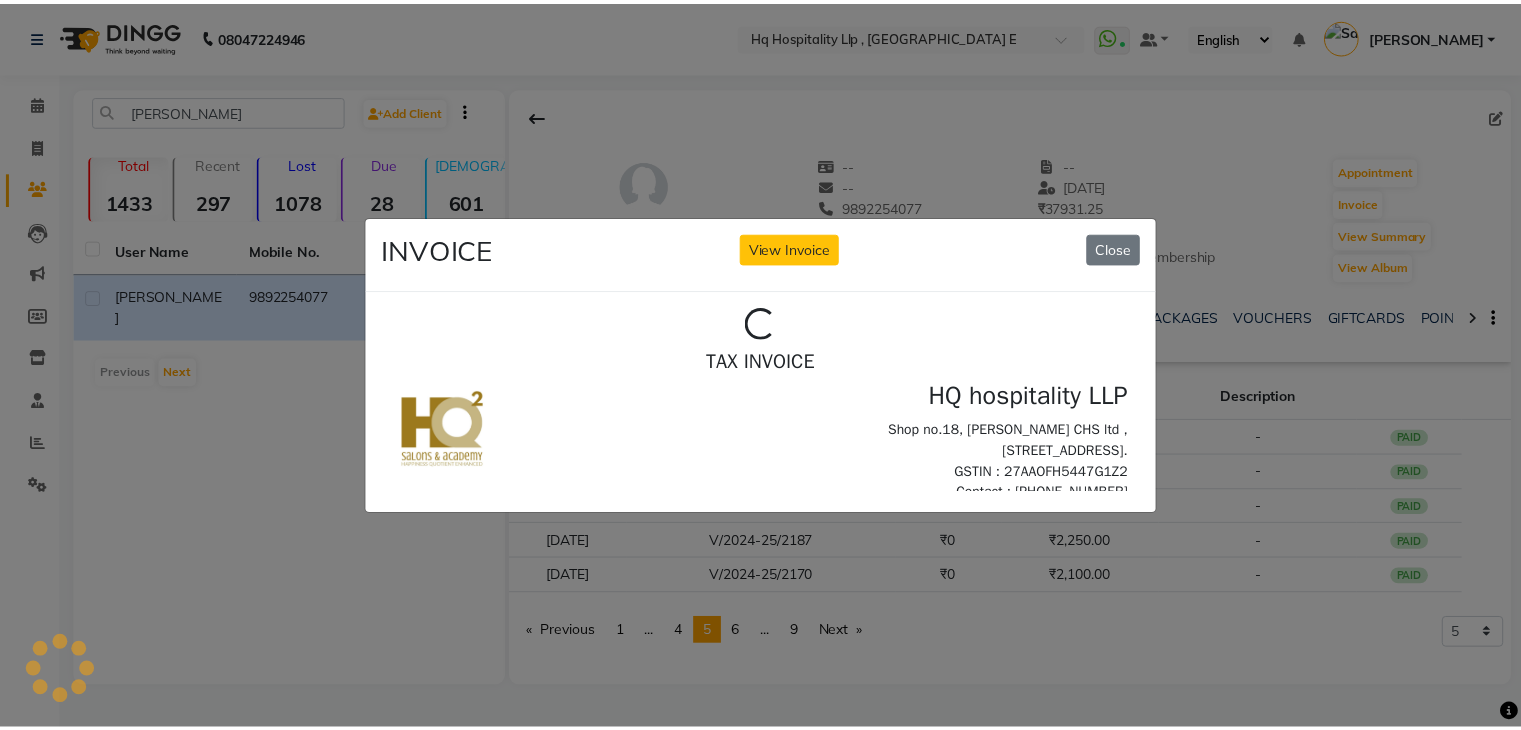 scroll, scrollTop: 0, scrollLeft: 0, axis: both 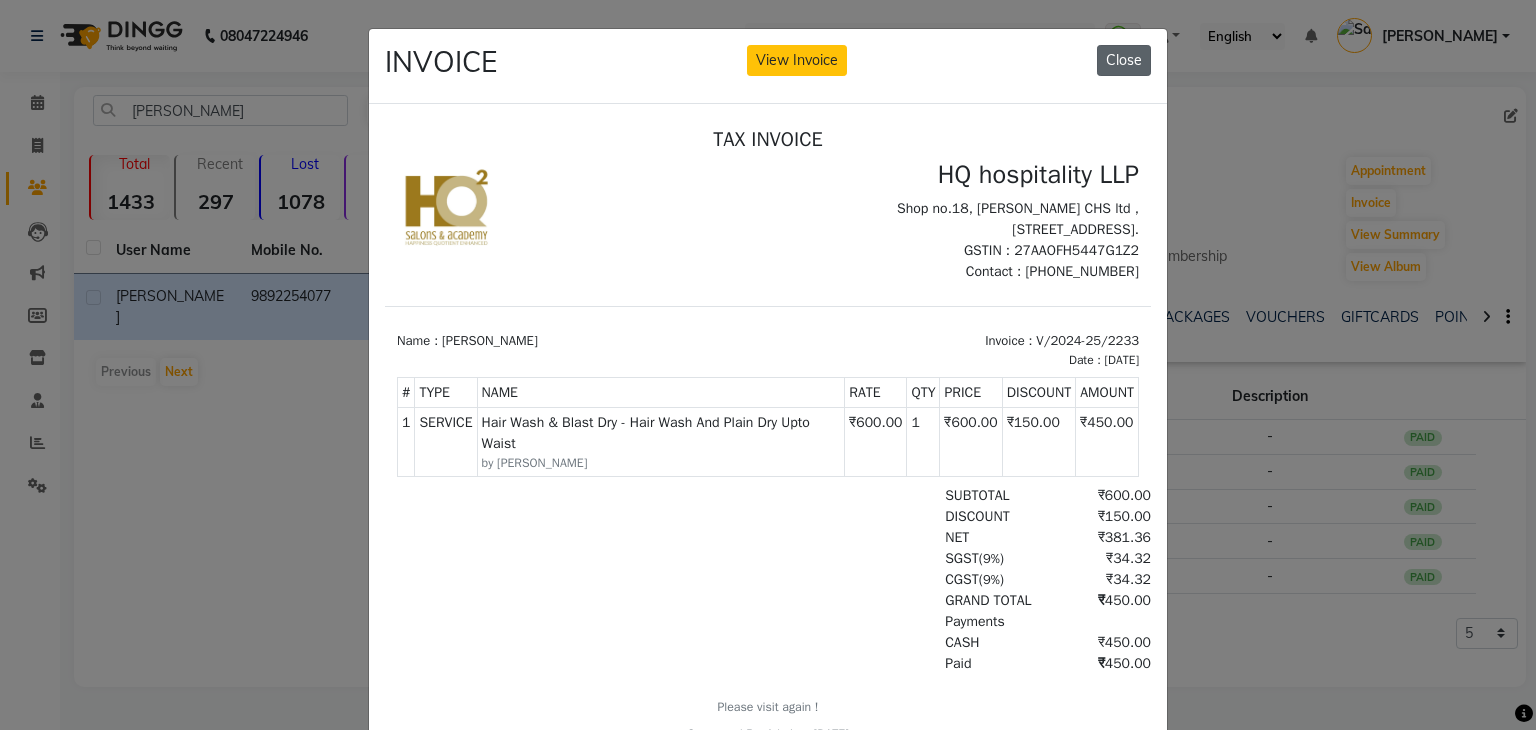 click on "Close" 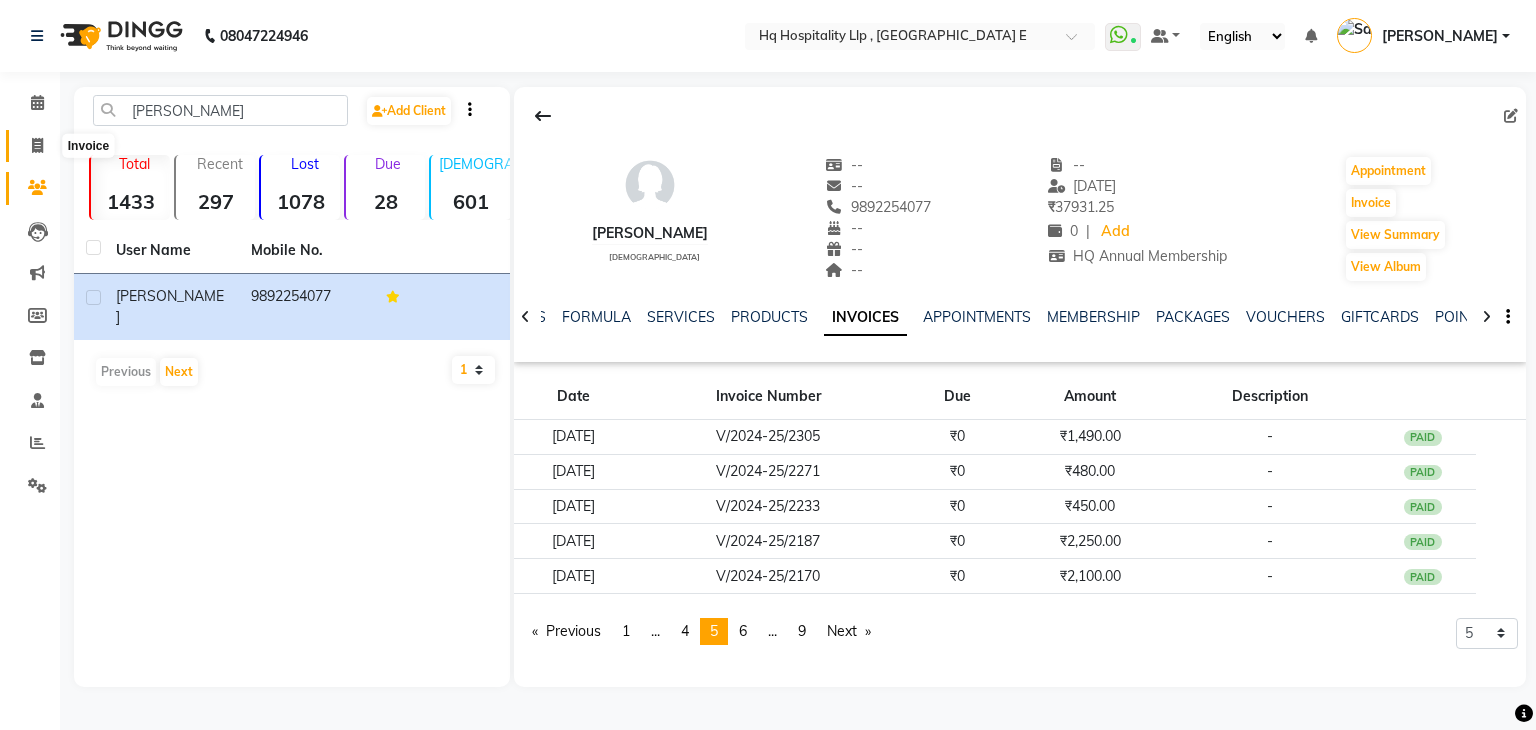click 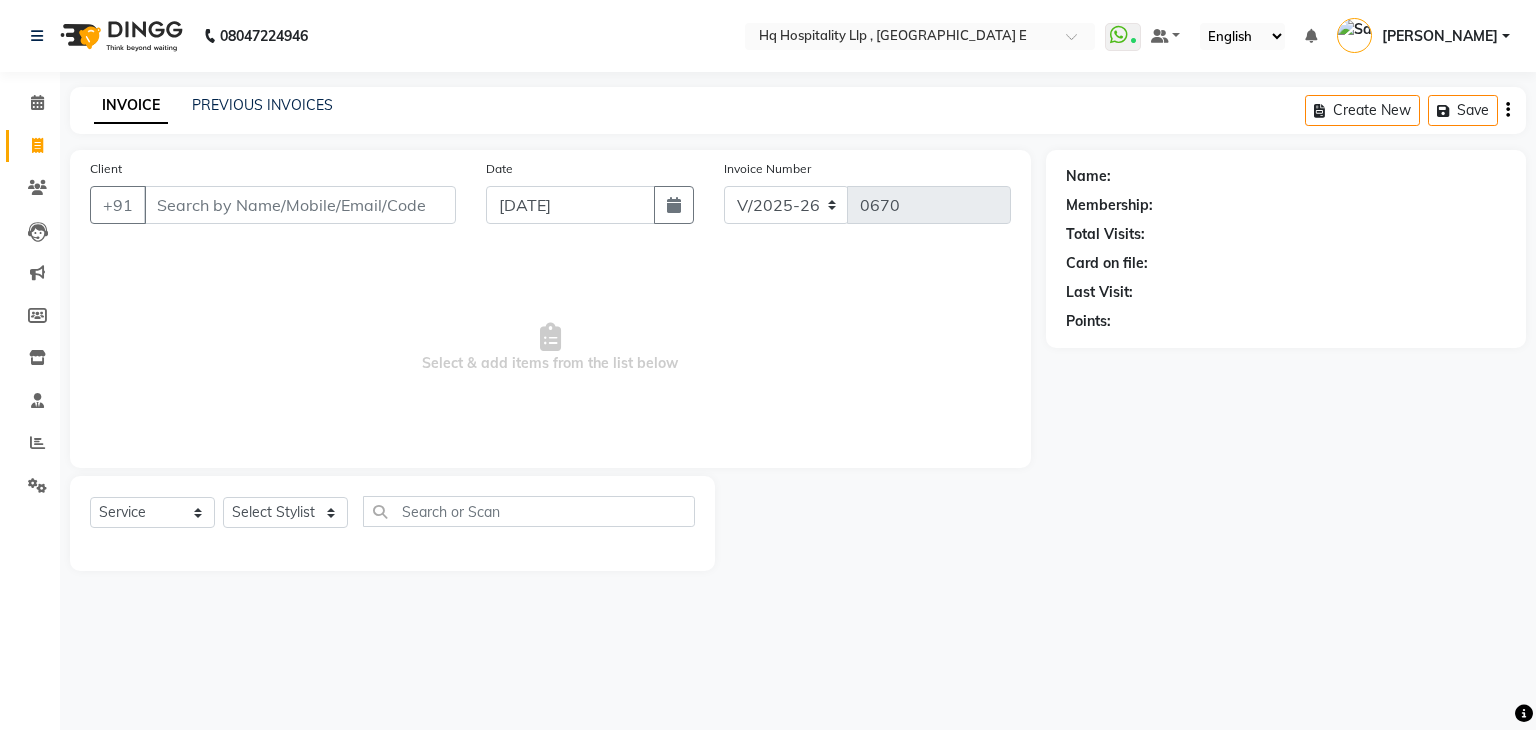 click on "Client" at bounding box center (300, 205) 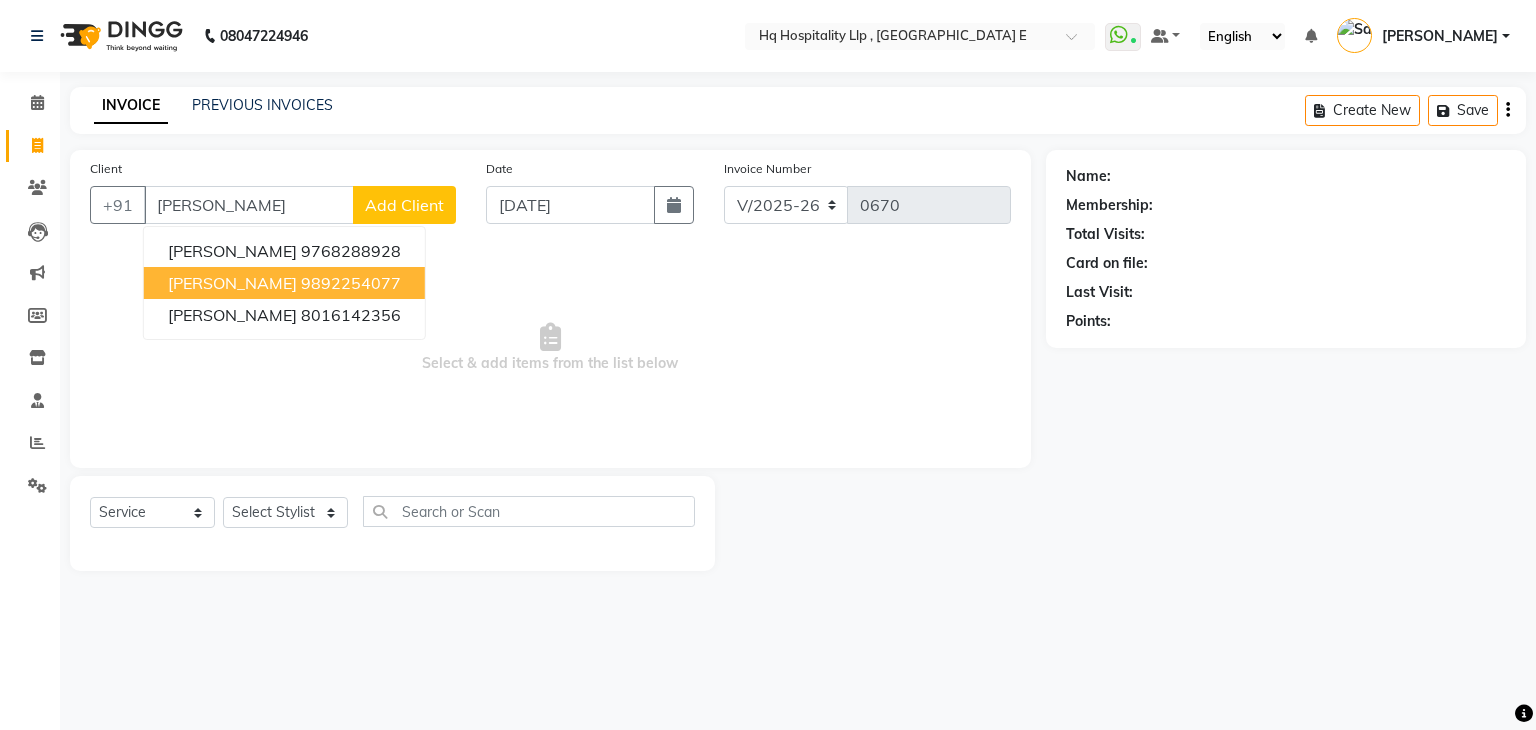 click on "nilima kothare" at bounding box center [232, 283] 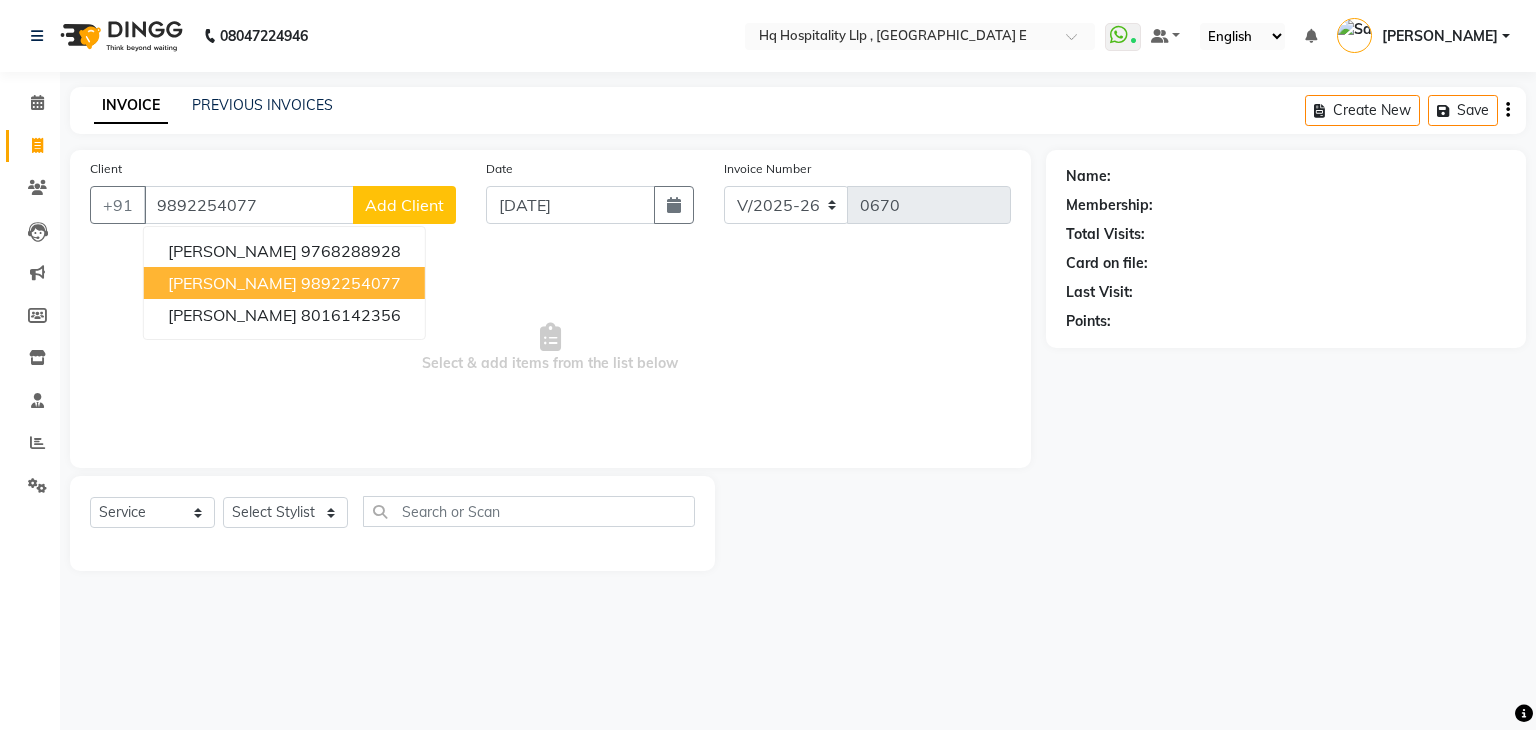type on "9892254077" 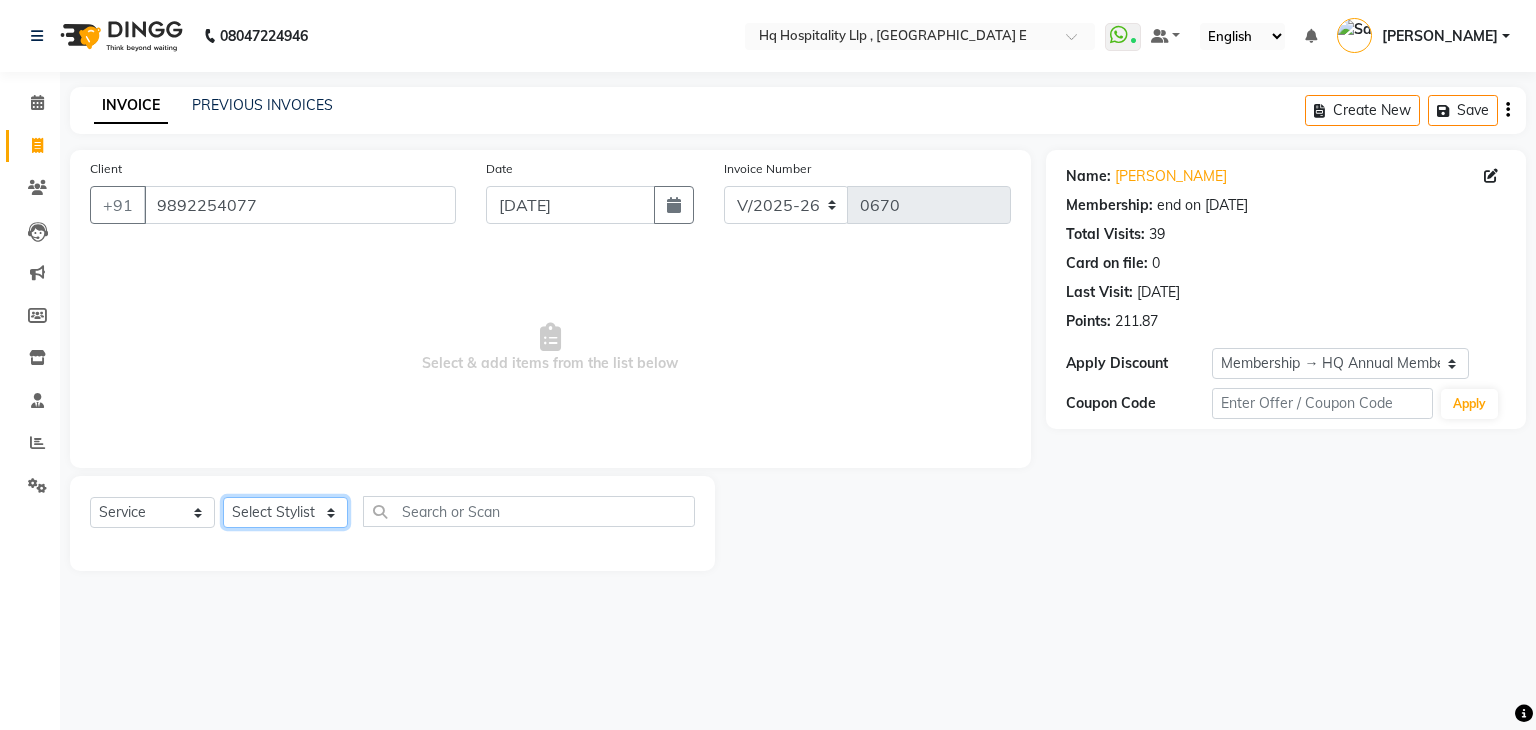 click on "Select Stylist [PERSON_NAME] HQ SHOP jyoti Omkar Reshma [PERSON_NAME] [PERSON_NAME] [PERSON_NAME] [PERSON_NAME][GEOGRAPHIC_DATA]" 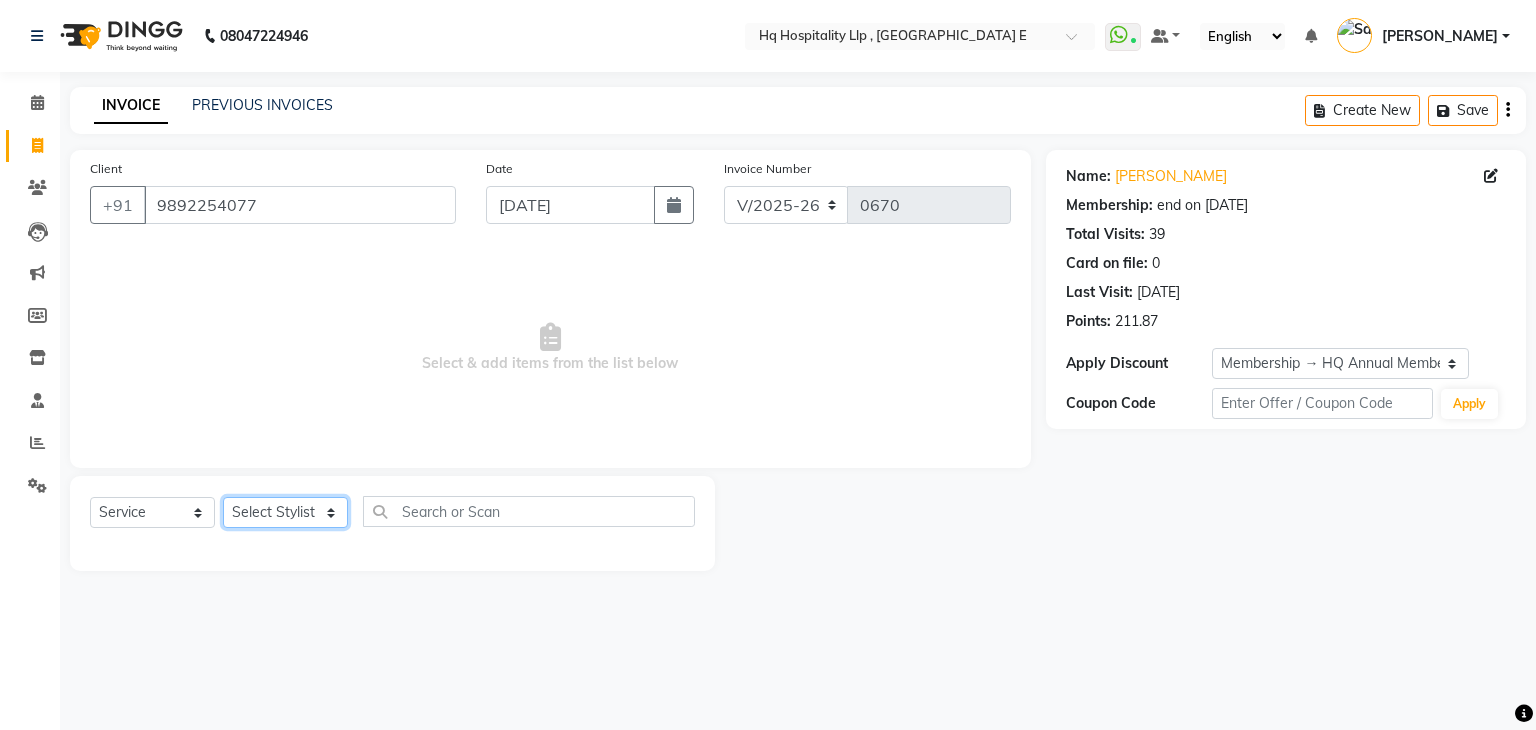 select on "47774" 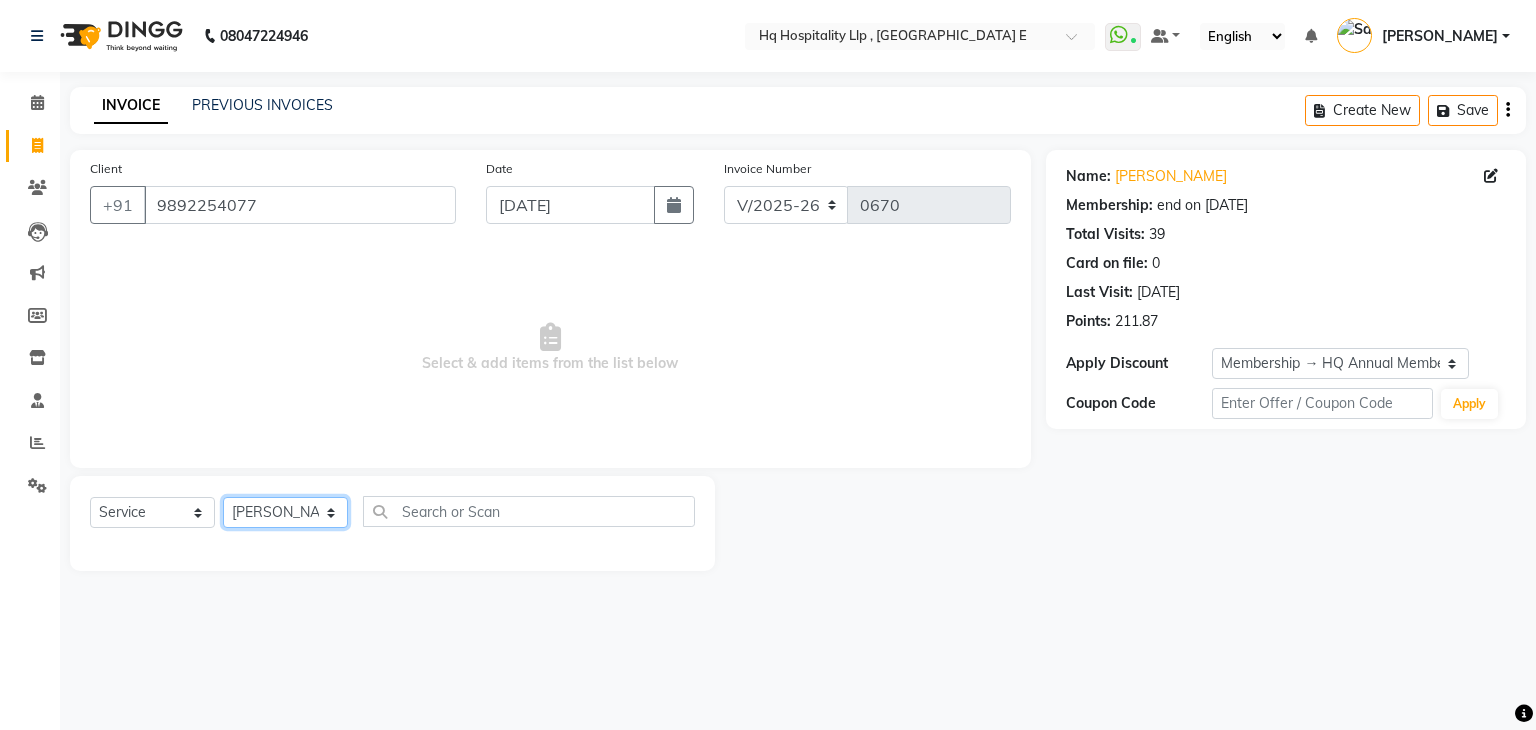 click on "Select Stylist [PERSON_NAME] HQ SHOP jyoti Omkar Reshma [PERSON_NAME] [PERSON_NAME] [PERSON_NAME] [PERSON_NAME][GEOGRAPHIC_DATA]" 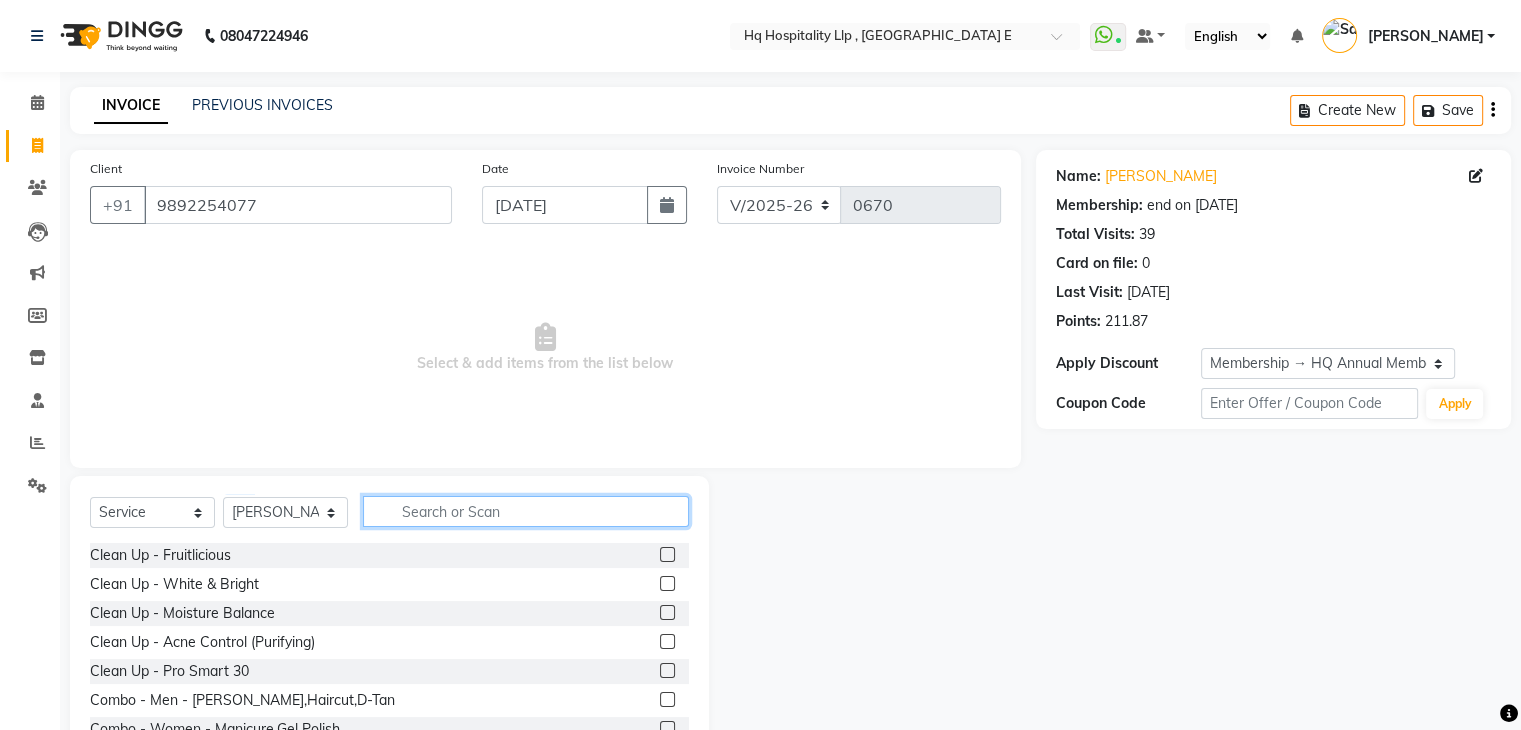 click 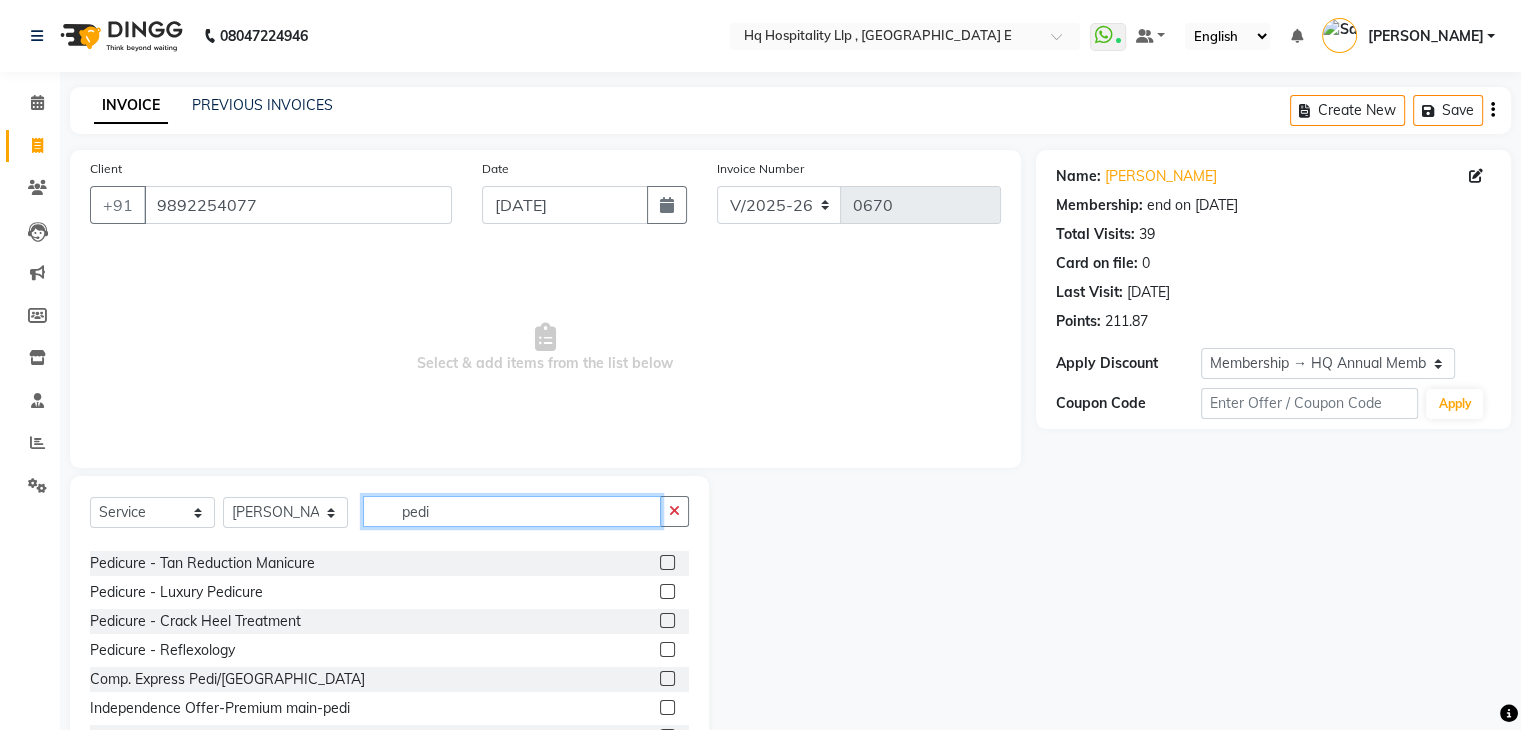 scroll, scrollTop: 109, scrollLeft: 0, axis: vertical 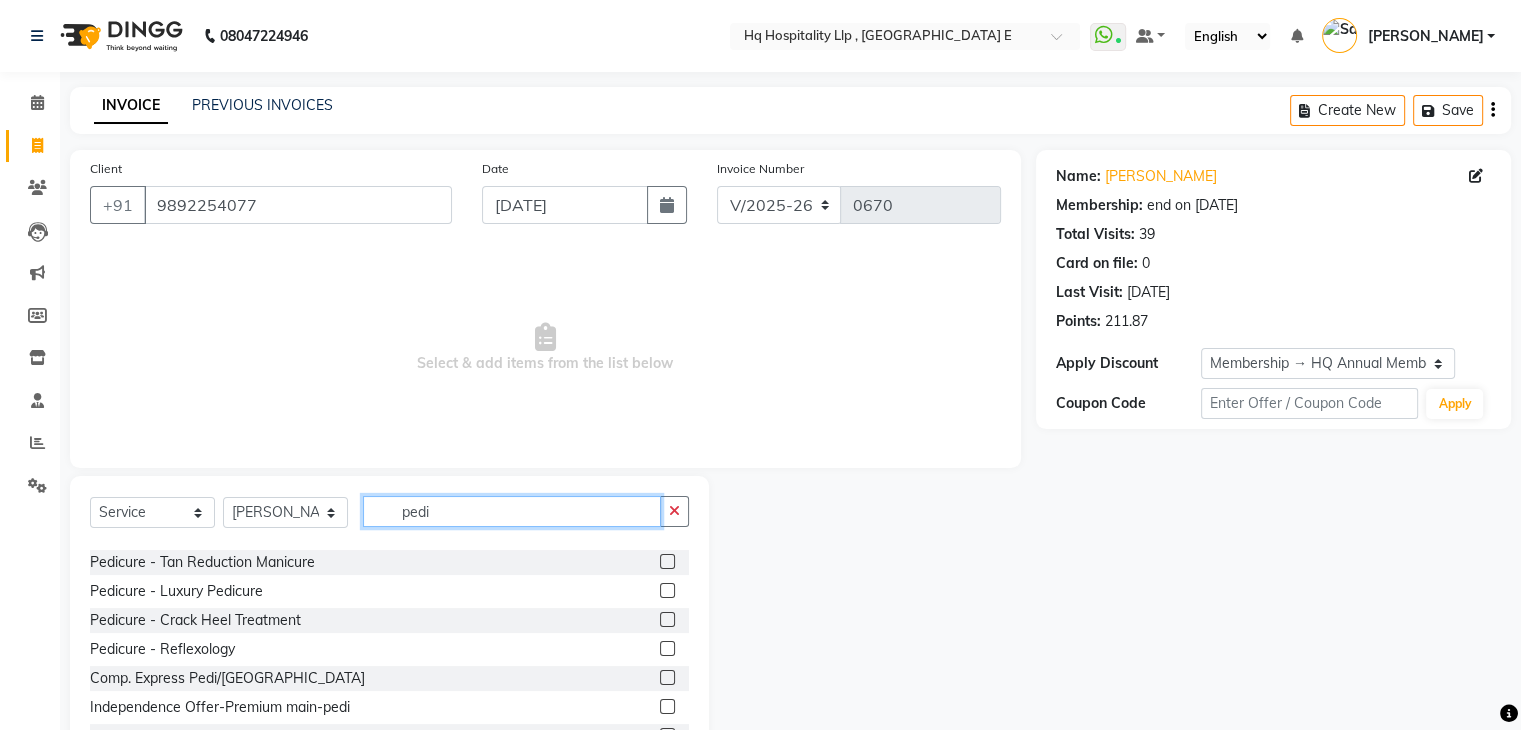 type on "pedi" 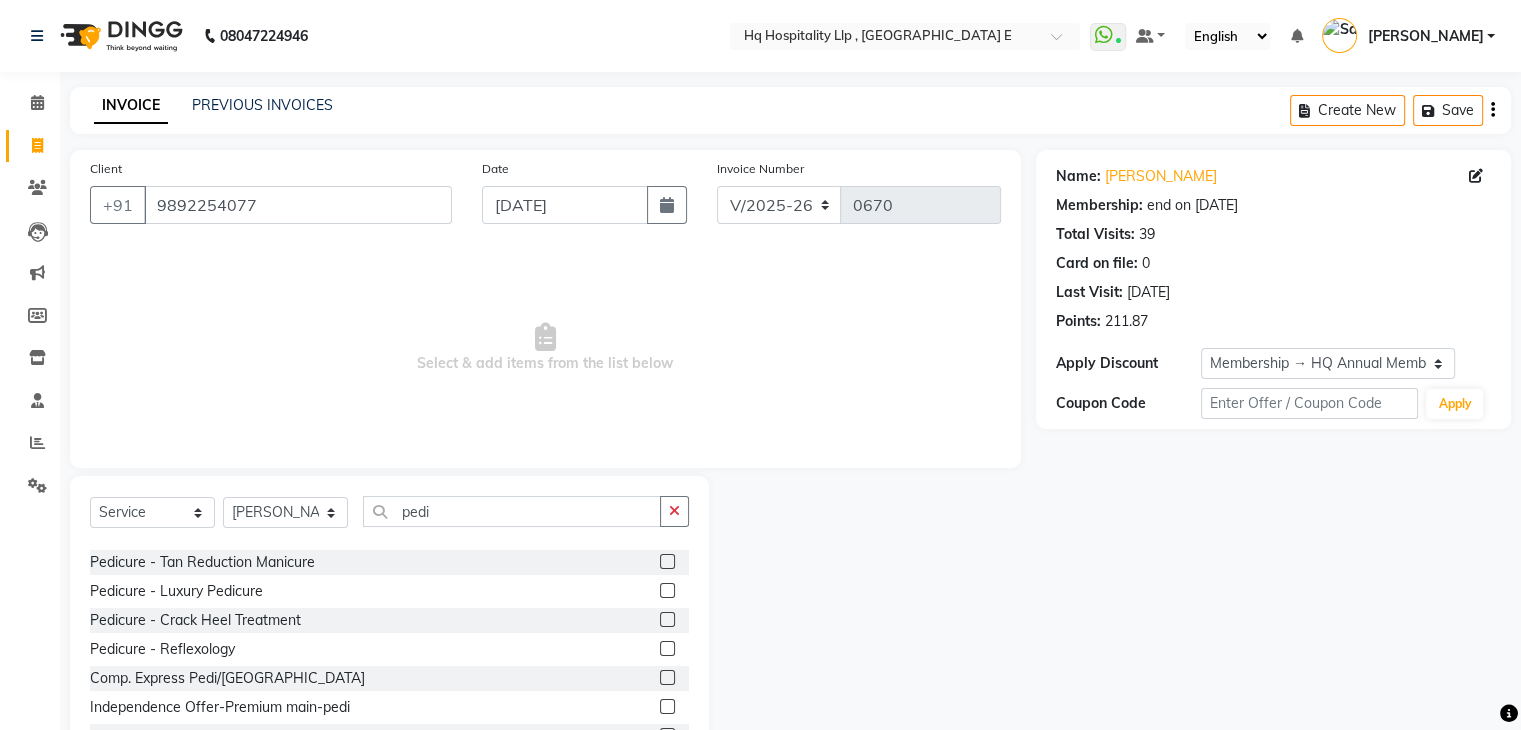click 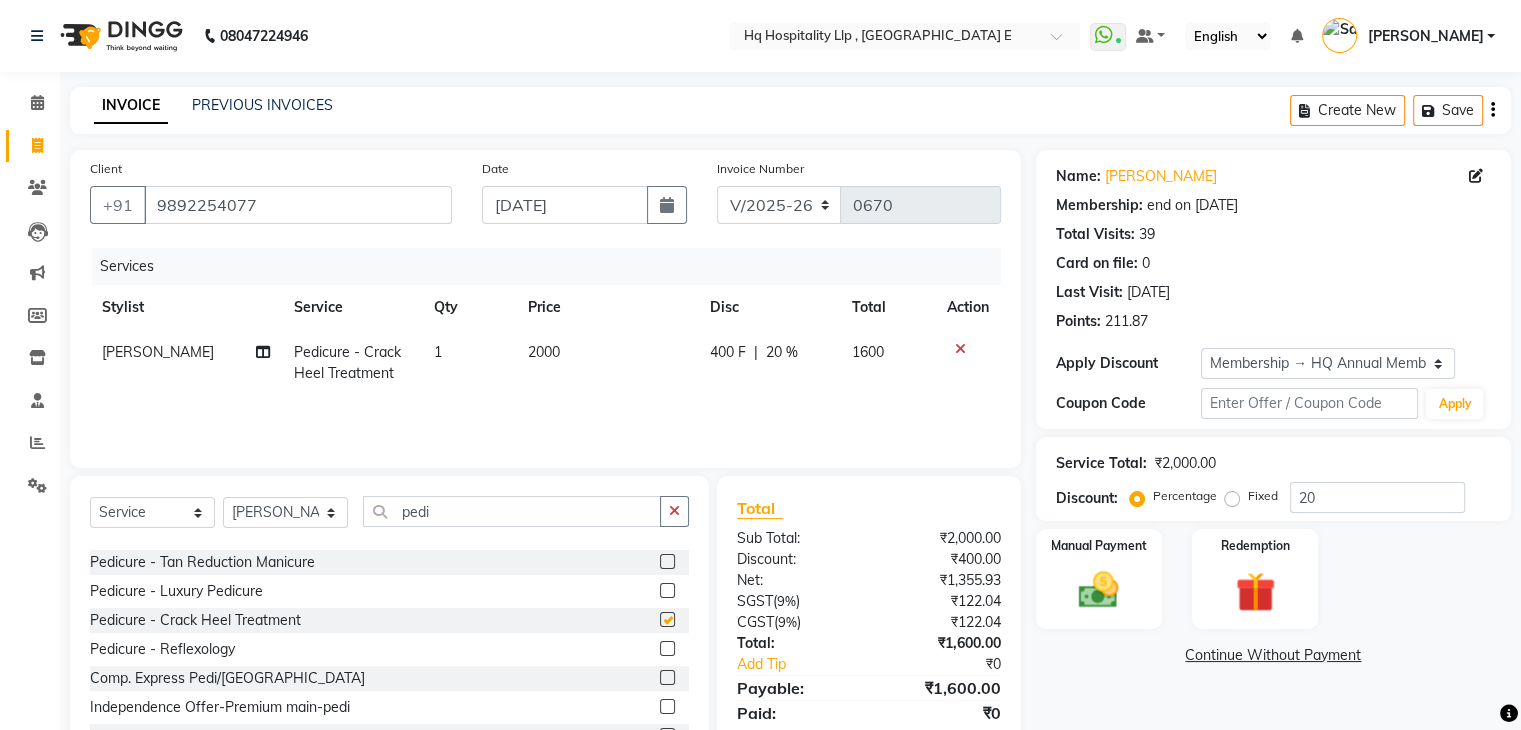 checkbox on "false" 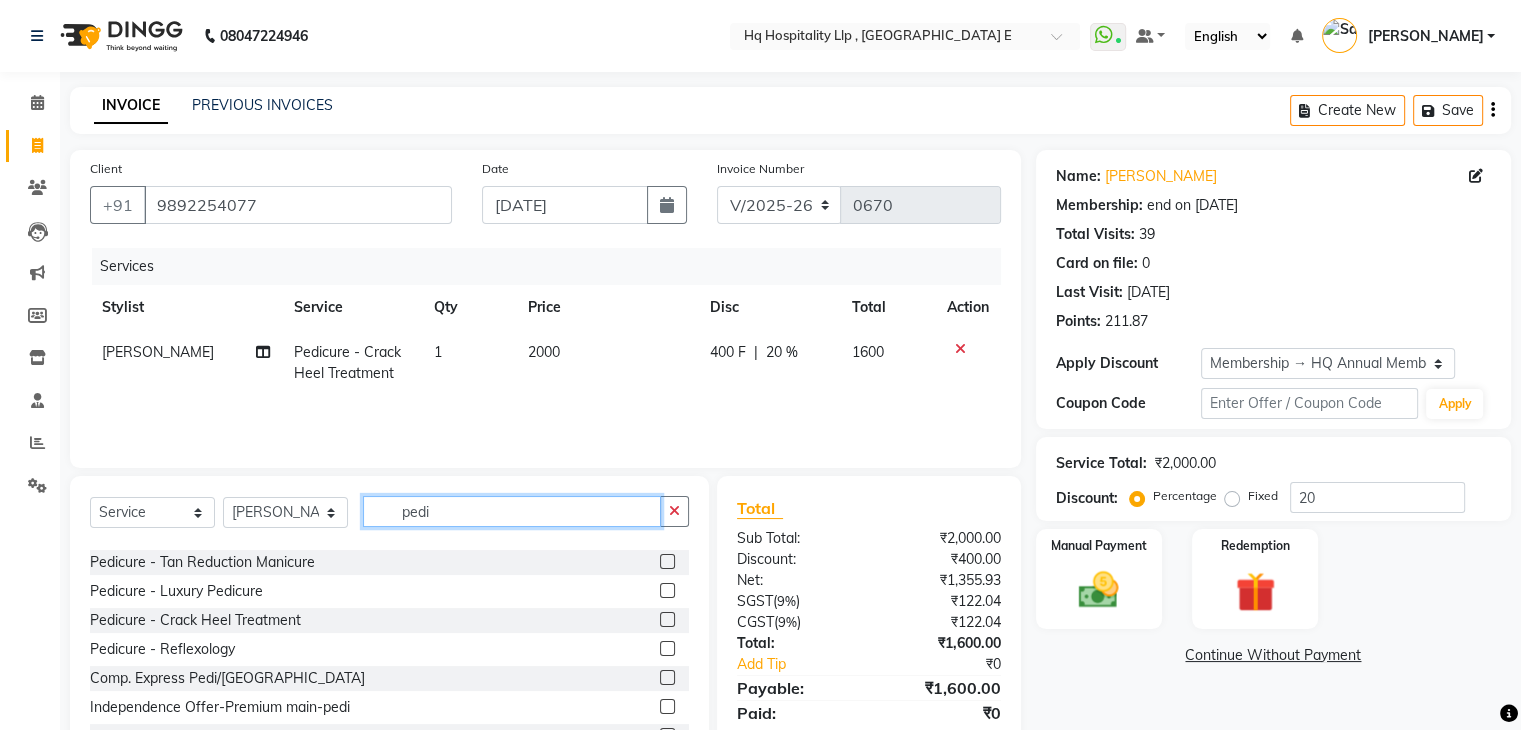 click on "pedi" 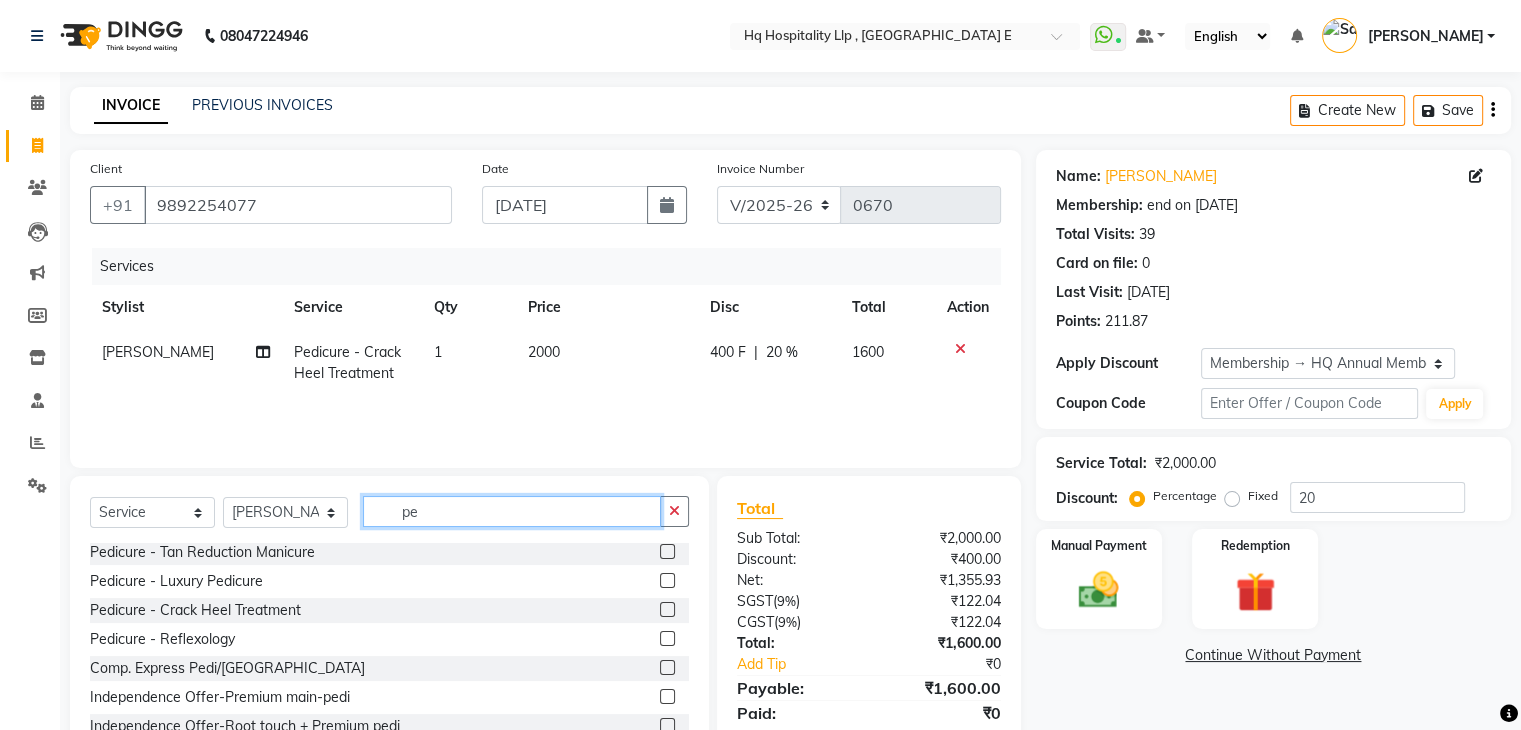 type on "p" 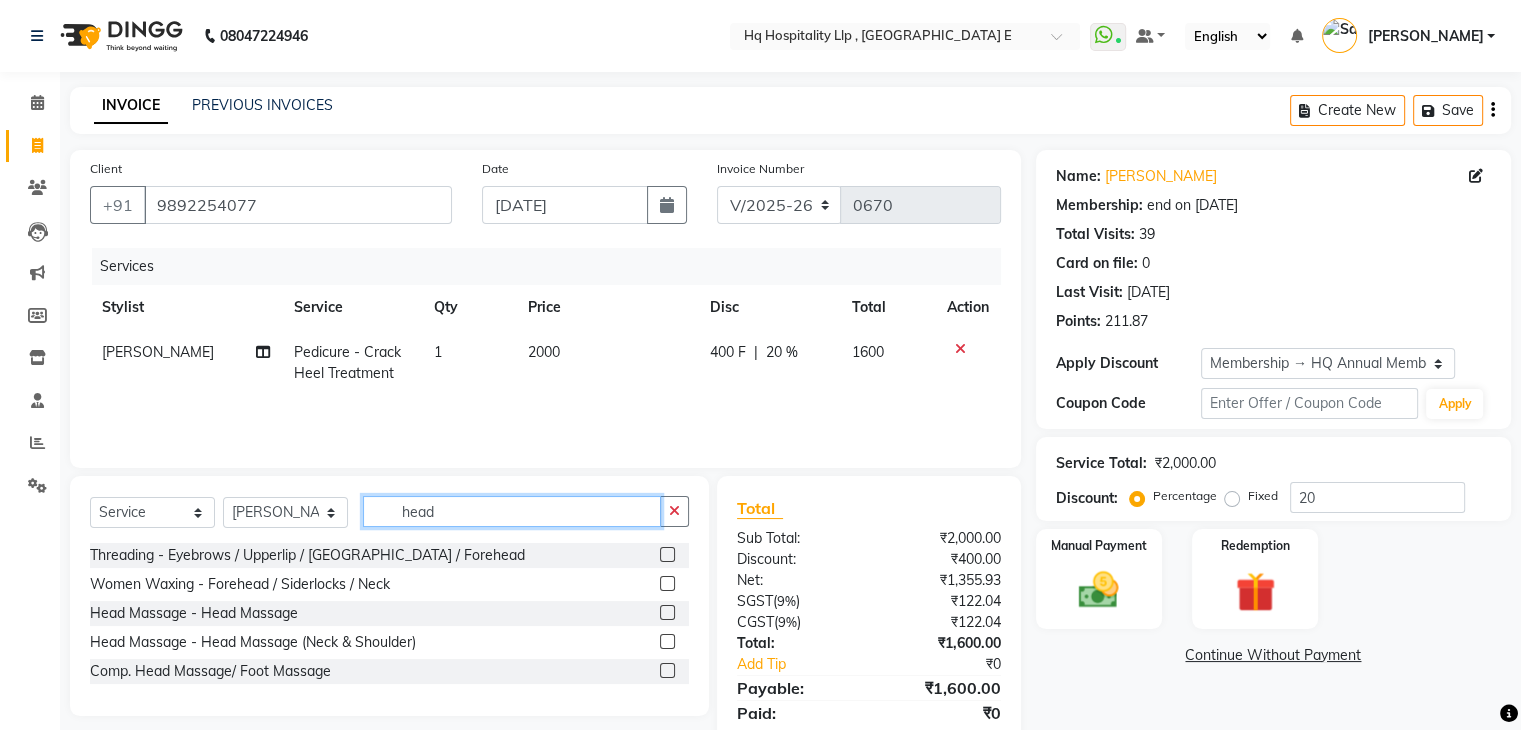 scroll, scrollTop: 0, scrollLeft: 0, axis: both 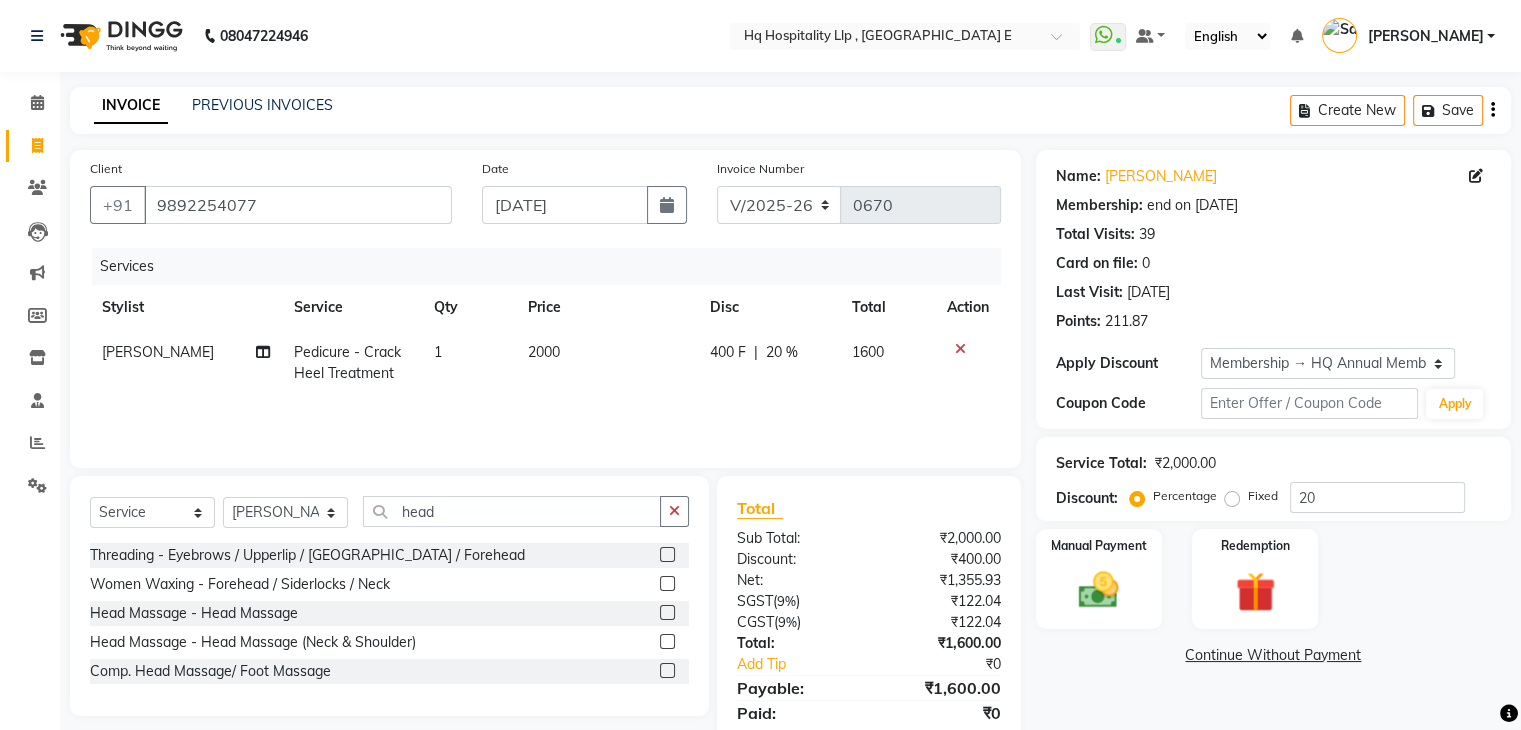 click 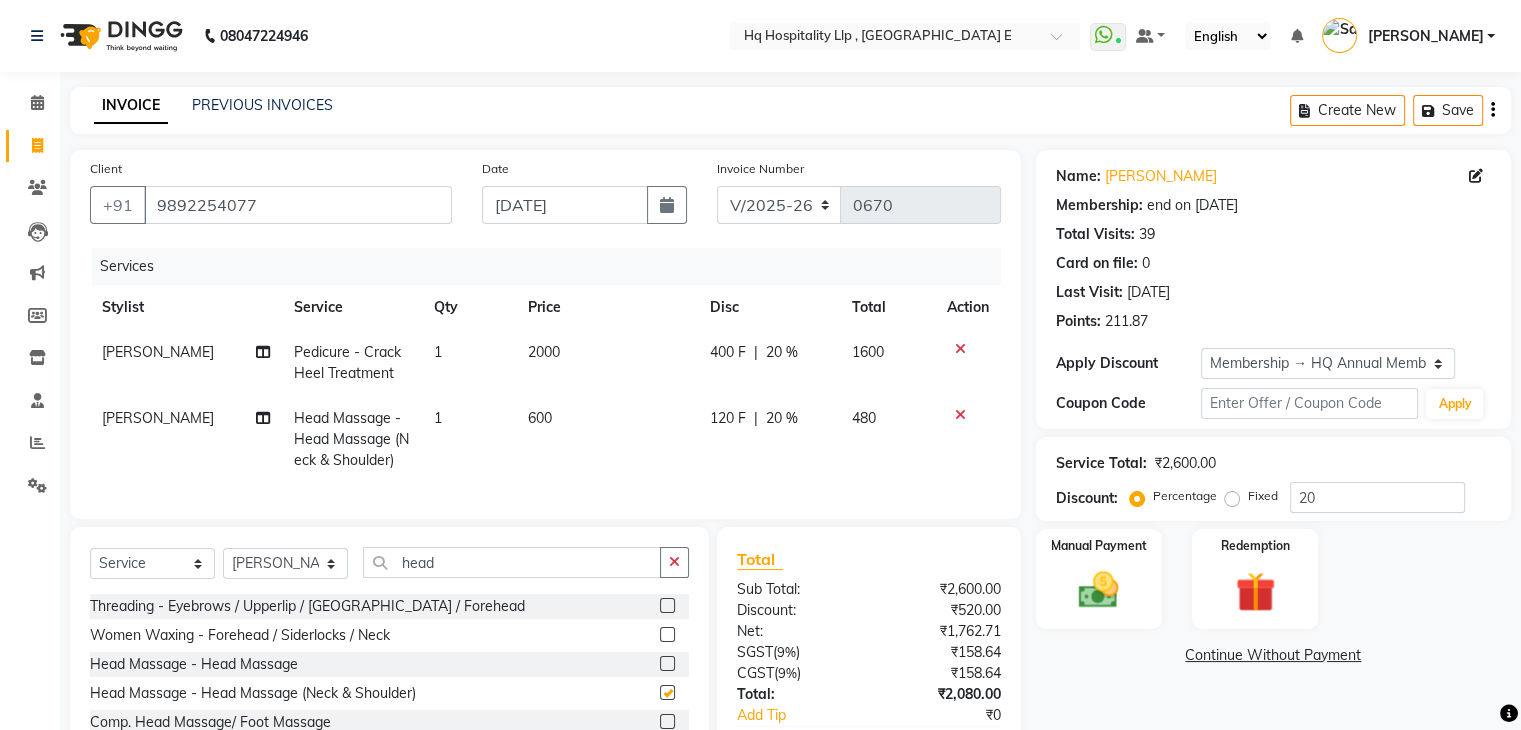 checkbox on "false" 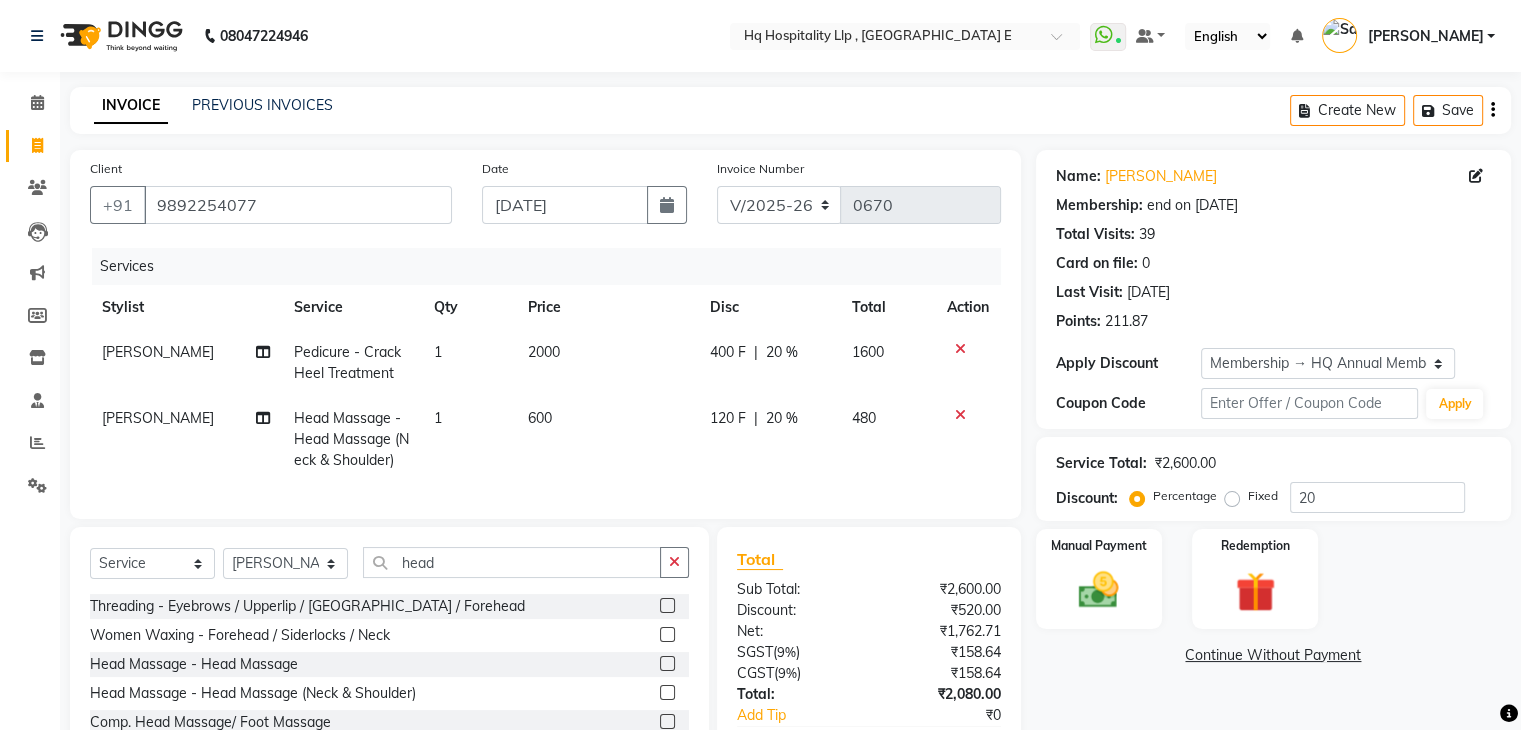click on "600" 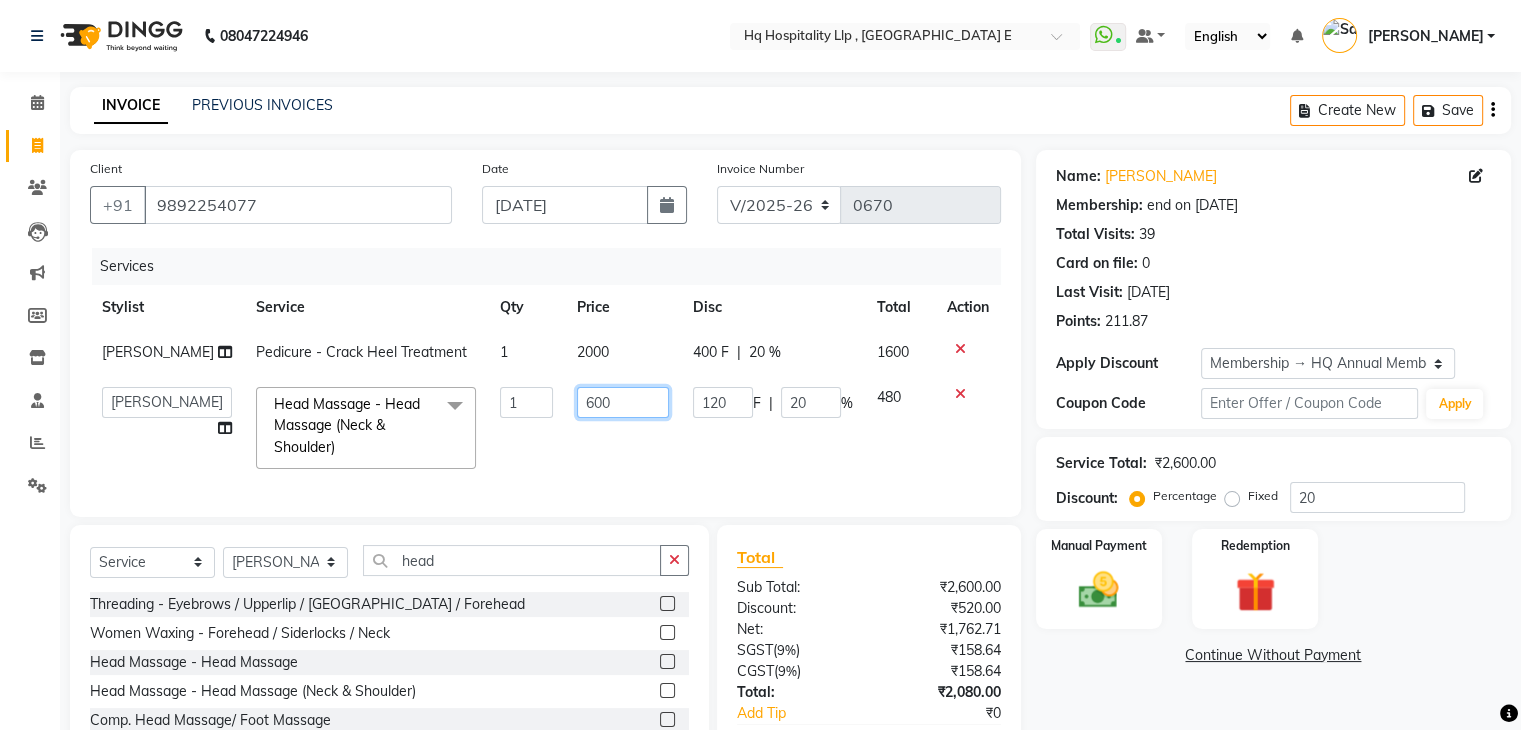 click on "600" 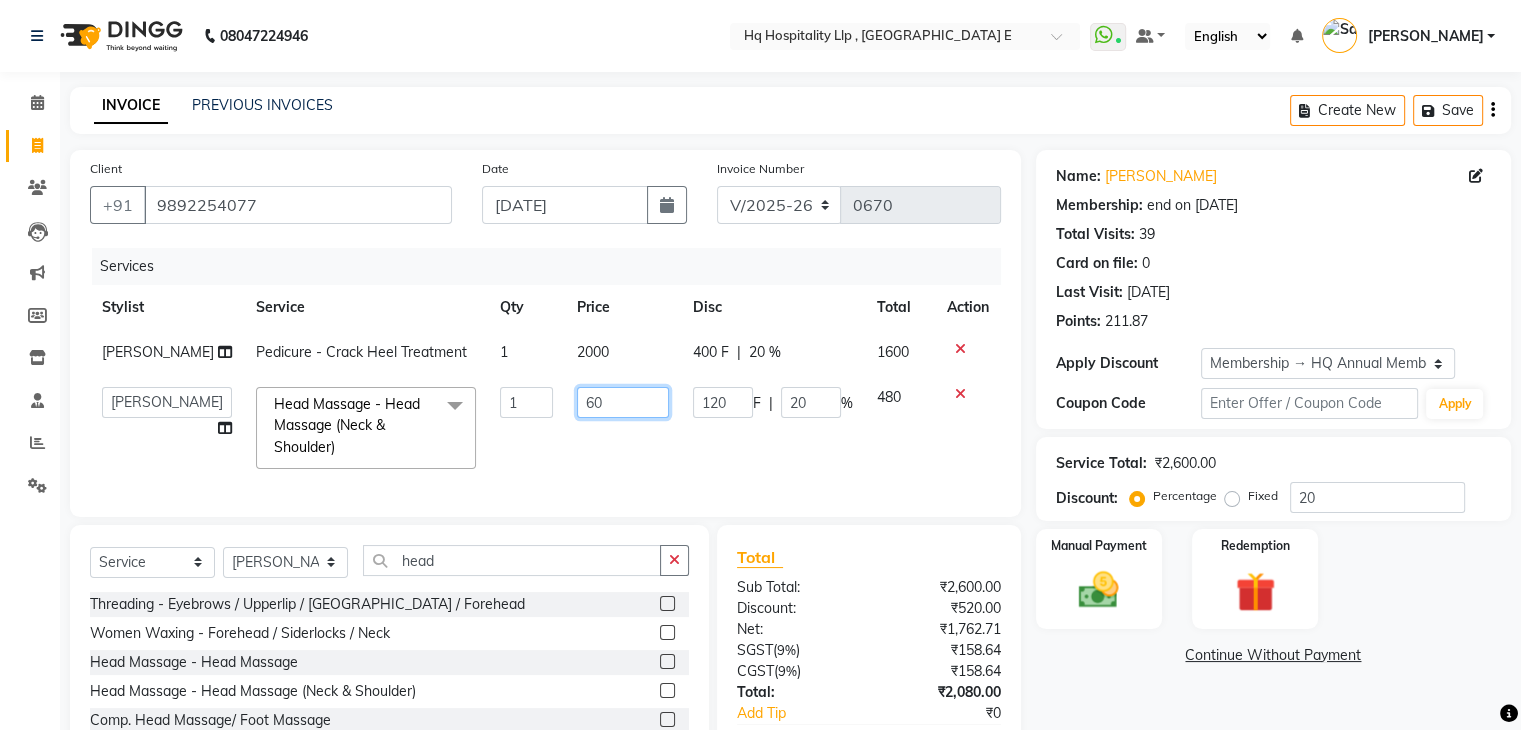 type on "6" 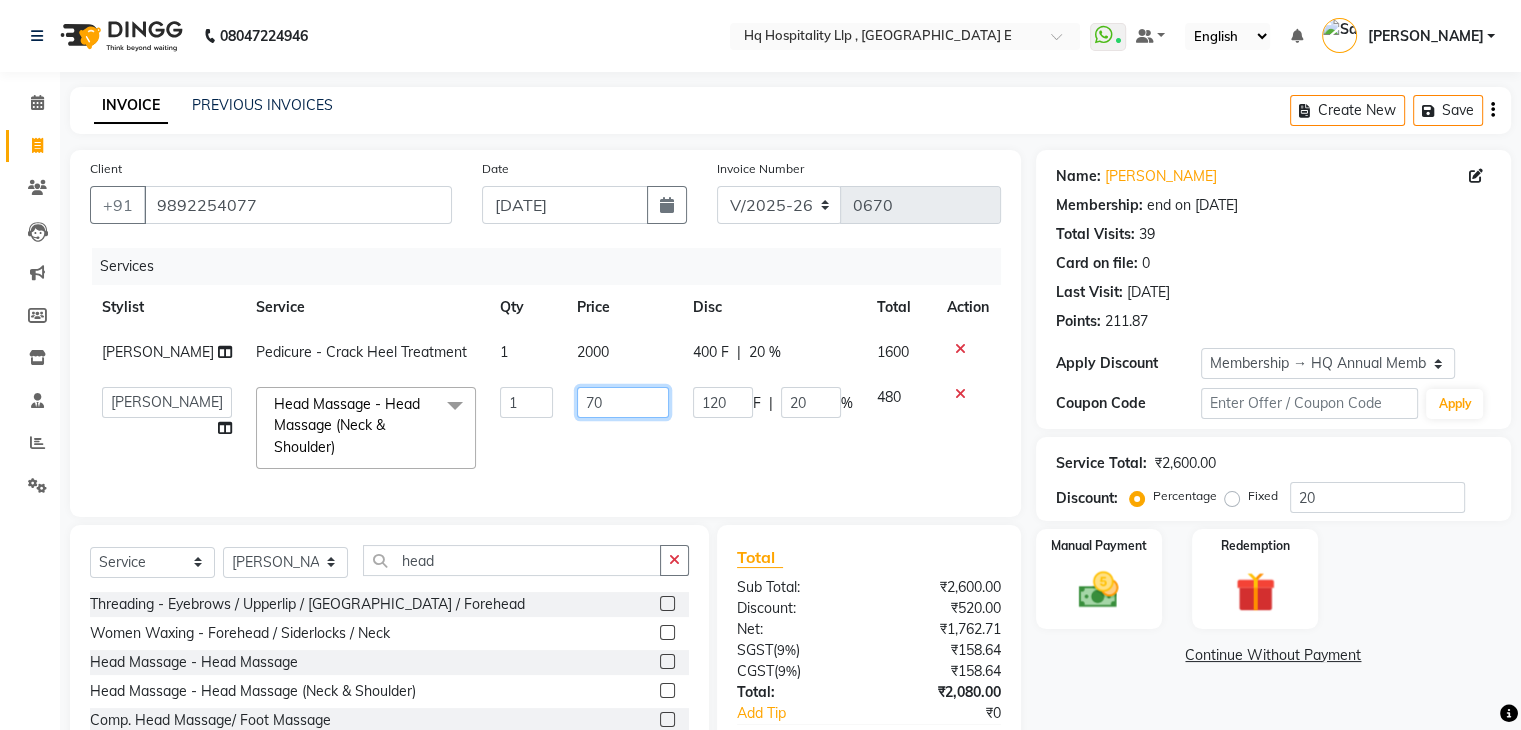 type on "700" 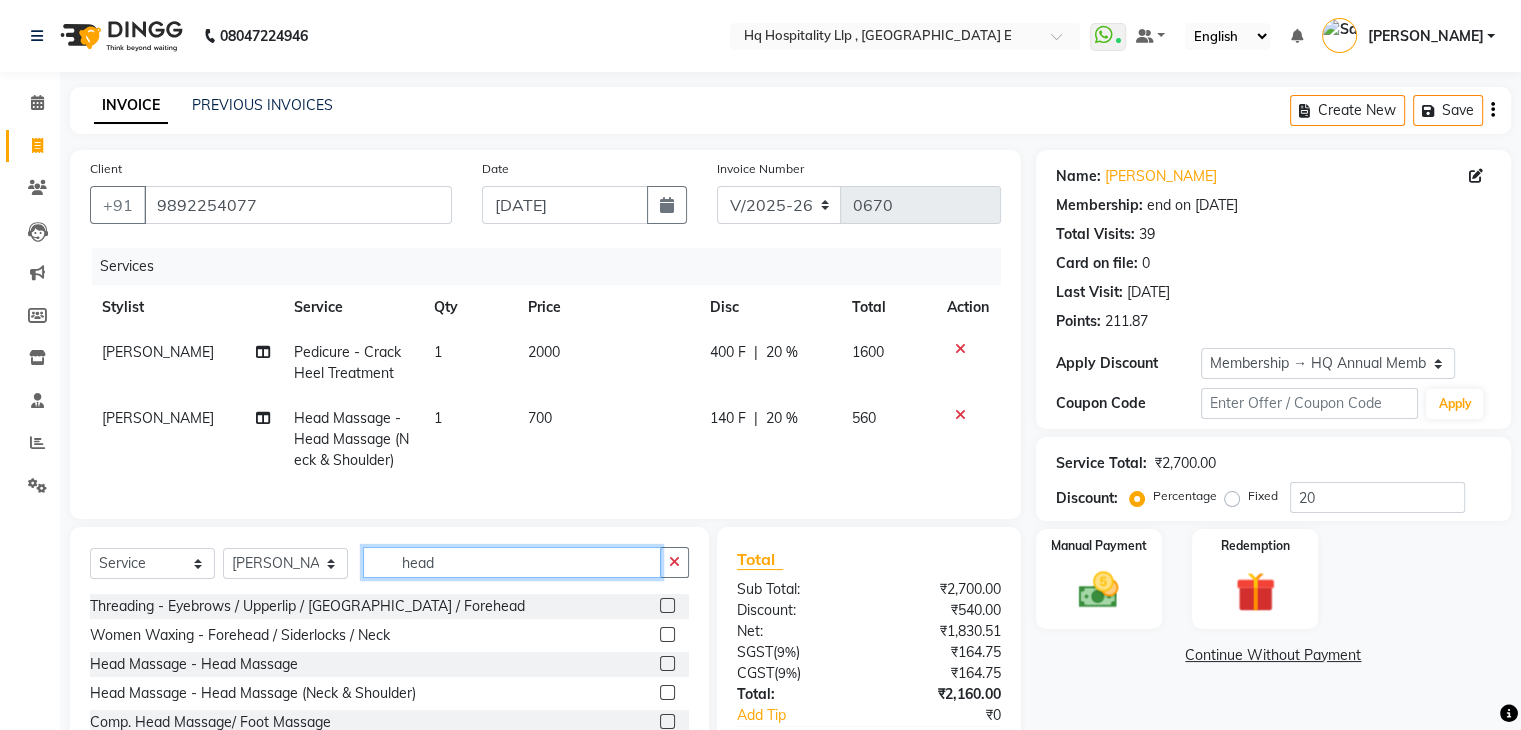 click on "head" 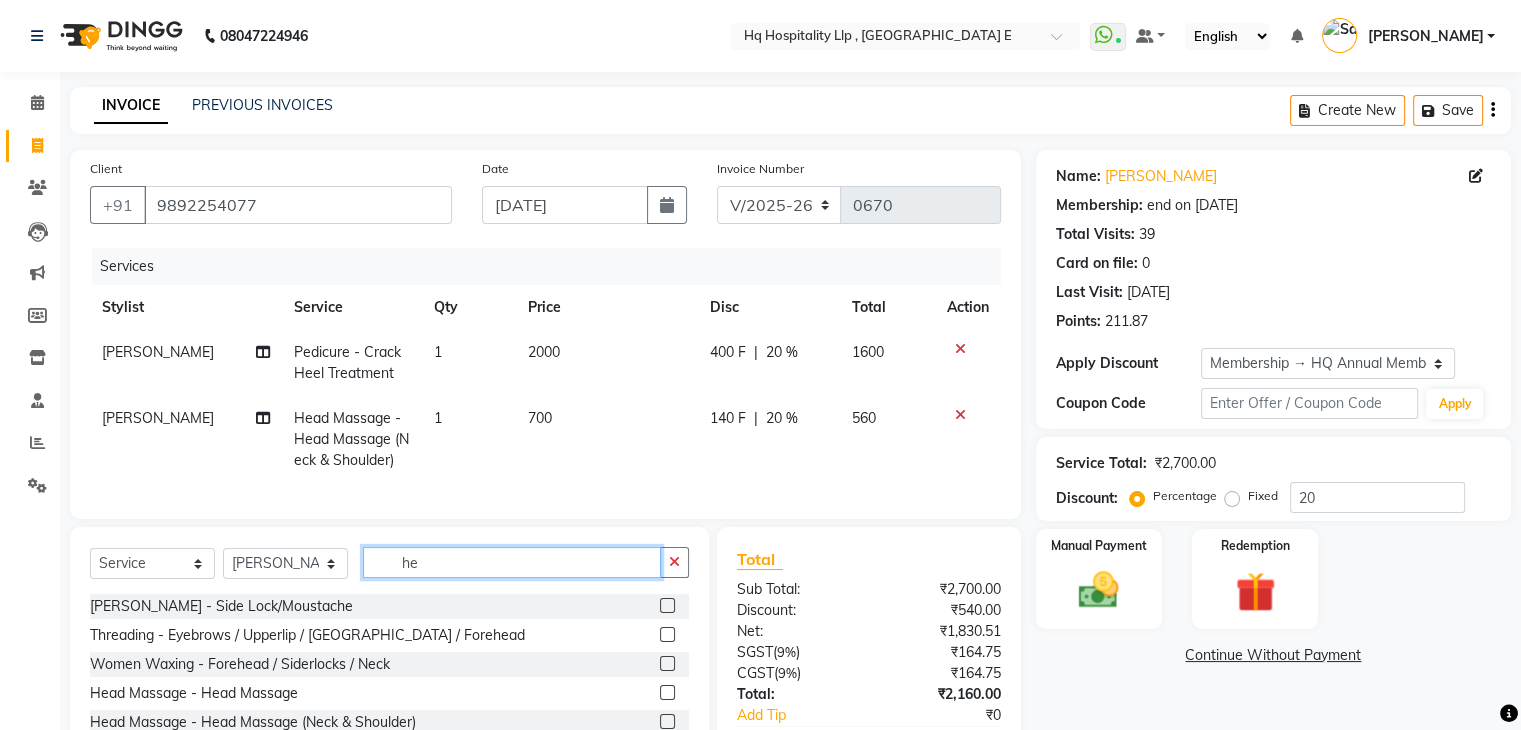 type on "h" 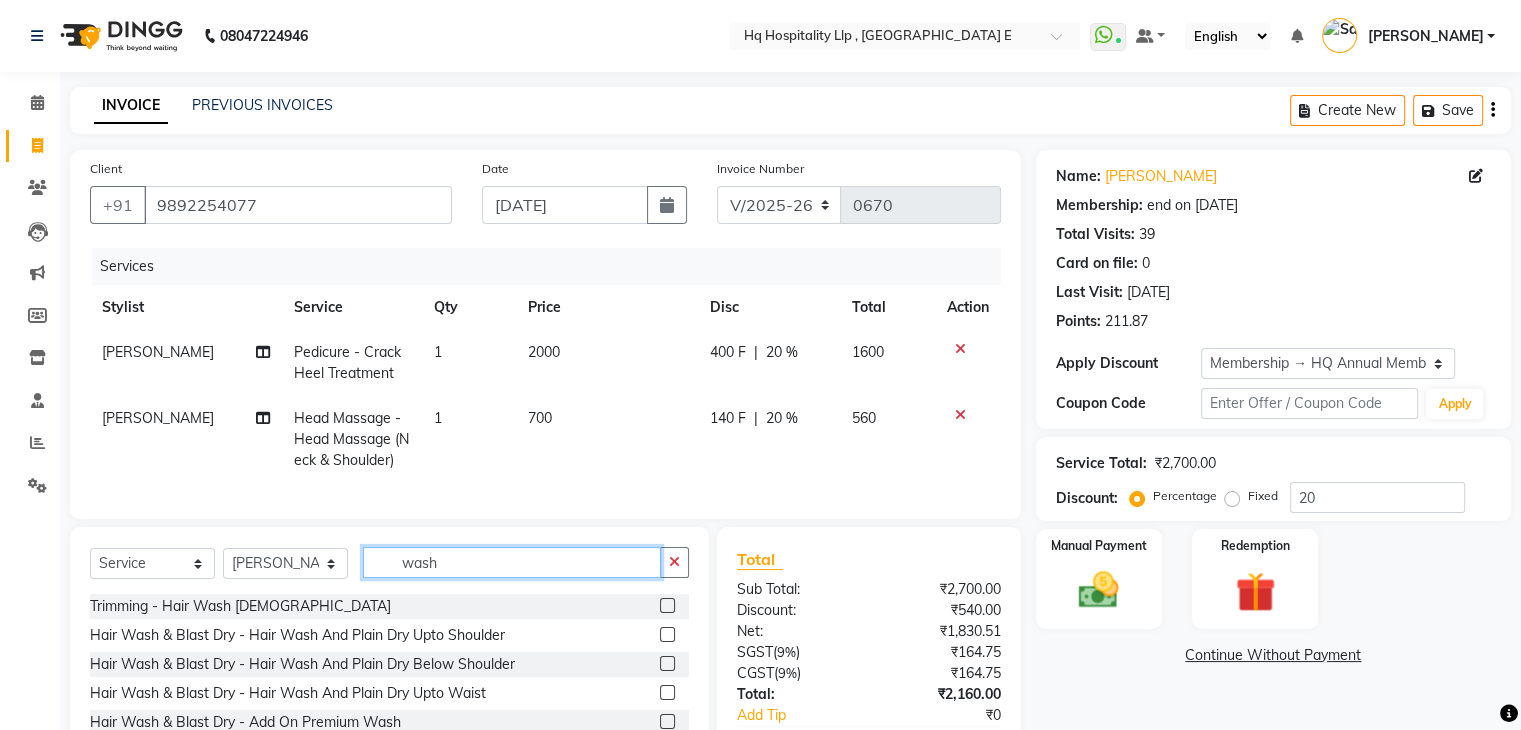 type on "wash" 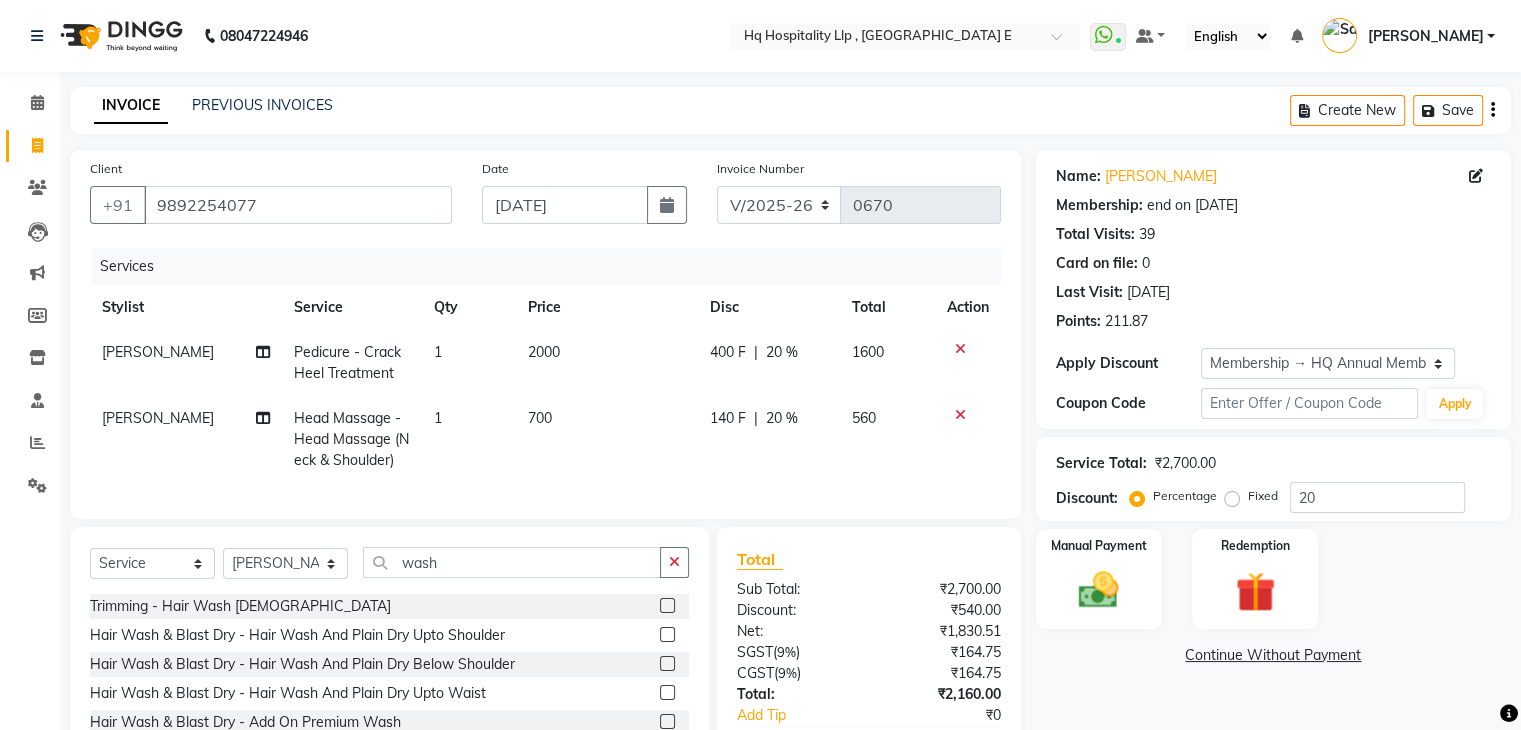 click 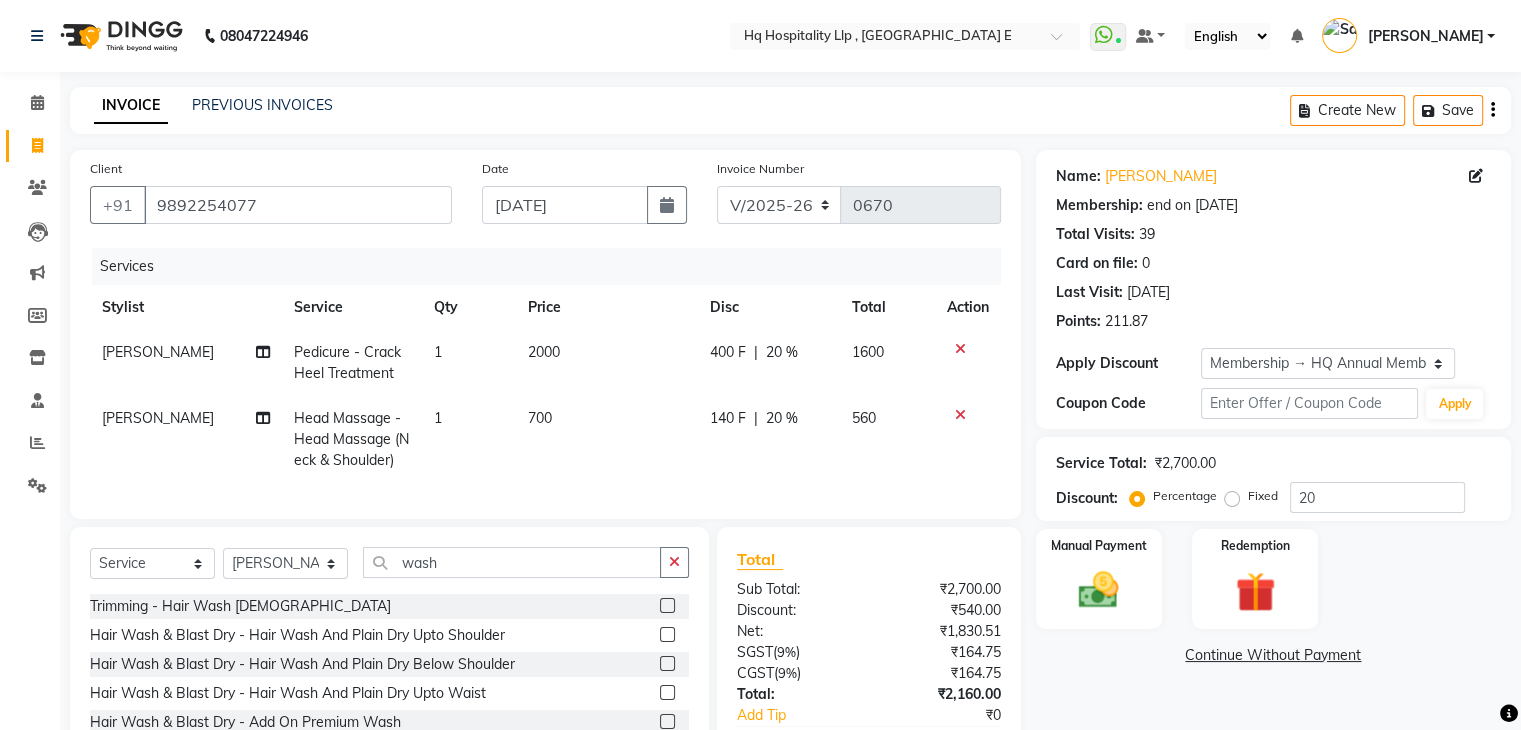 click 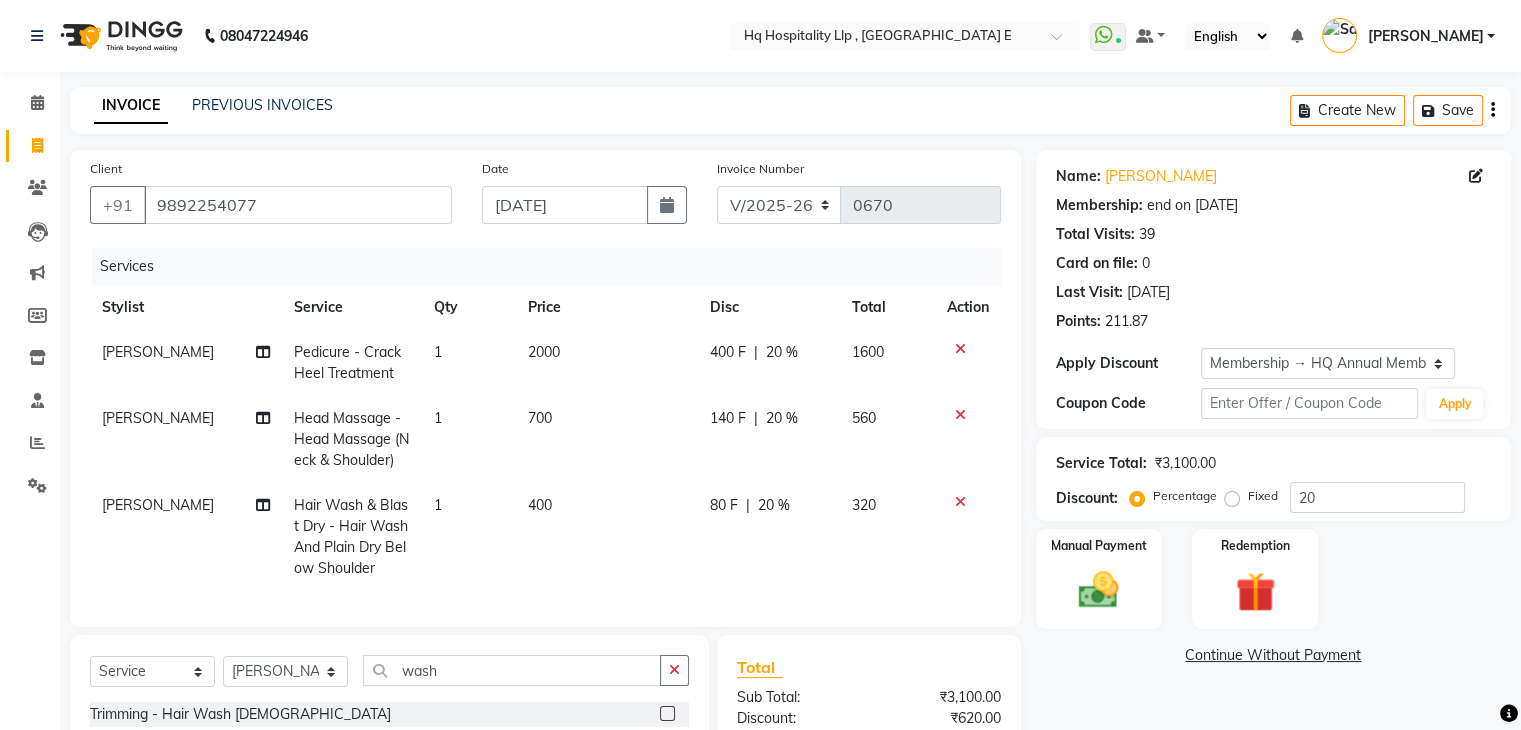 checkbox on "false" 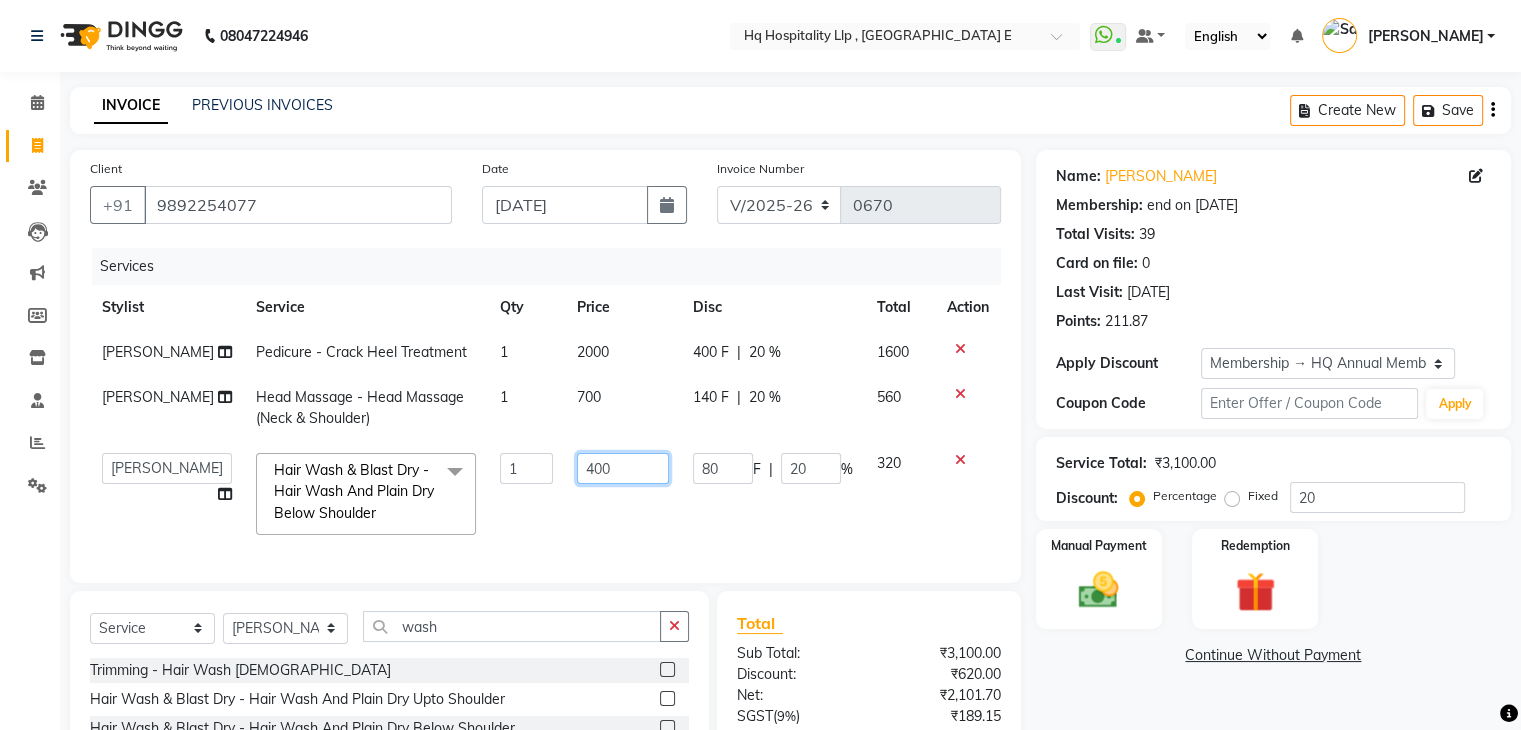 click on "400" 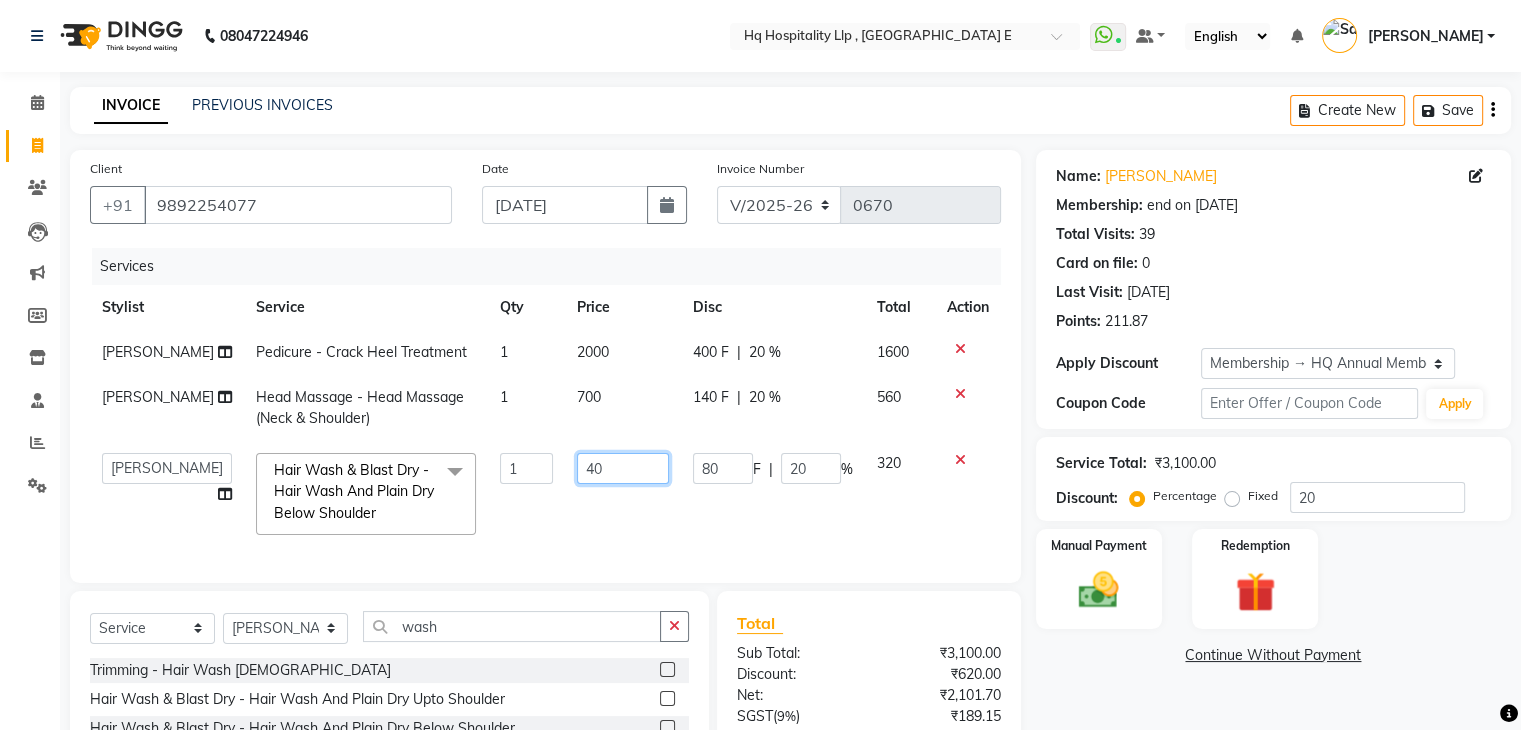 type on "4" 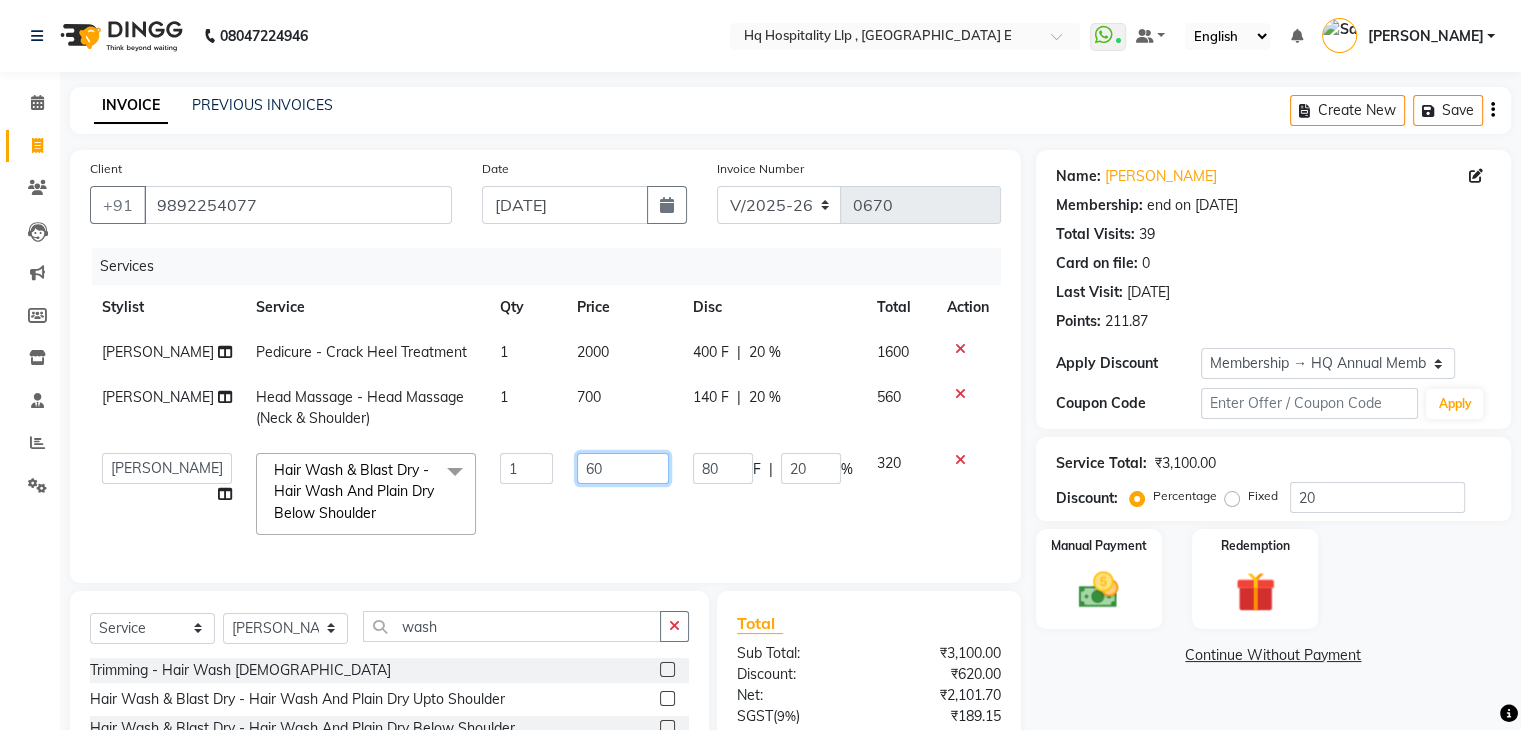 type on "600" 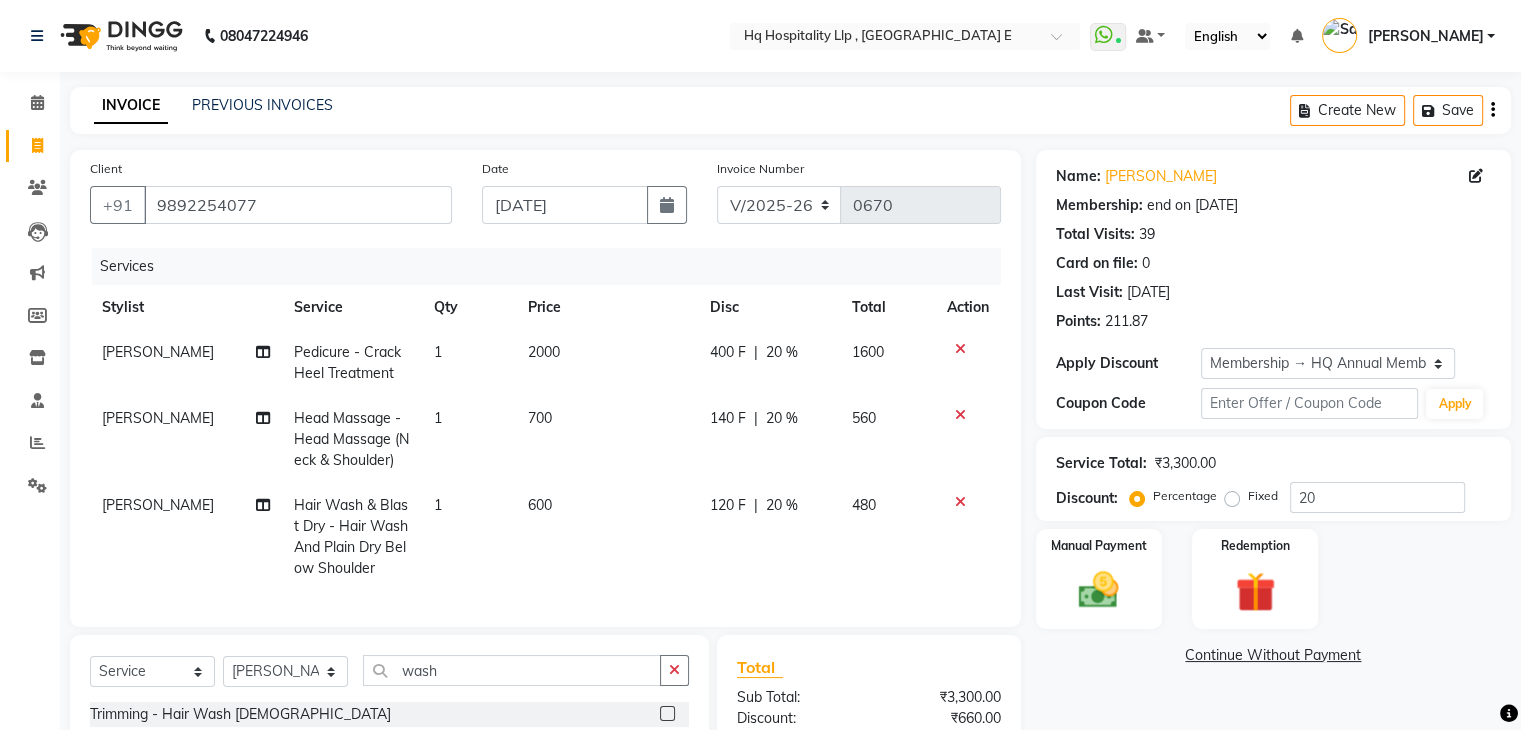 click on "600" 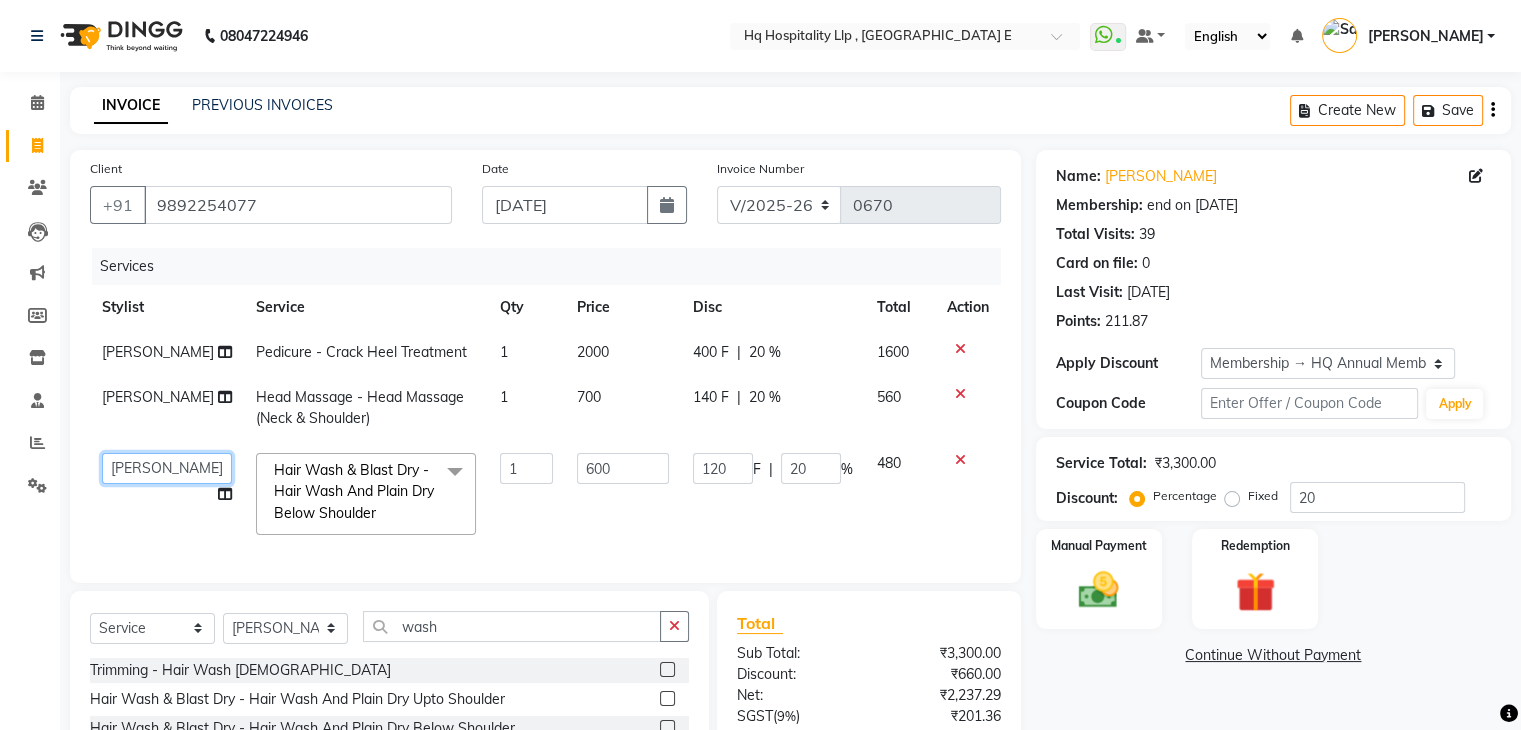 click on "[PERSON_NAME]   HQ SHOP   [PERSON_NAME]   Reshma [PERSON_NAME]   [PERSON_NAME]   [PERSON_NAME]   [PERSON_NAME][GEOGRAPHIC_DATA]" 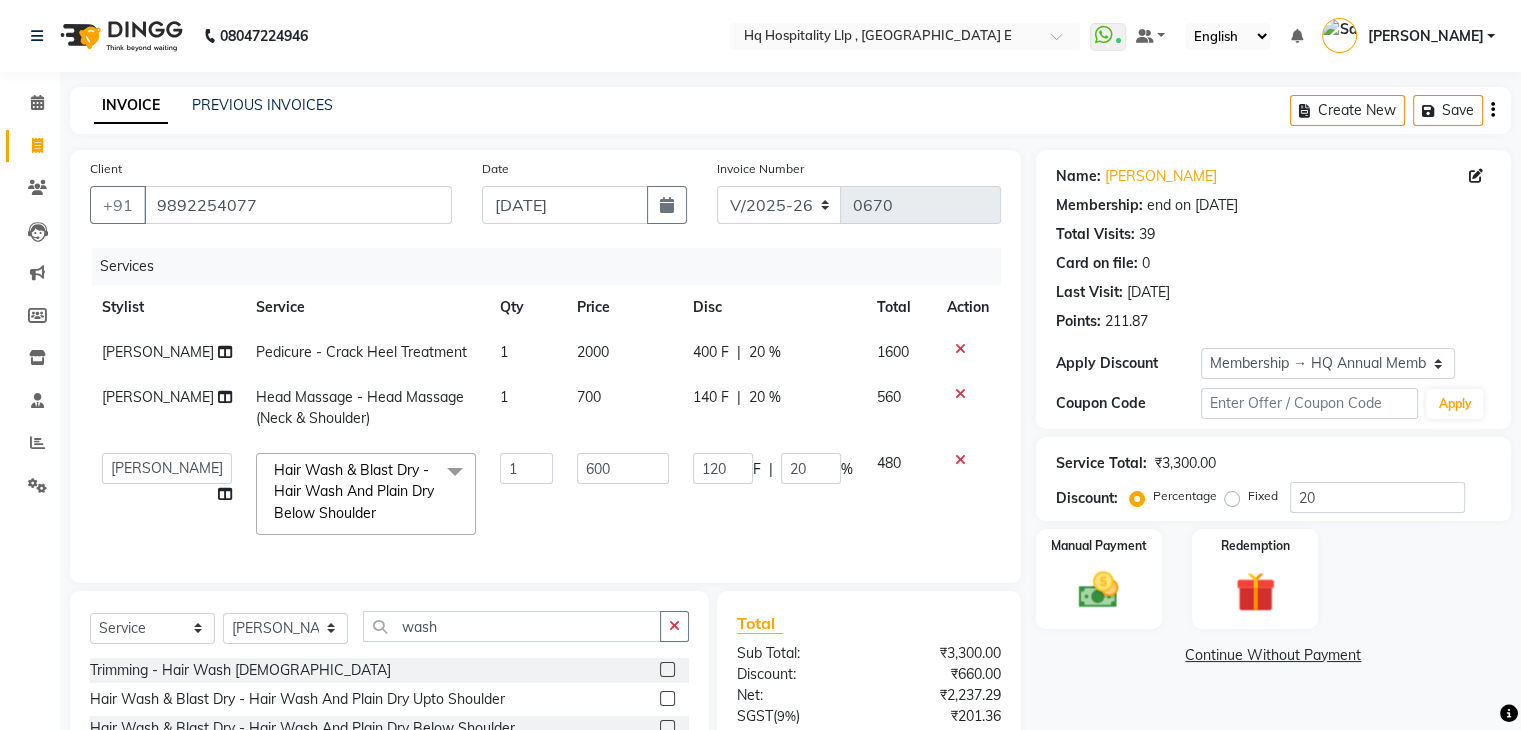select on "75546" 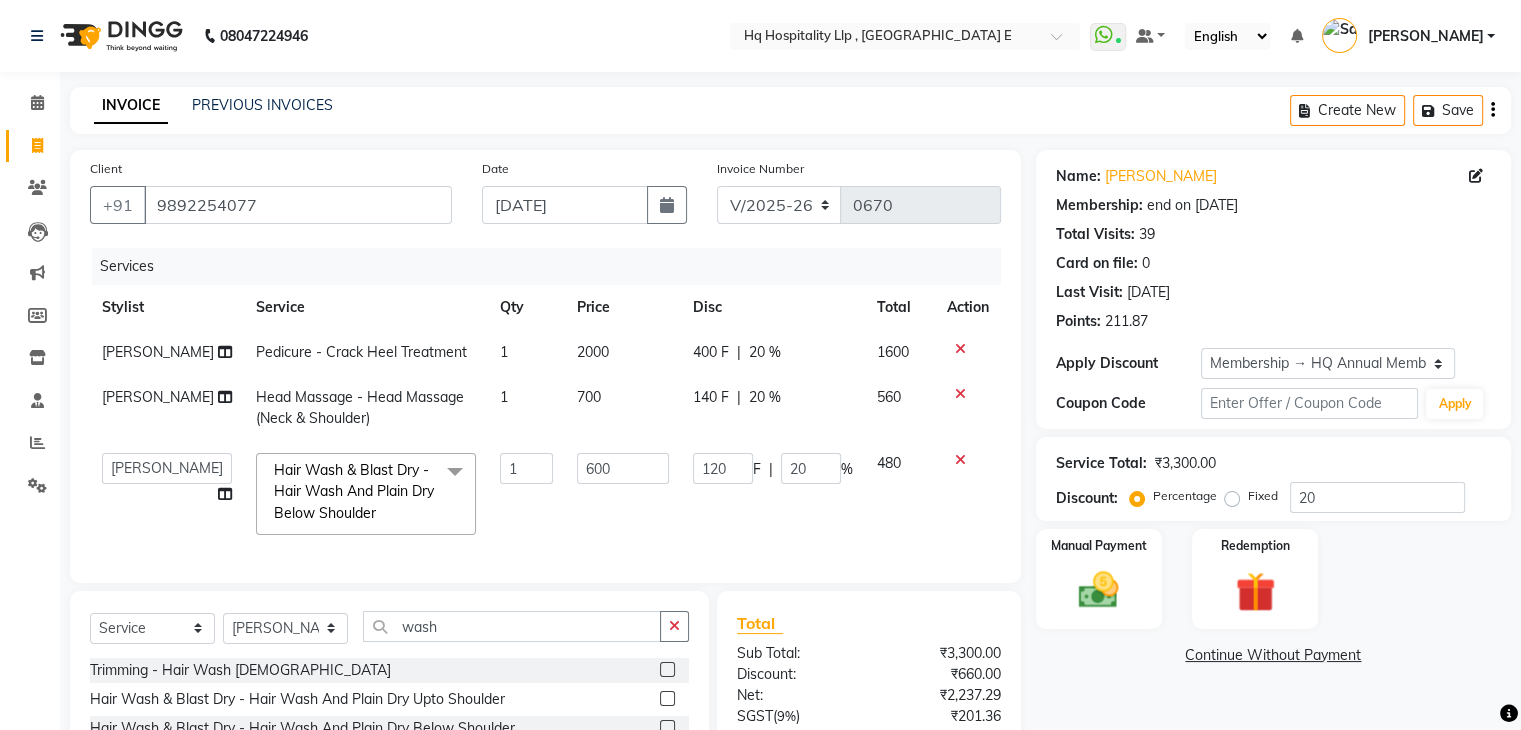 select on "47774" 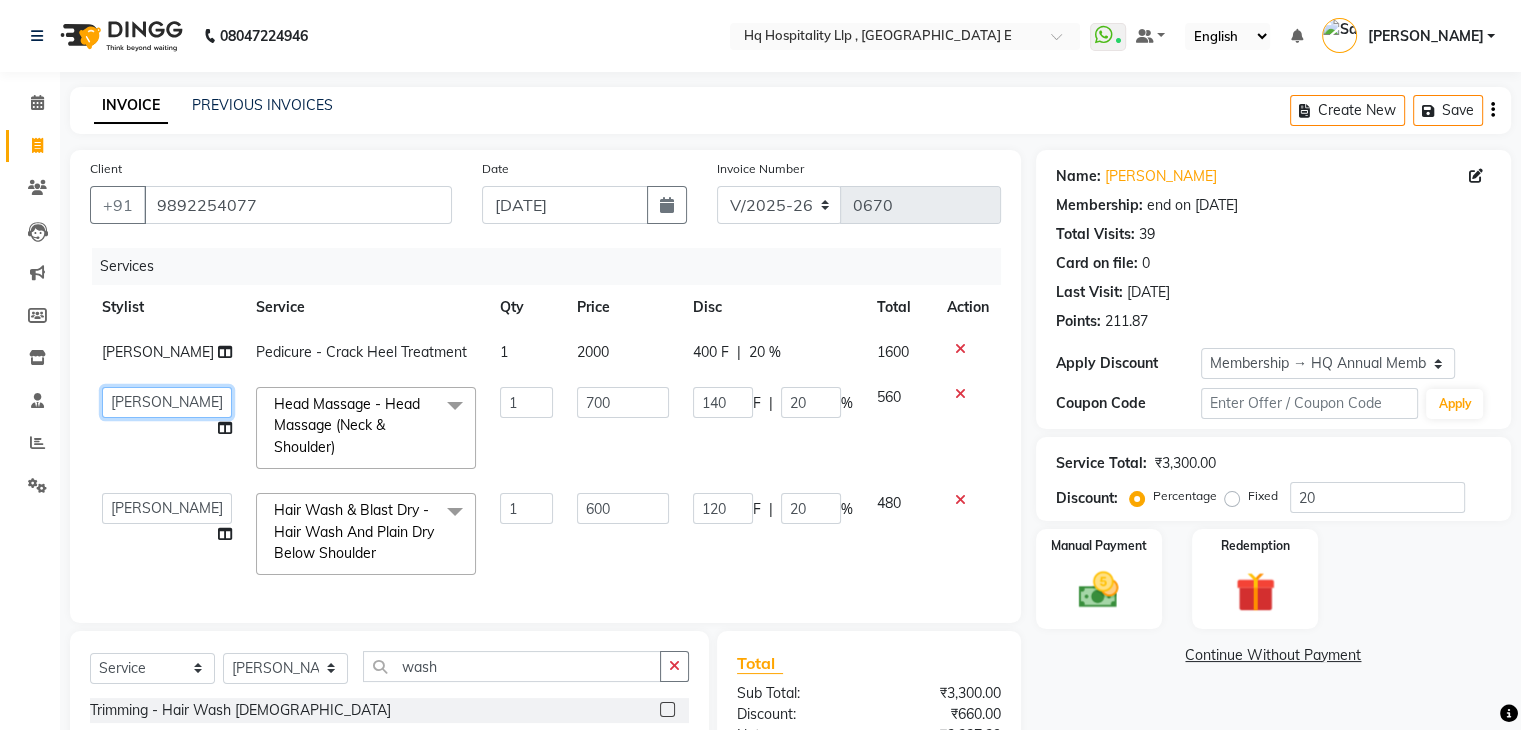 click on "[PERSON_NAME]   HQ SHOP   [PERSON_NAME]   Reshma [PERSON_NAME]   [PERSON_NAME]   [PERSON_NAME]   [PERSON_NAME][GEOGRAPHIC_DATA]" 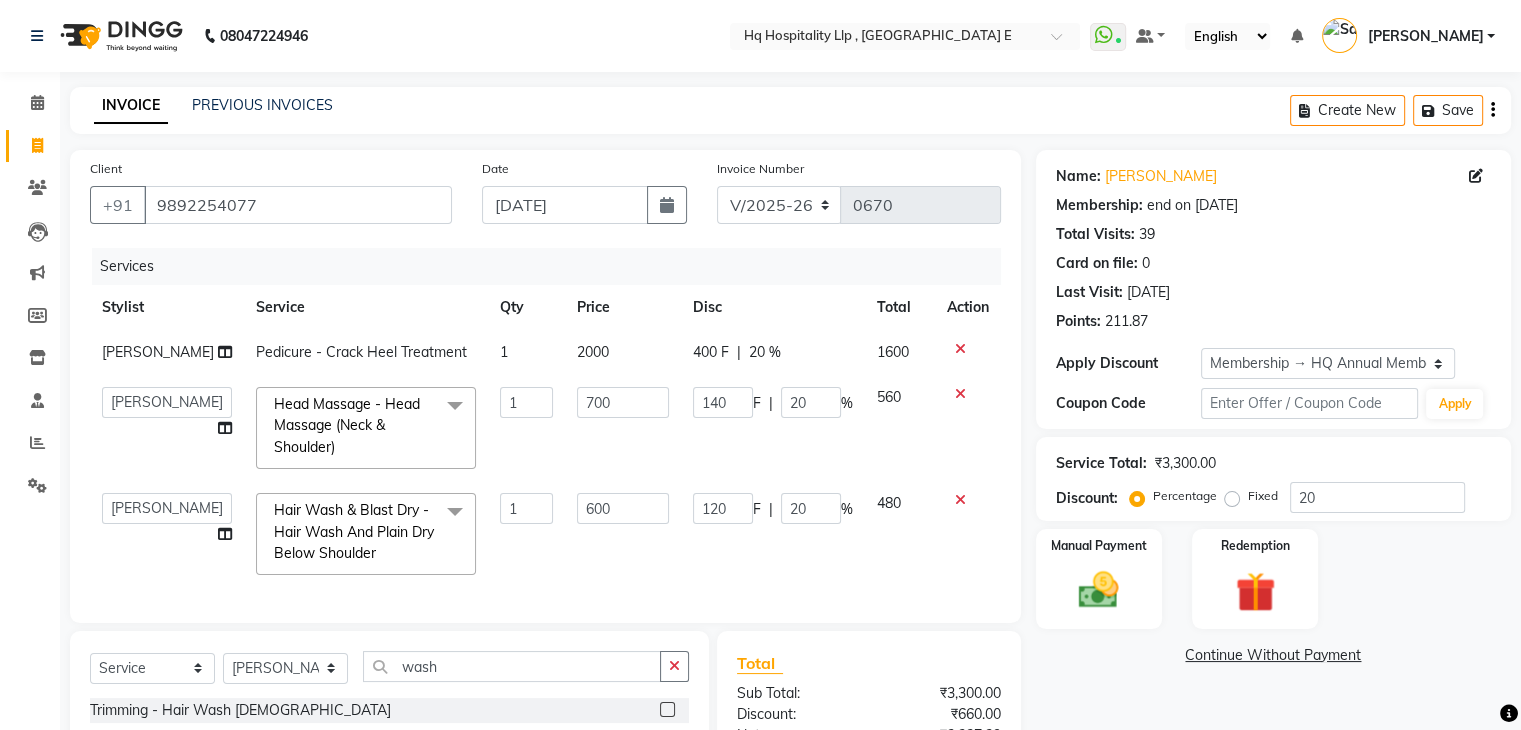select on "75546" 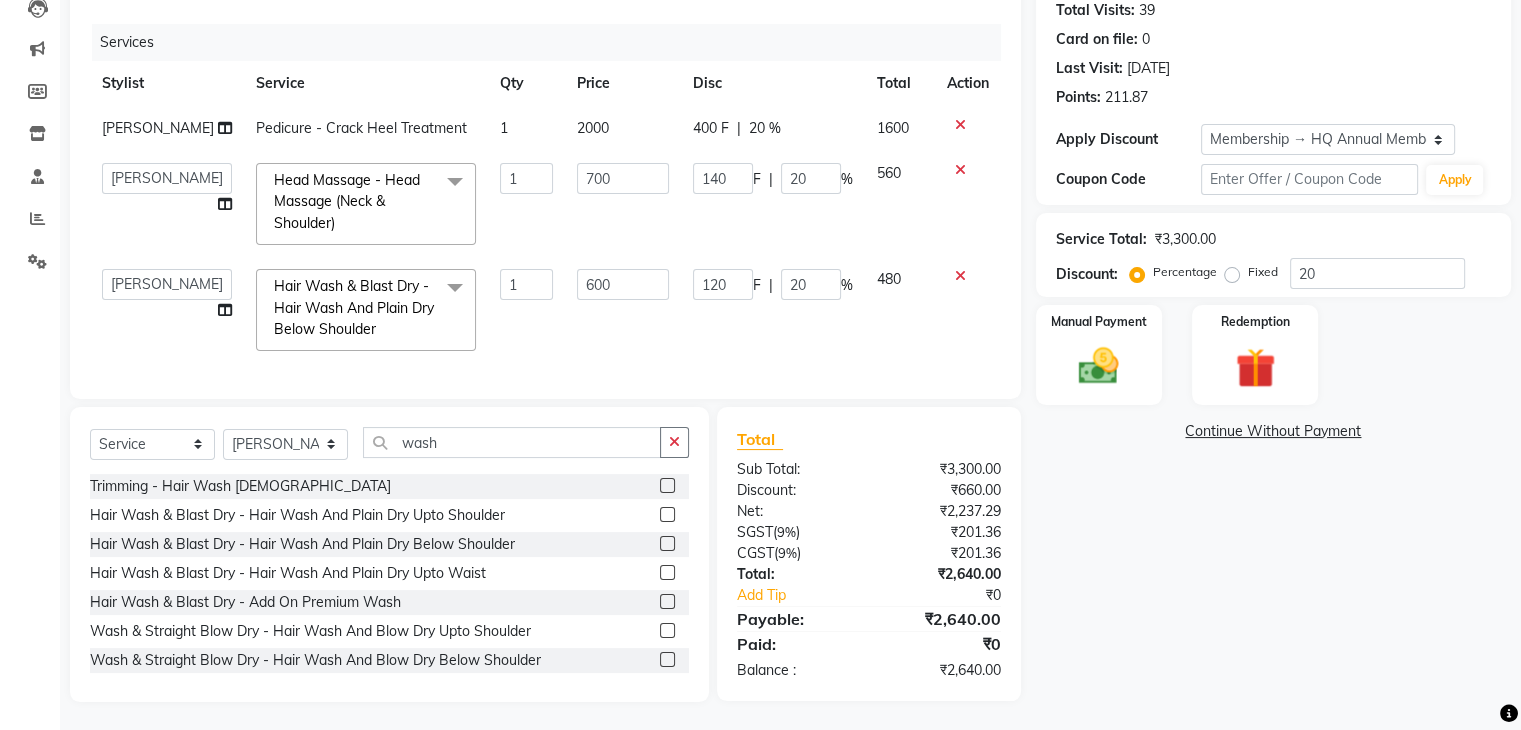 scroll, scrollTop: 242, scrollLeft: 0, axis: vertical 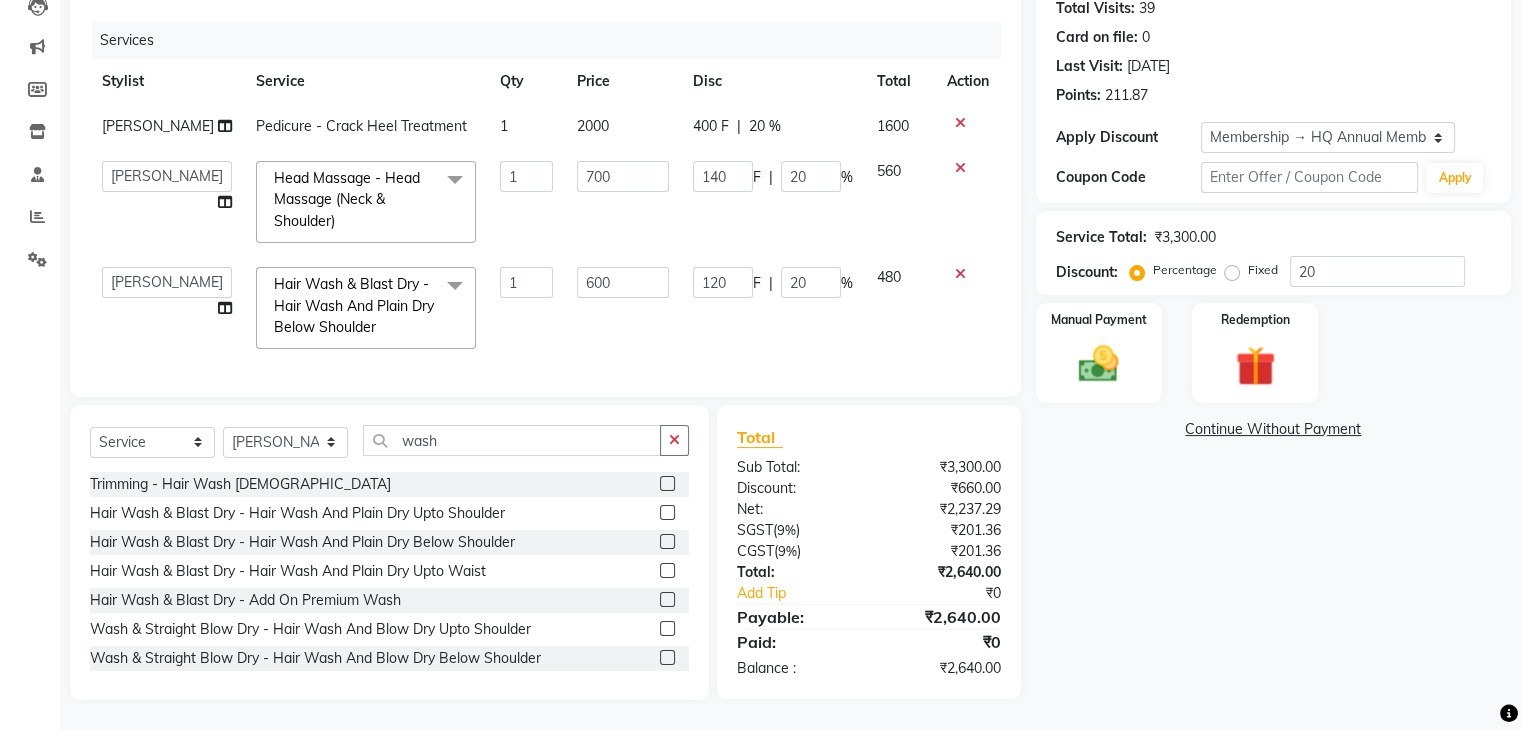 click on "Name: Nilima Kothare  Membership: end on 11-12-2025 Total Visits:  39 Card on file:  0 Last Visit:   15-06-2025 Points:   211.87  Apply Discount Select Membership → HQ Annual Membership  Loyalty → Loyality level 1  Coupon Code Apply Service Total:  ₹3,300.00  Discount:  Percentage   Fixed  20 Manual Payment Redemption  Continue Without Payment" 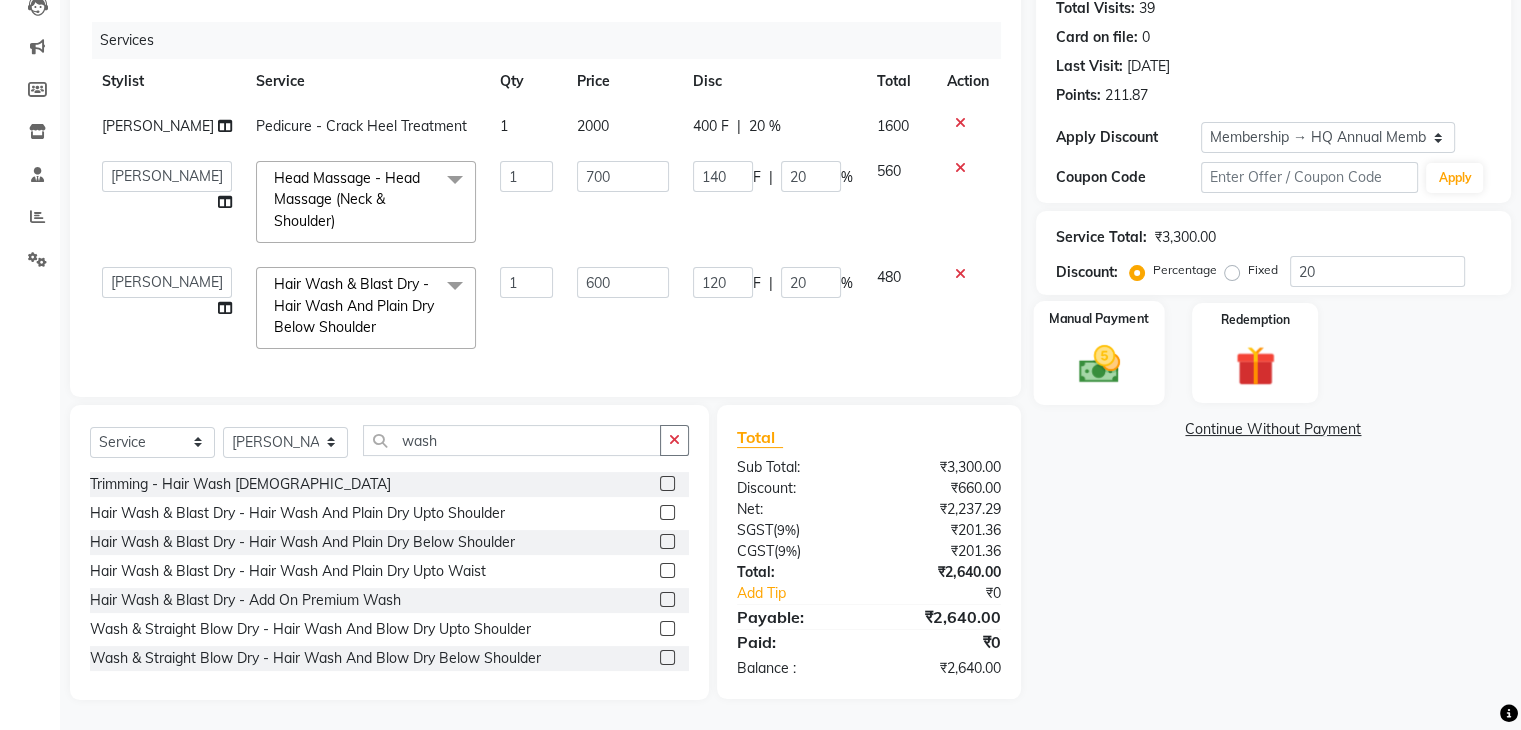 click 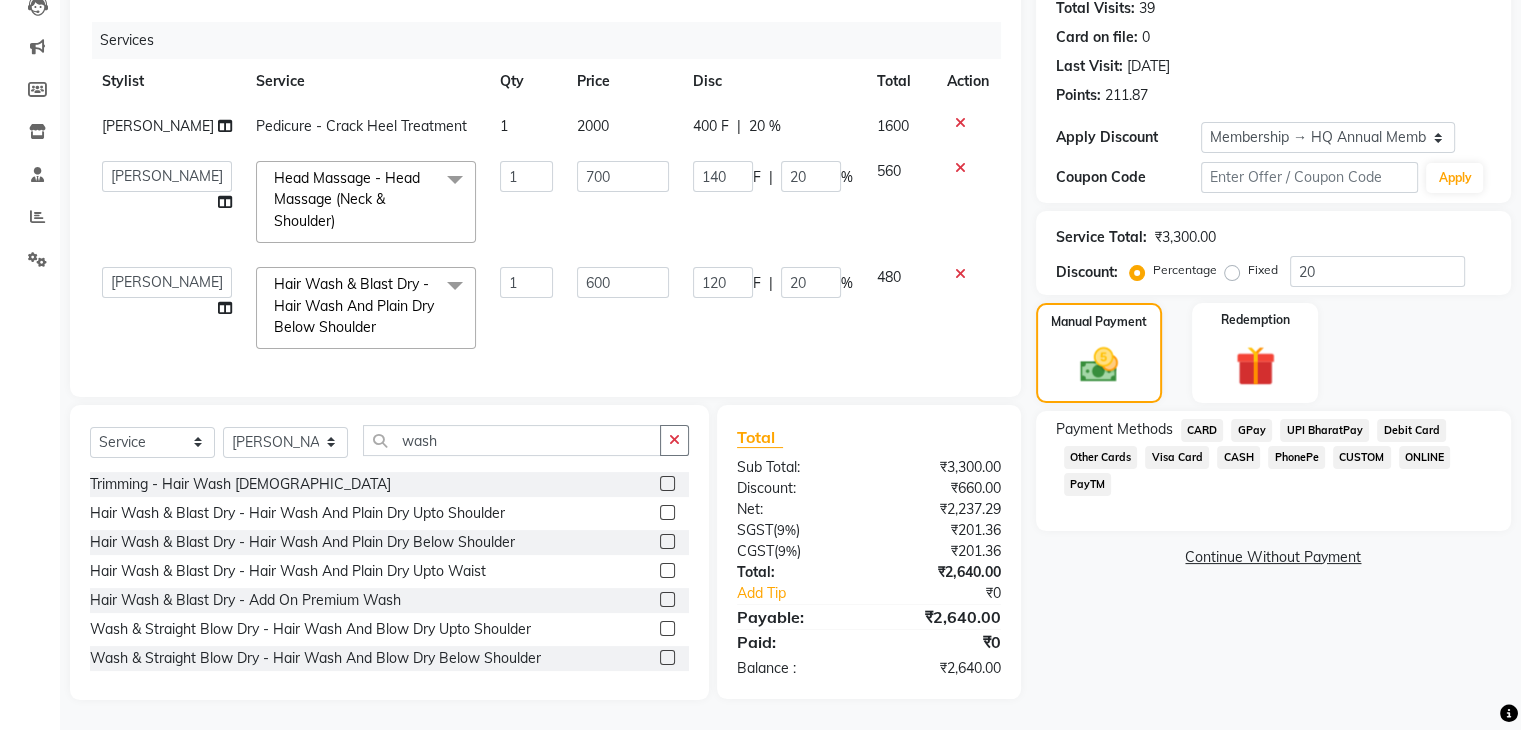 click on "GPay" 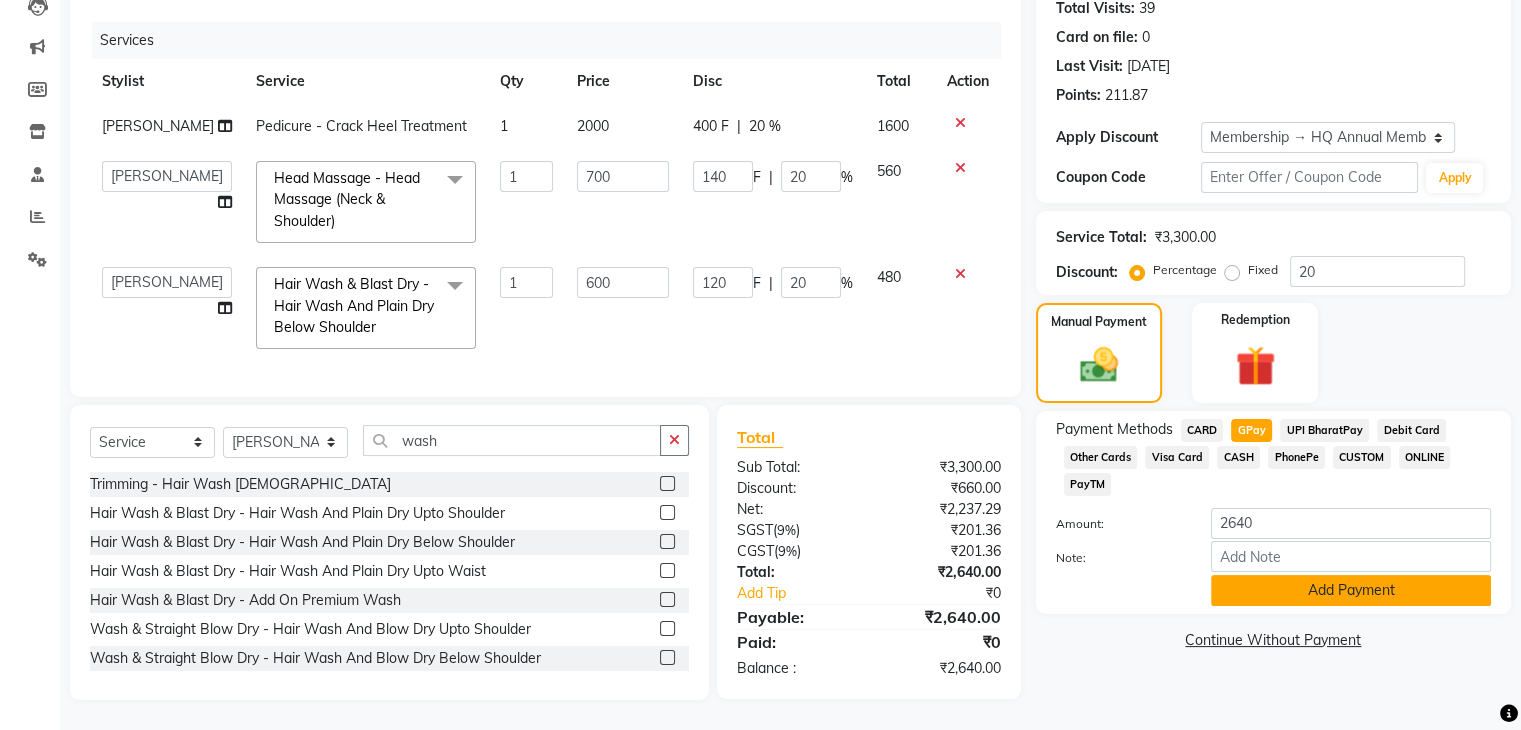 click on "Add Payment" 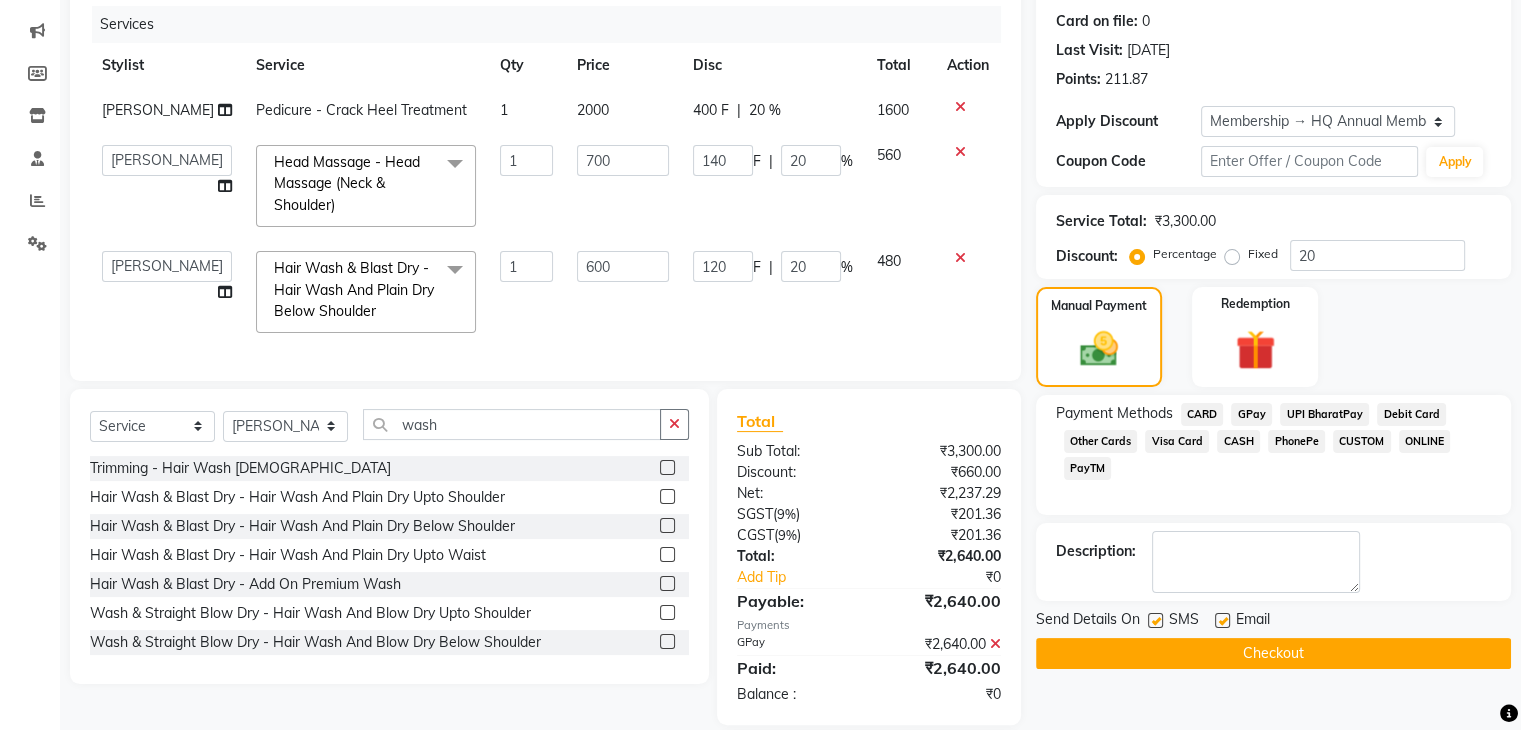 scroll, scrollTop: 353, scrollLeft: 0, axis: vertical 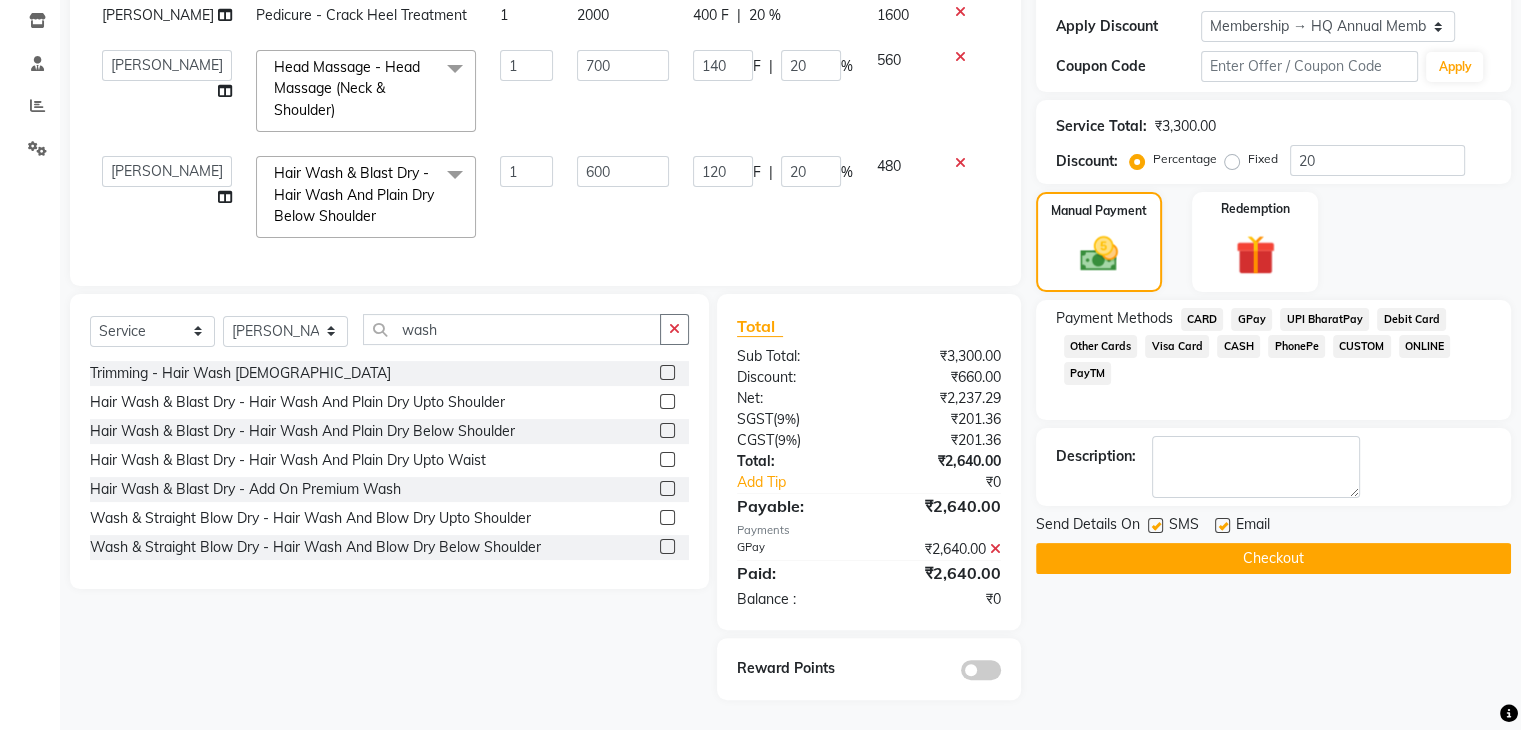 click on "Checkout" 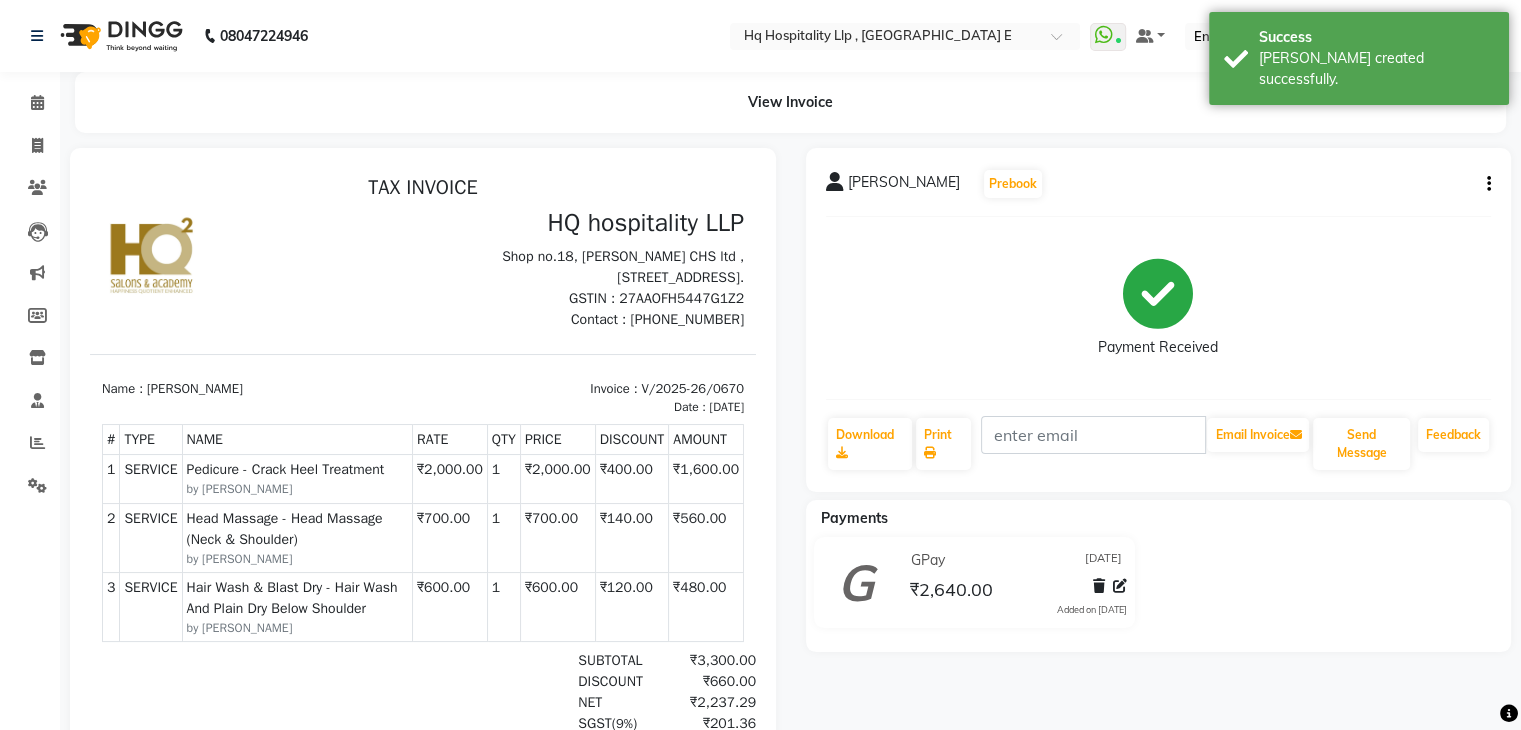 scroll, scrollTop: 0, scrollLeft: 0, axis: both 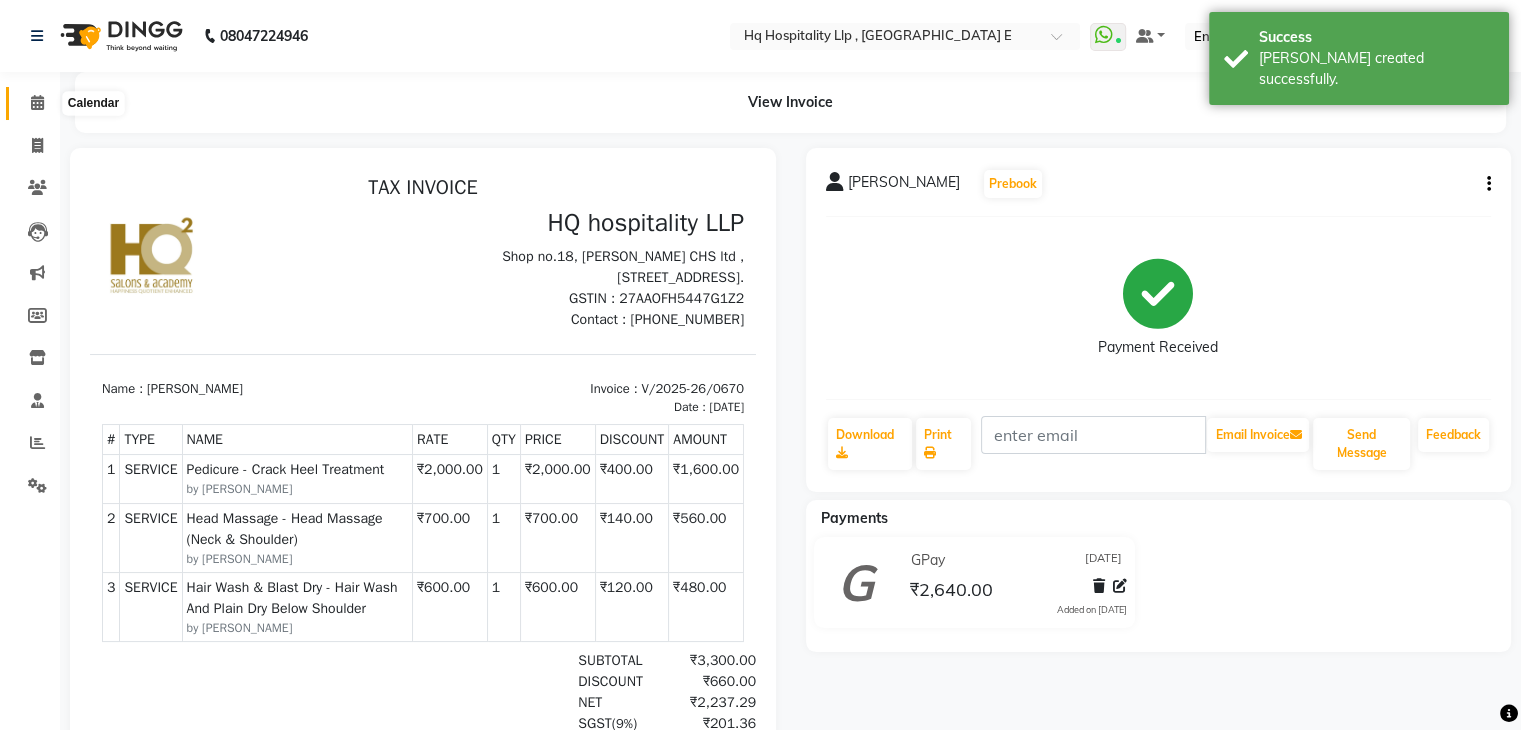 click 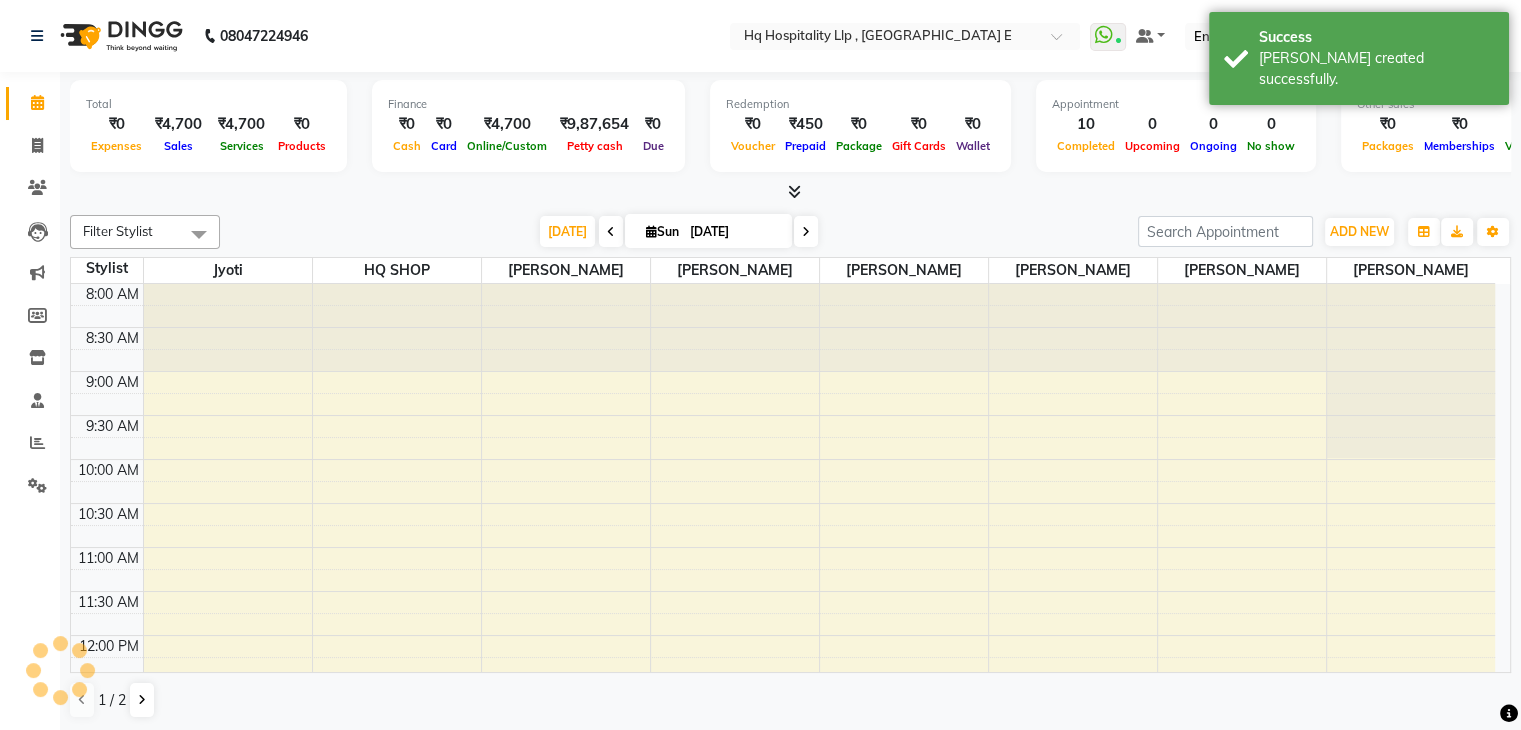 scroll, scrollTop: 0, scrollLeft: 0, axis: both 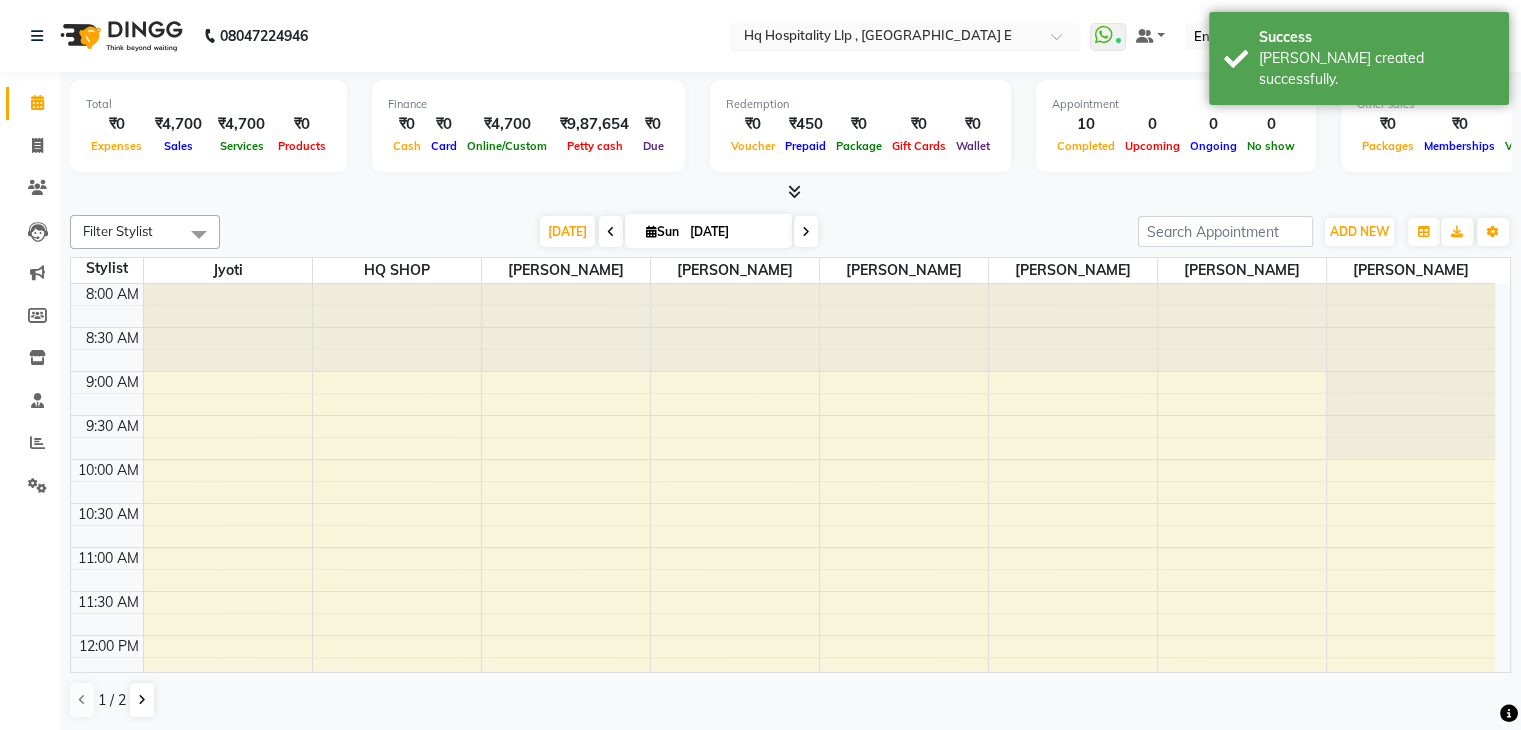 click at bounding box center [885, 38] 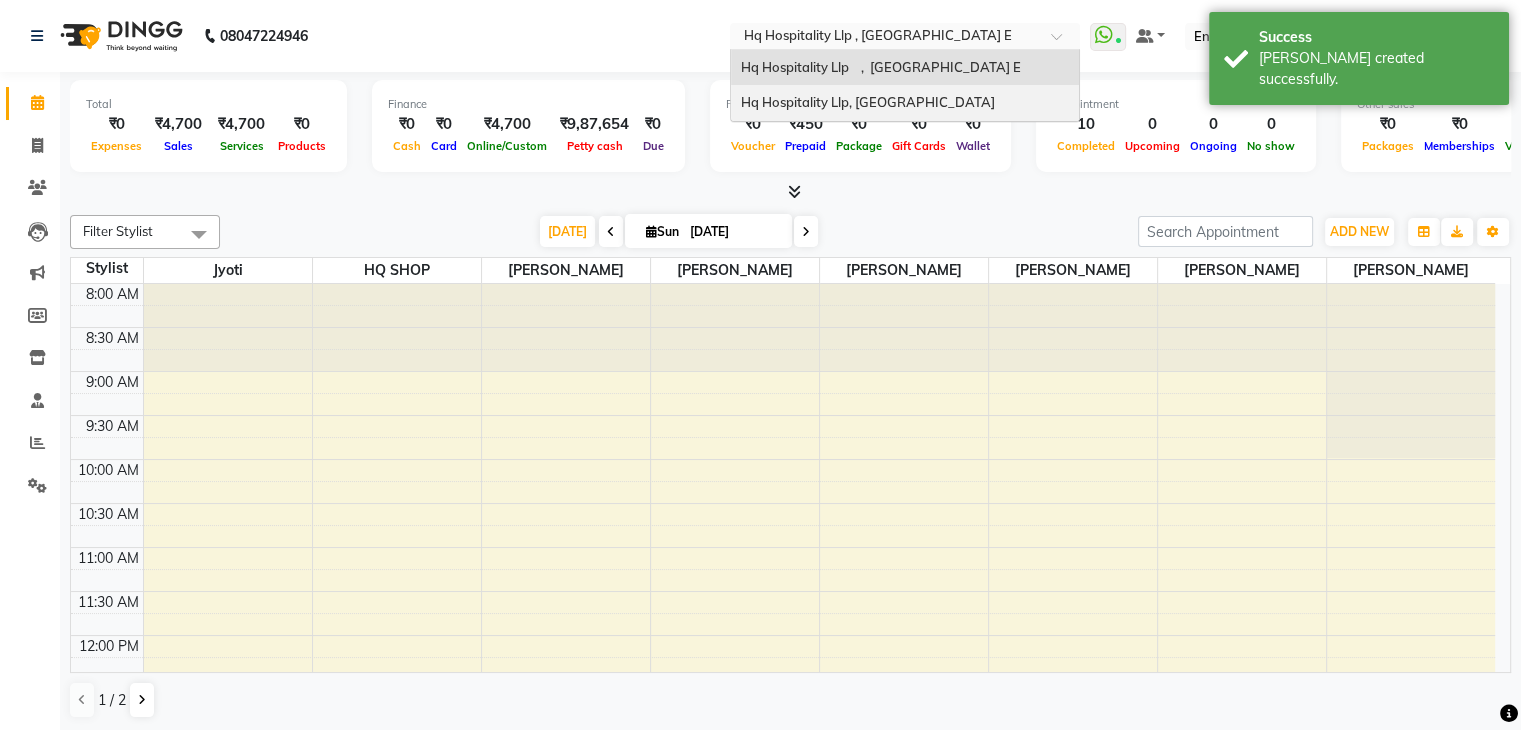 click on "Hq Hospitality Llp, Borivali West" at bounding box center (868, 102) 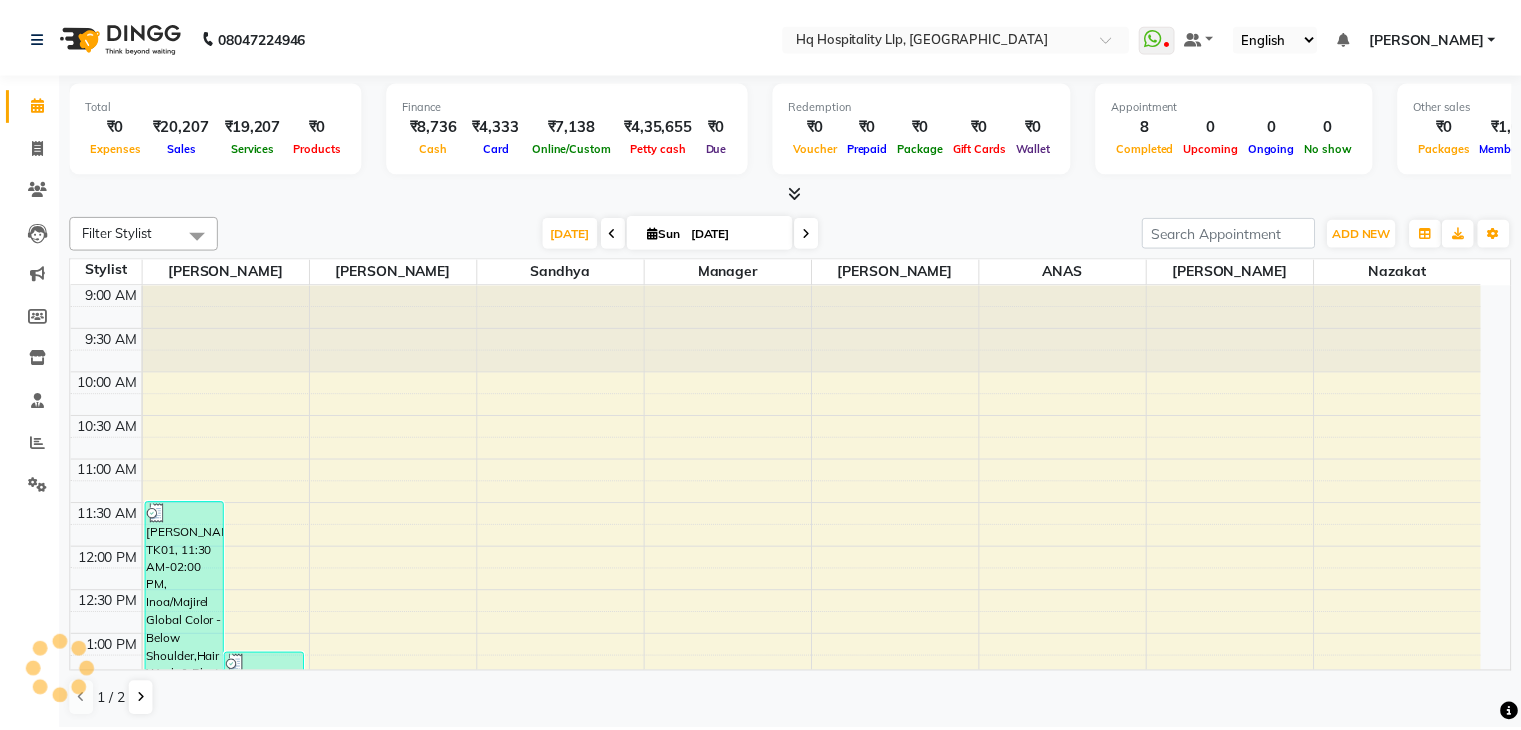 scroll, scrollTop: 0, scrollLeft: 0, axis: both 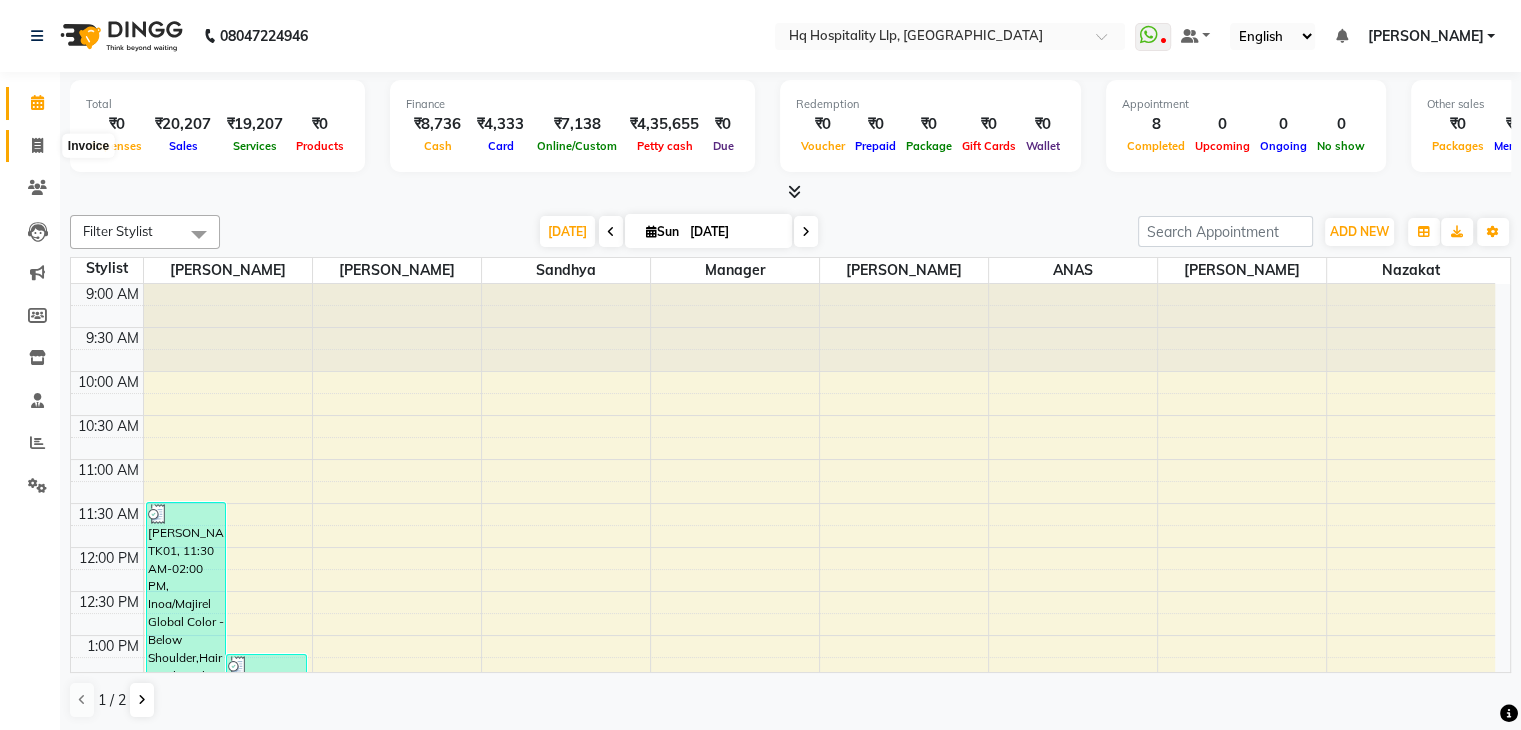 click 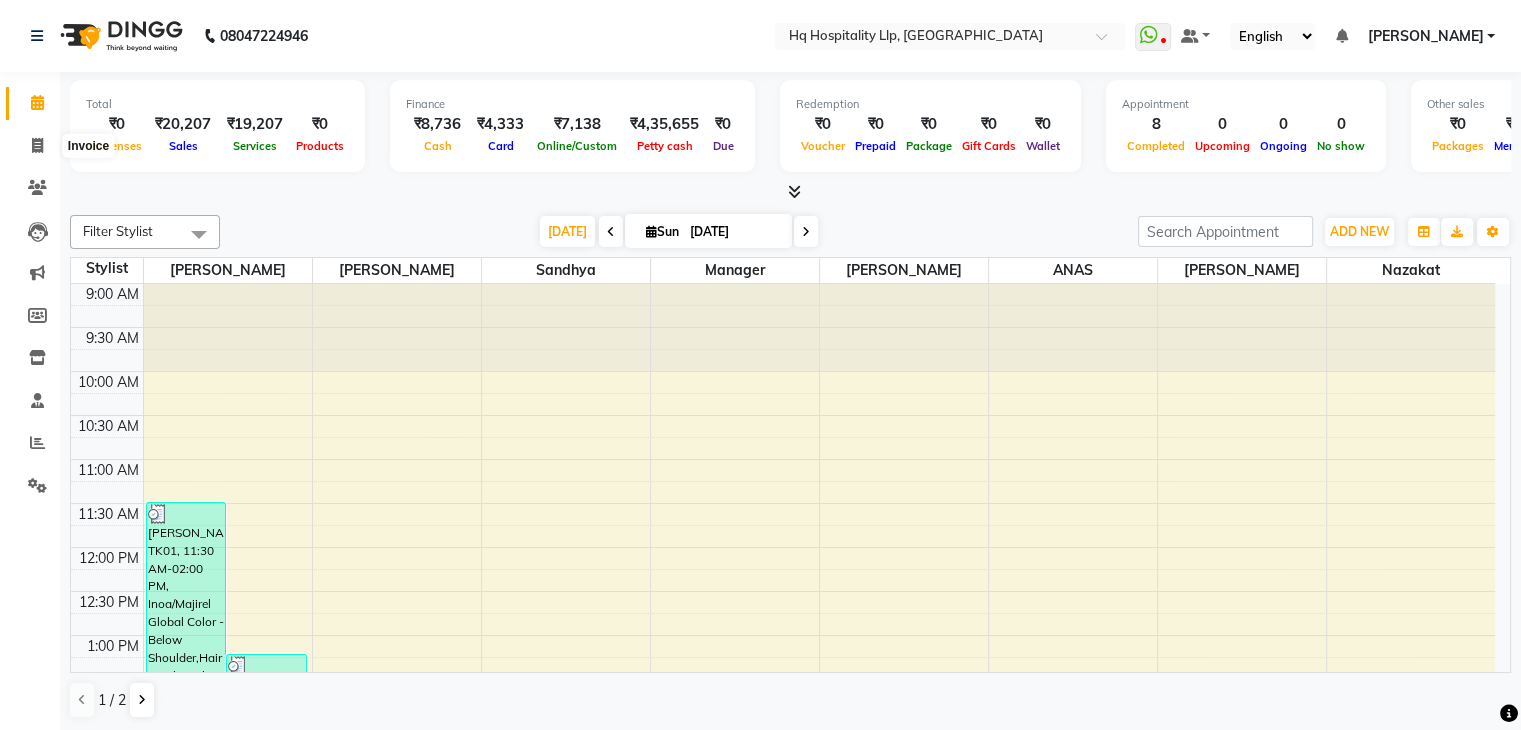 select on "7197" 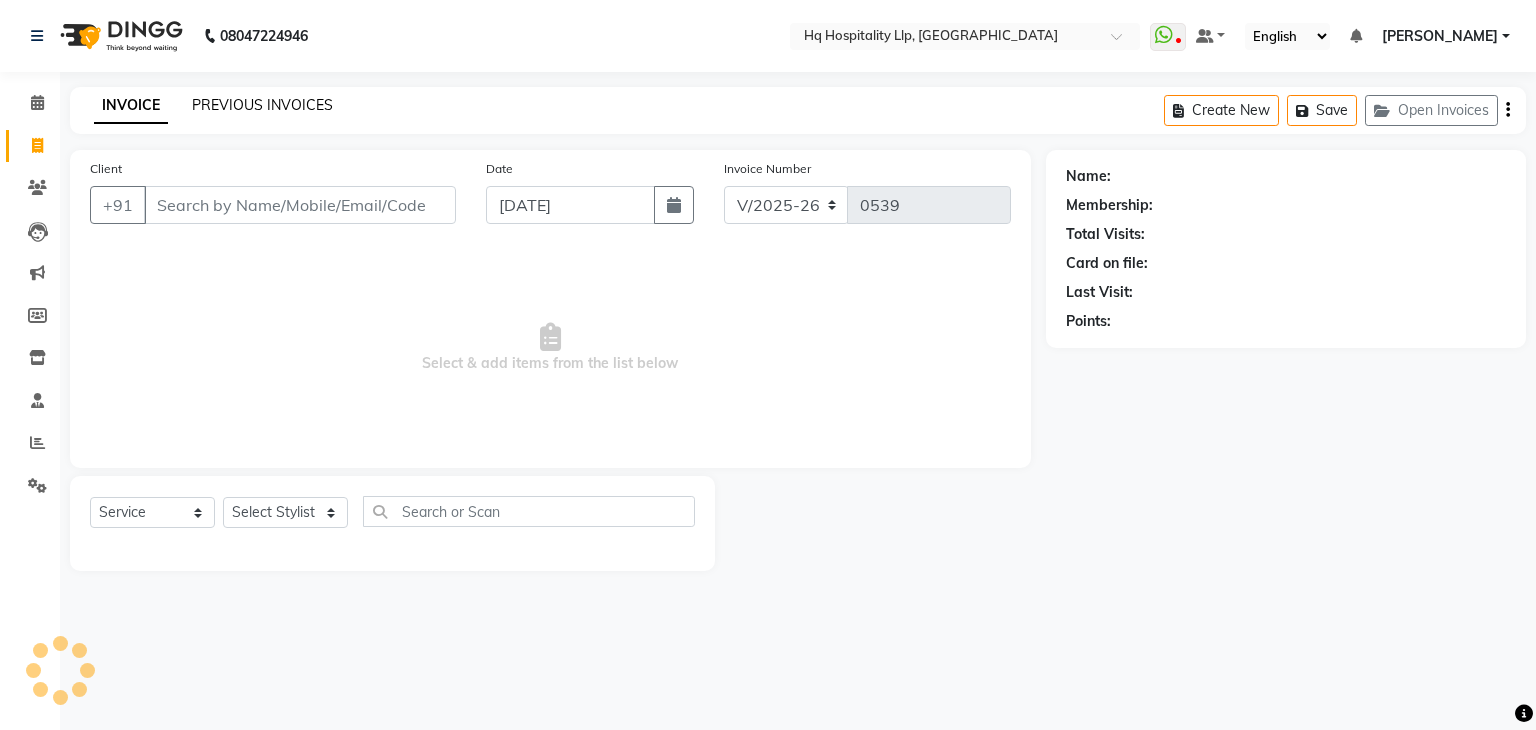 click on "PREVIOUS INVOICES" 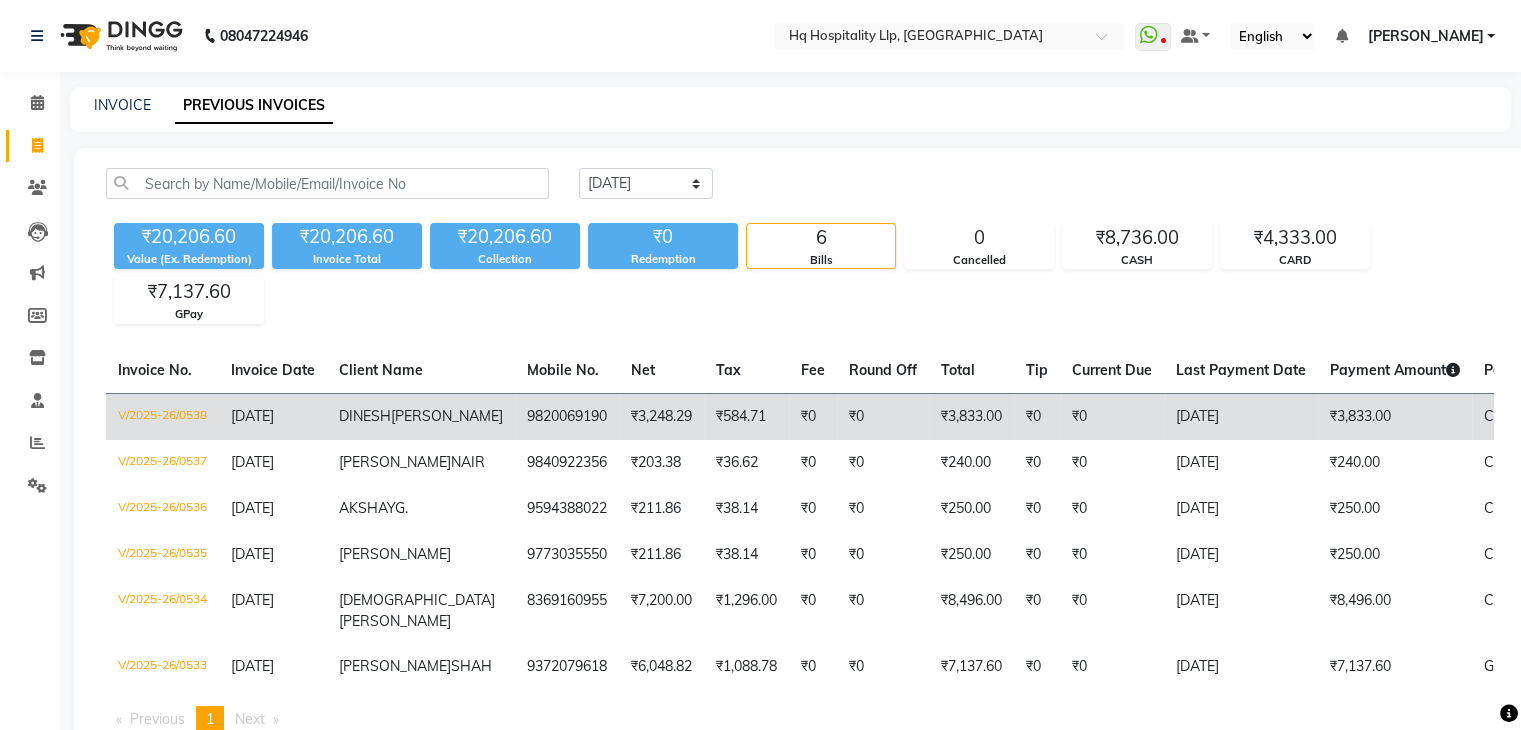 click on "9820069190" 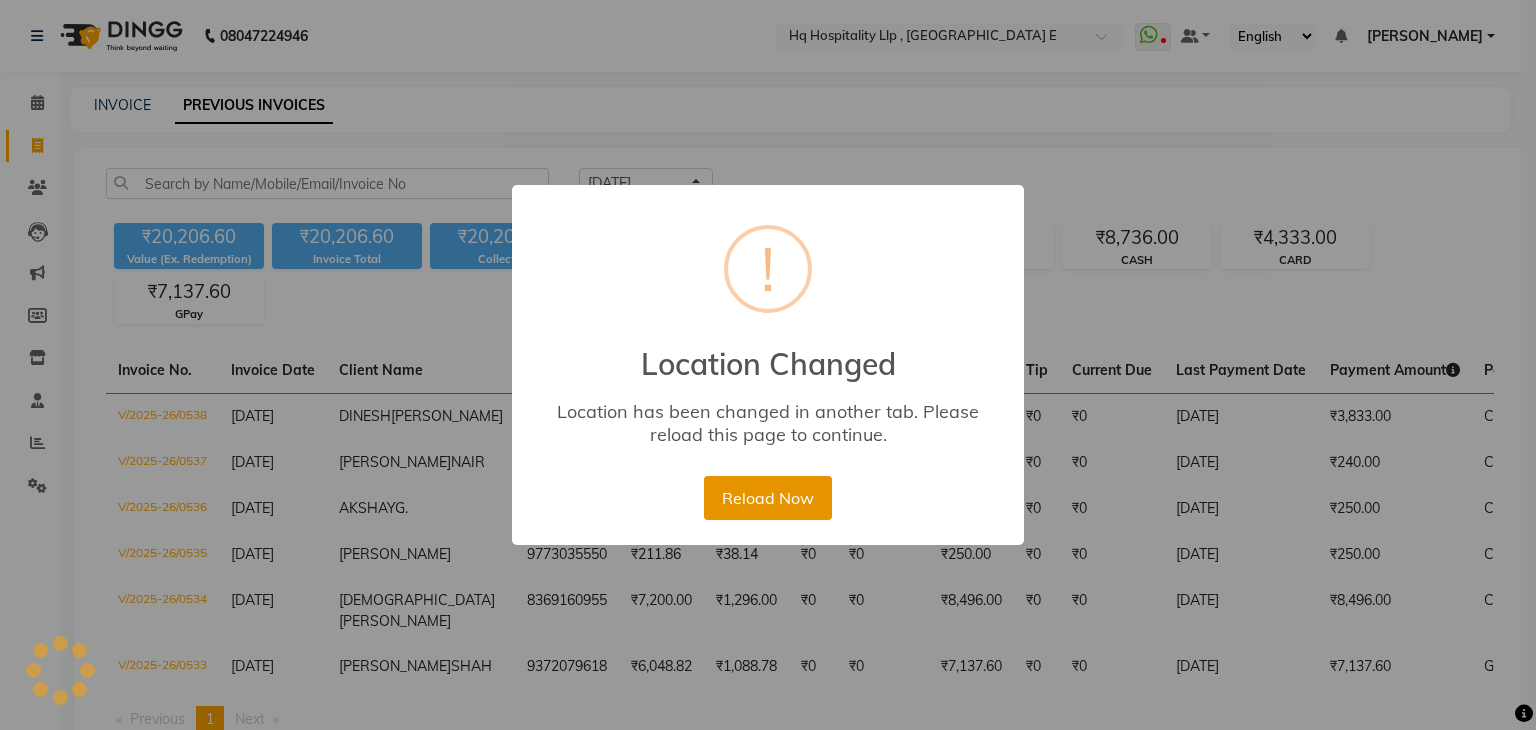 click on "Reload Now" at bounding box center [767, 498] 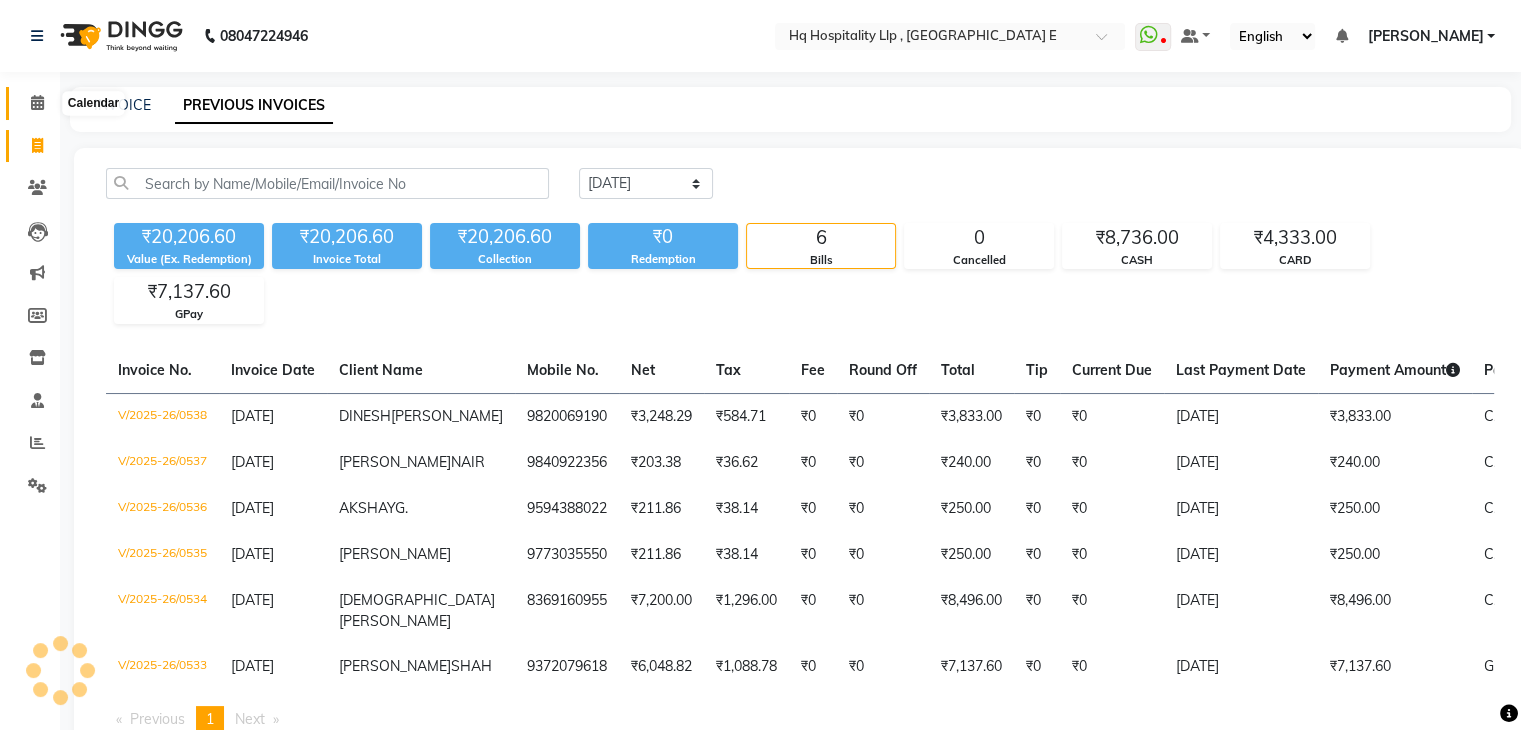 click 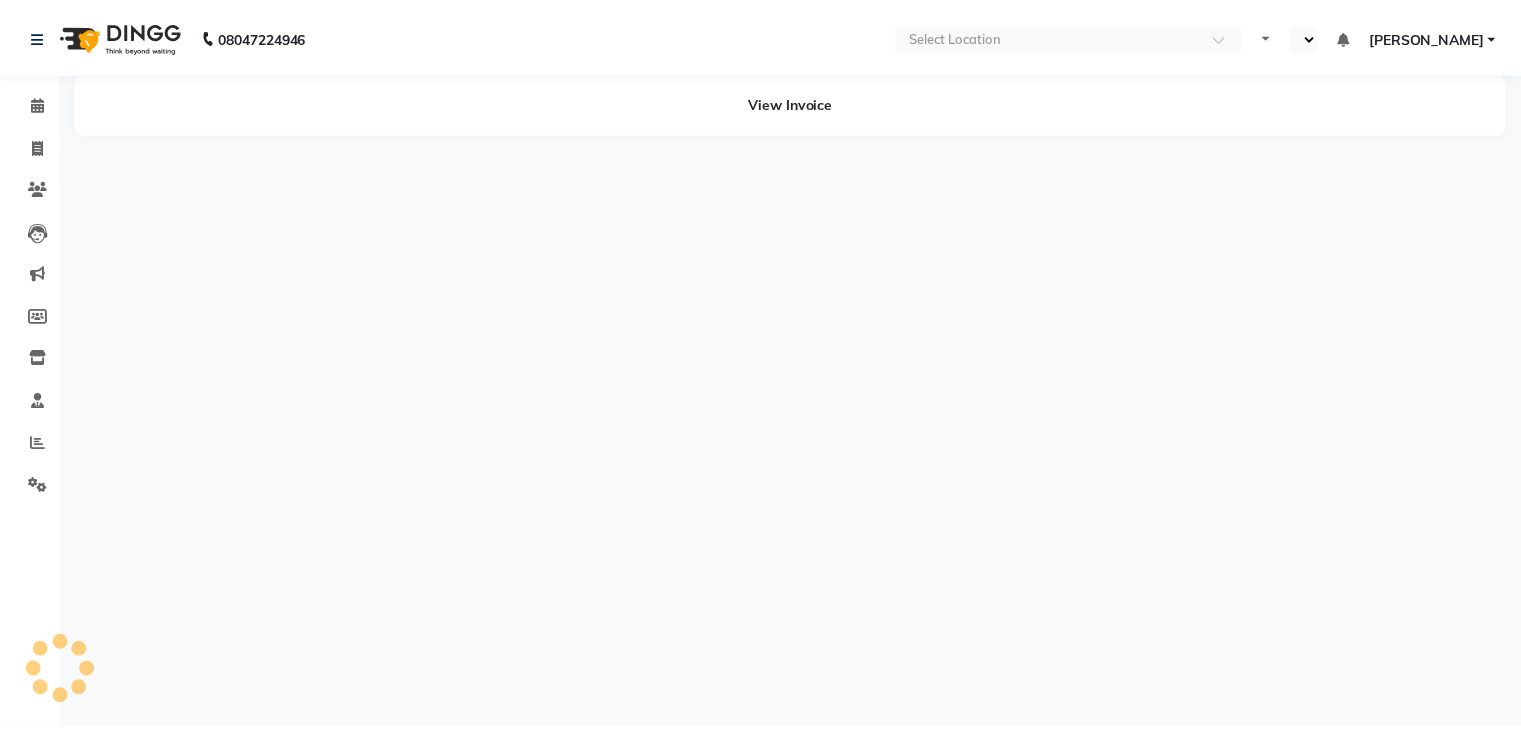 scroll, scrollTop: 0, scrollLeft: 0, axis: both 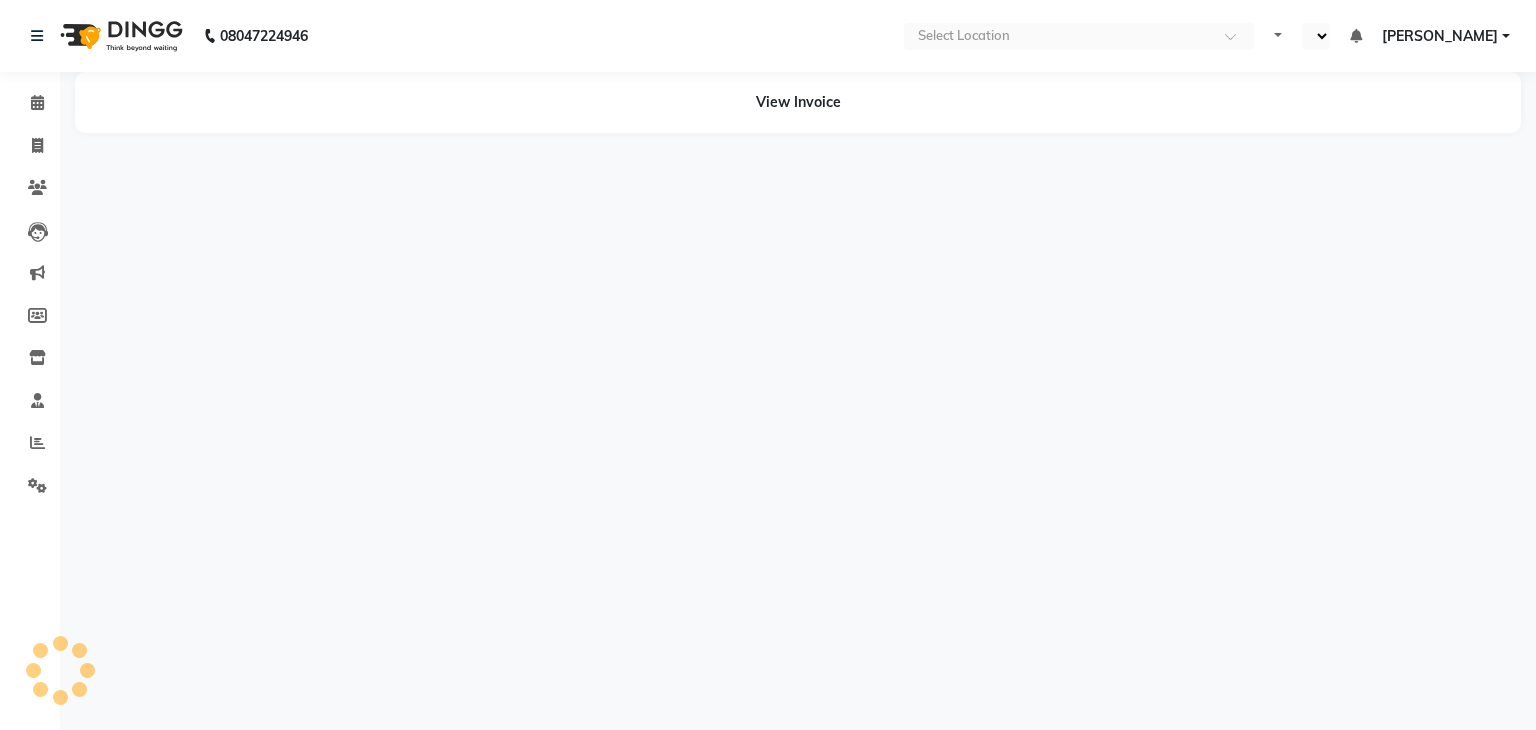 select on "en" 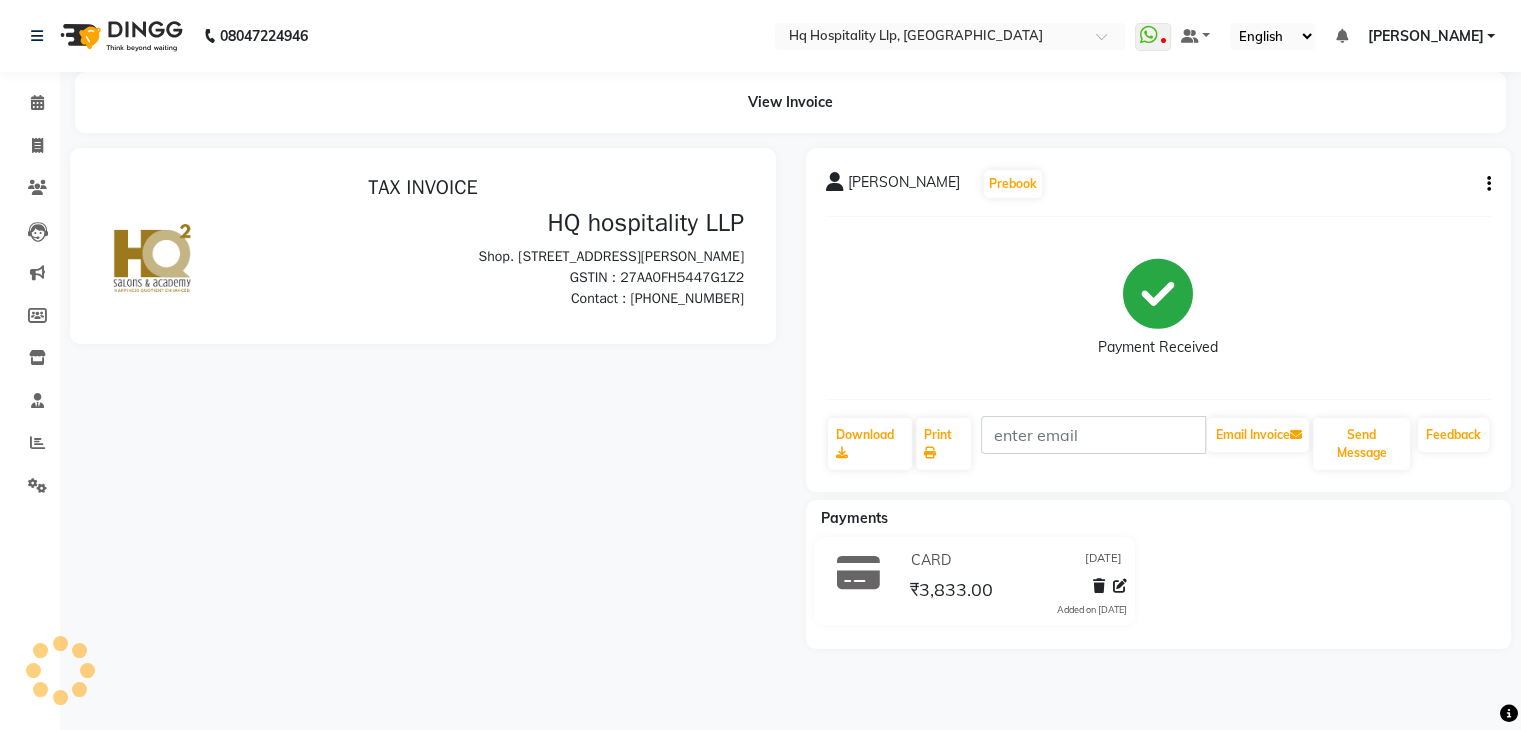 scroll, scrollTop: 0, scrollLeft: 0, axis: both 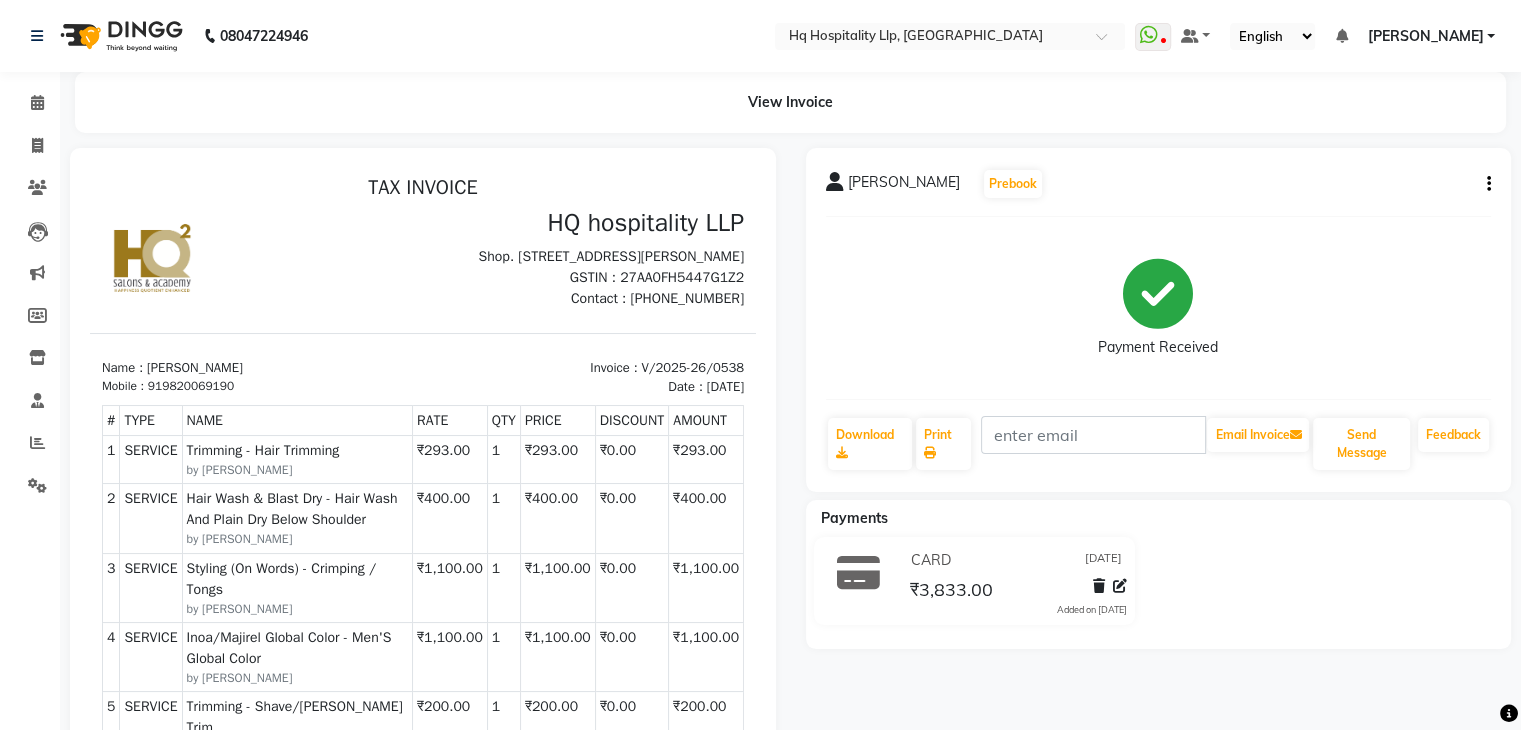 click at bounding box center [256, 258] 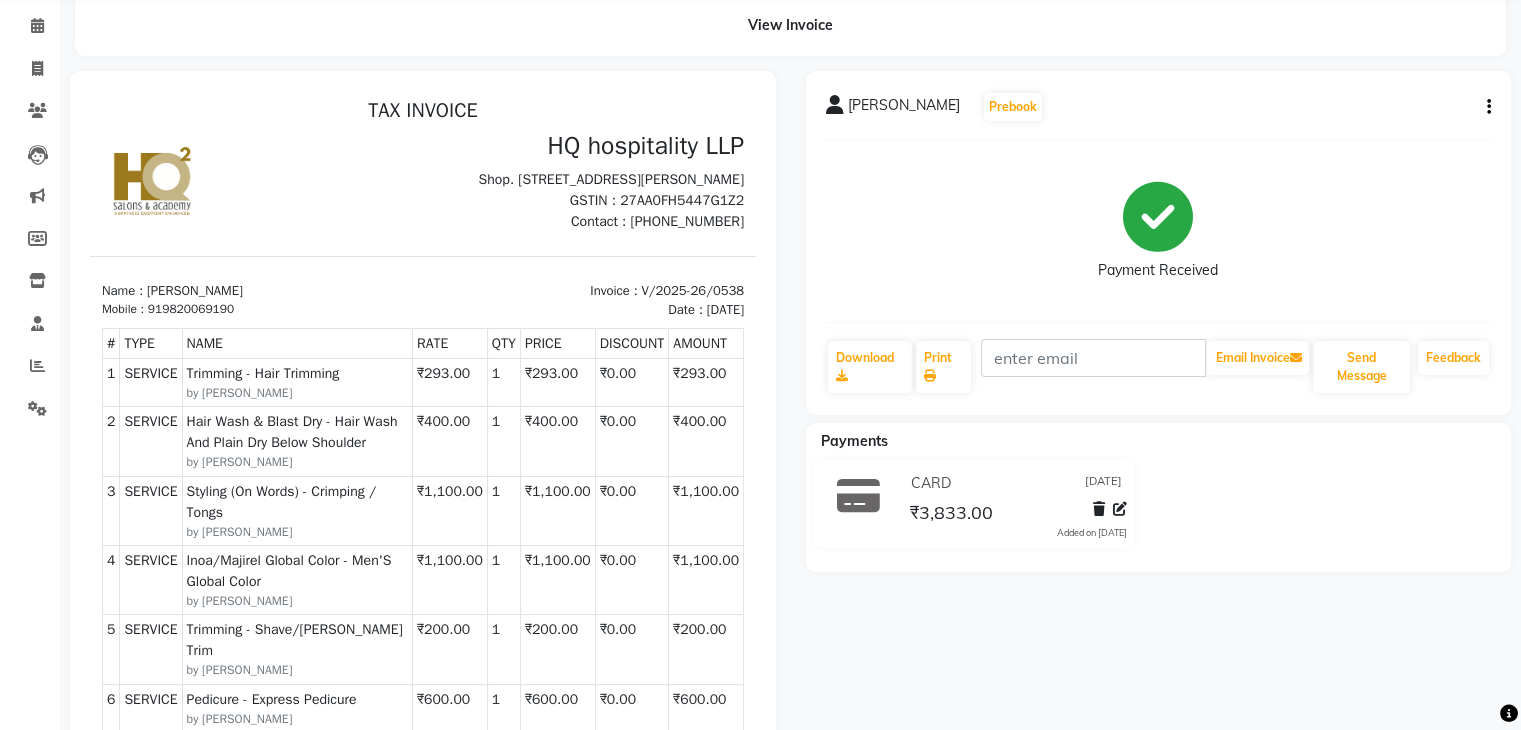 scroll, scrollTop: 40, scrollLeft: 0, axis: vertical 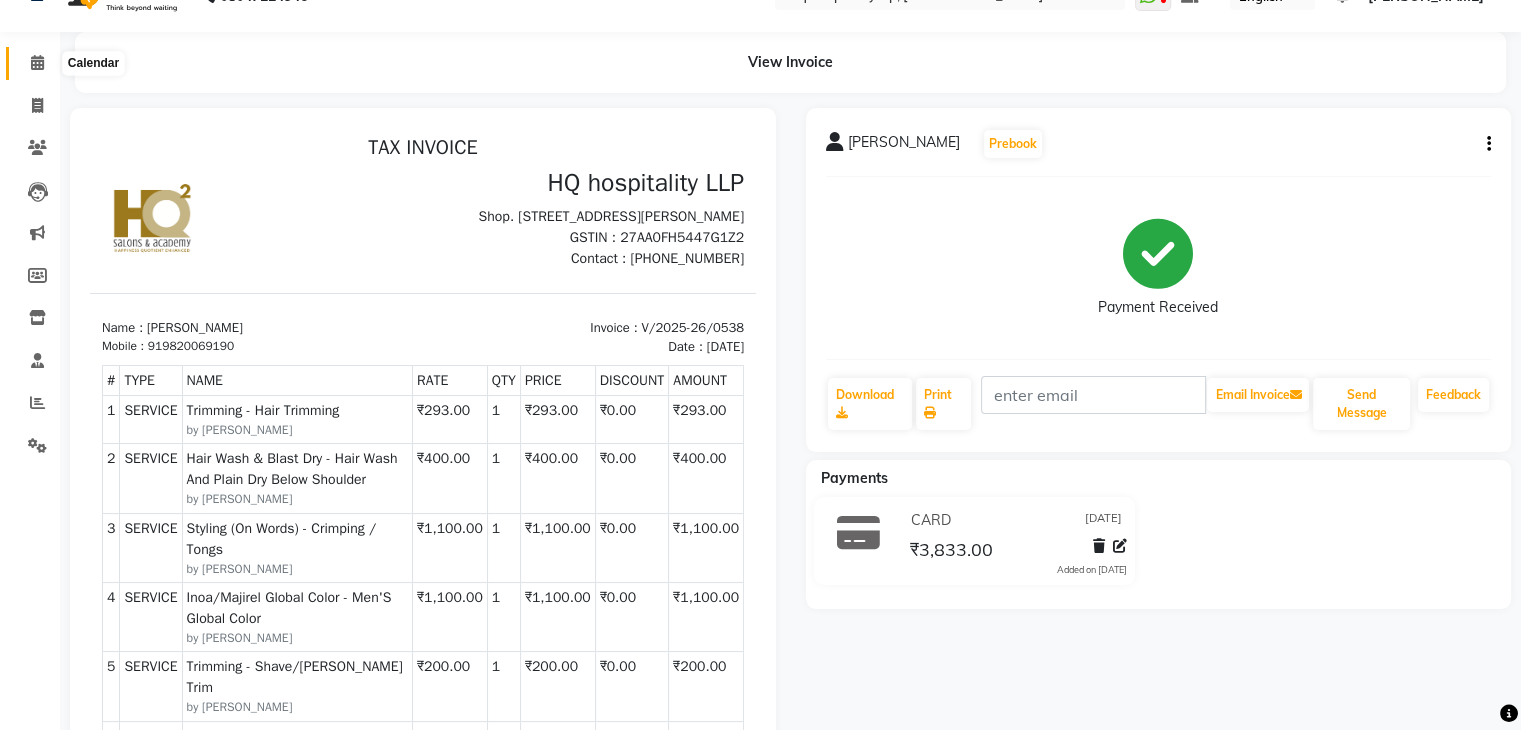 click 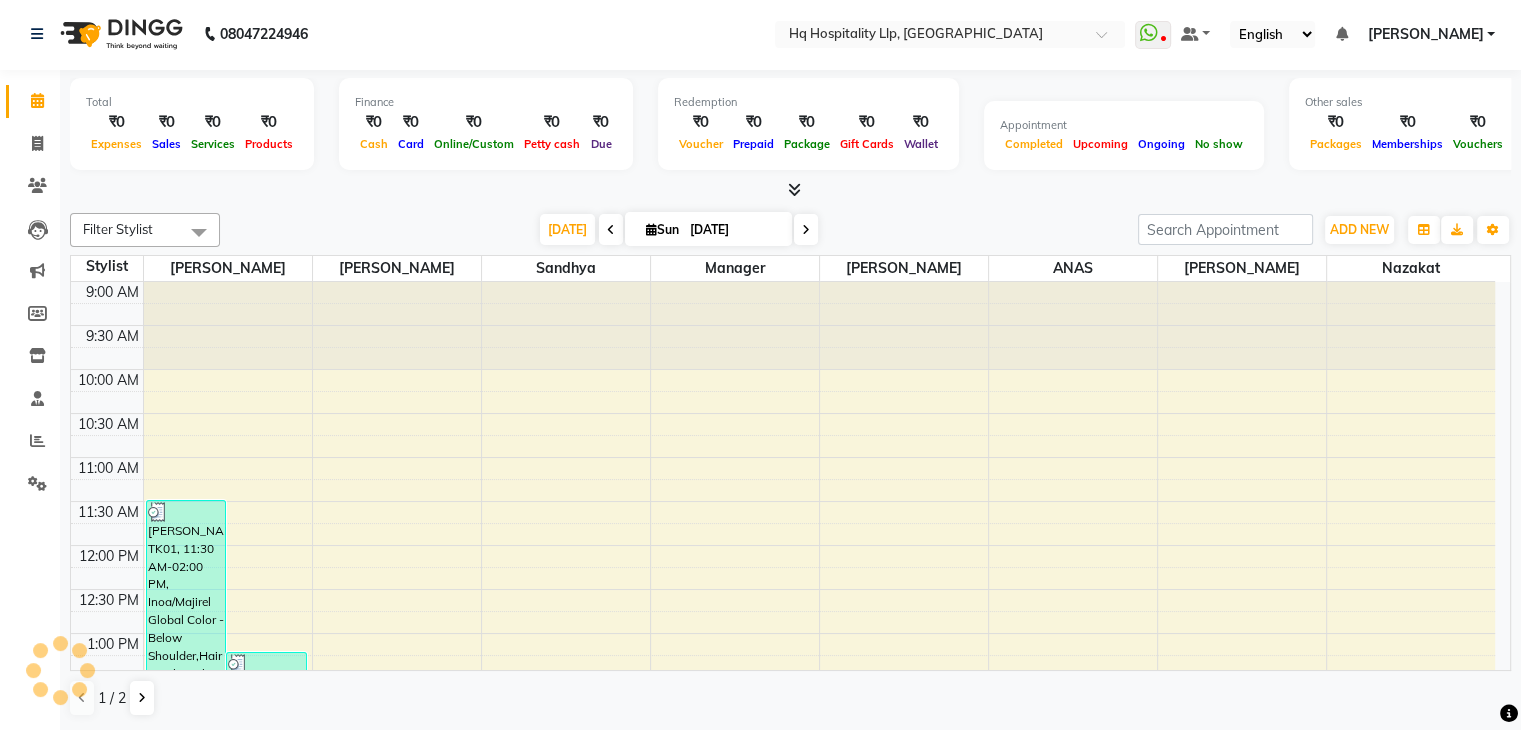 scroll, scrollTop: 0, scrollLeft: 0, axis: both 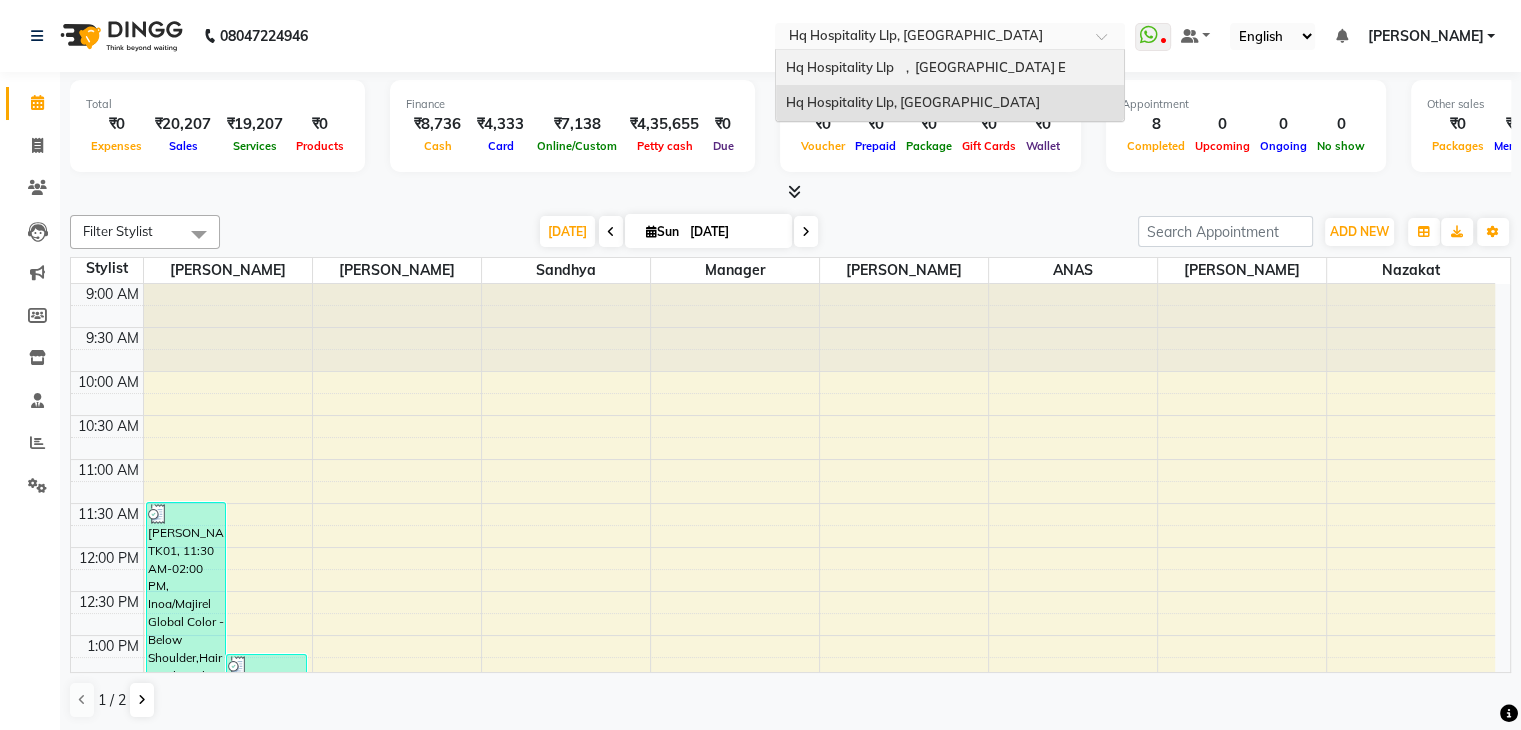 drag, startPoint x: 1008, startPoint y: 37, endPoint x: 989, endPoint y: 64, distance: 33.01515 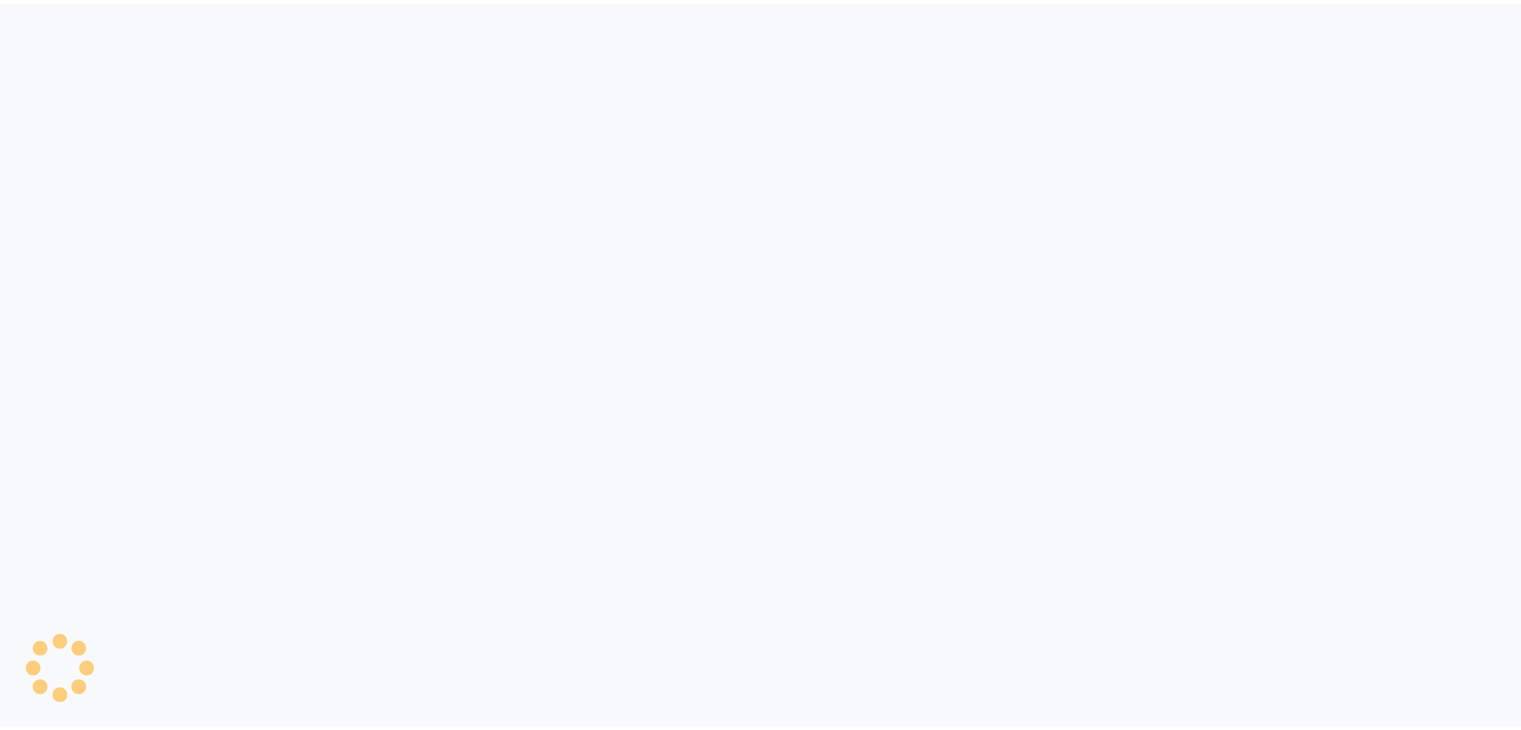 scroll, scrollTop: 0, scrollLeft: 0, axis: both 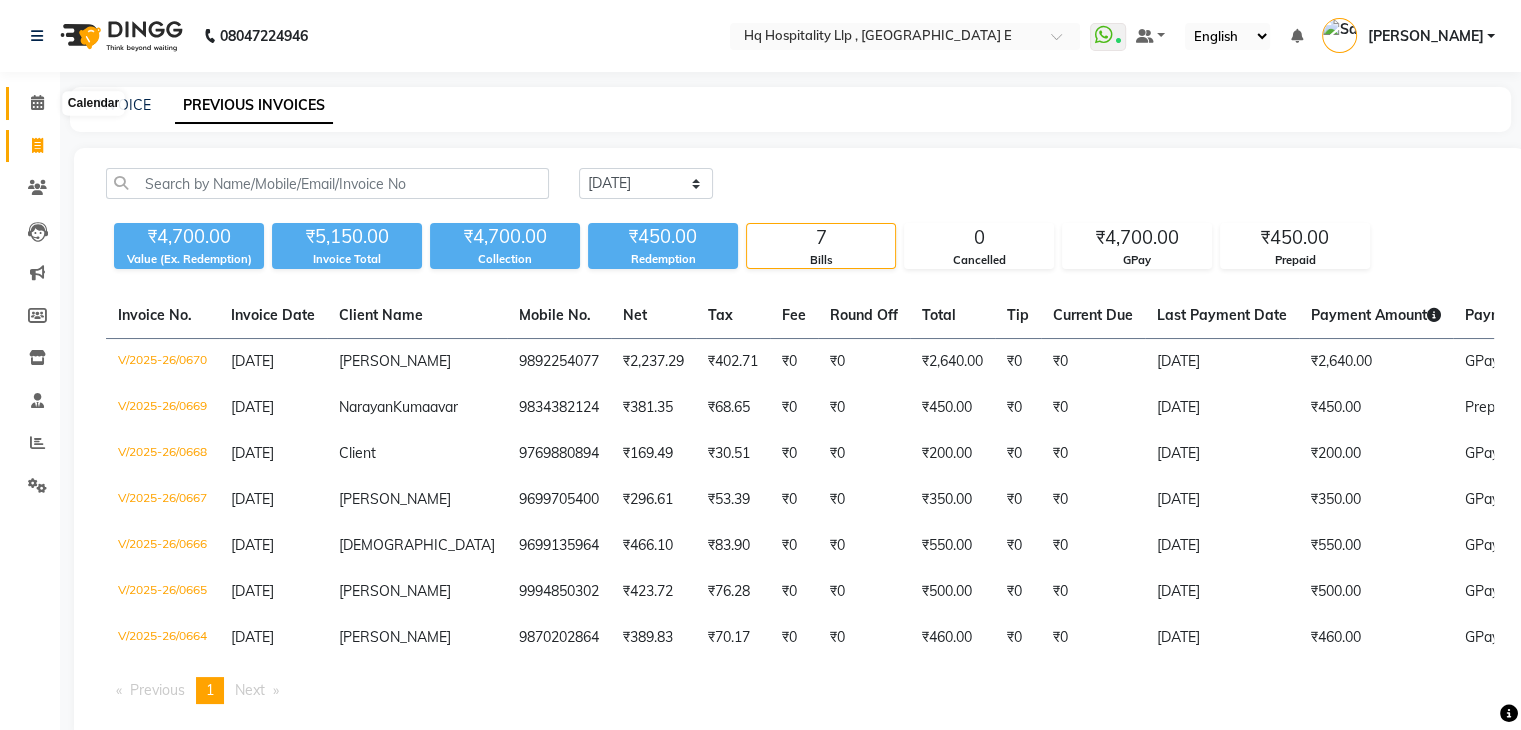 click 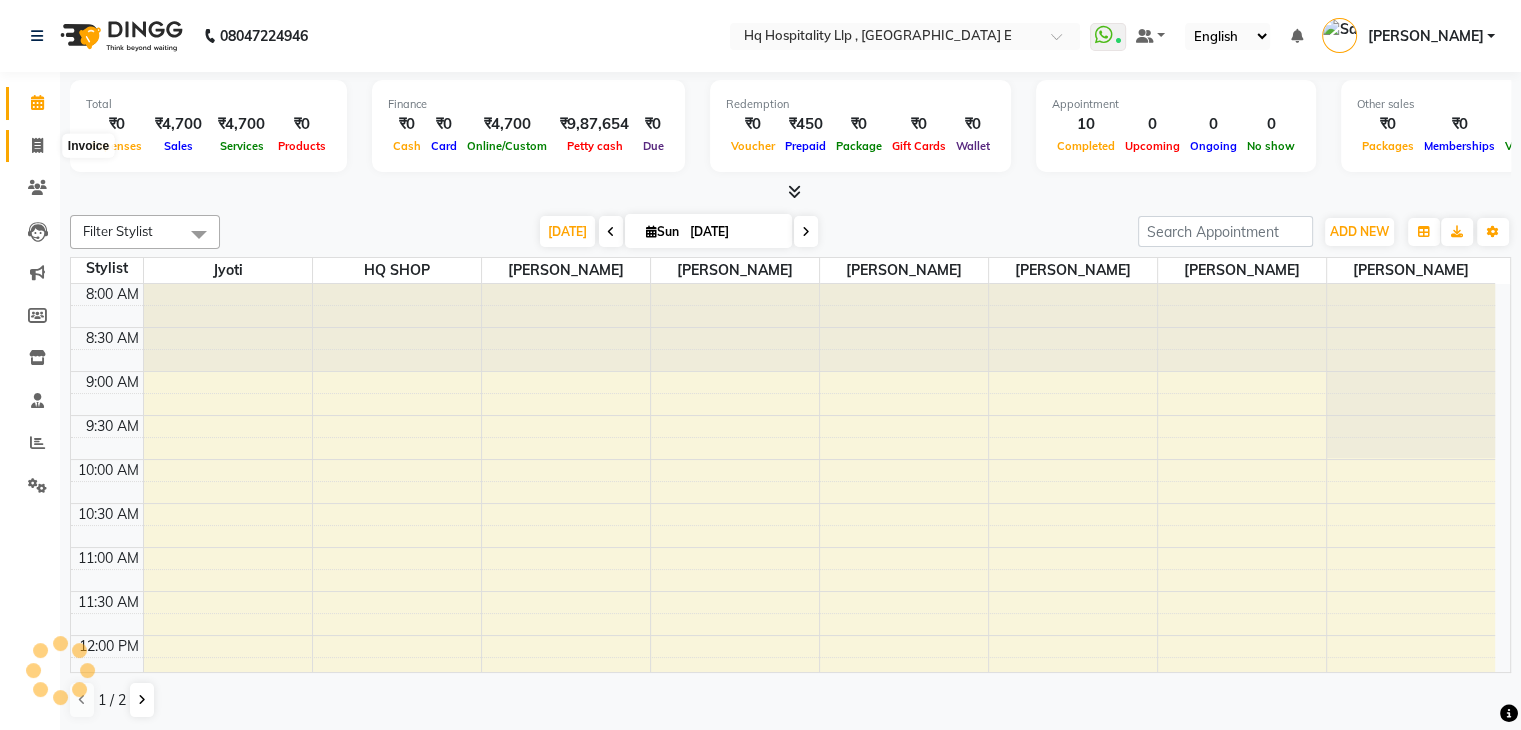 scroll, scrollTop: 960, scrollLeft: 0, axis: vertical 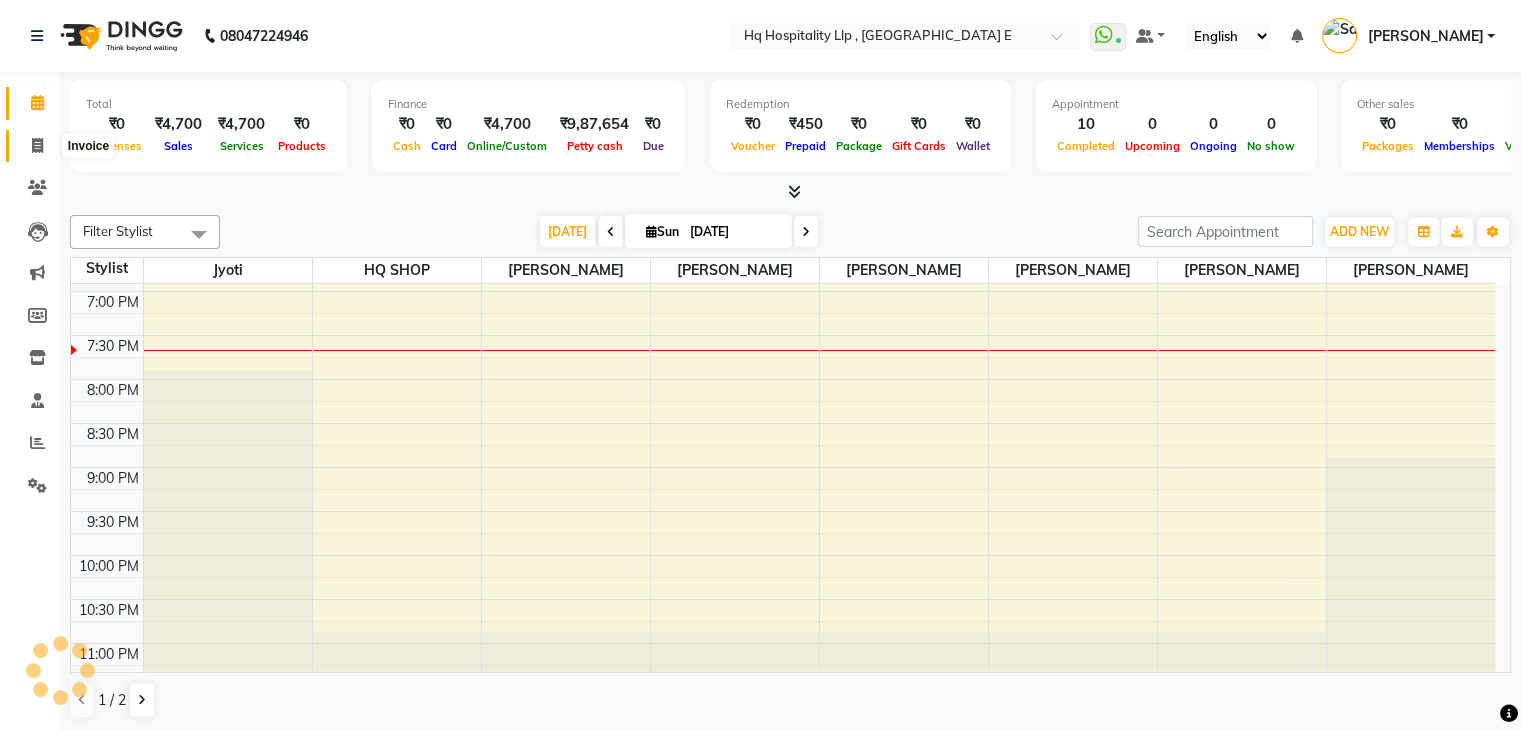 click 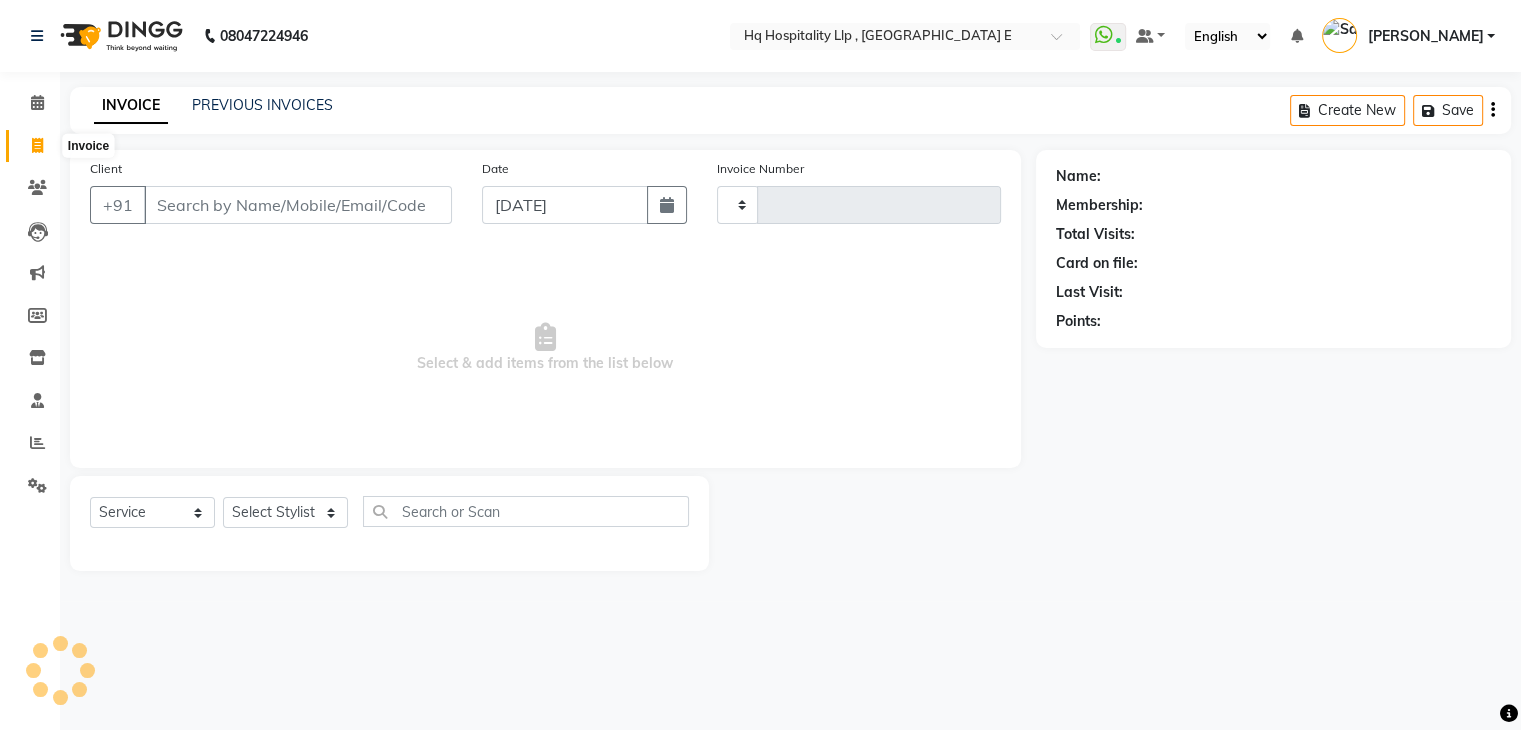 type on "0671" 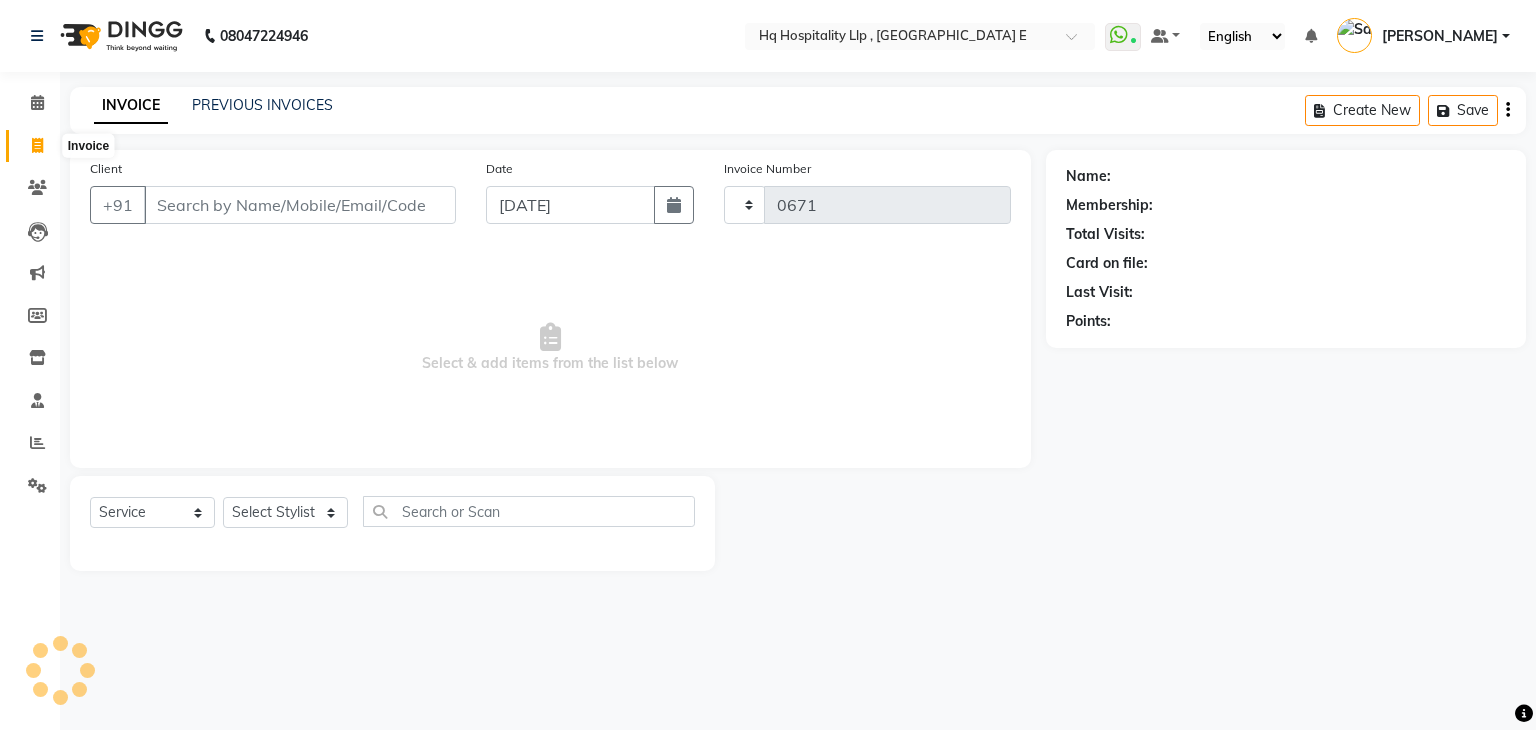 select on "5407" 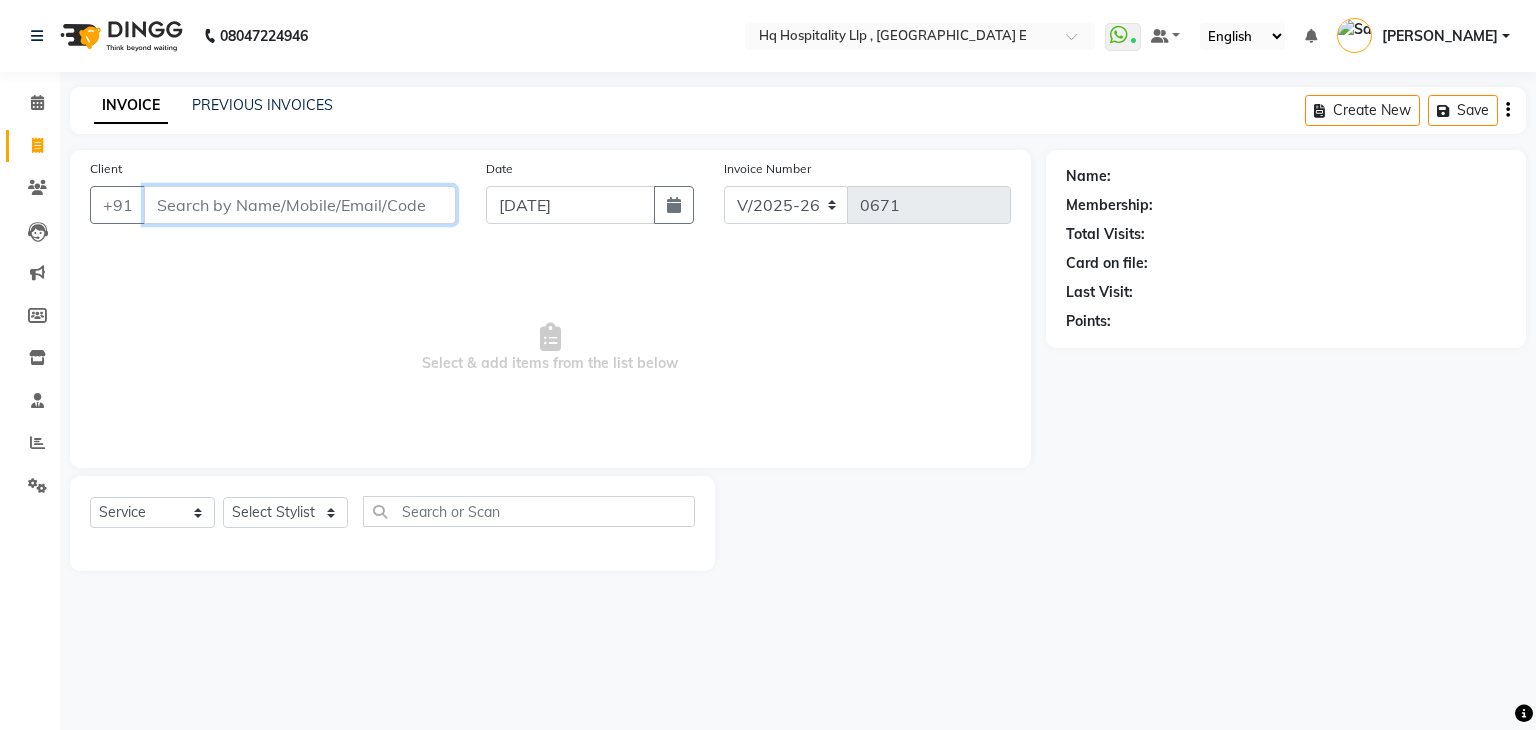click on "Client" at bounding box center (300, 205) 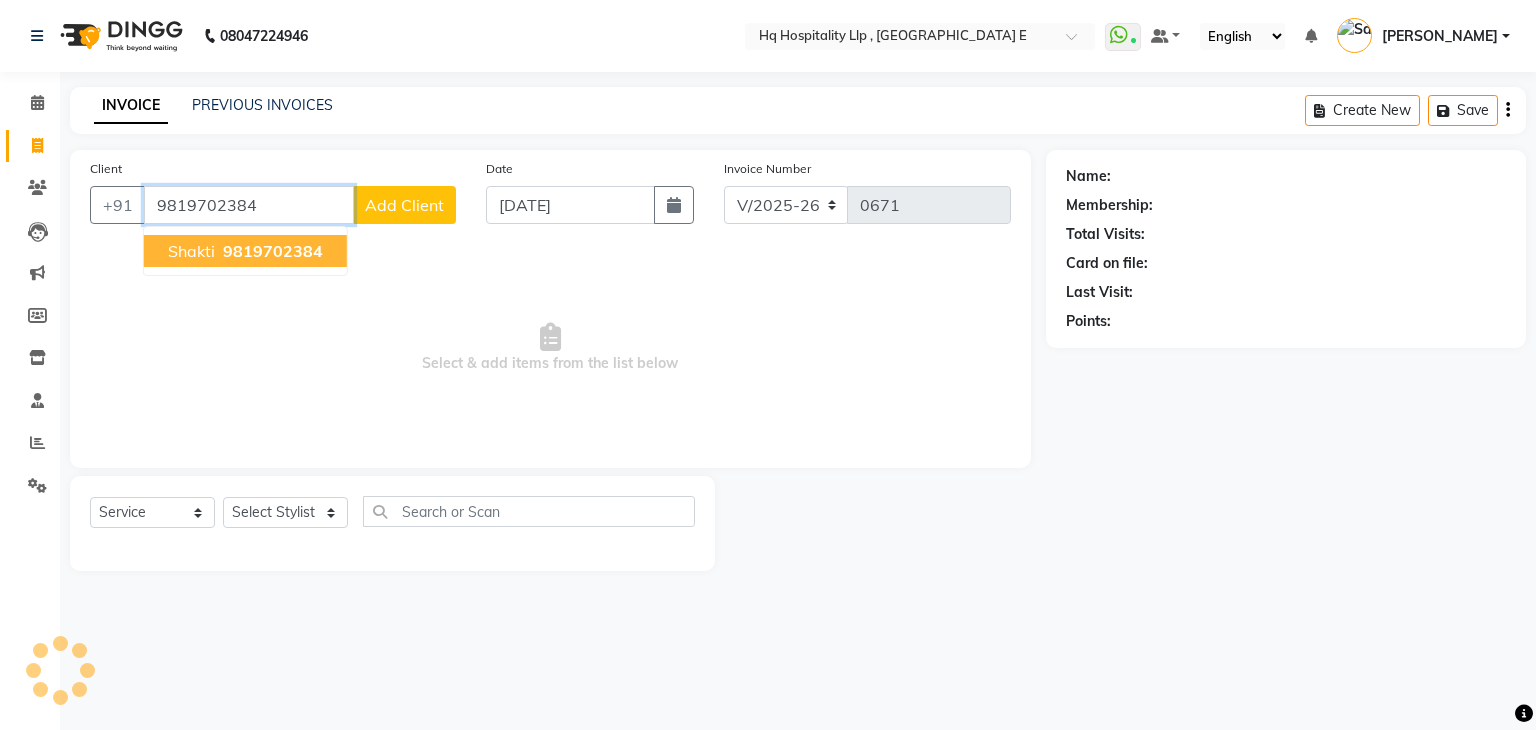 type on "9819702384" 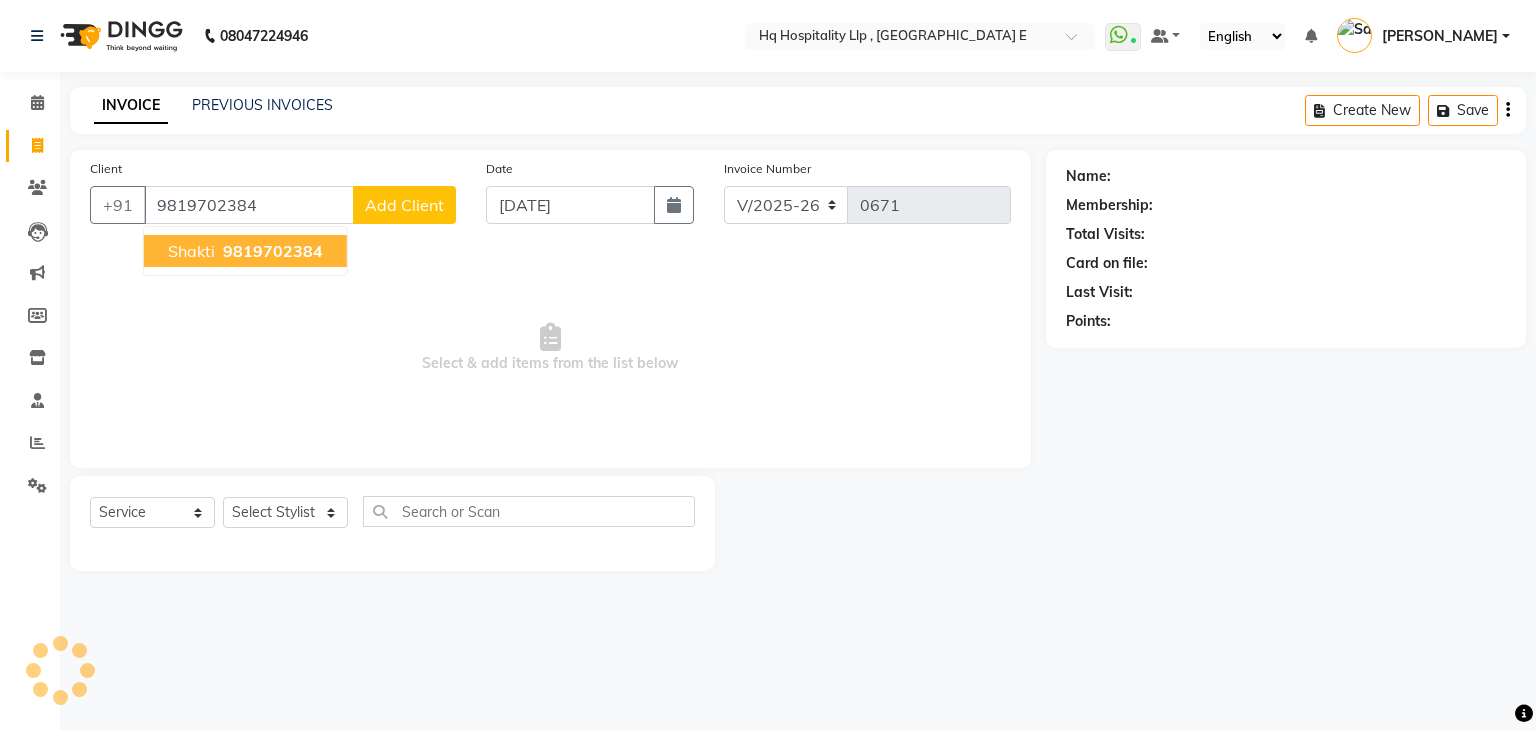 select on "1: Object" 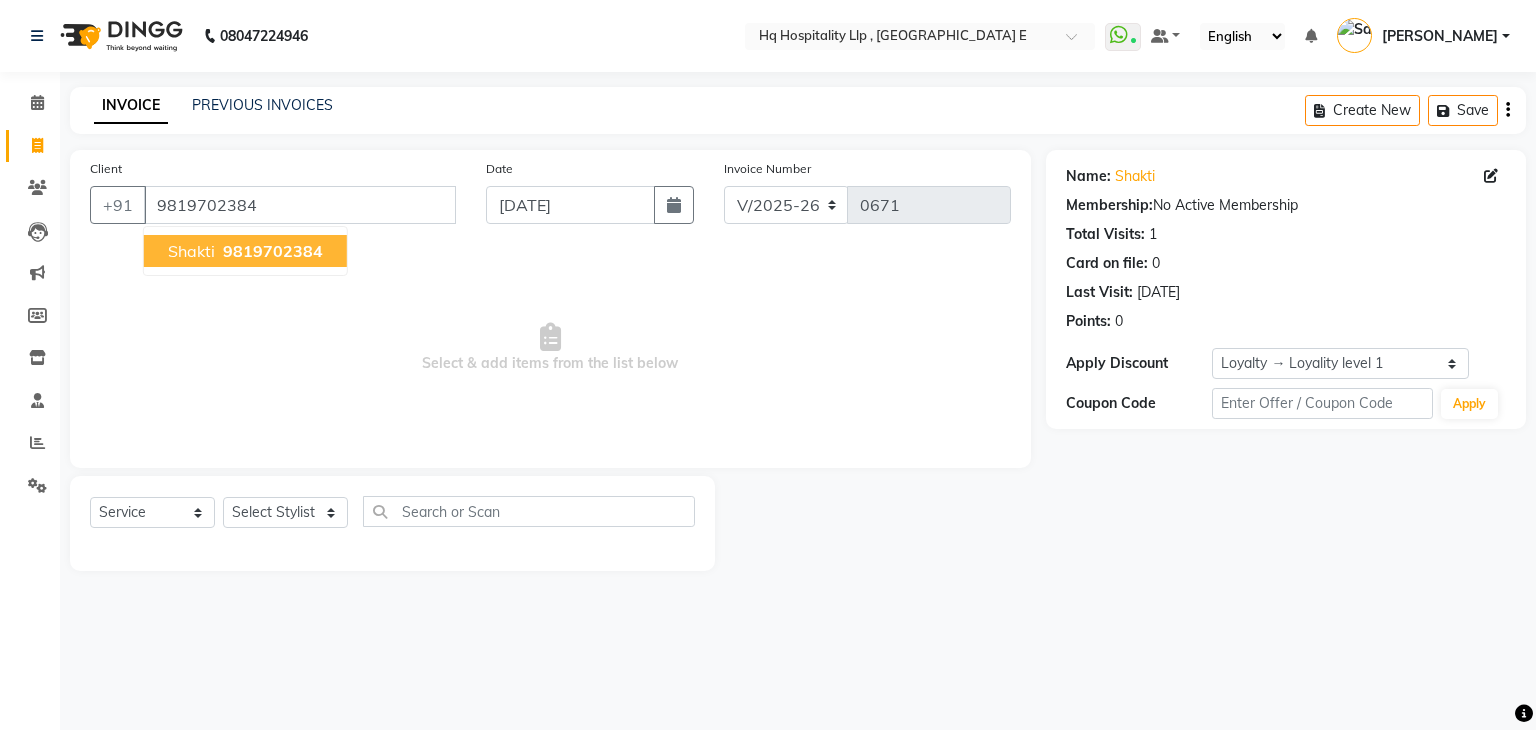 click on "9819702384" at bounding box center [273, 251] 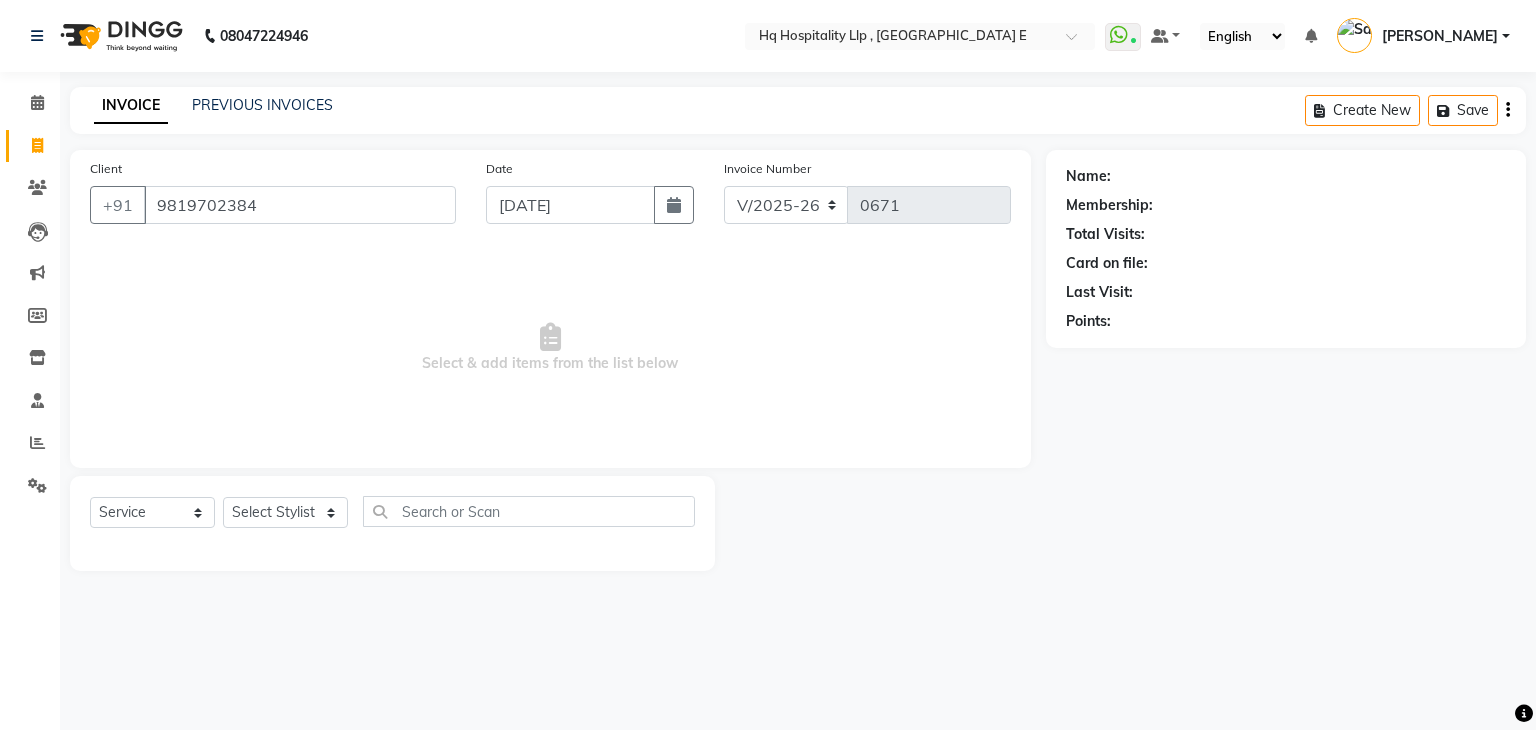 select on "1: Object" 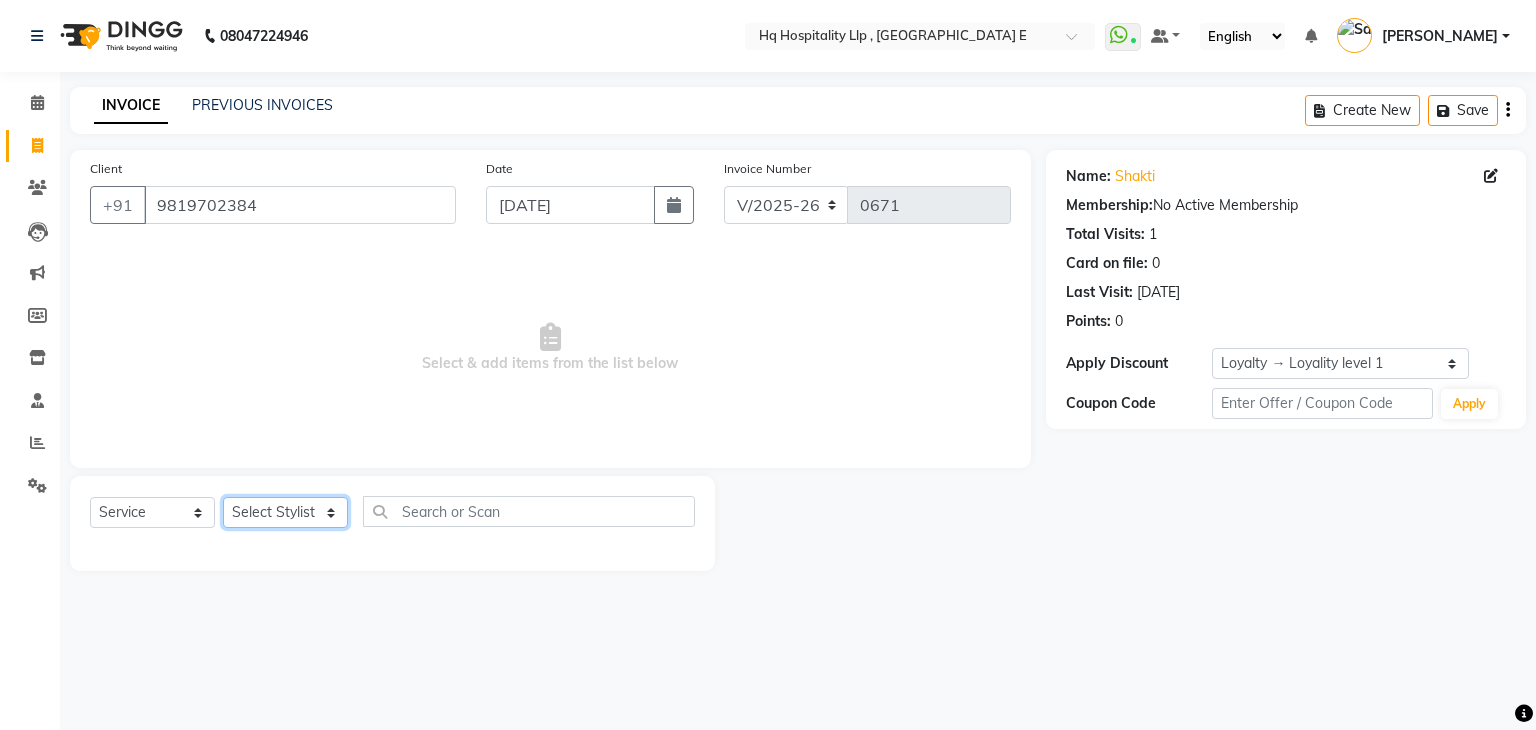 click on "Select Stylist DIPALI HQ SHOP jyoti Omkar Reshma Mustari Salman Sameer Ahmad Sapana Suhail Swaroop Thakur Village HQ2" 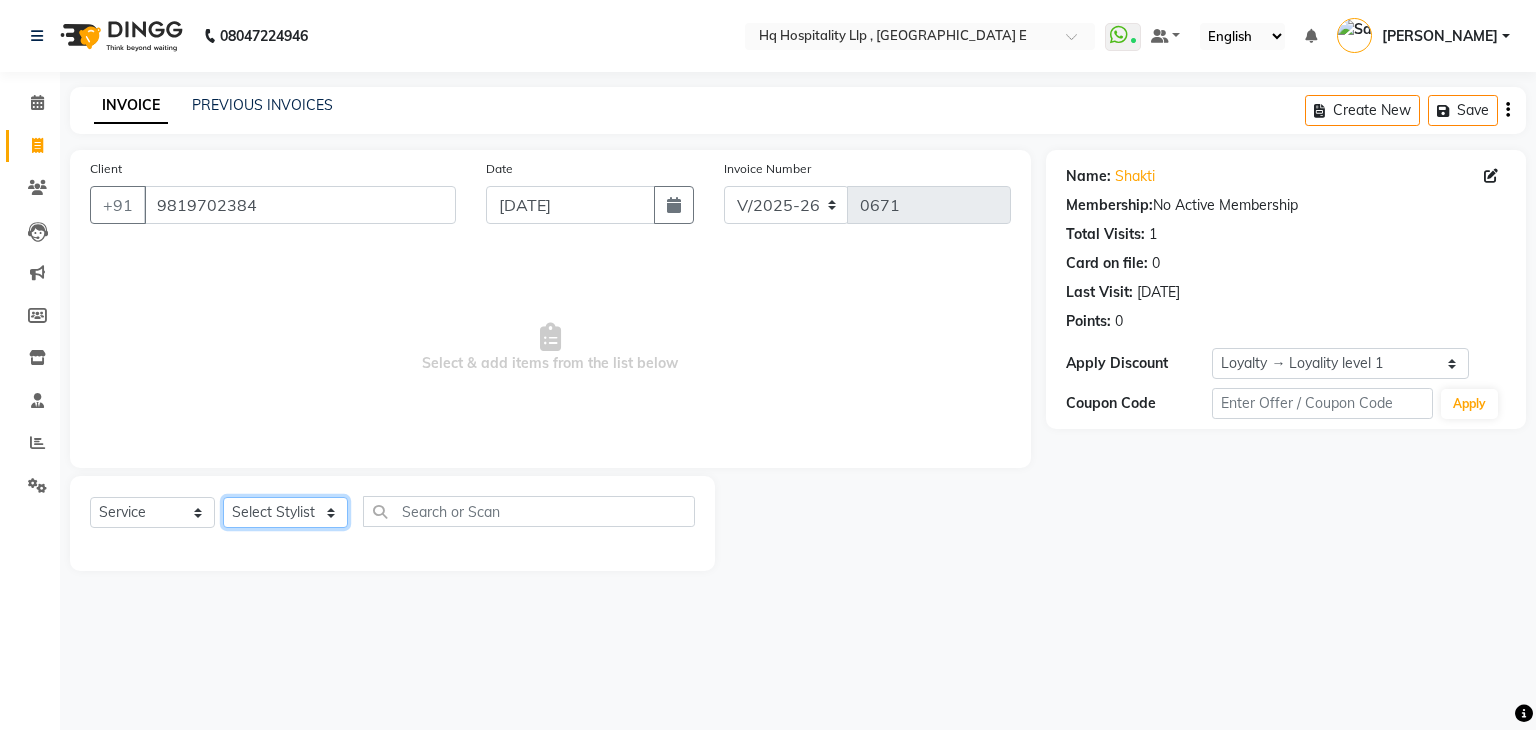select on "47774" 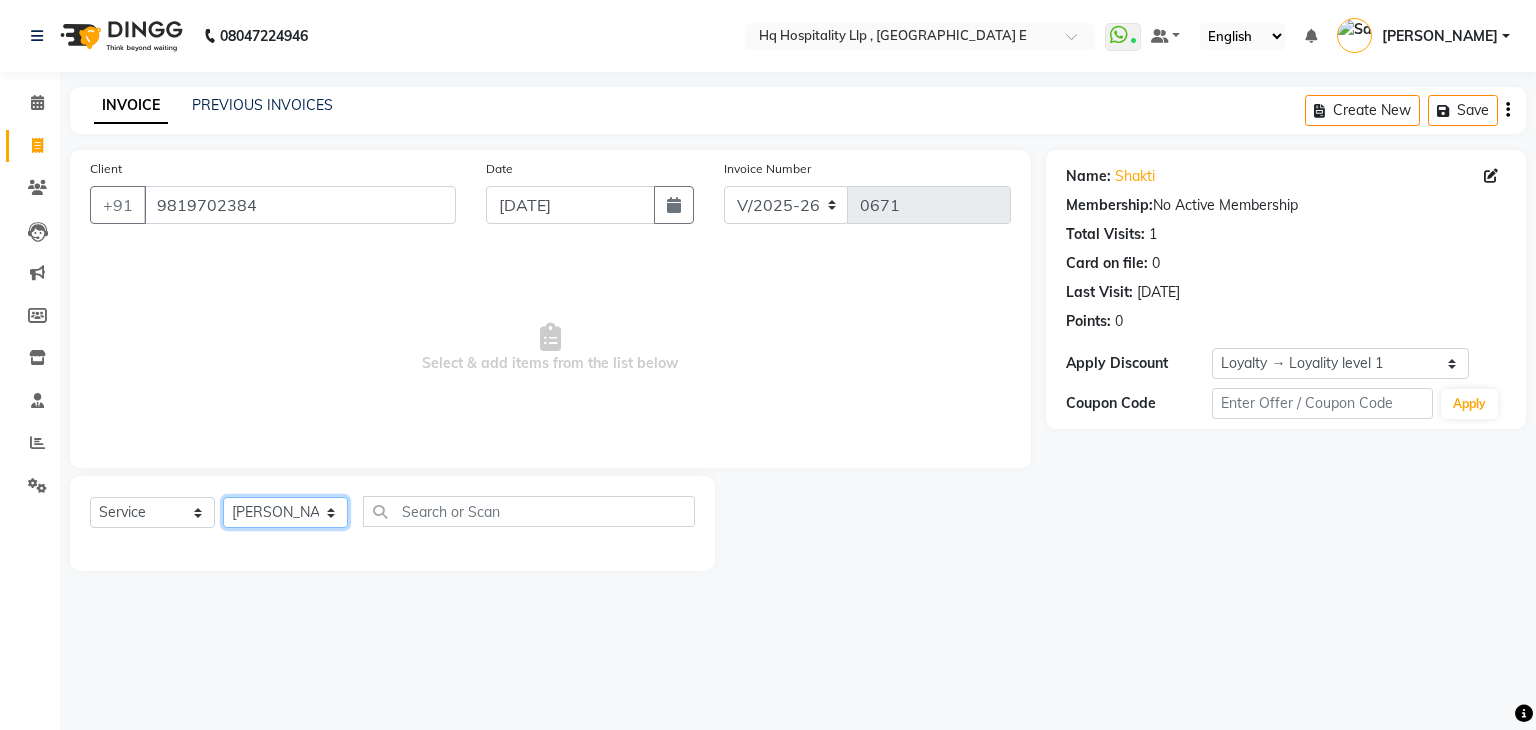 click on "Select Stylist DIPALI HQ SHOP jyoti Omkar Reshma Mustari Salman Sameer Ahmad Sapana Suhail Swaroop Thakur Village HQ2" 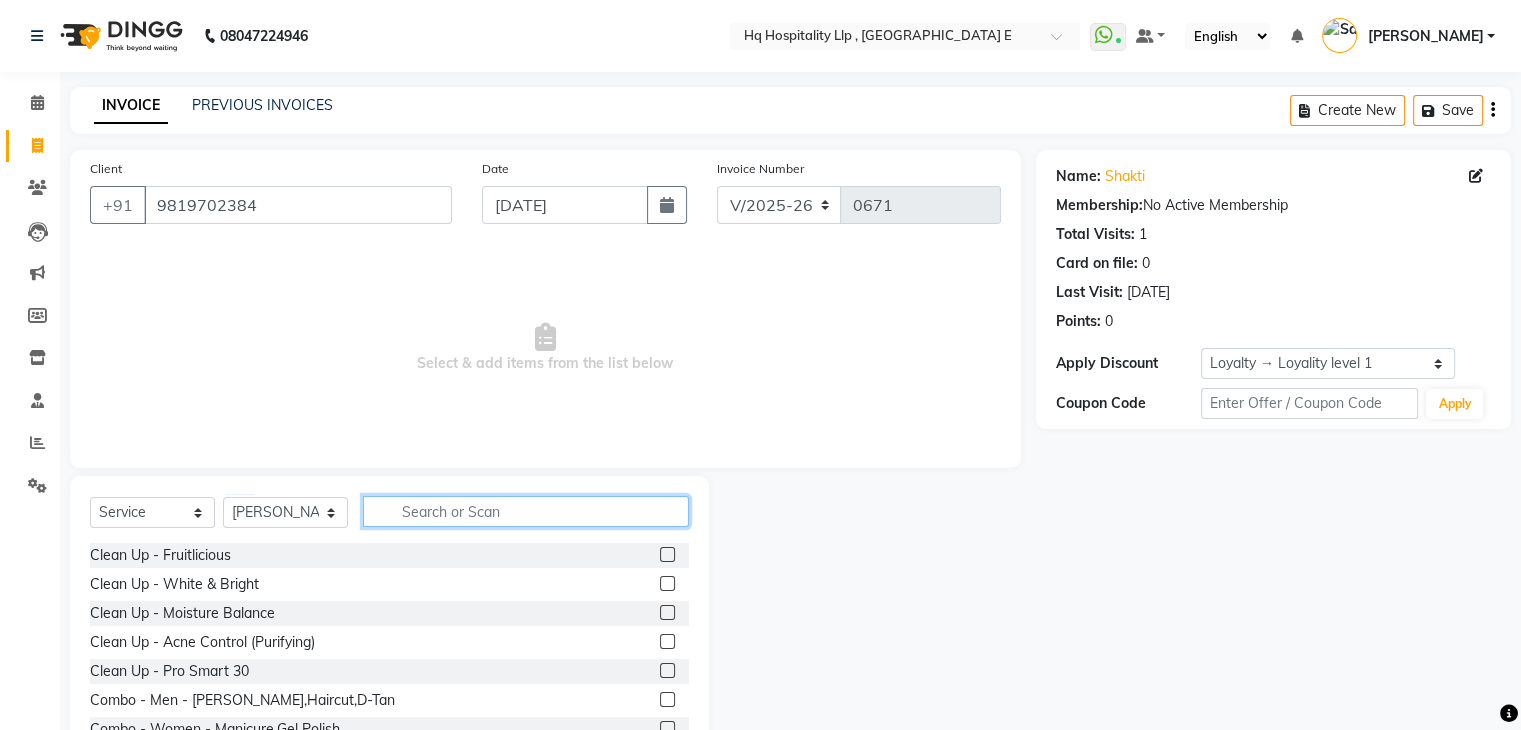 click 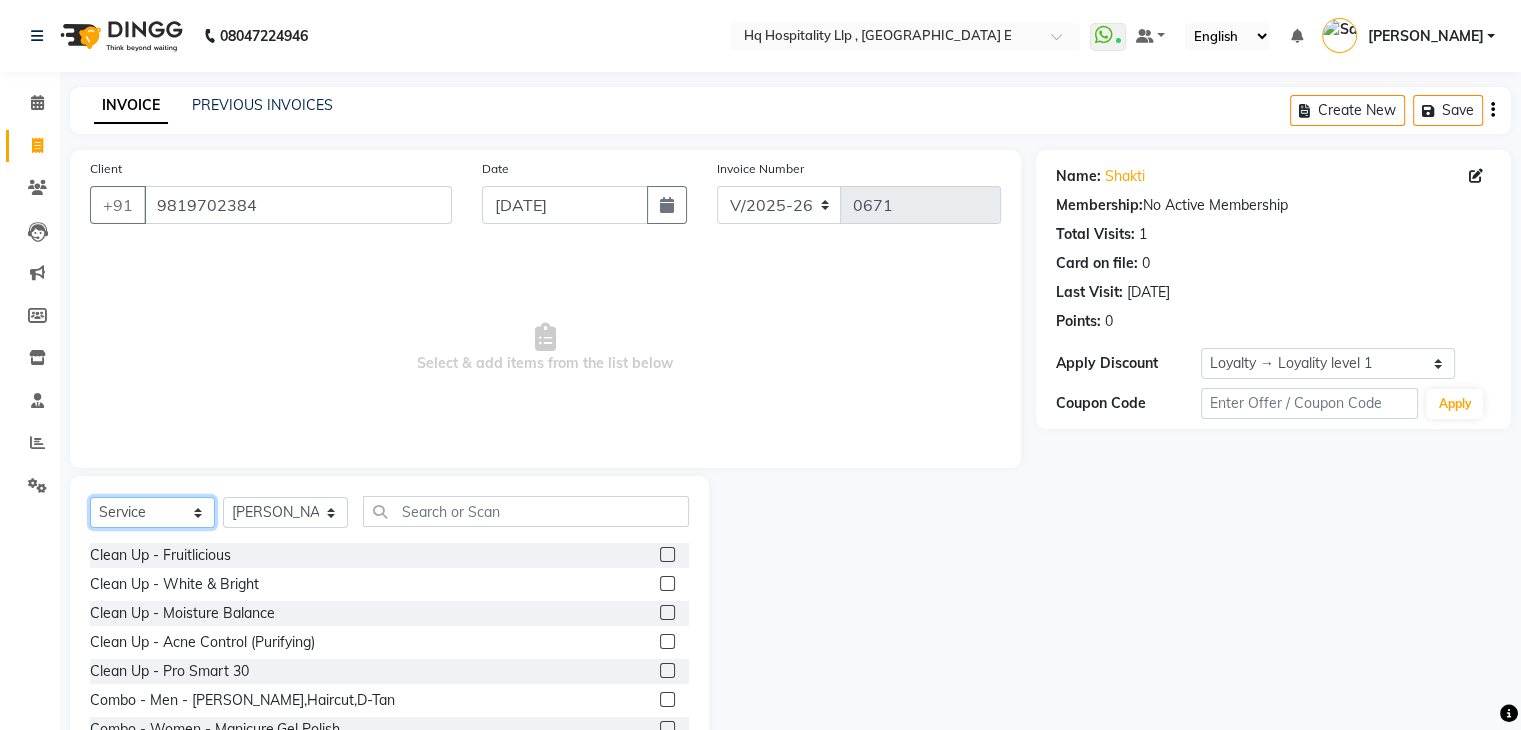 click on "Select  Service  Product  Membership  Package Voucher Prepaid Gift Card" 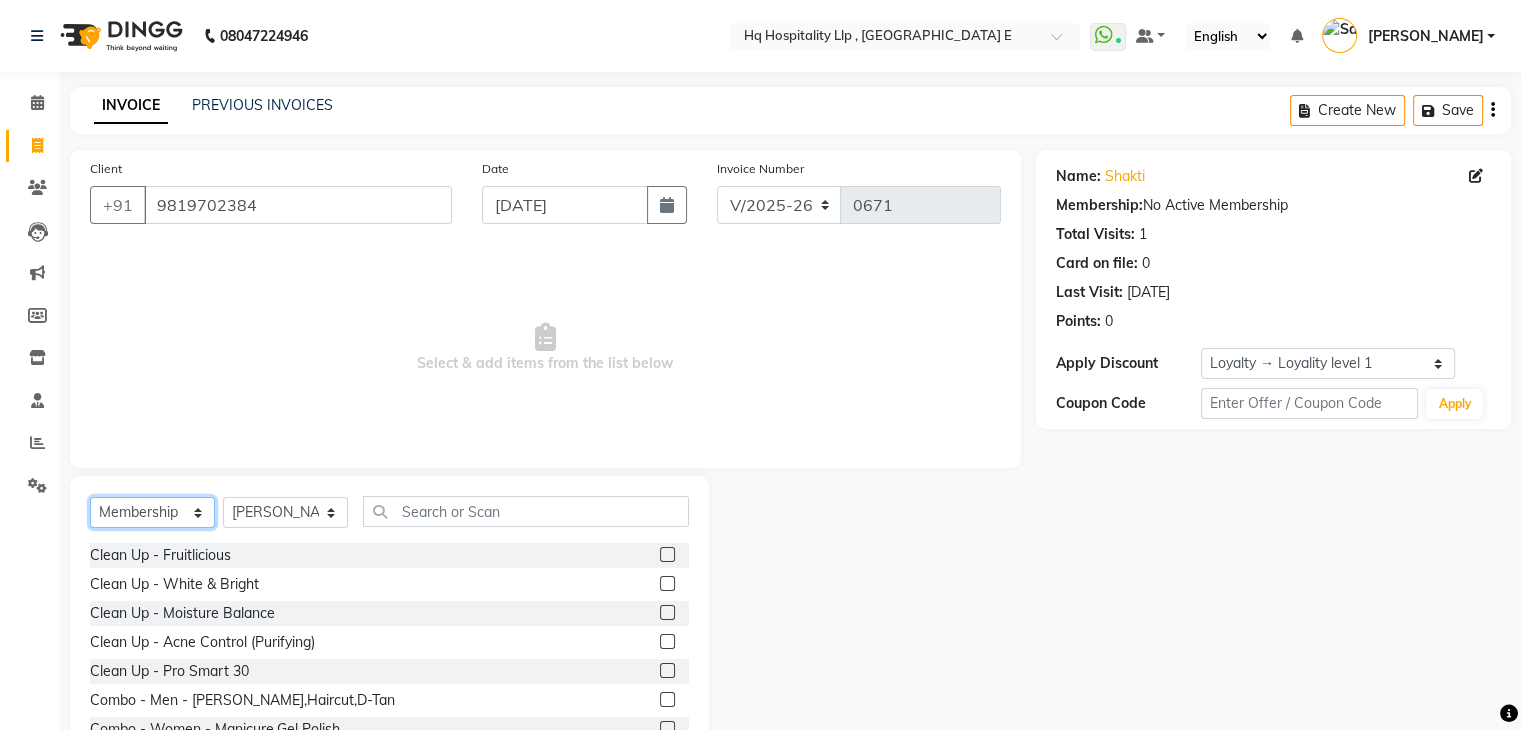 click on "Select  Service  Product  Membership  Package Voucher Prepaid Gift Card" 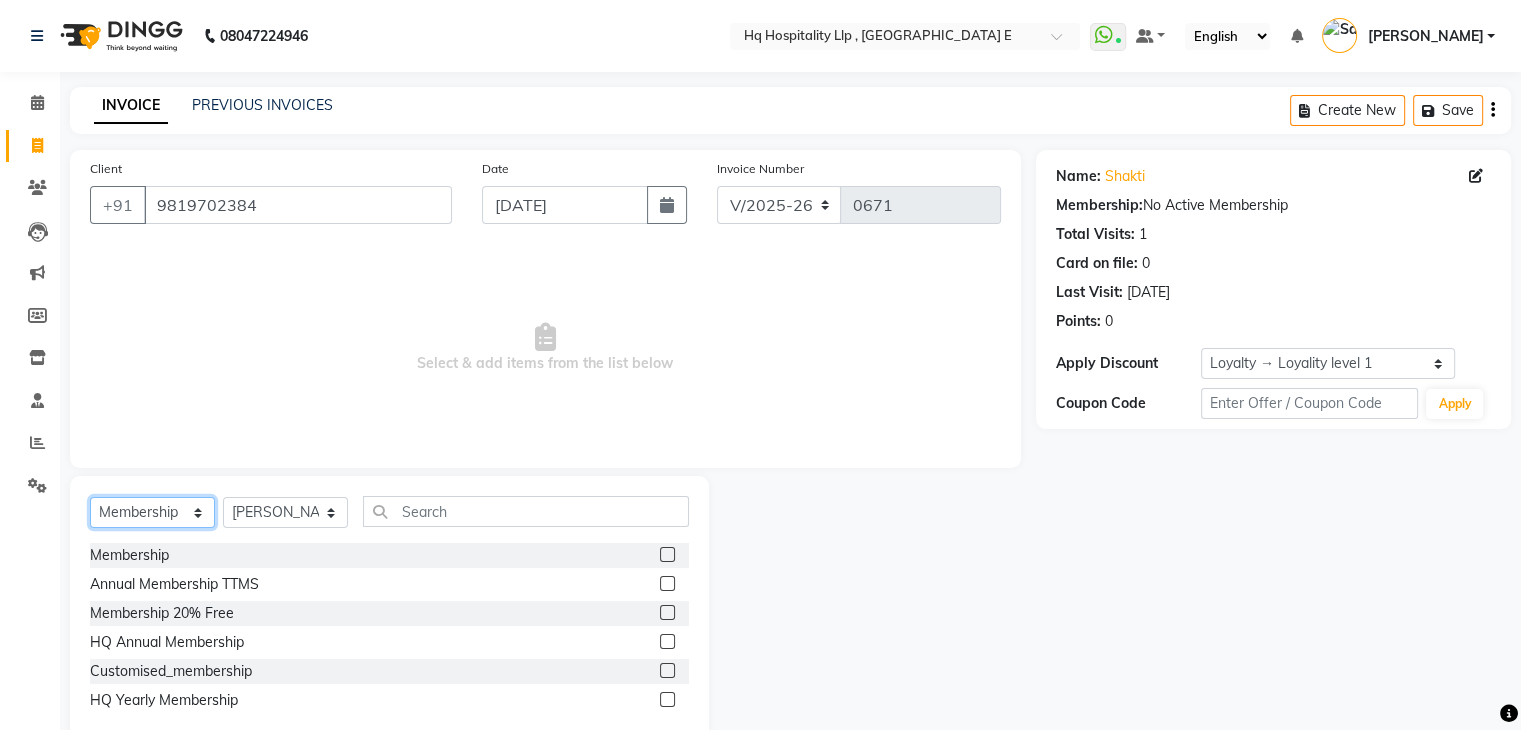 scroll, scrollTop: 46, scrollLeft: 0, axis: vertical 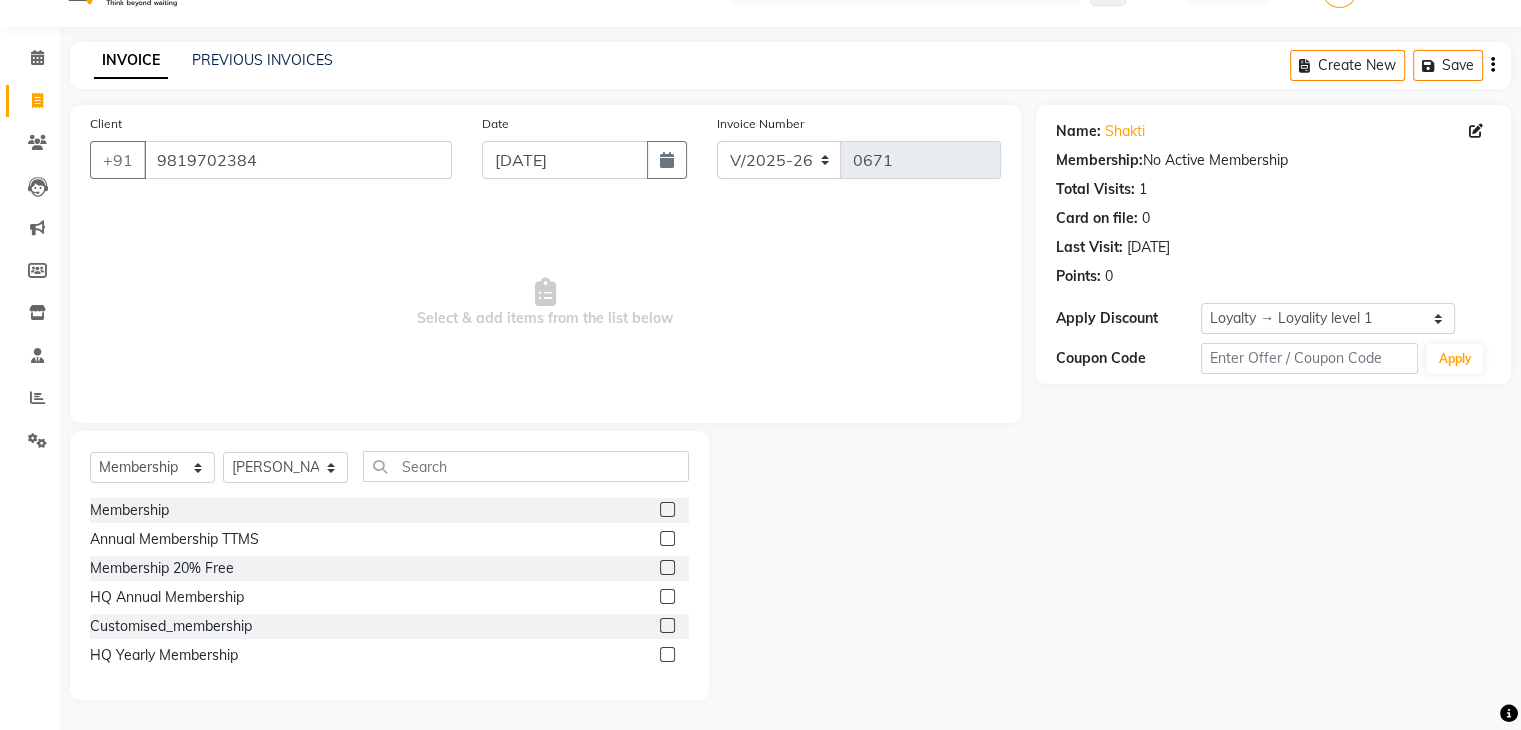 click 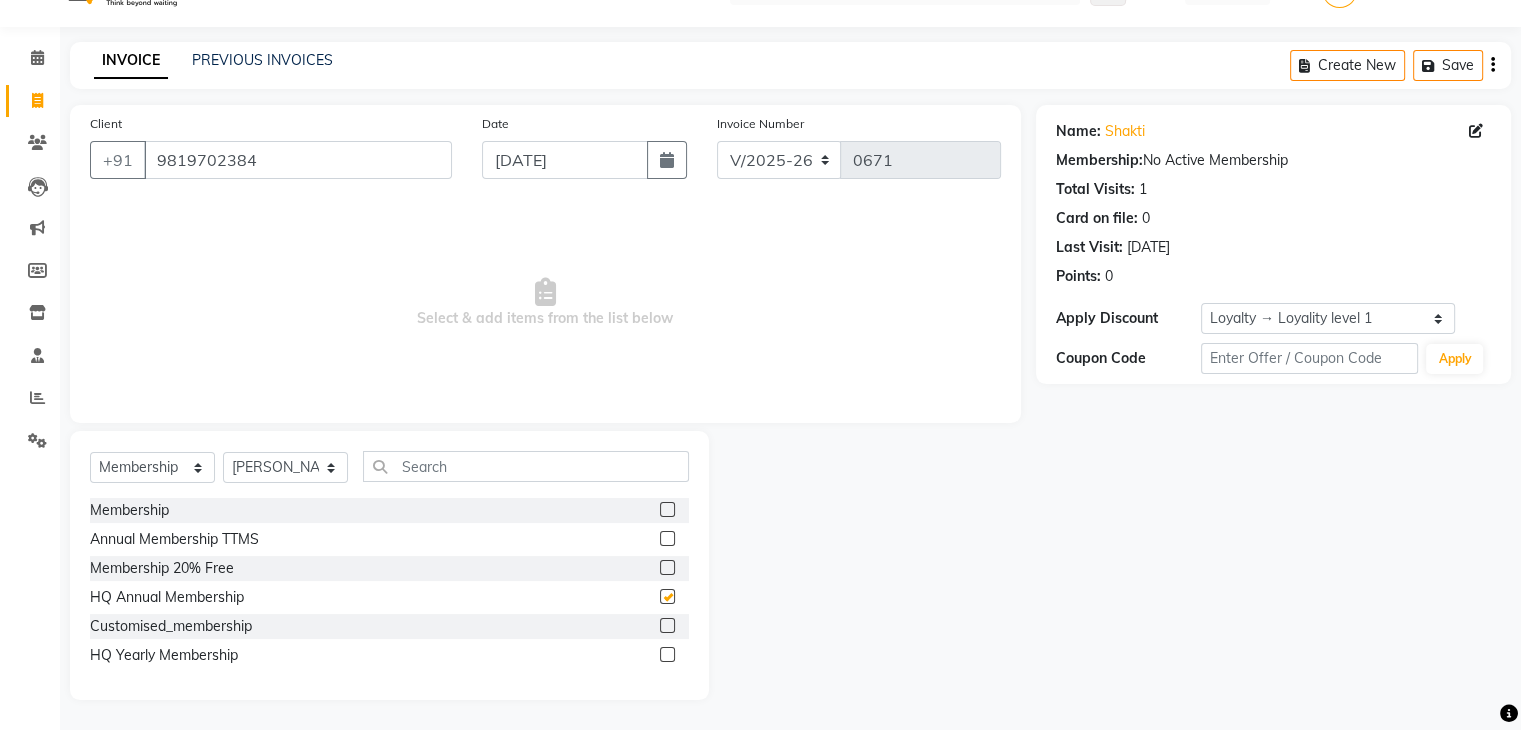 select on "select" 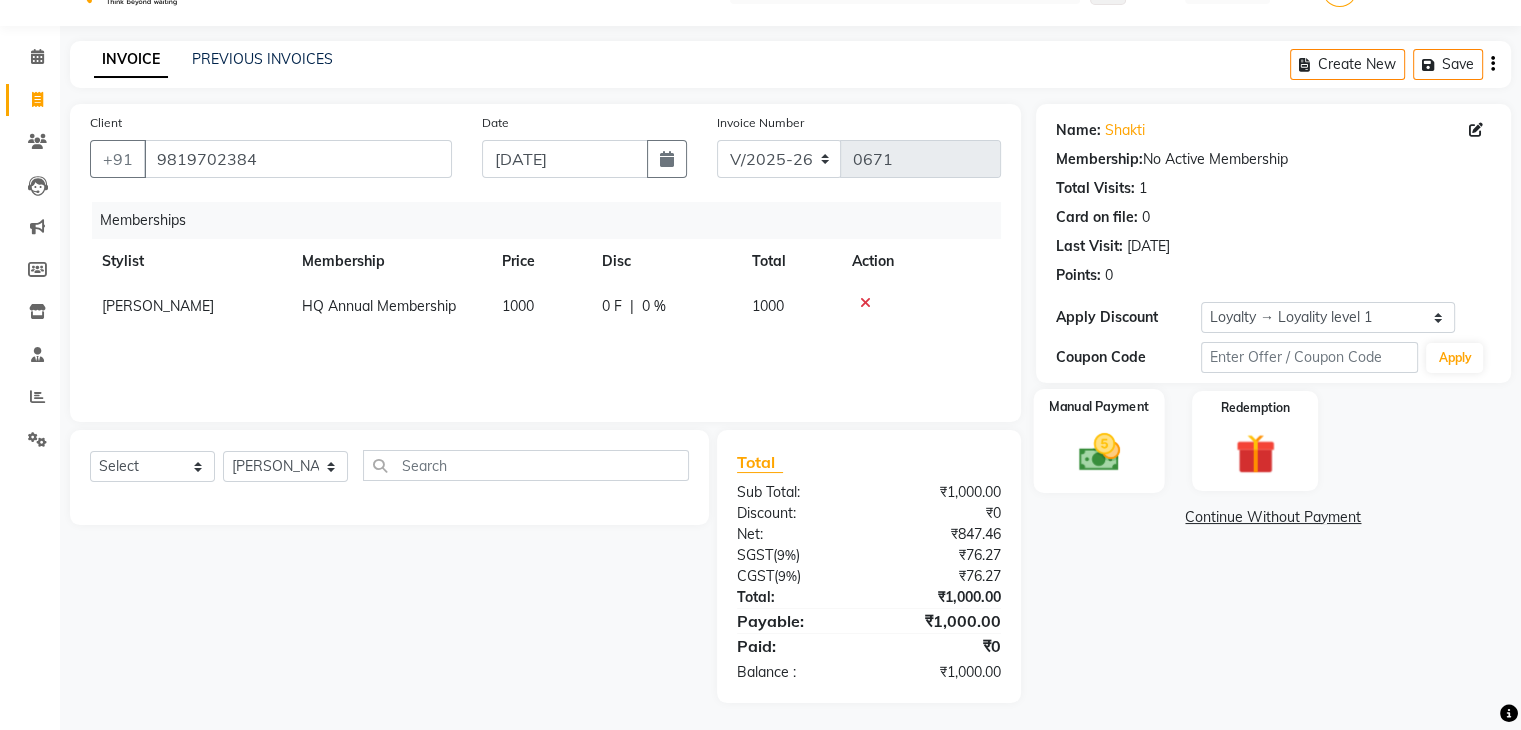 click on "Manual Payment" 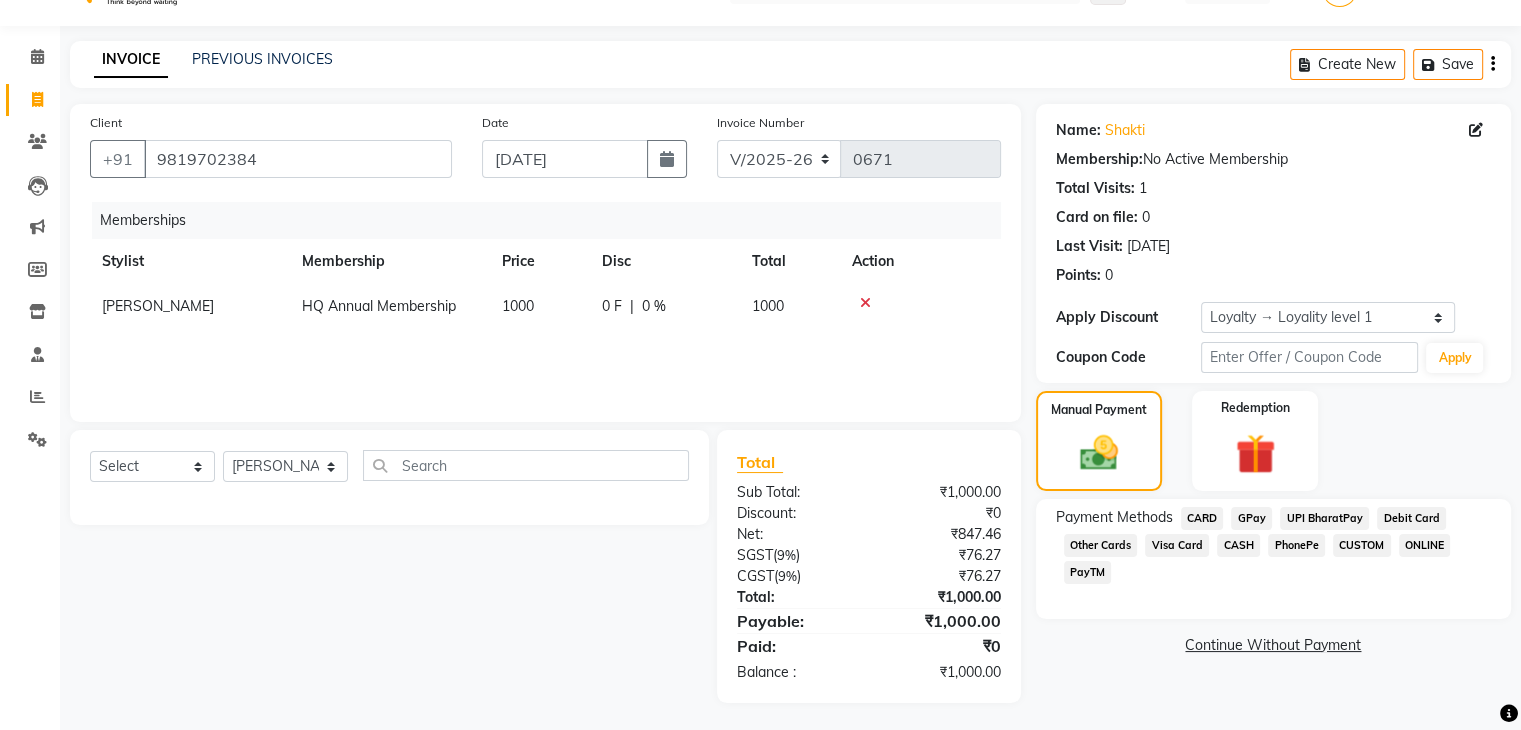 click on "CARD" 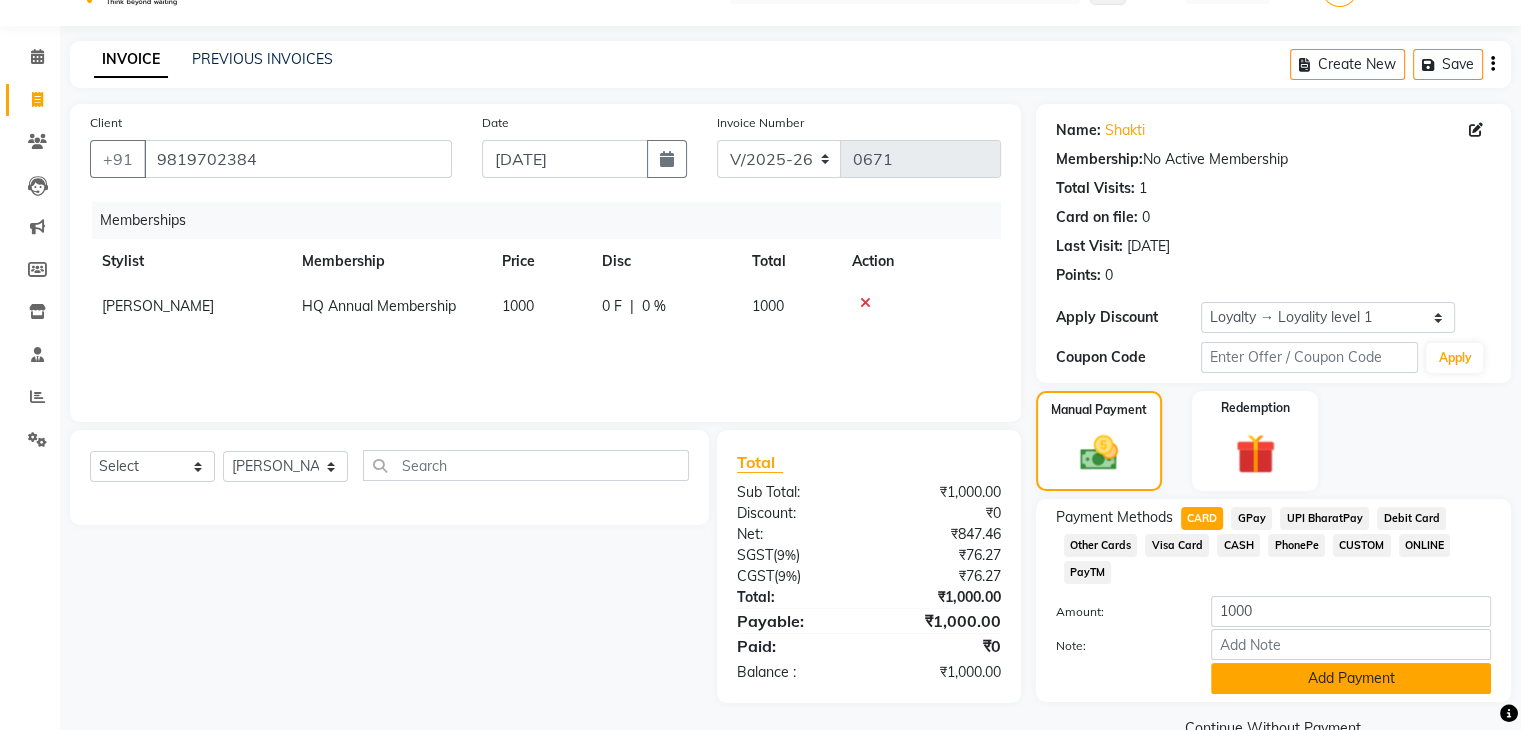 click on "Add Payment" 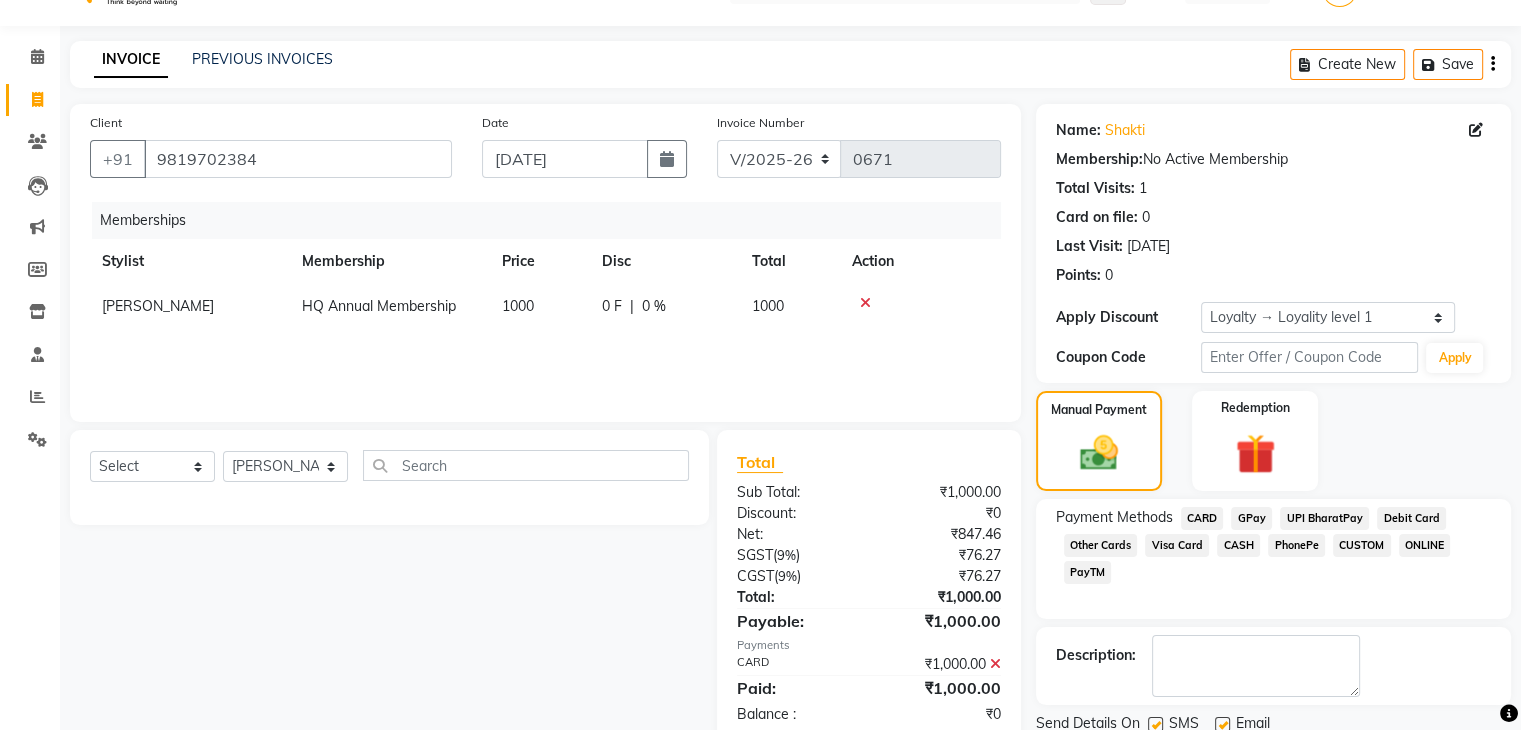 scroll, scrollTop: 192, scrollLeft: 0, axis: vertical 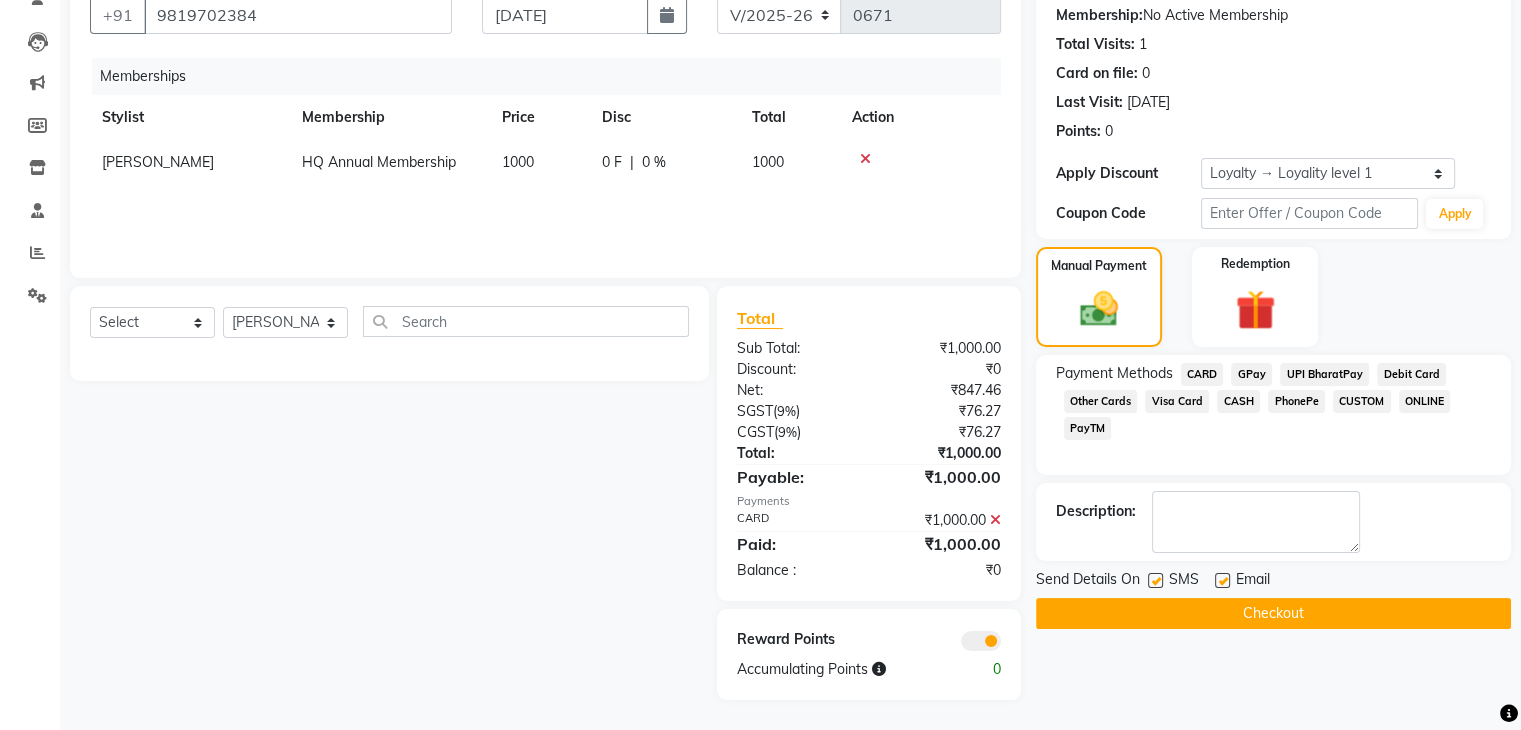 click on "Checkout" 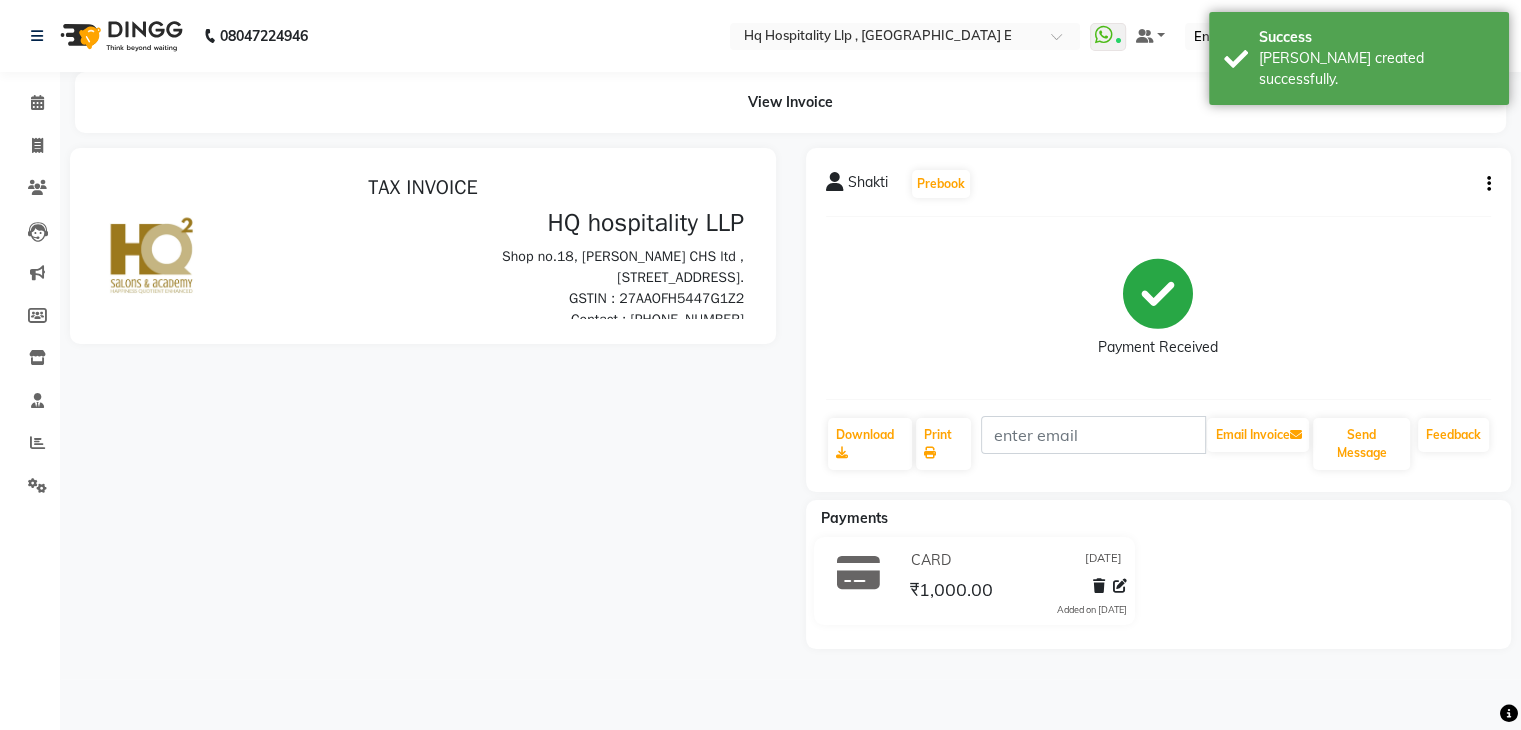 scroll, scrollTop: 0, scrollLeft: 0, axis: both 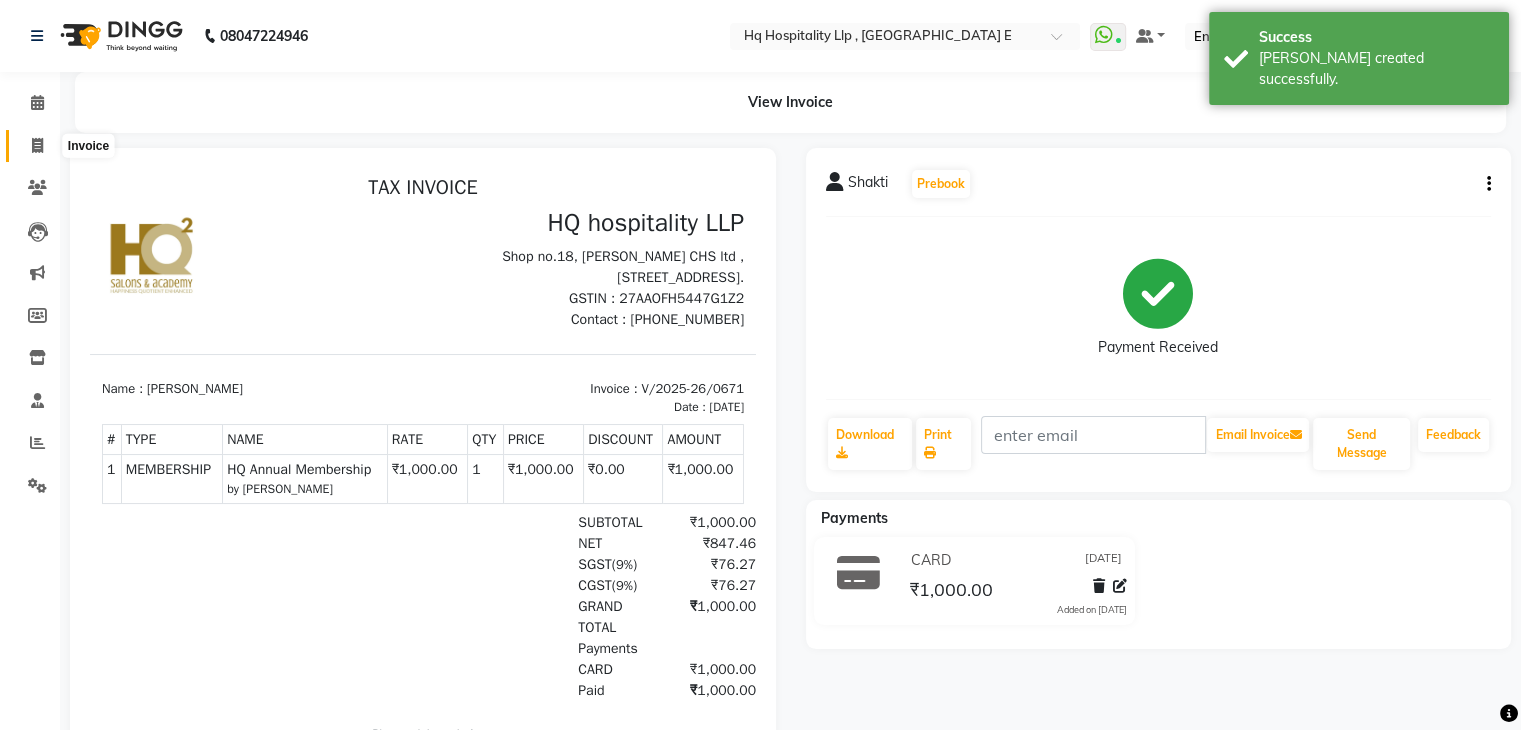 click 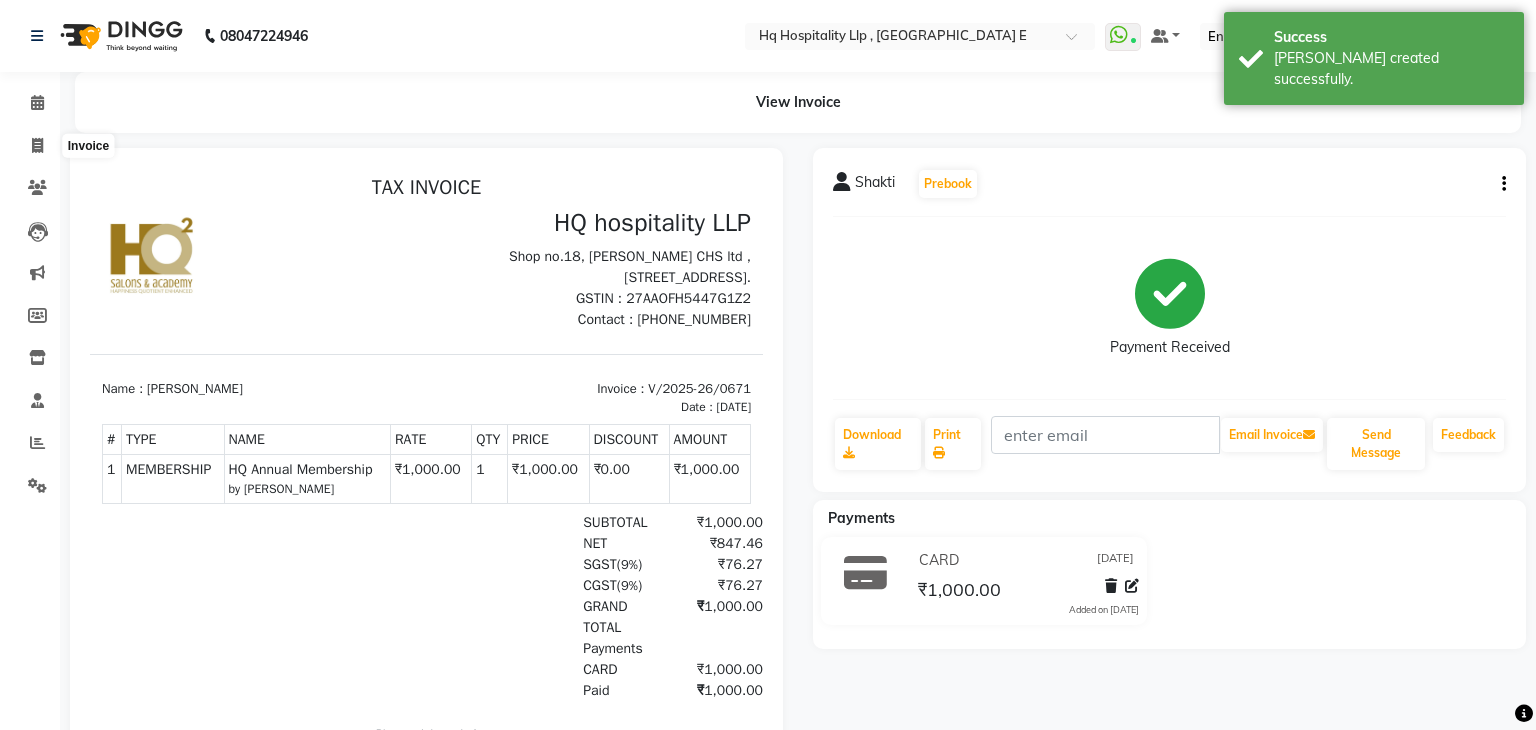 select on "5407" 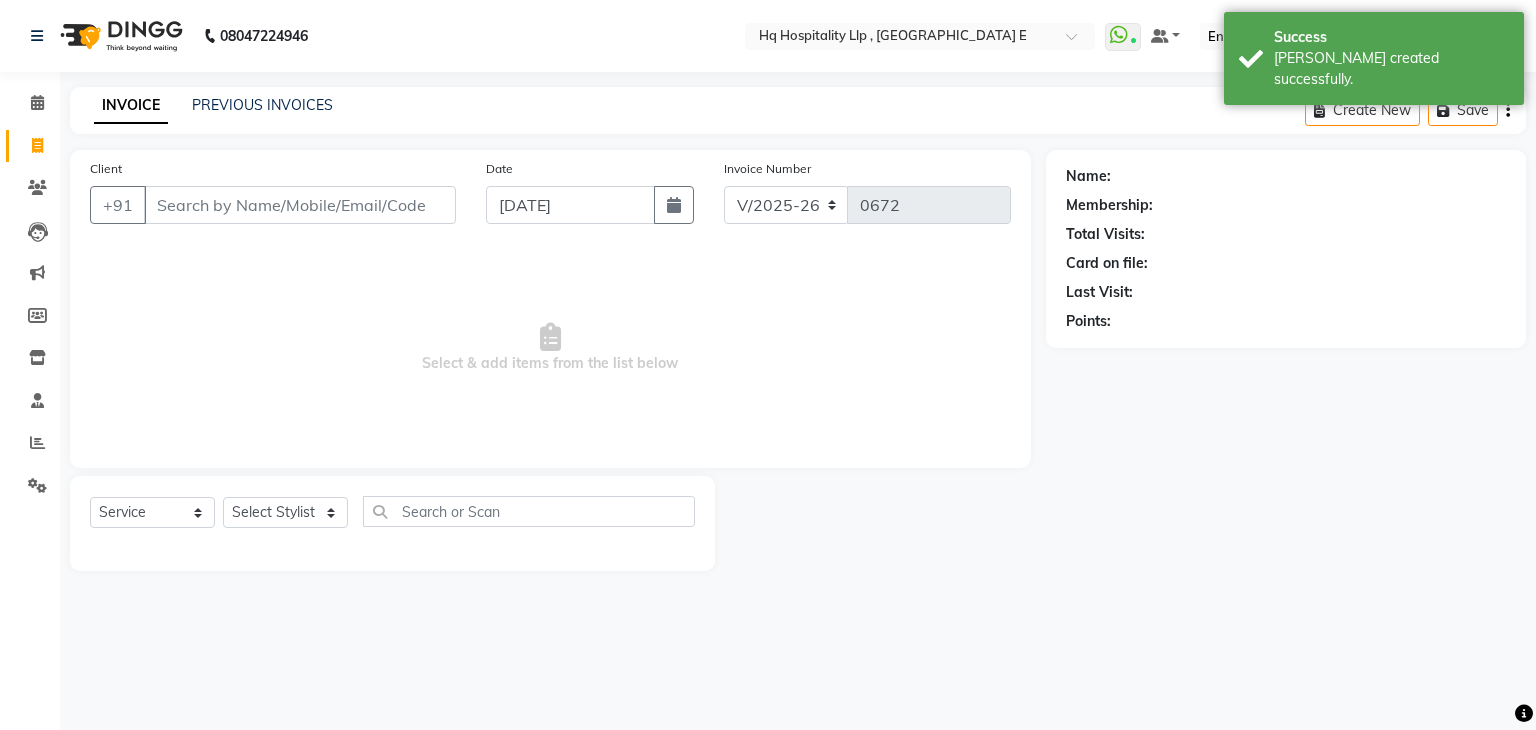 click on "Client" at bounding box center [300, 205] 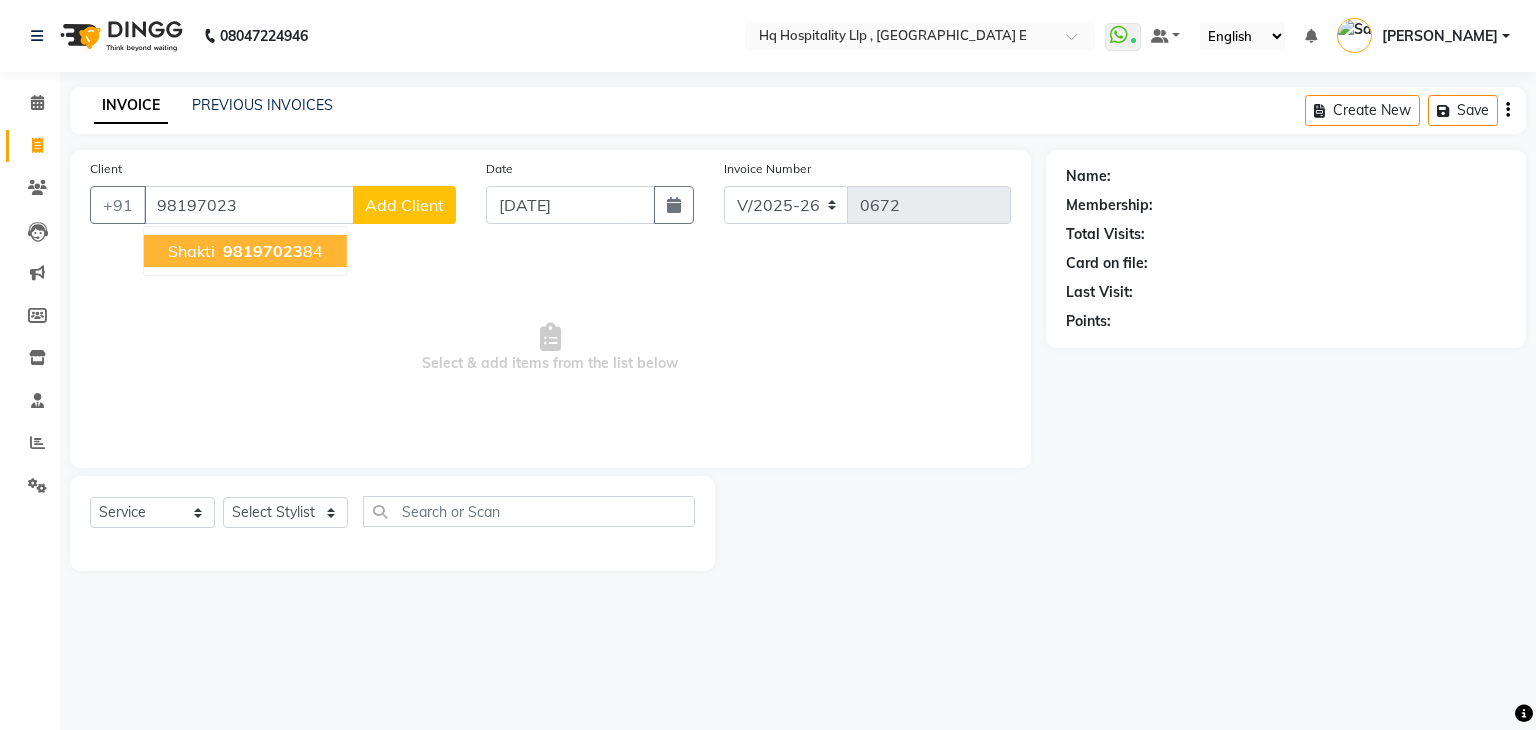 click on "98197023" at bounding box center (263, 251) 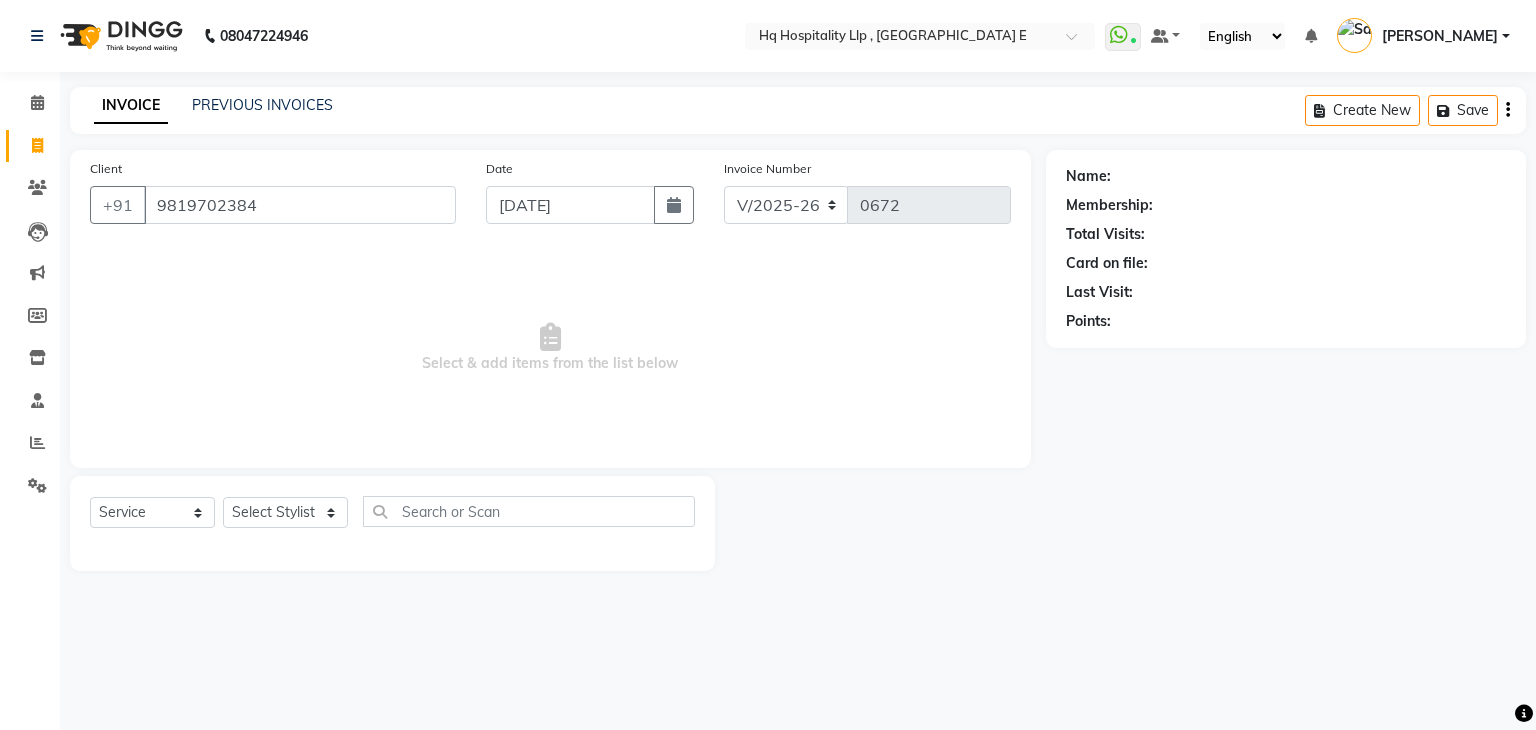 type on "9819702384" 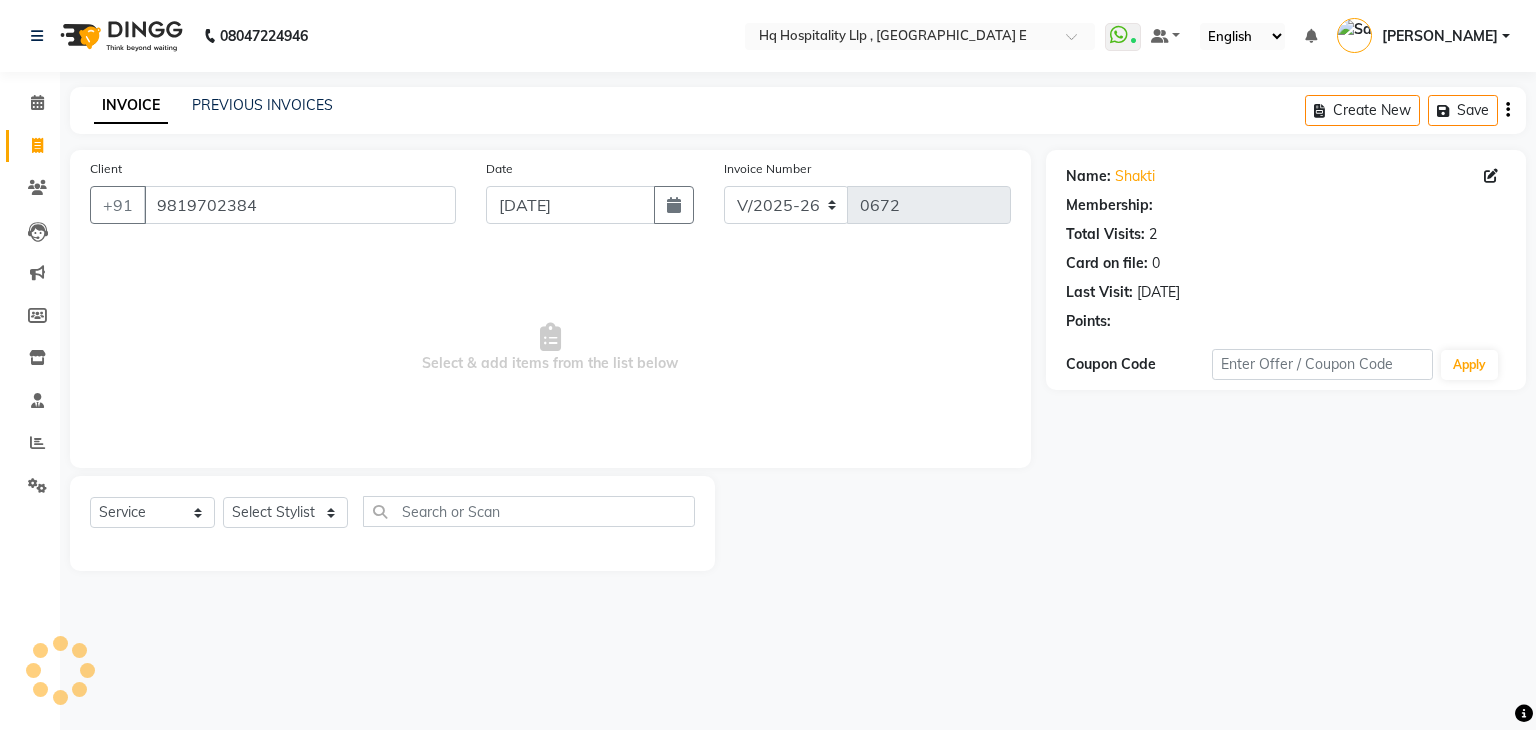 select on "2: Object" 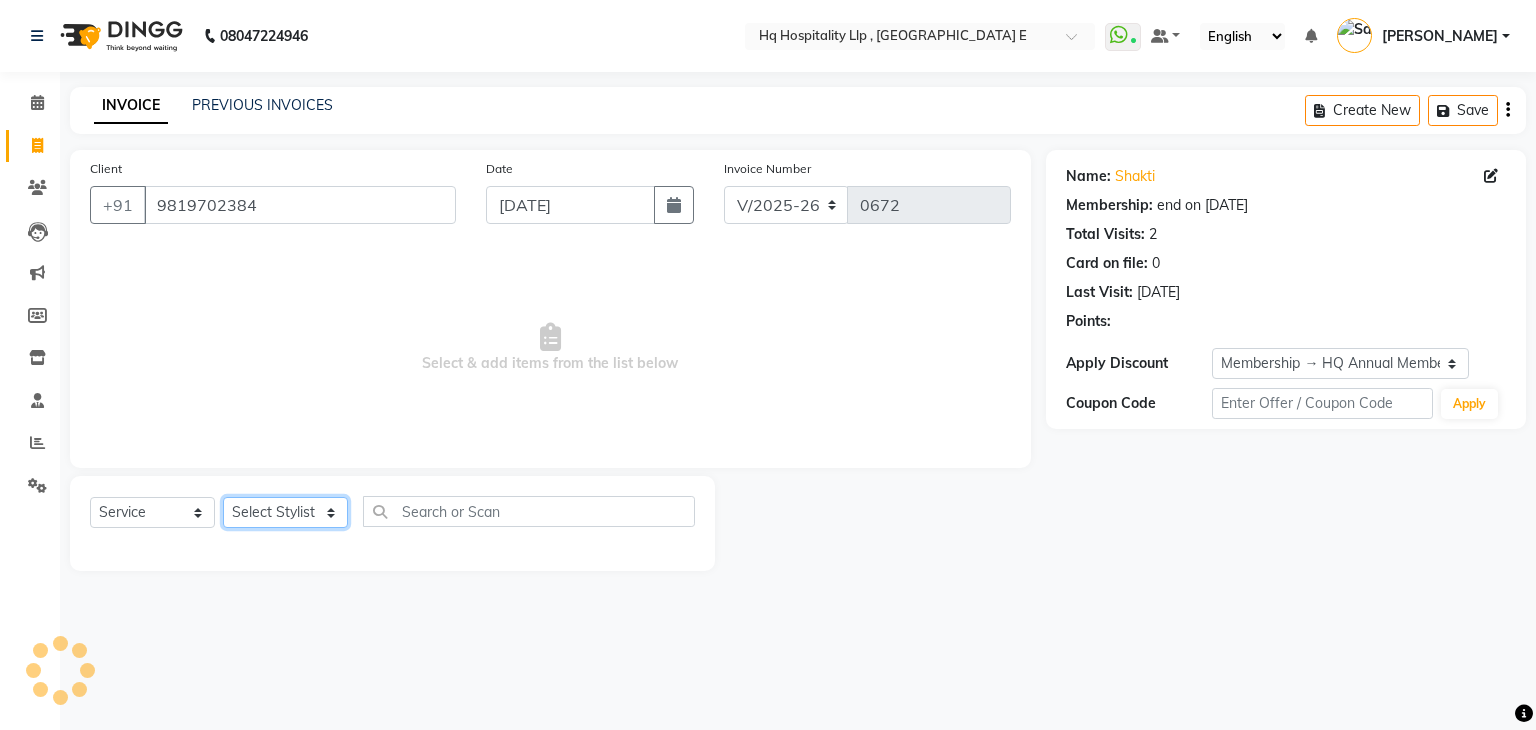 click on "Select Stylist DIPALI HQ SHOP jyoti Omkar Reshma Mustari Salman Sameer Ahmad Sapana Suhail Swaroop Thakur Village HQ2" 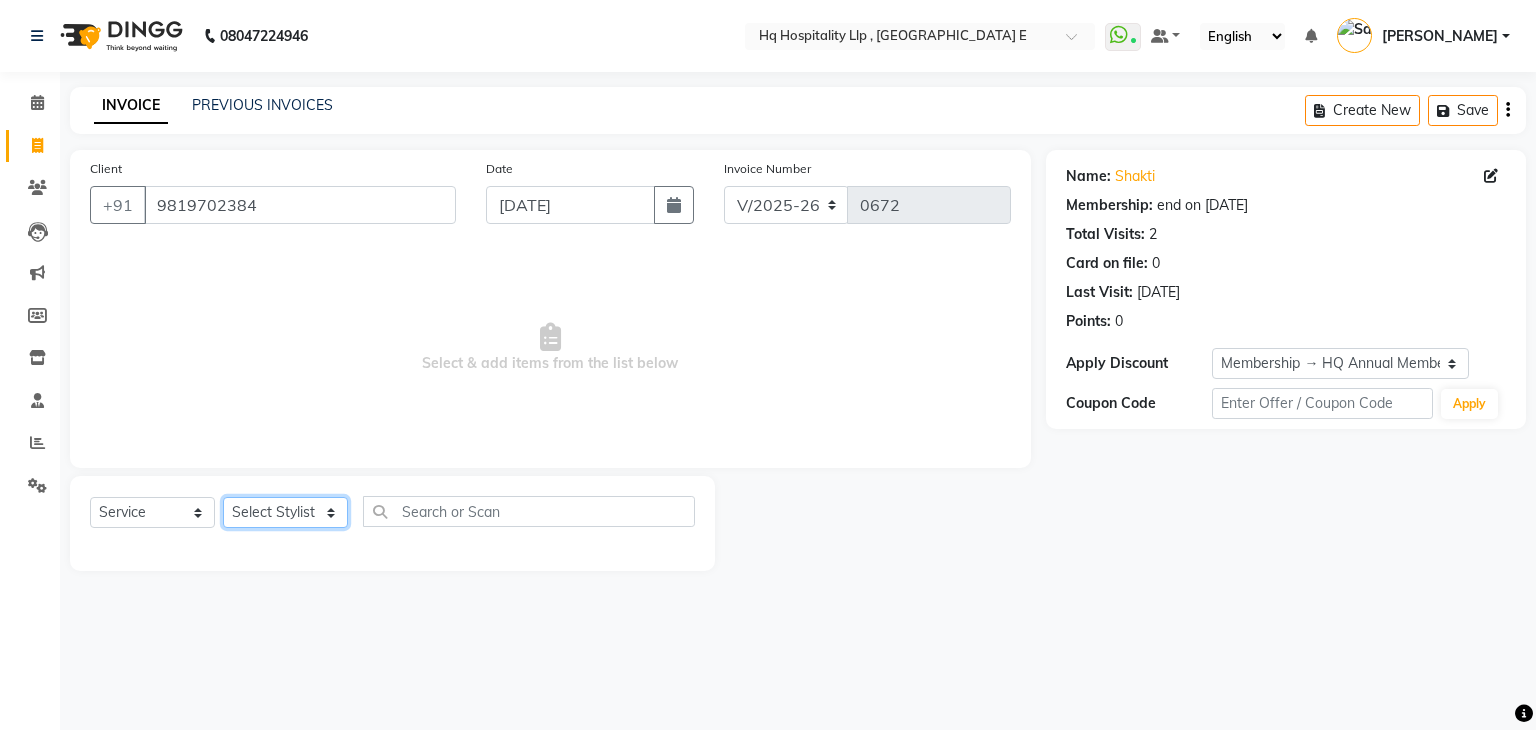 select on "47774" 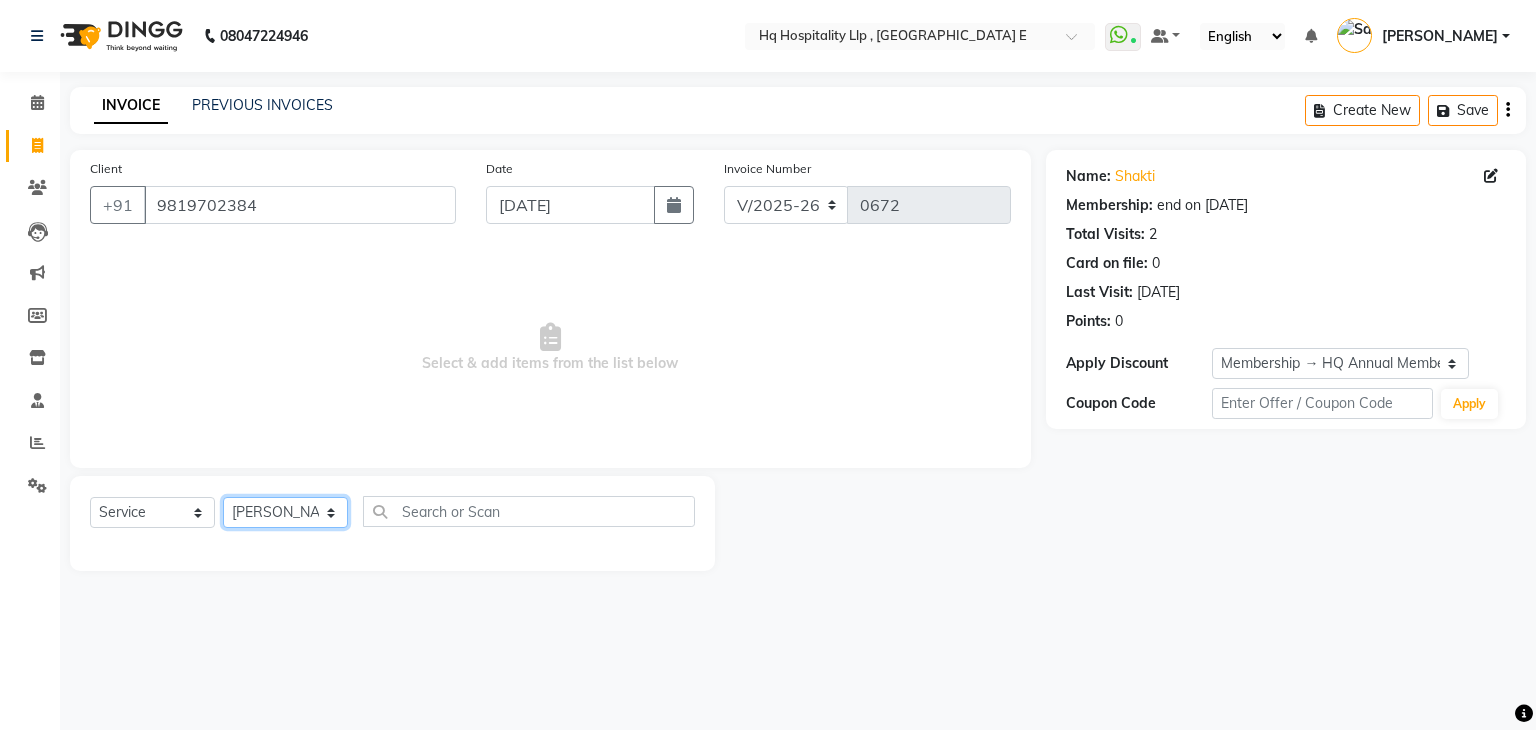 click on "Select Stylist DIPALI HQ SHOP jyoti Omkar Reshma Mustari Salman Sameer Ahmad Sapana Suhail Swaroop Thakur Village HQ2" 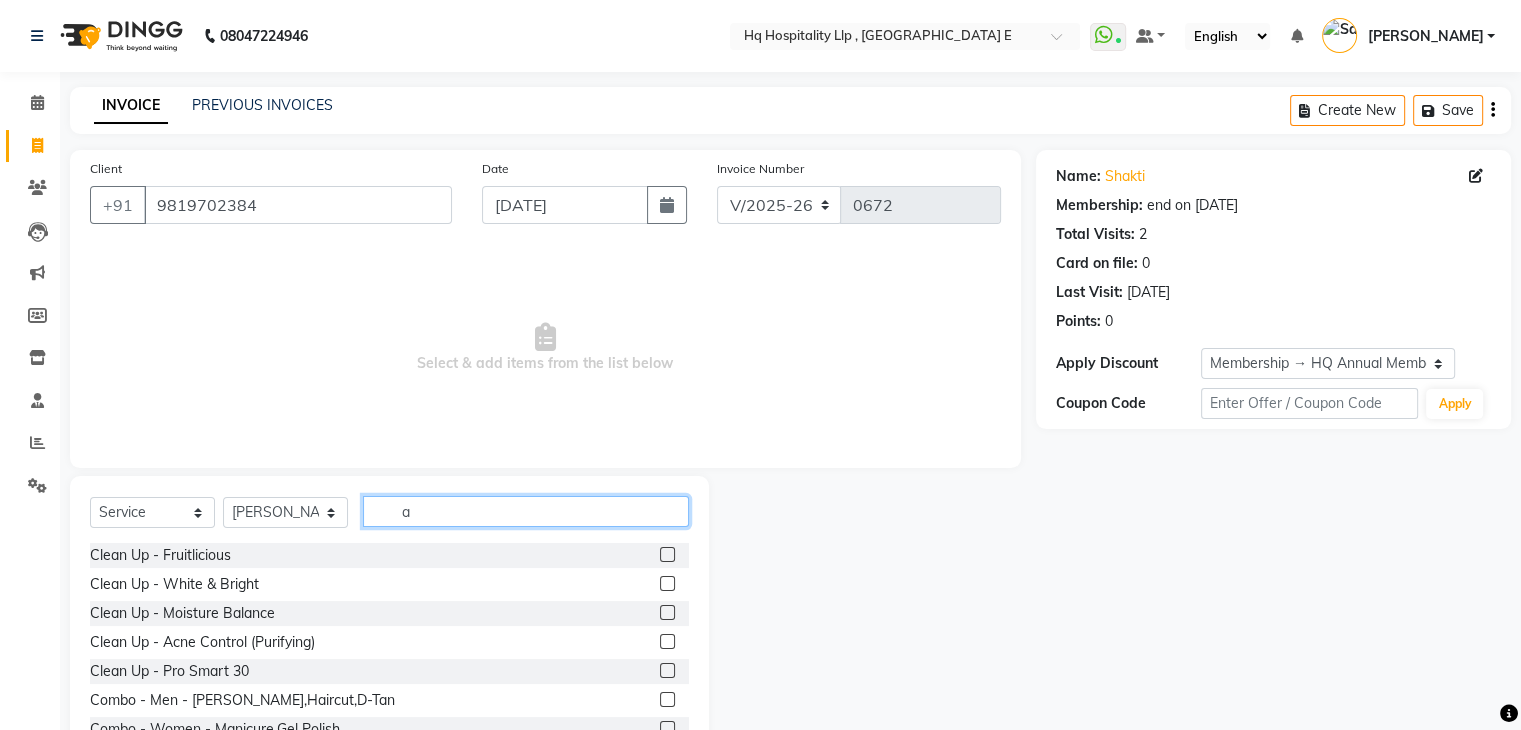 click on "a" 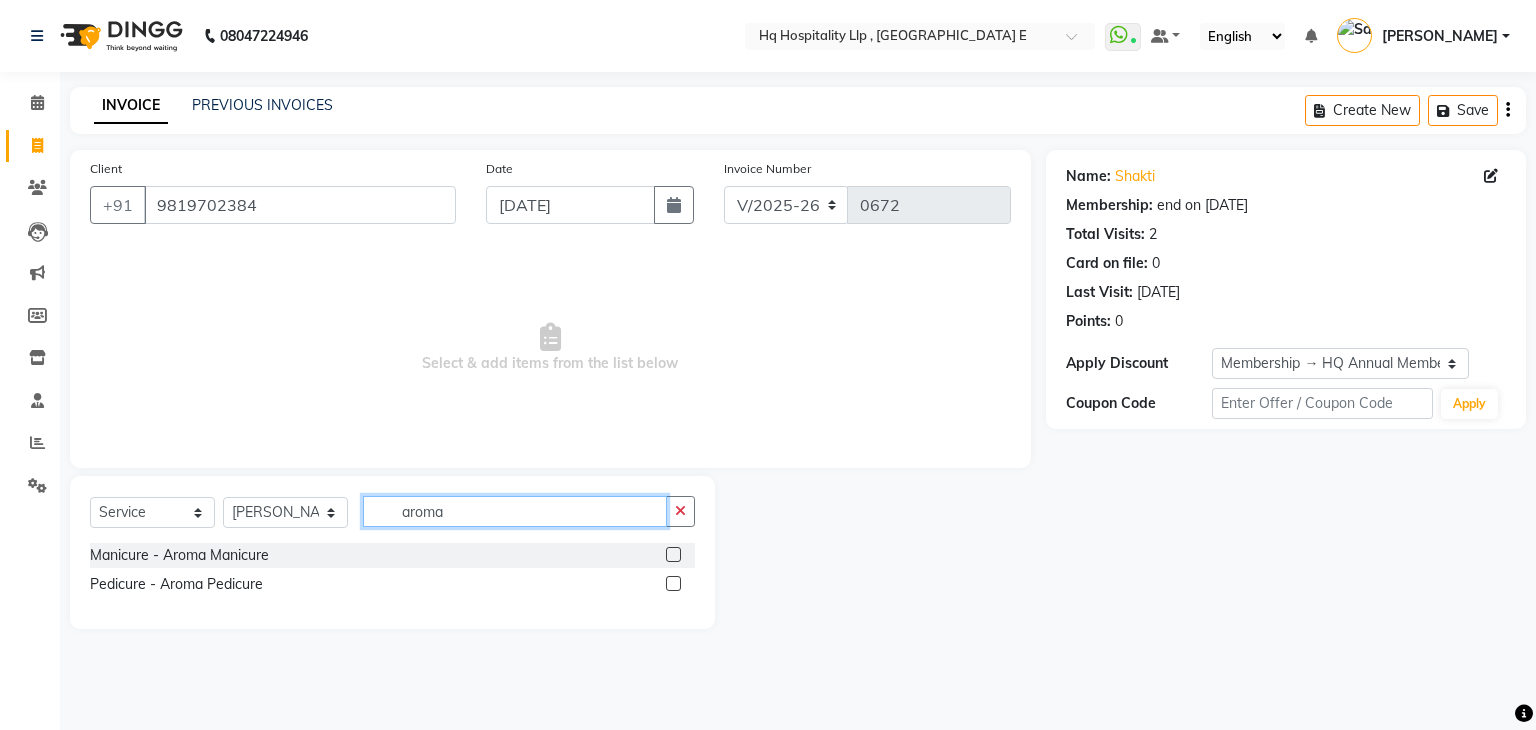 type on "aroma" 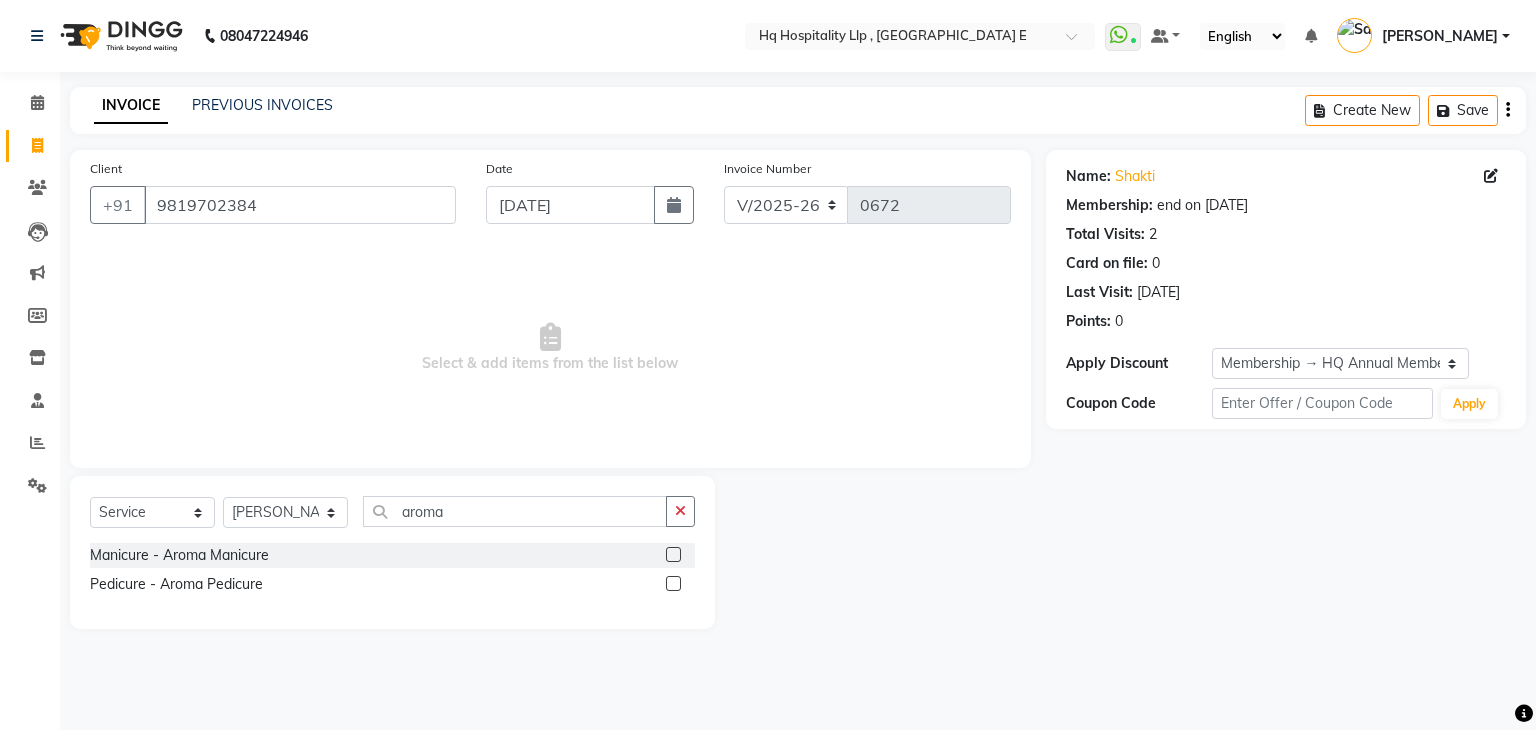 click 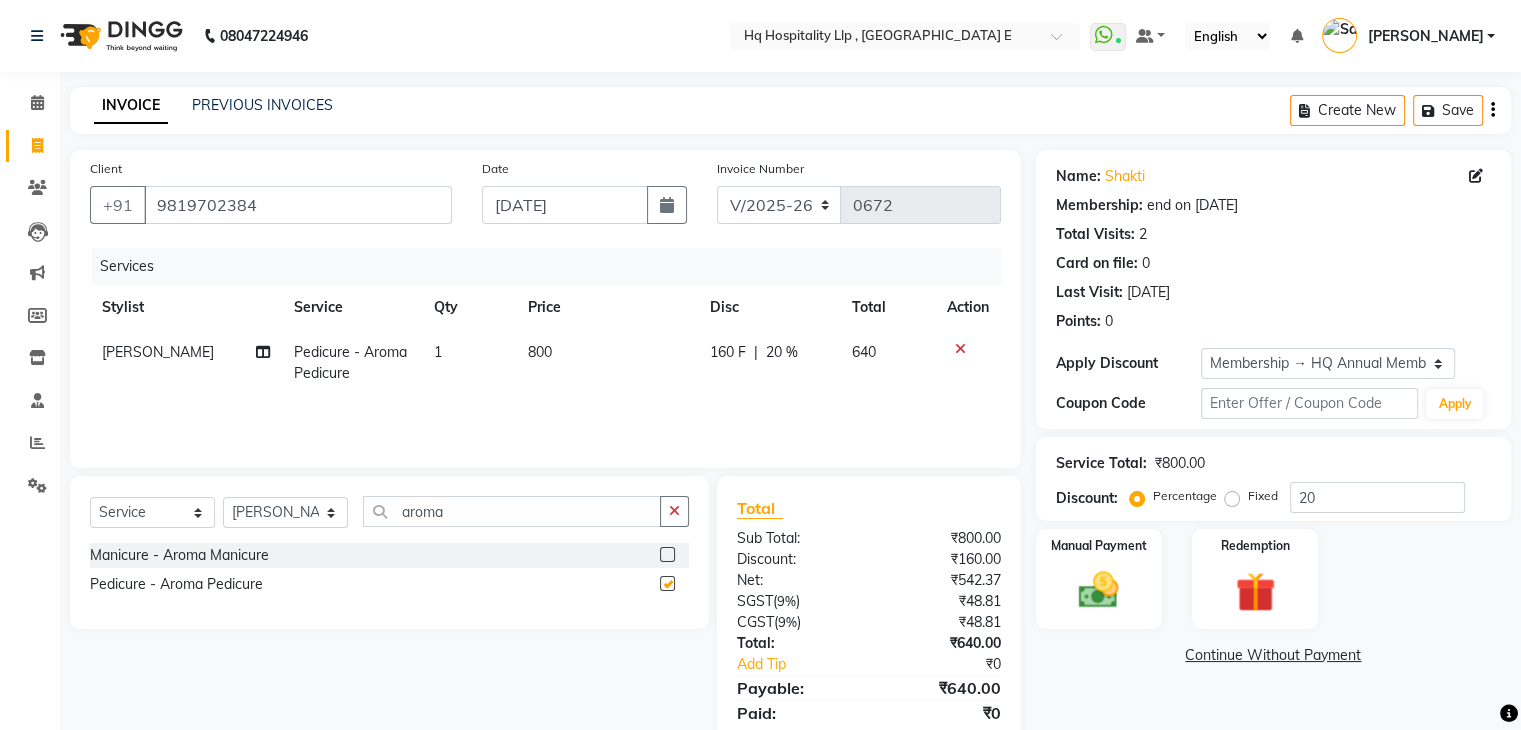 checkbox on "false" 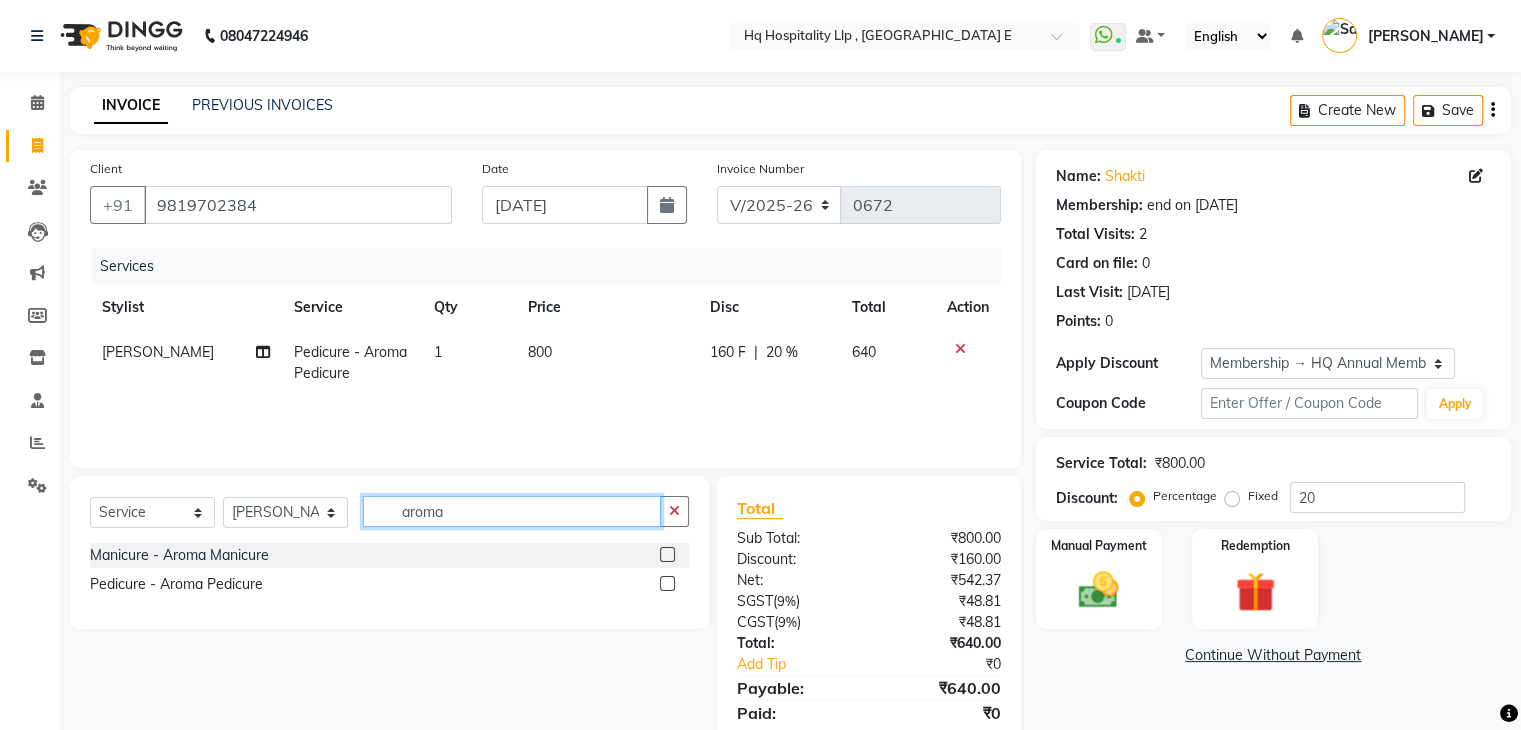 click on "aroma" 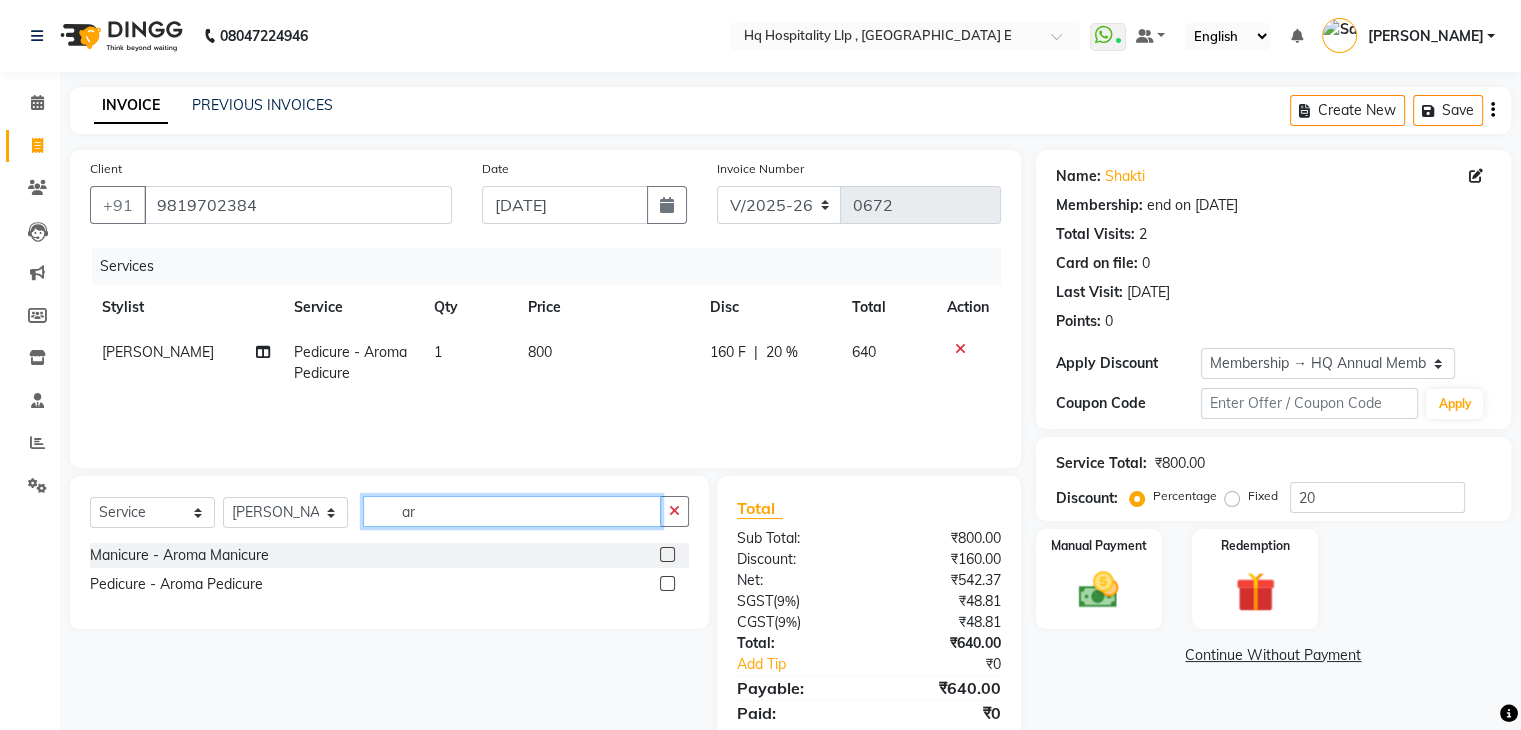 type on "a" 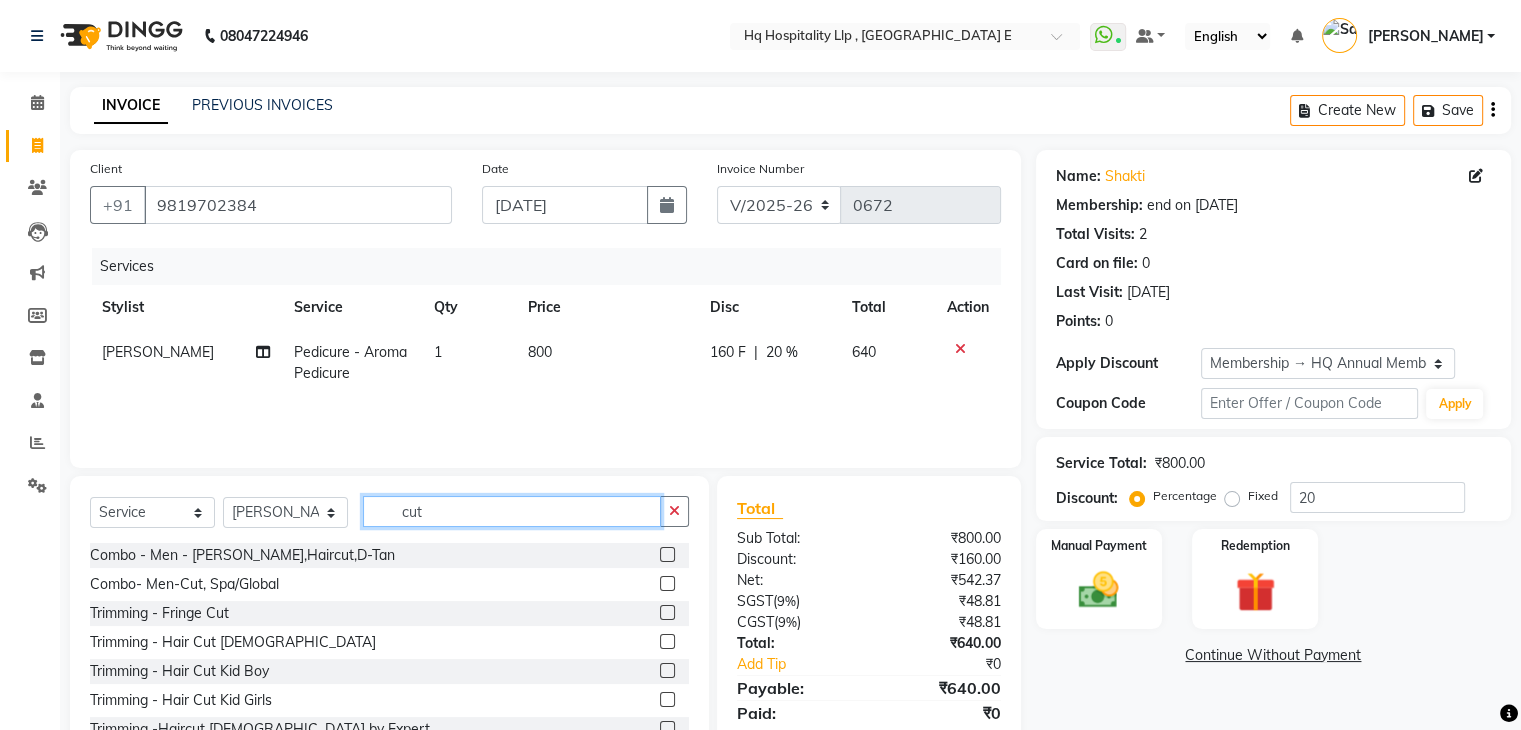 type on "cut" 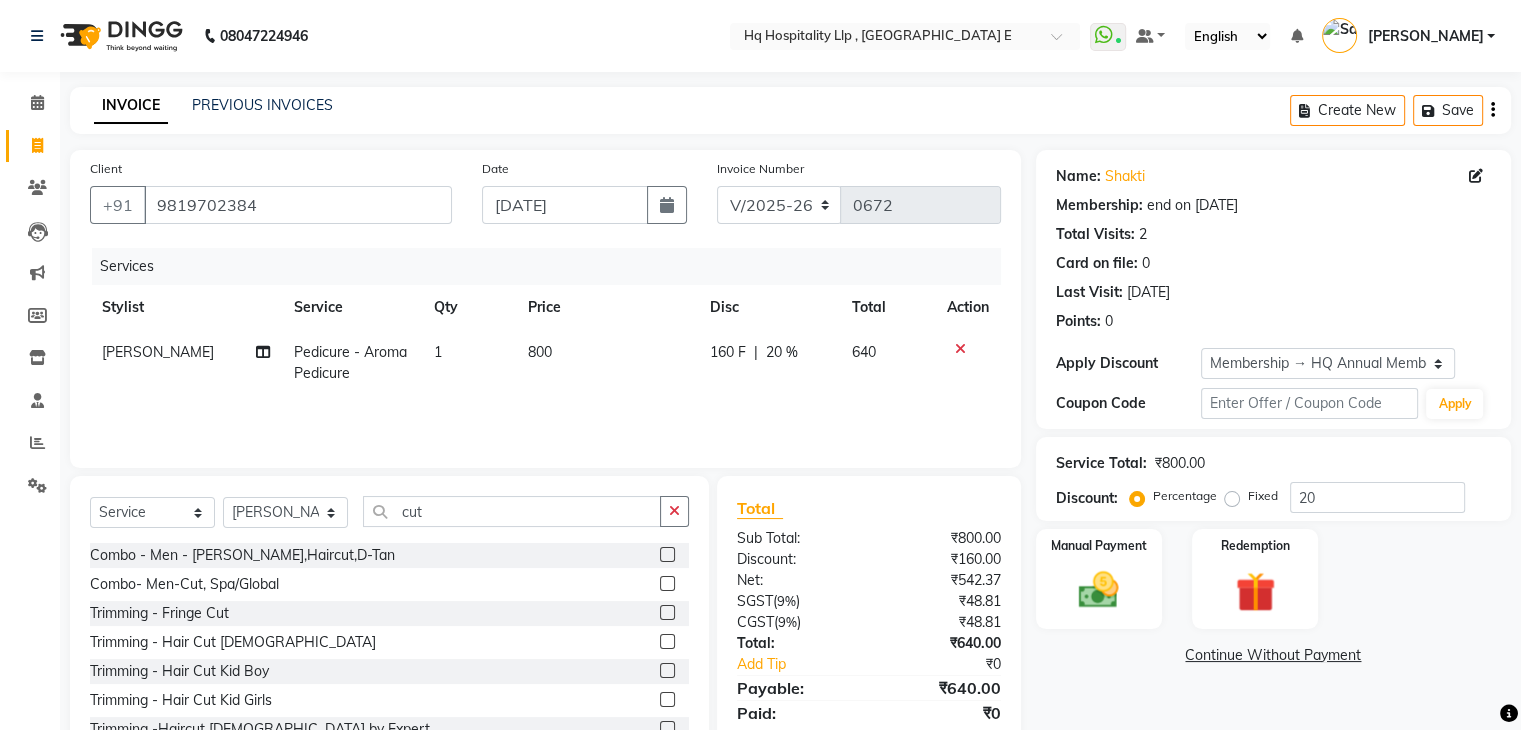 click 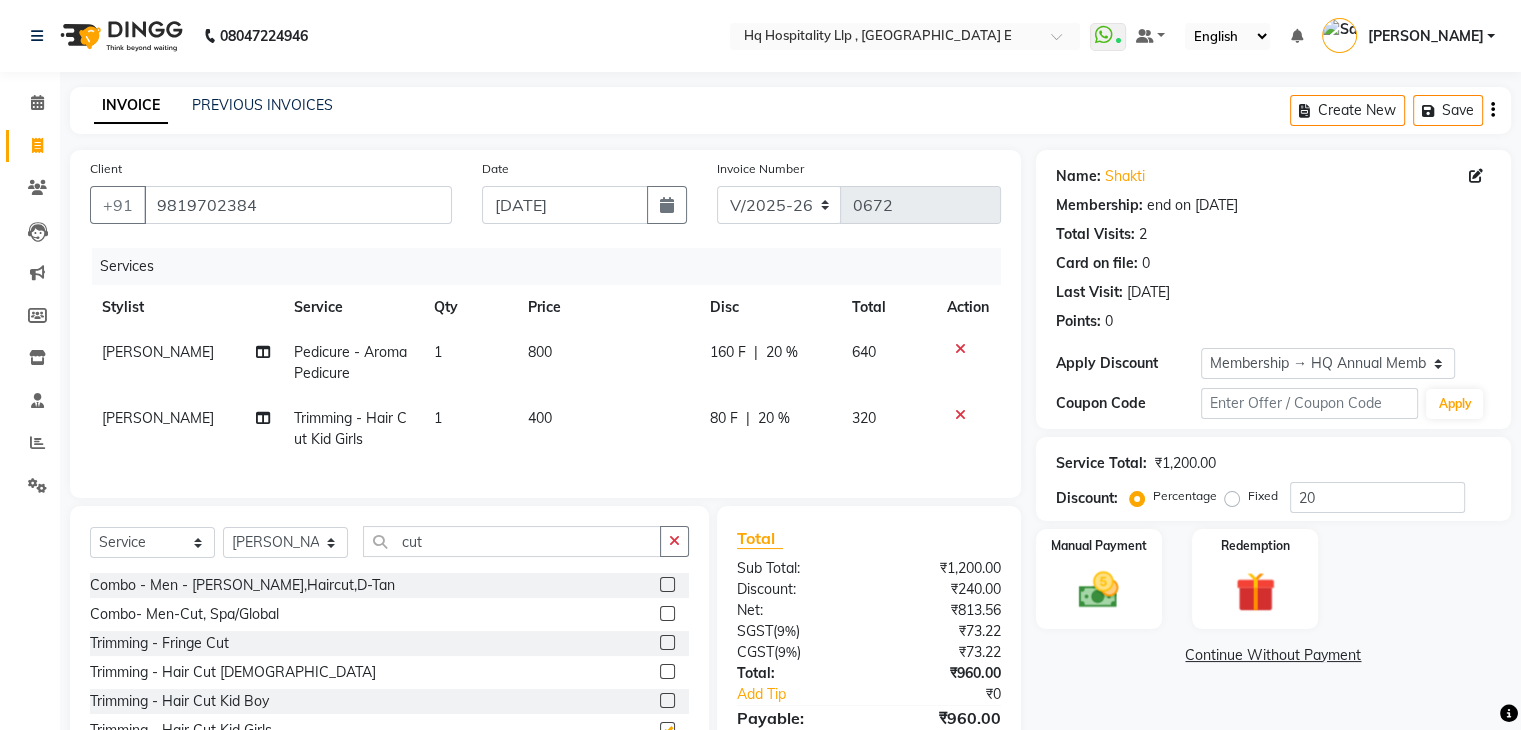 checkbox on "false" 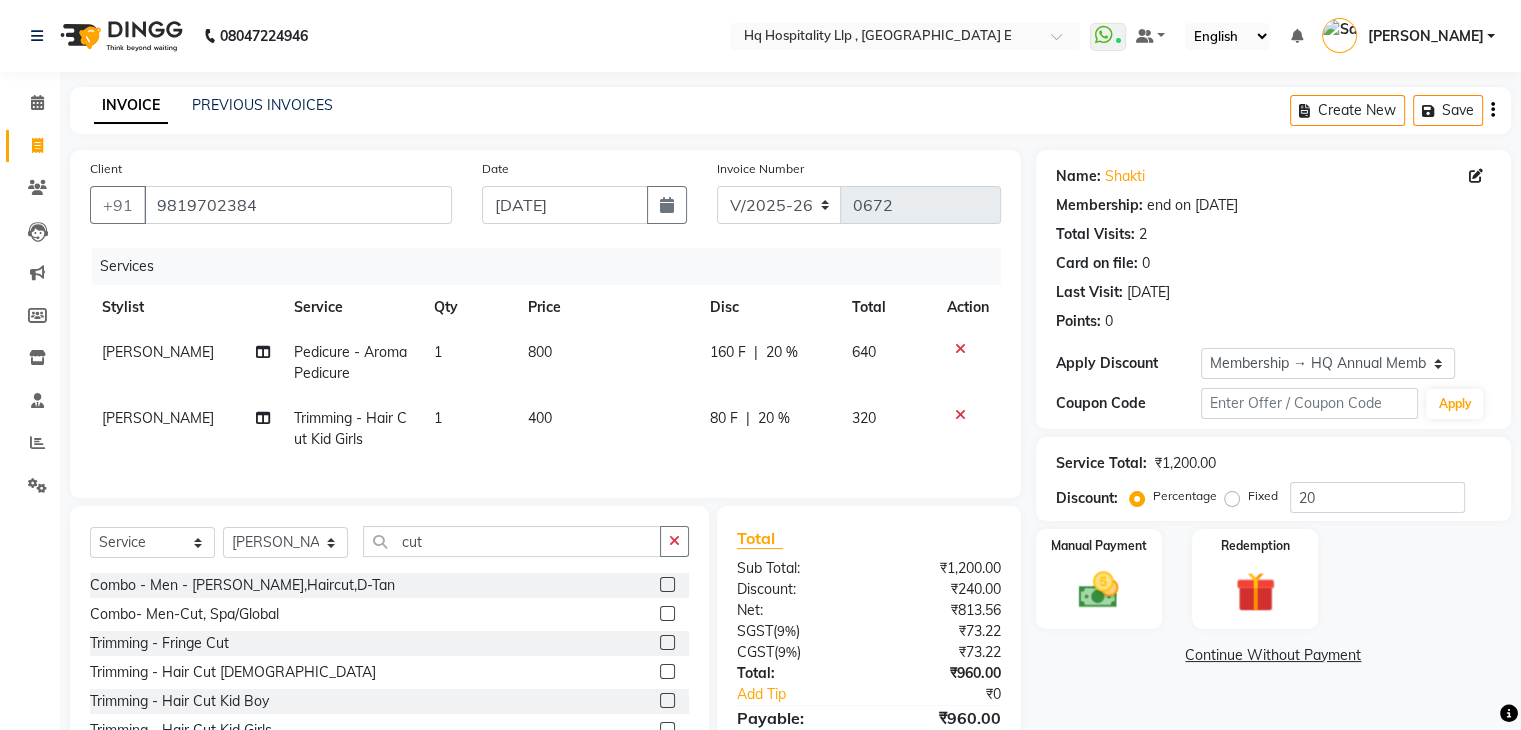 click on "400" 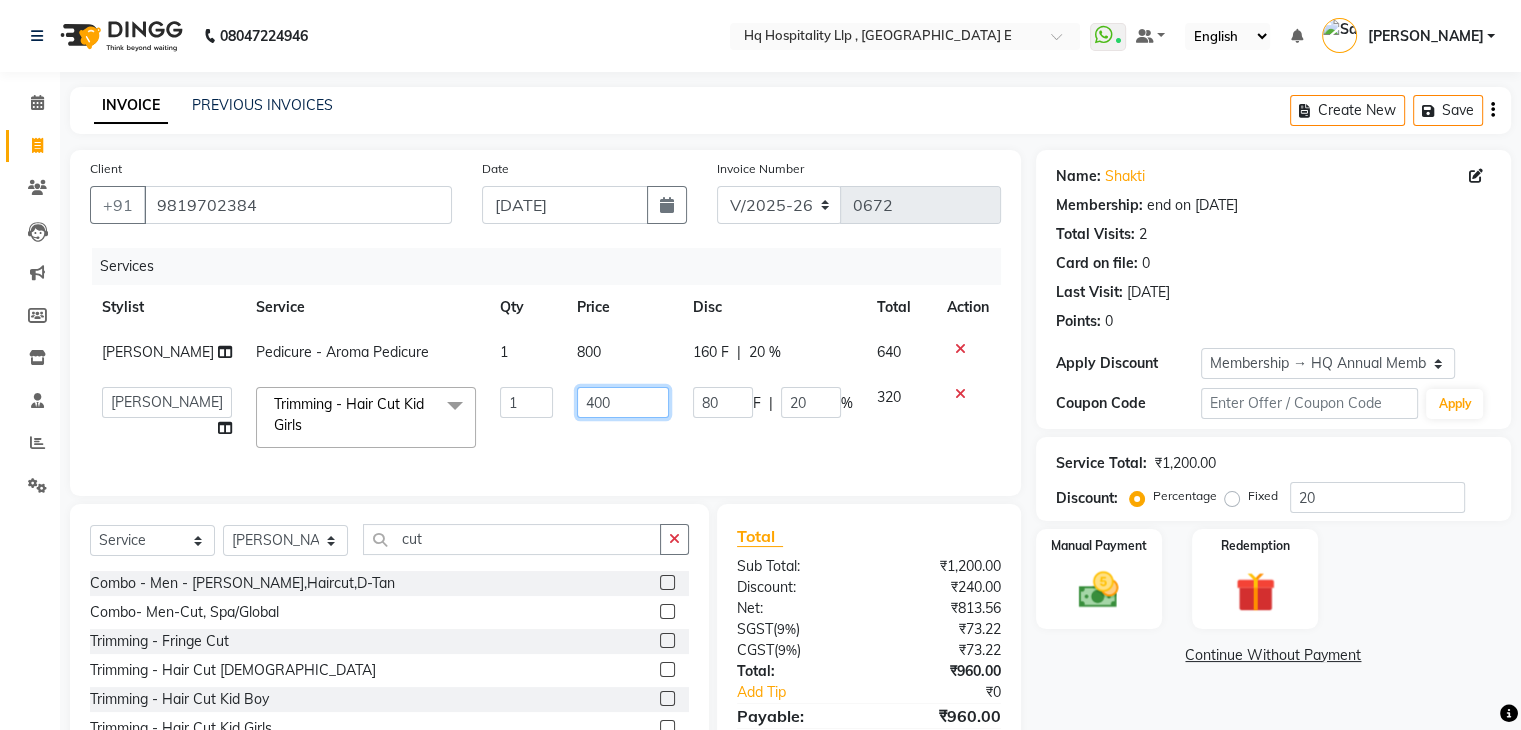 click on "400" 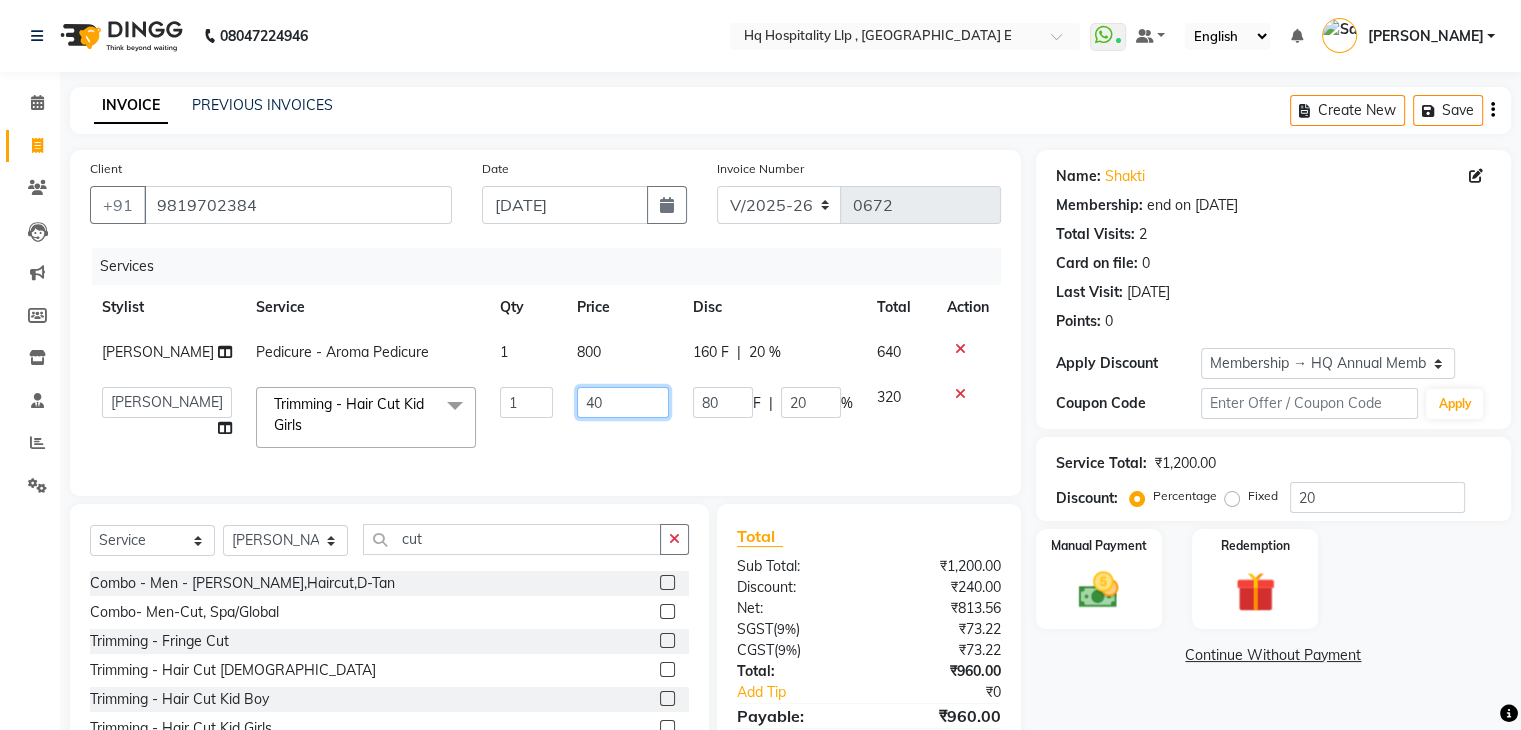 type on "4" 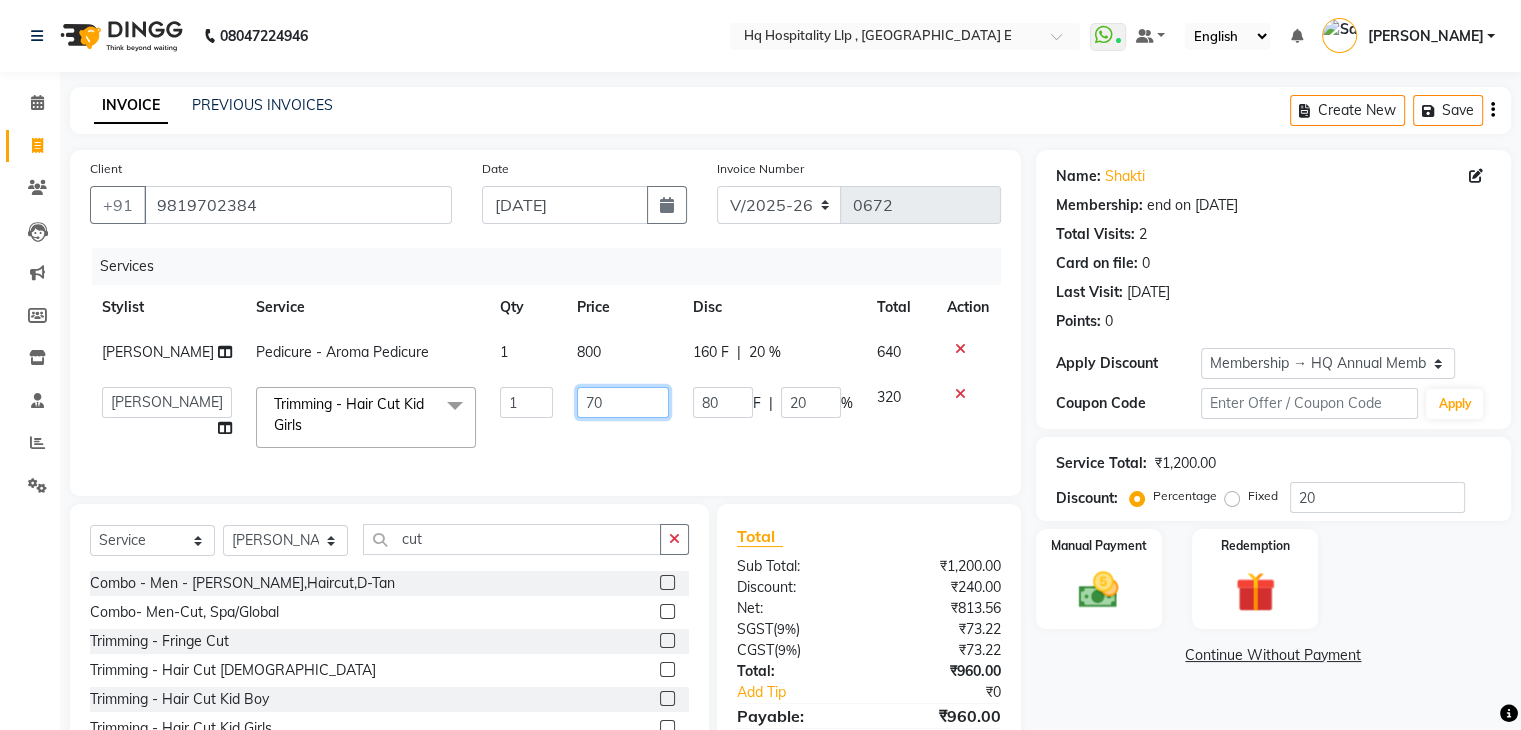 type on "700" 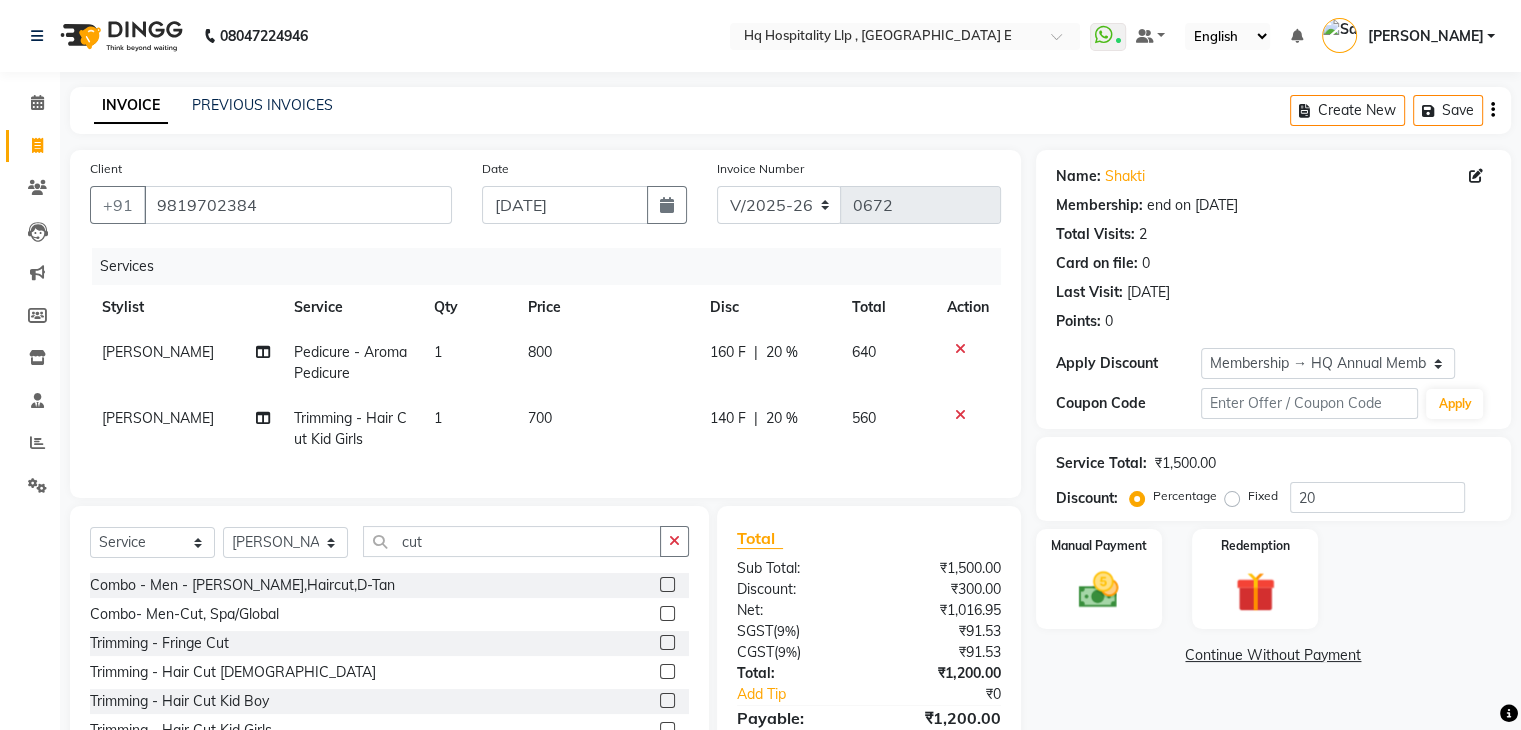 click on "Name: Shakti  Membership: end on 13-07-2026 Total Visits:  2 Card on file:  0 Last Visit:   13-07-2025 Points:   0  Apply Discount Select Membership → HQ Annual Membership  Loyalty → Loyality level 1  Coupon Code Apply Service Total:  ₹1,500.00  Discount:  Percentage   Fixed  20 Manual Payment Redemption  Continue Without Payment" 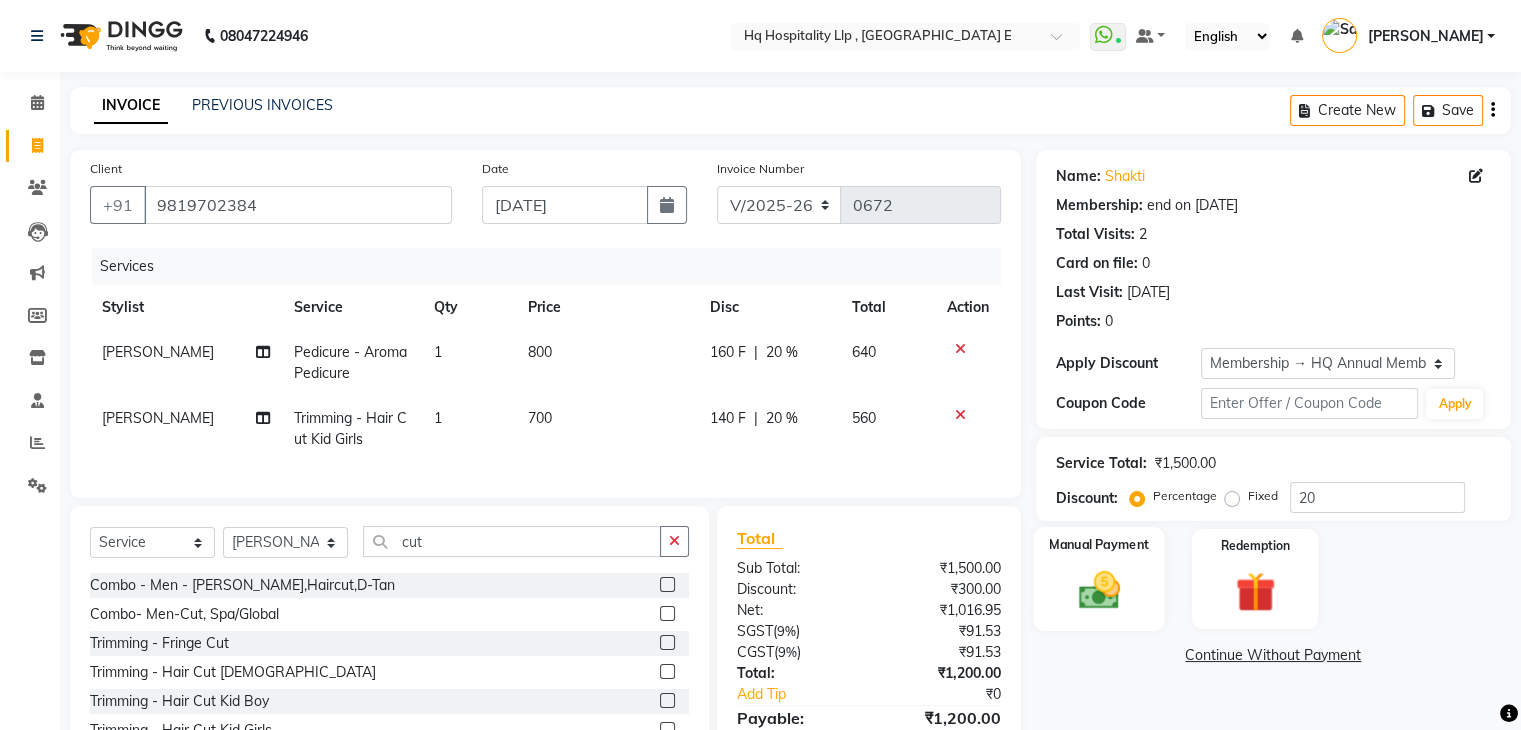 click on "Manual Payment" 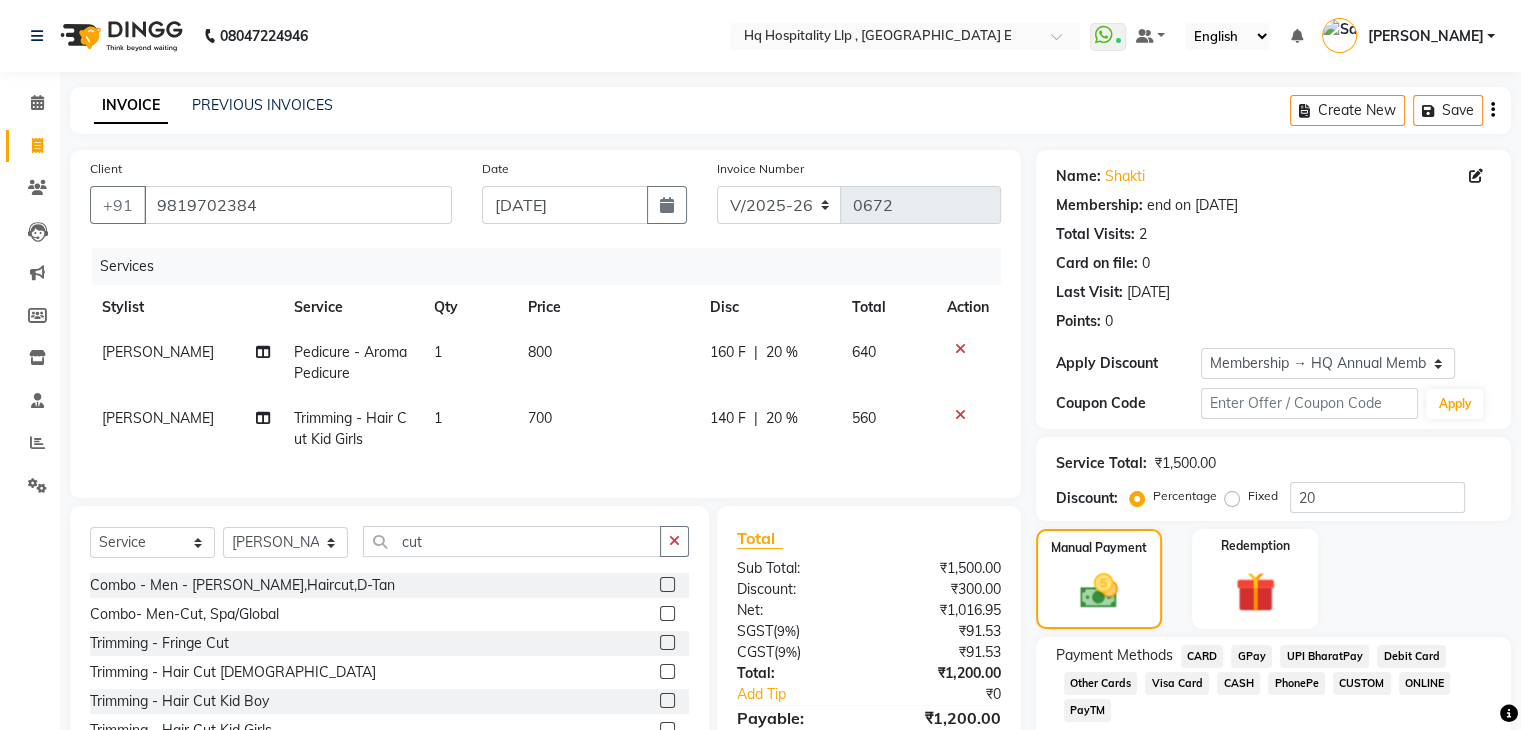 click on "CARD" 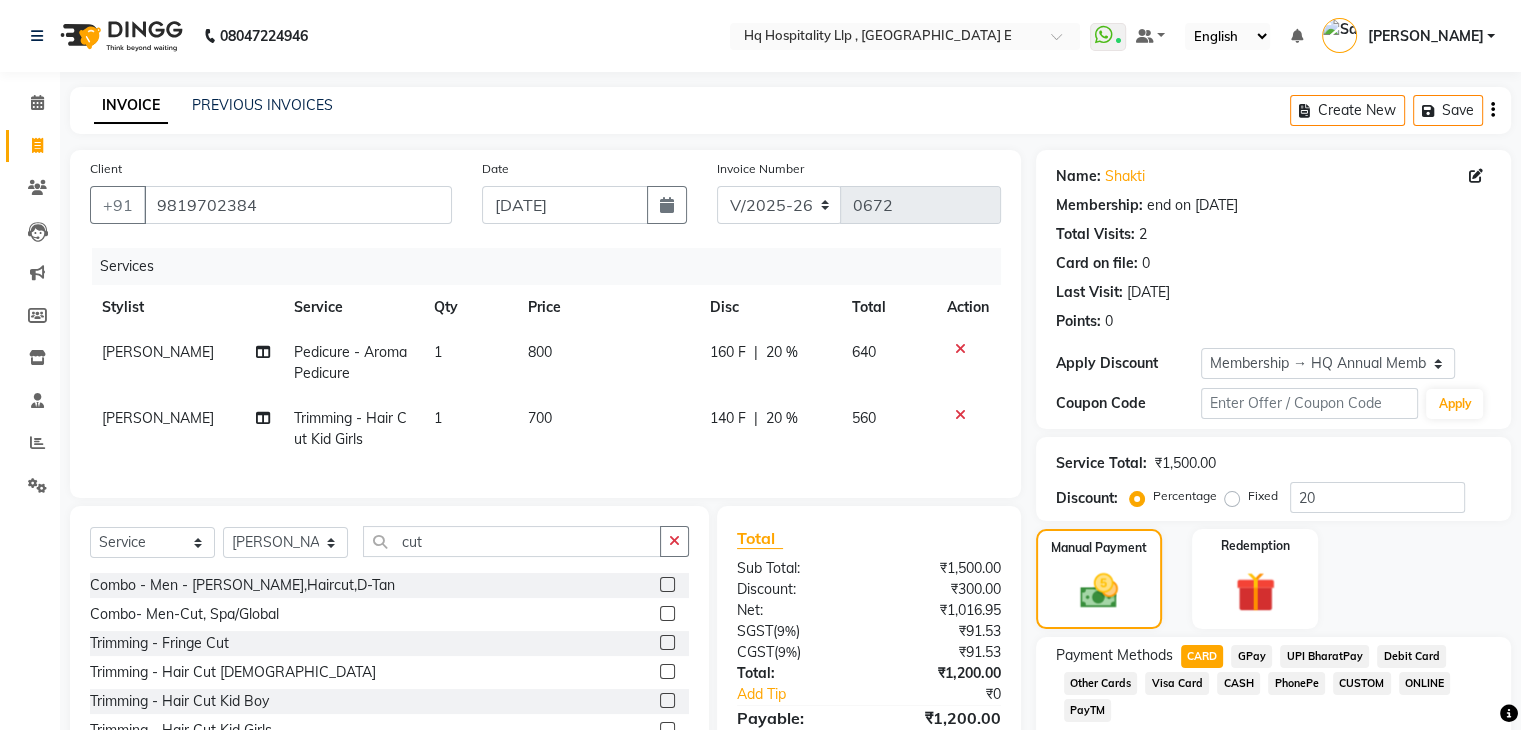 scroll, scrollTop: 184, scrollLeft: 0, axis: vertical 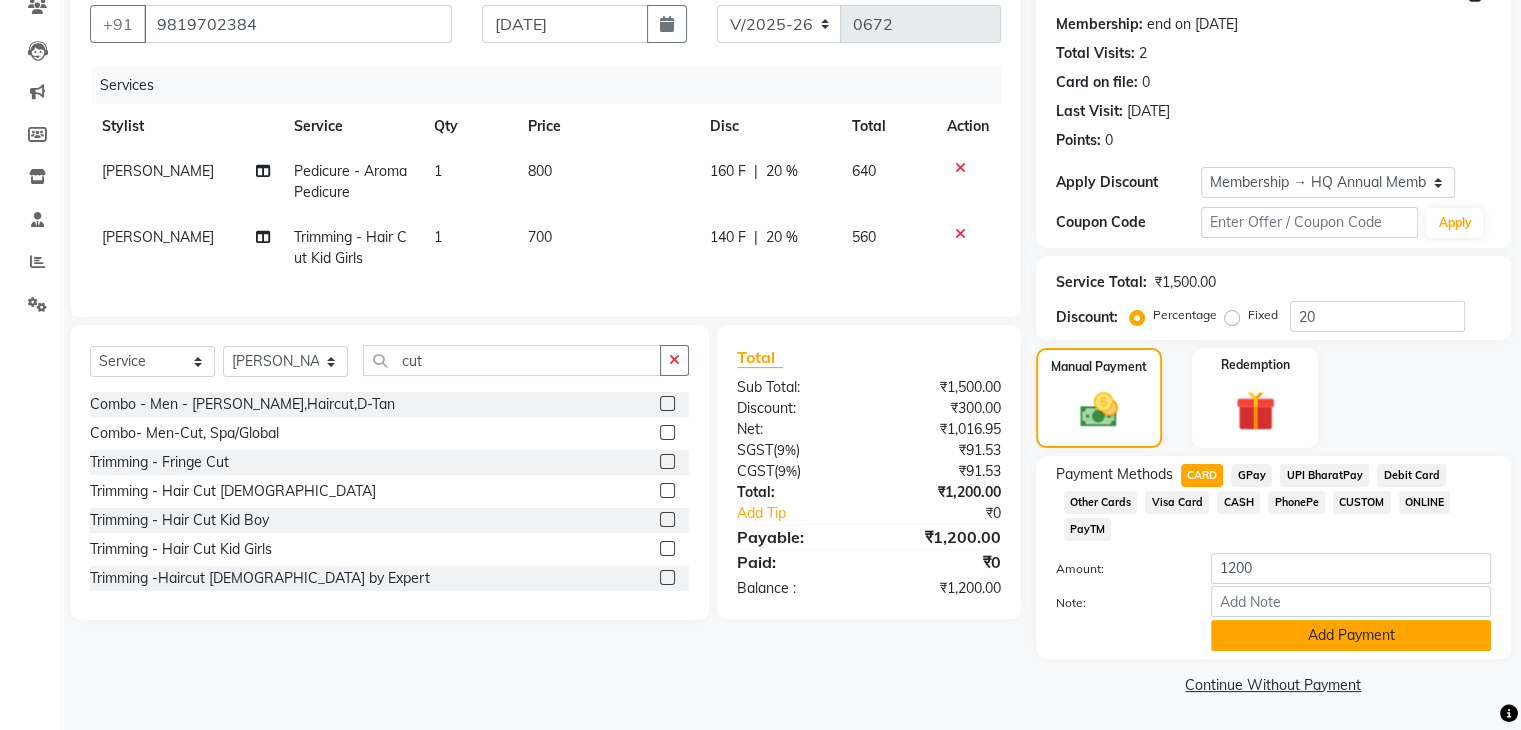 click on "Add Payment" 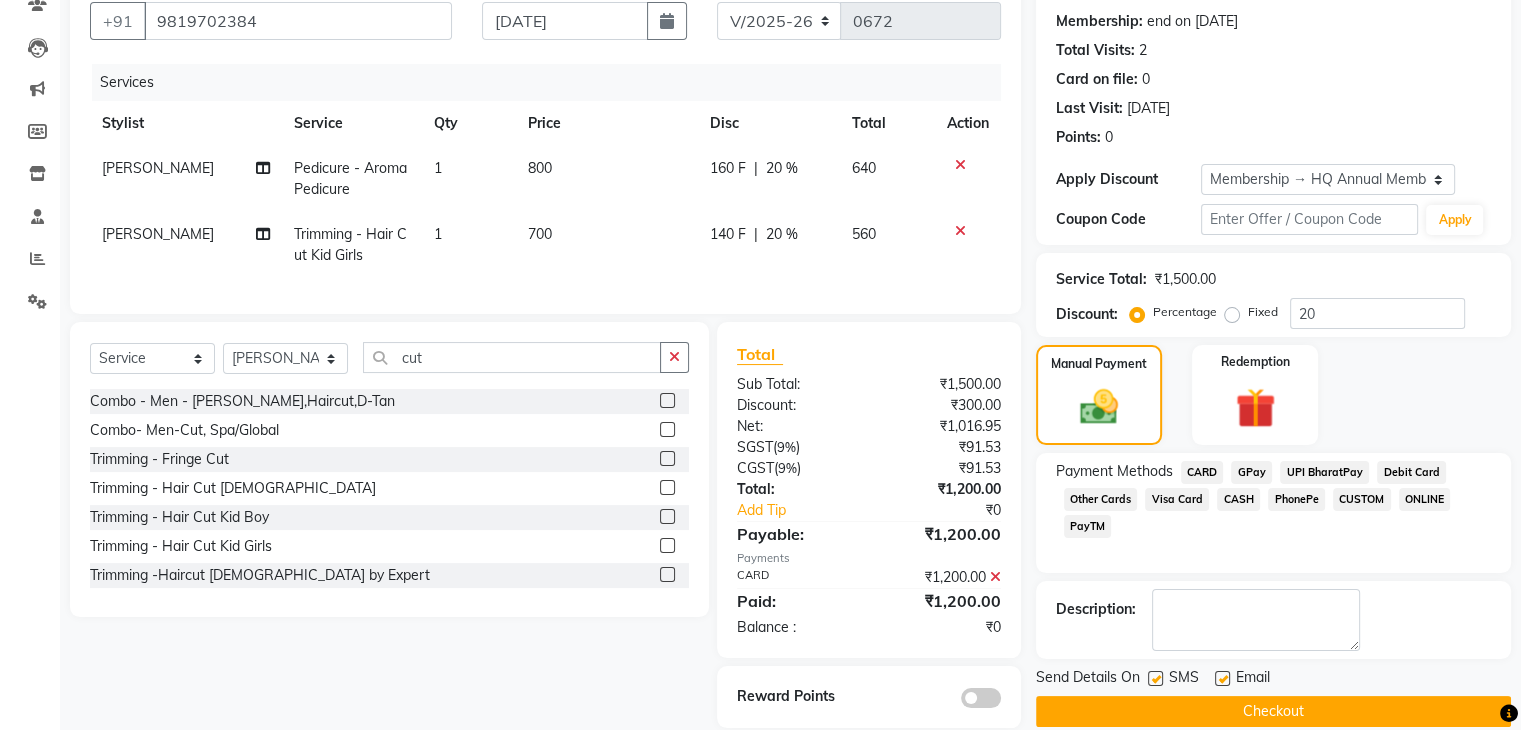 scroll, scrollTop: 229, scrollLeft: 0, axis: vertical 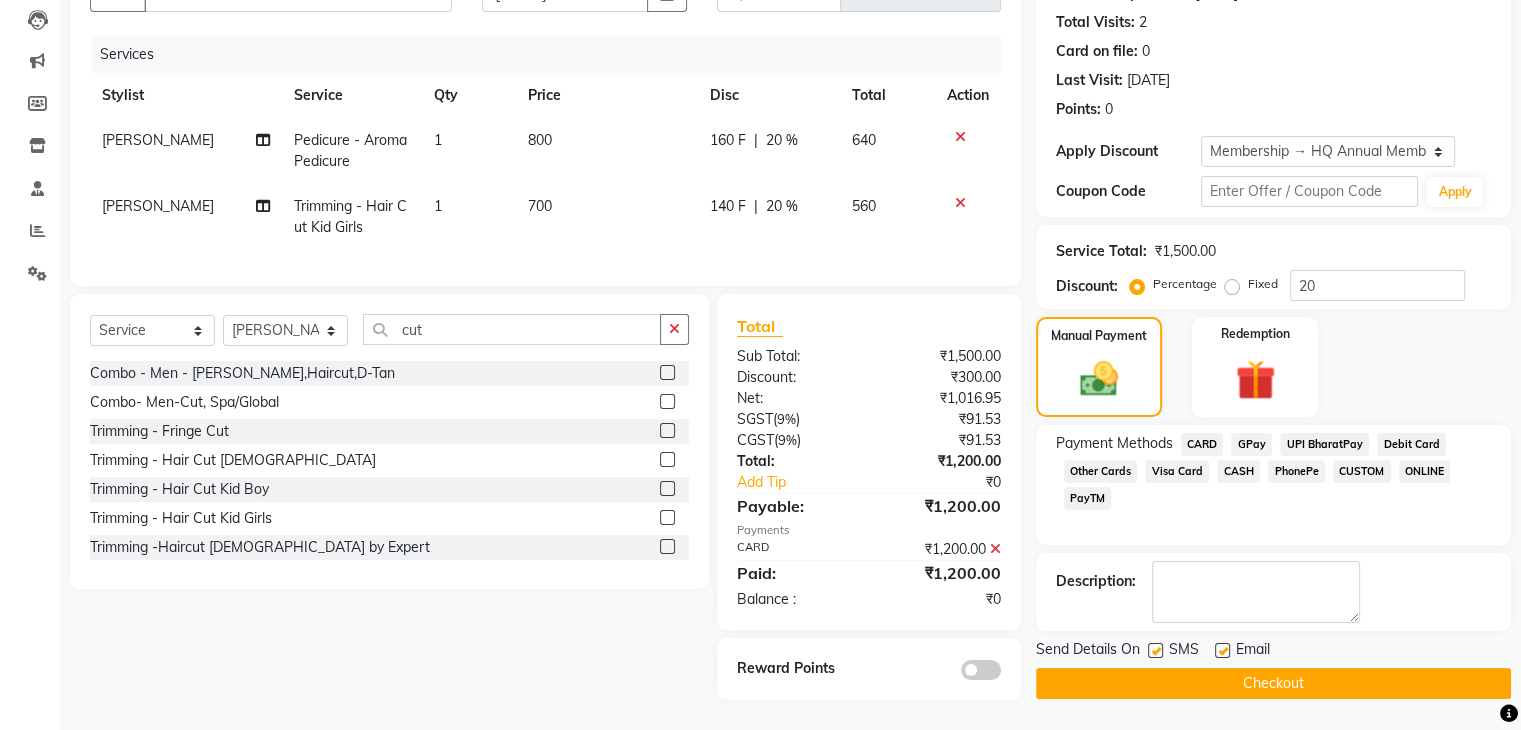 click on "[PERSON_NAME]" 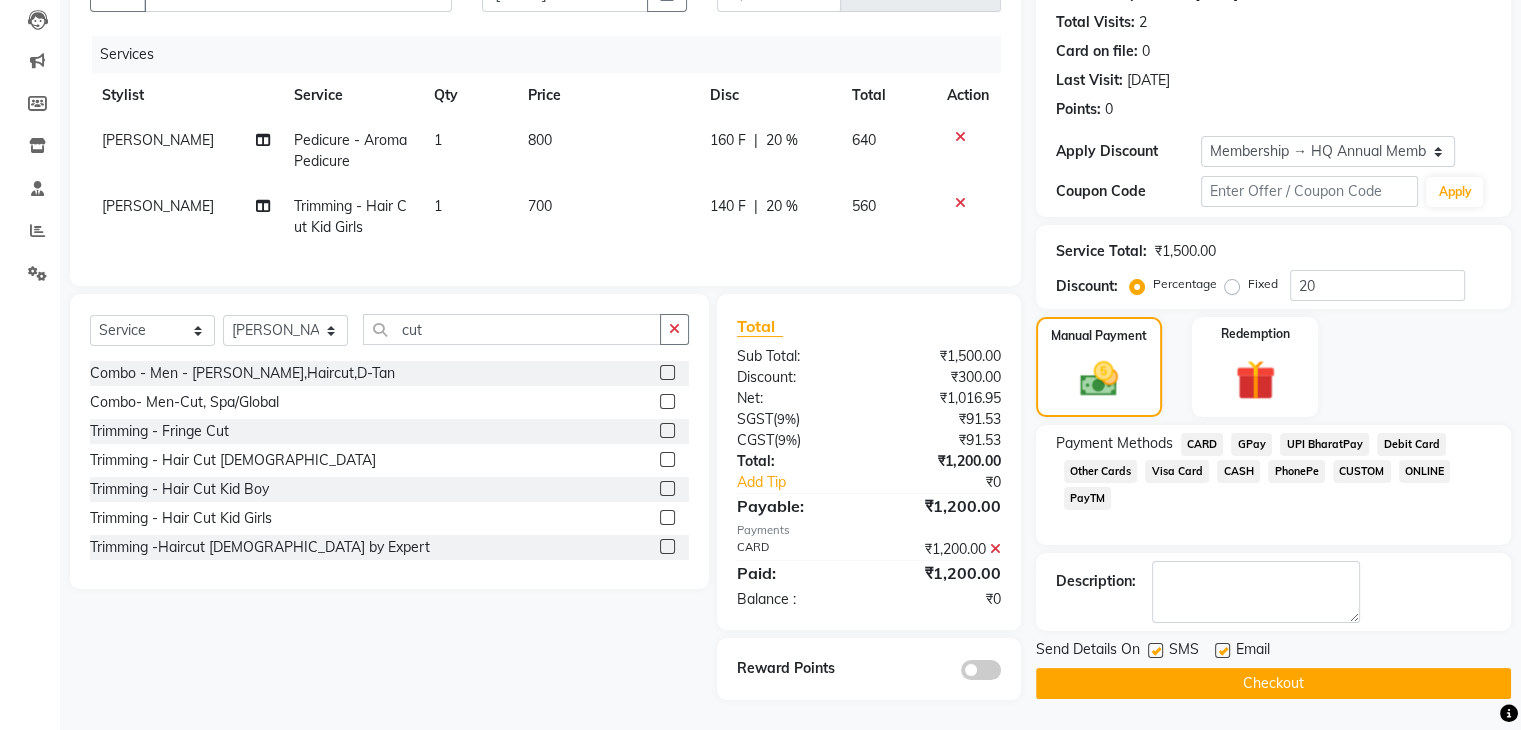 select on "47774" 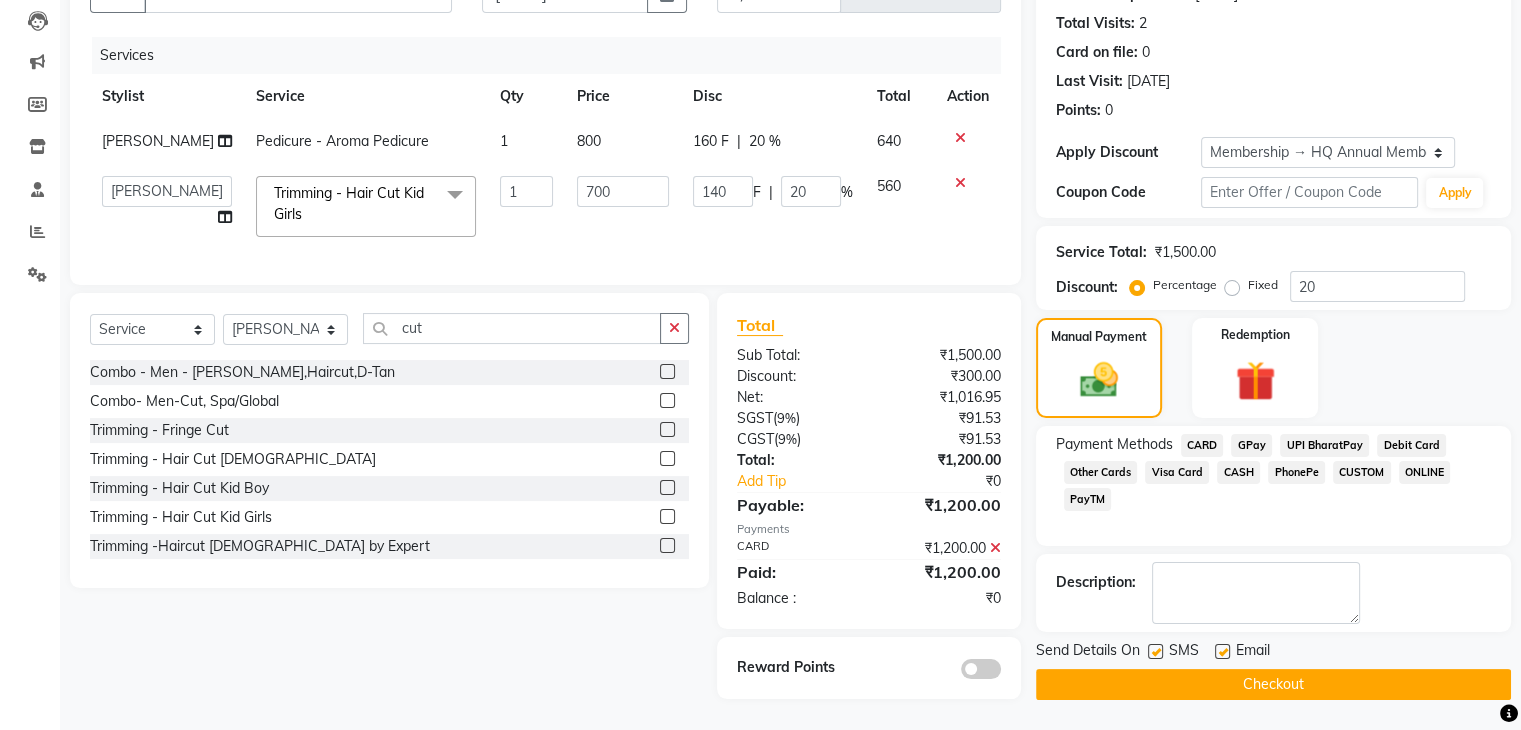scroll, scrollTop: 226, scrollLeft: 0, axis: vertical 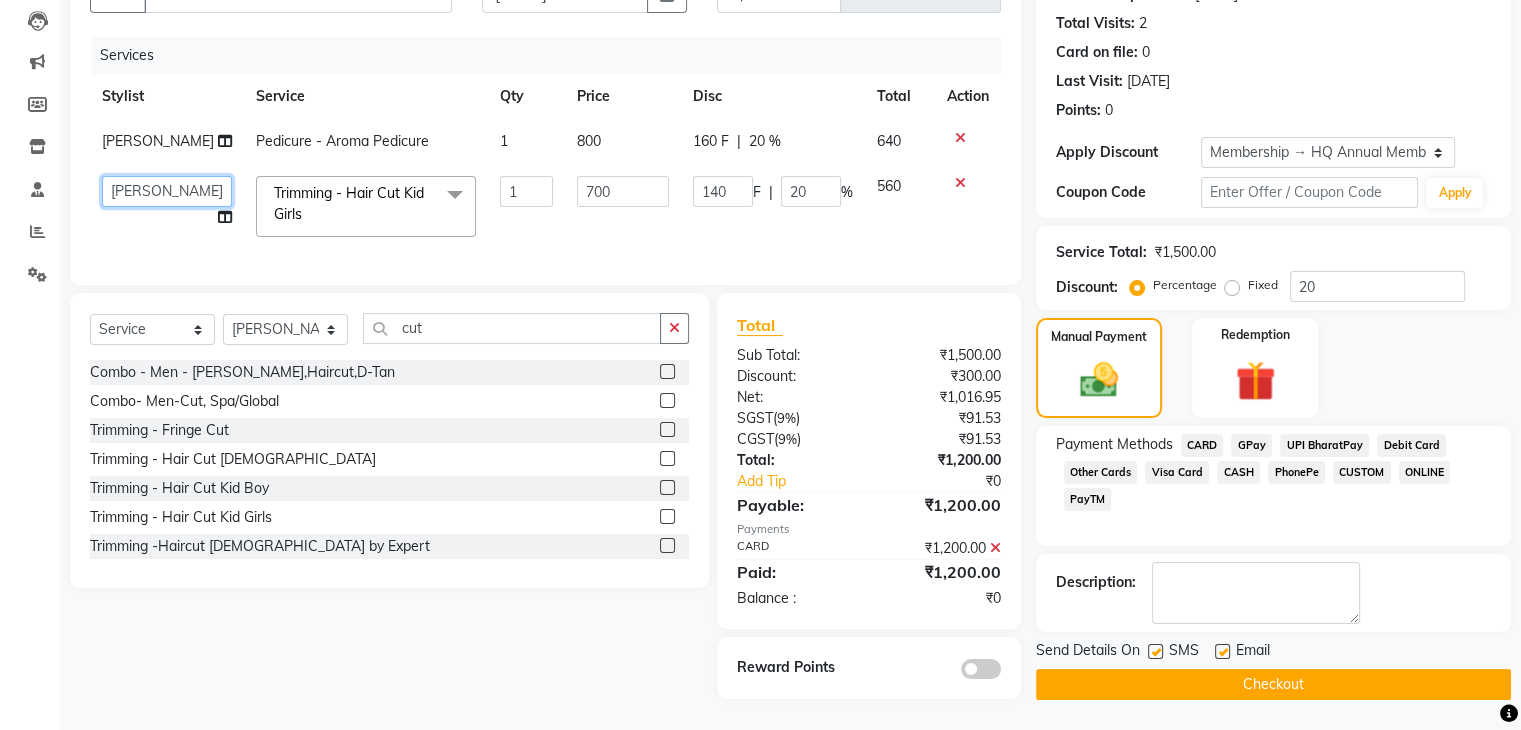 click on "[PERSON_NAME]   HQ SHOP   [PERSON_NAME]   Reshma [PERSON_NAME]   [PERSON_NAME]   [PERSON_NAME]   [PERSON_NAME][GEOGRAPHIC_DATA]" 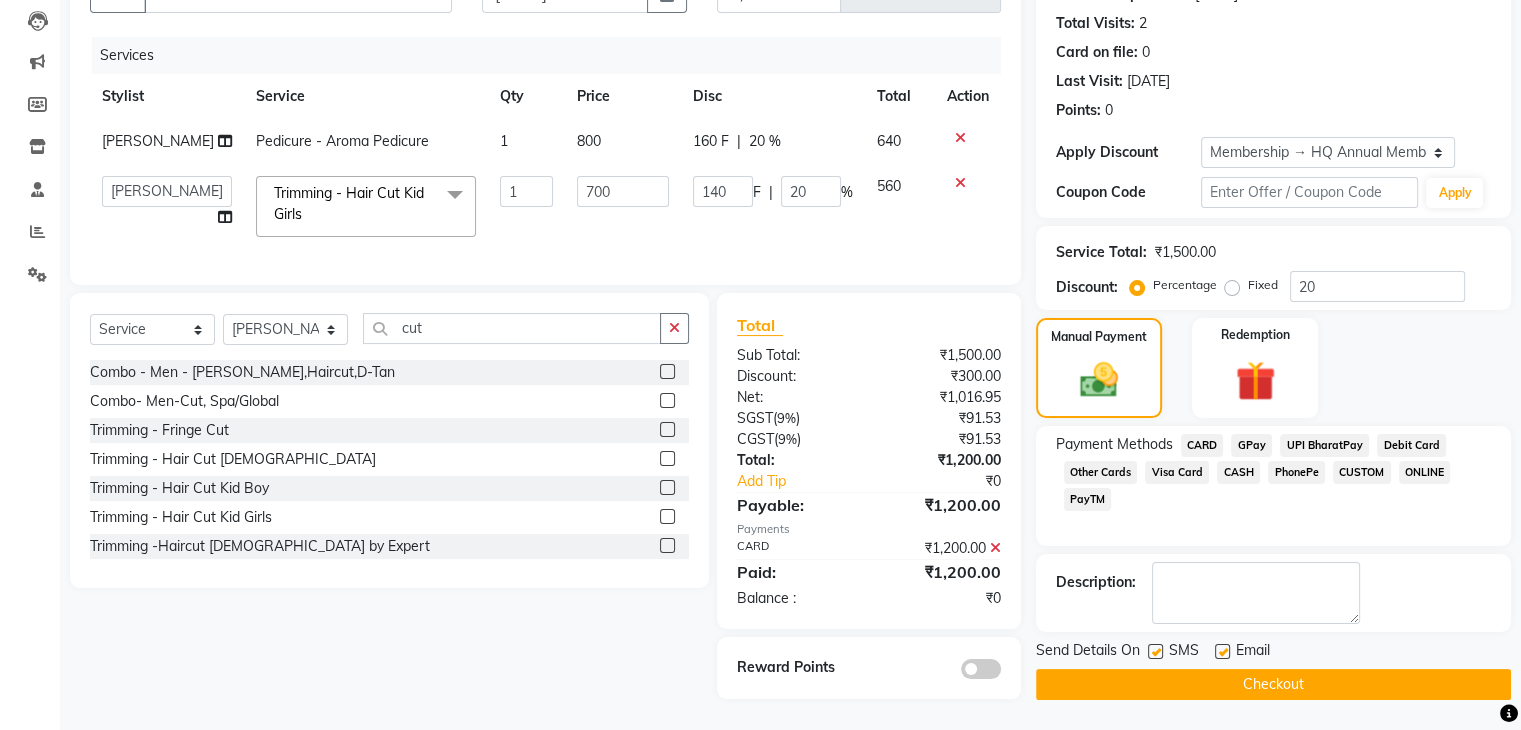 select on "75546" 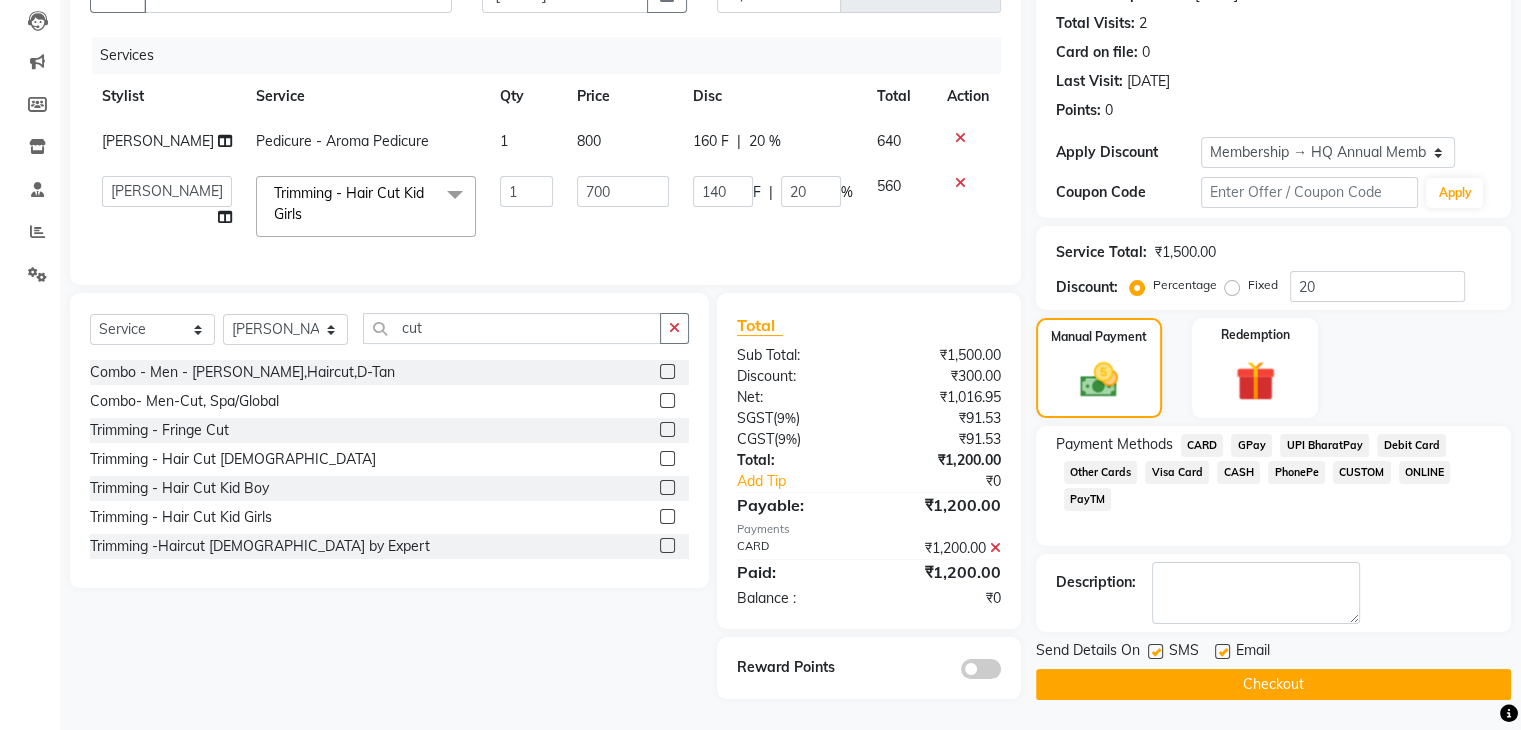 click on "Checkout" 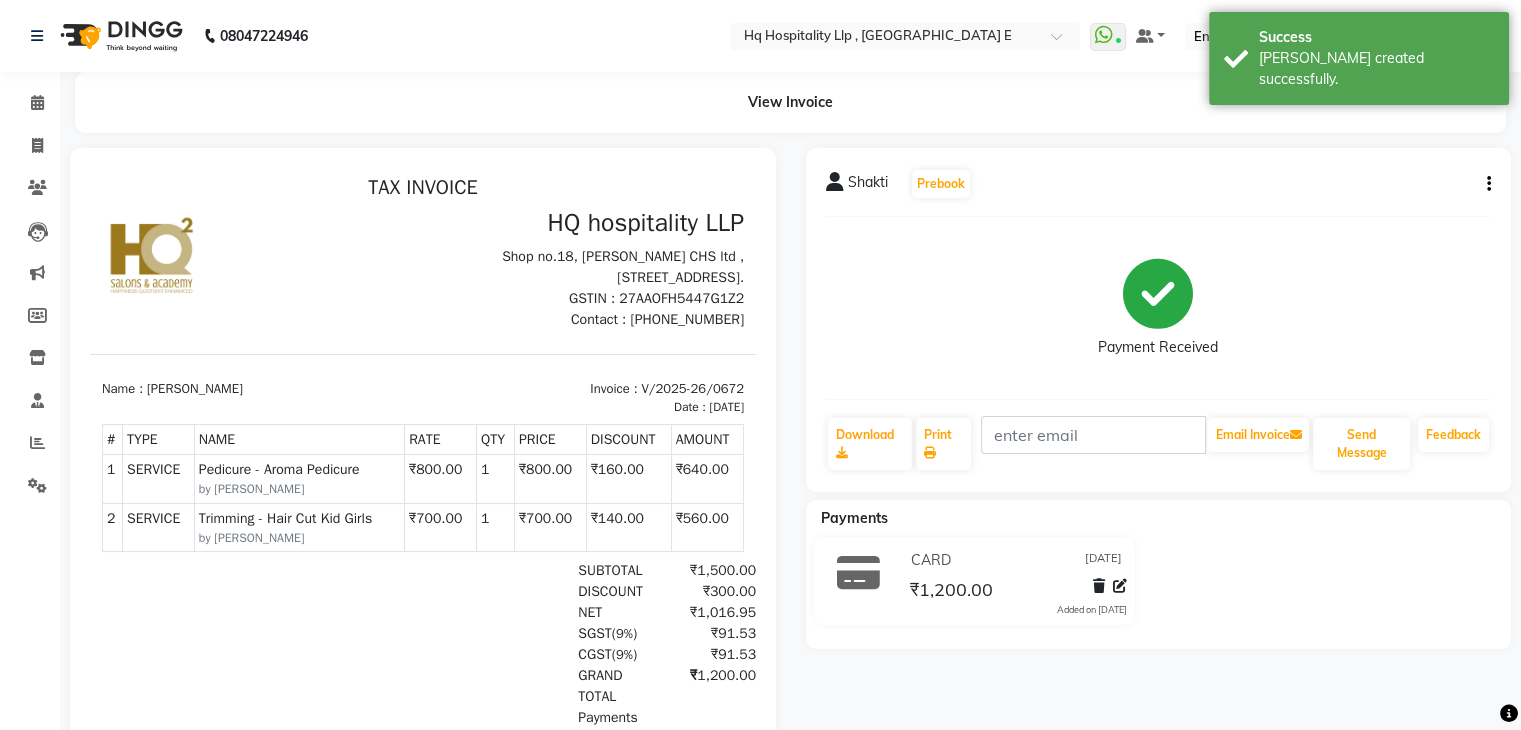 scroll, scrollTop: 0, scrollLeft: 0, axis: both 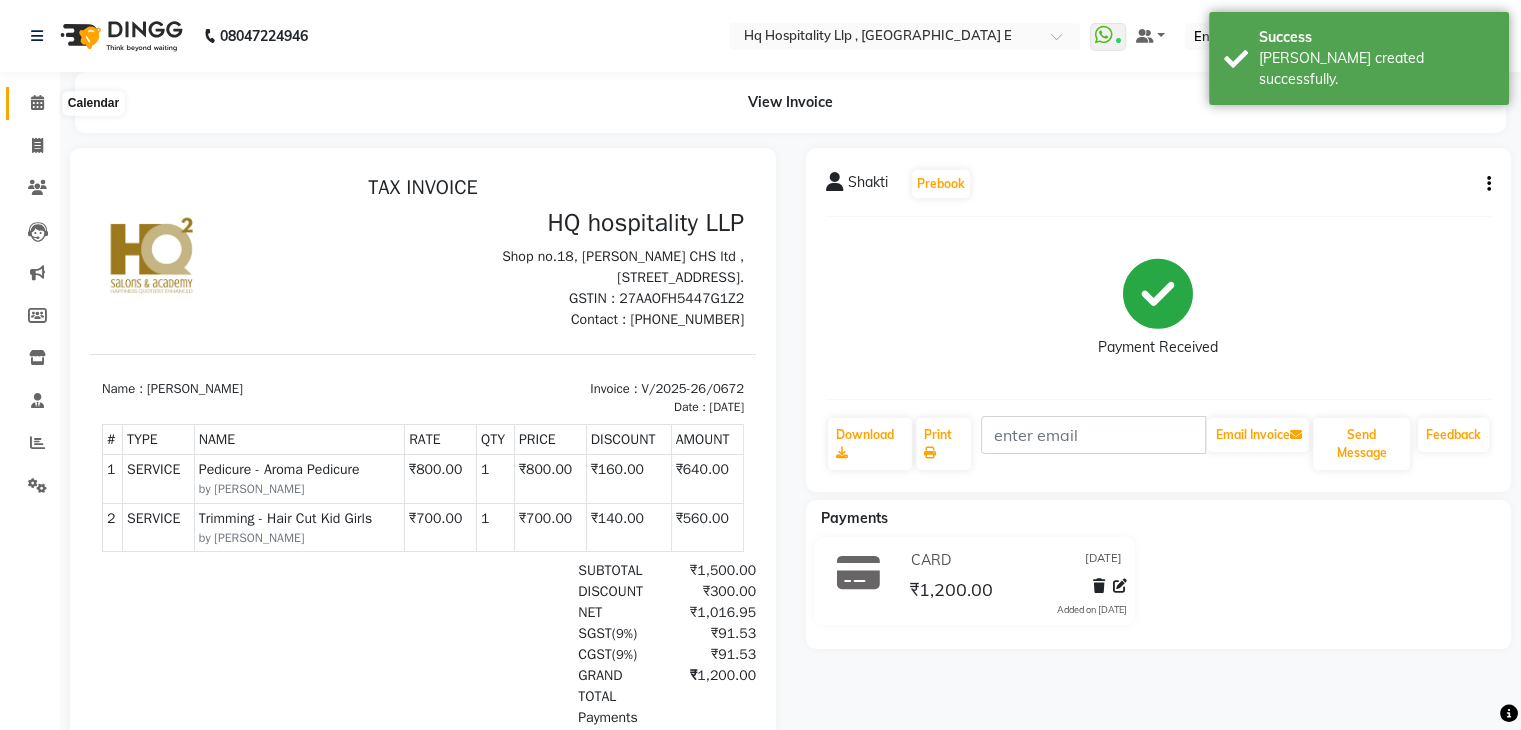 click 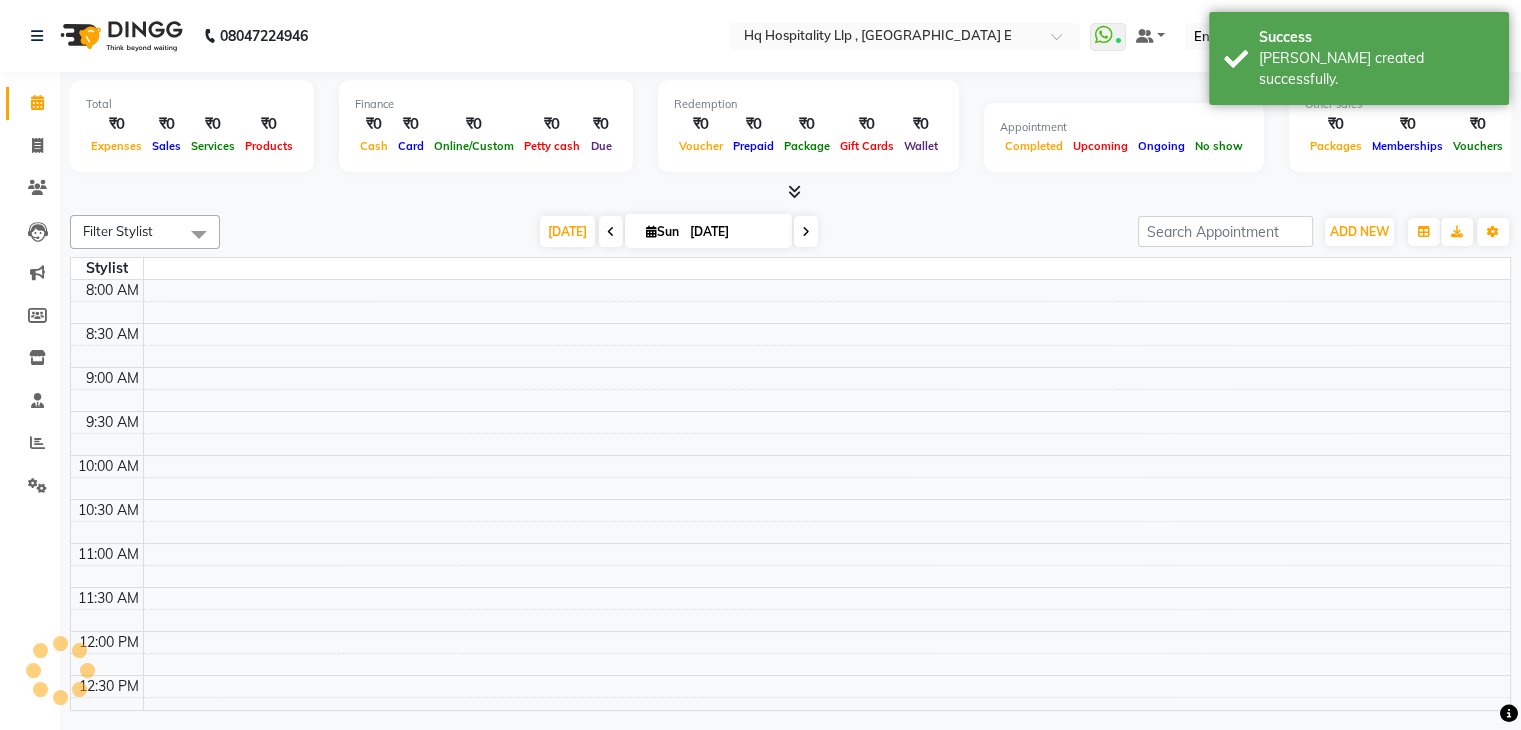 scroll, scrollTop: 0, scrollLeft: 0, axis: both 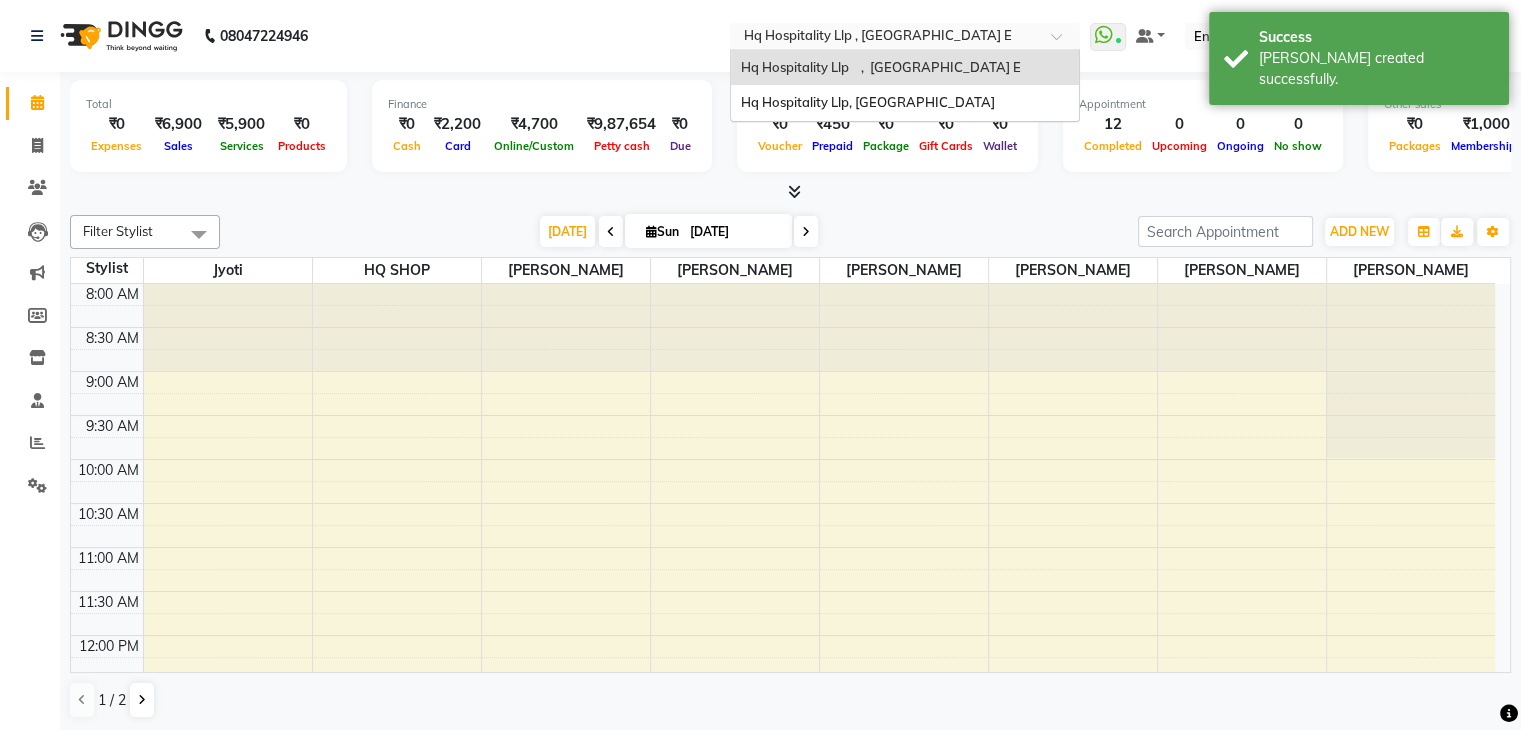click at bounding box center (885, 38) 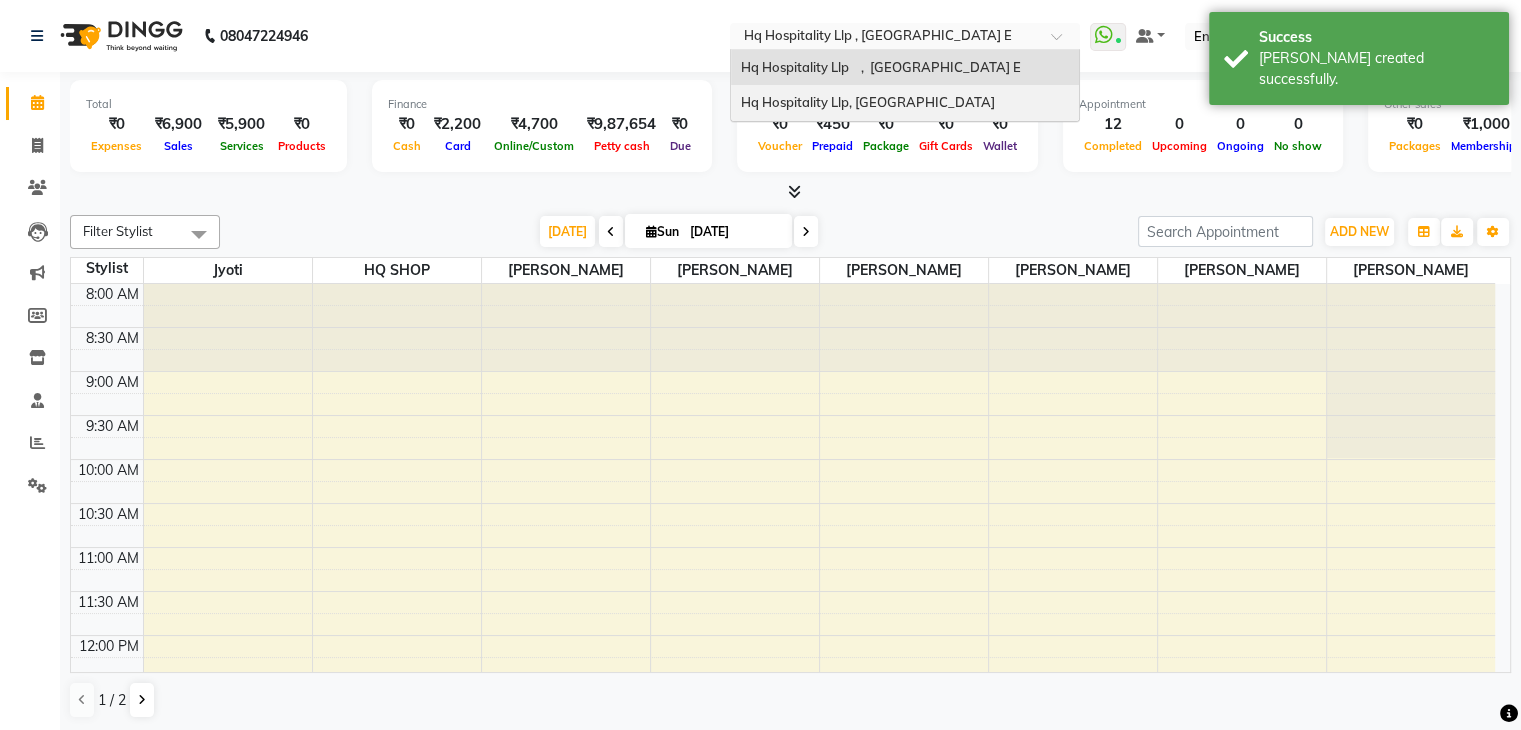 click on "Hq Hospitality Llp, Borivali West" at bounding box center [905, 103] 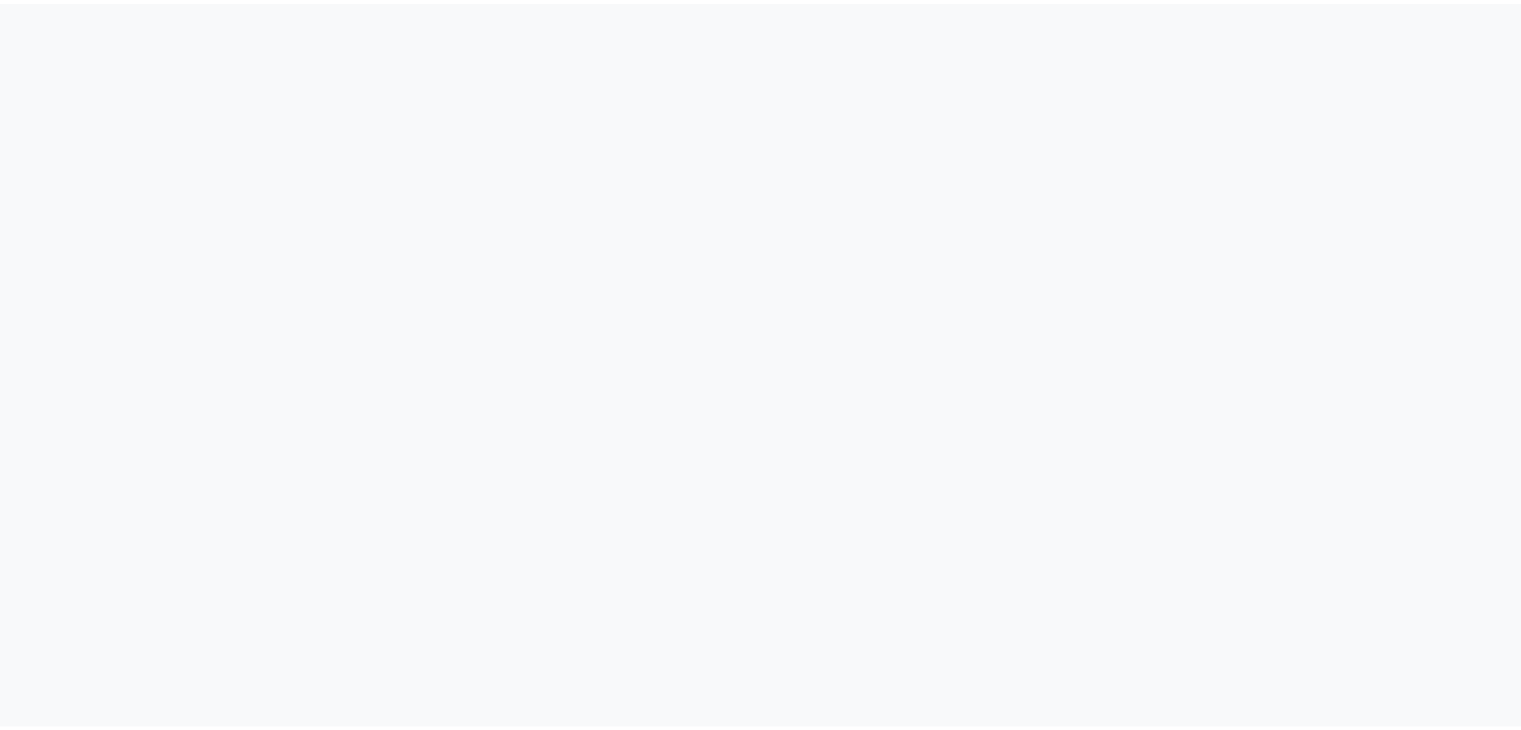 scroll, scrollTop: 0, scrollLeft: 0, axis: both 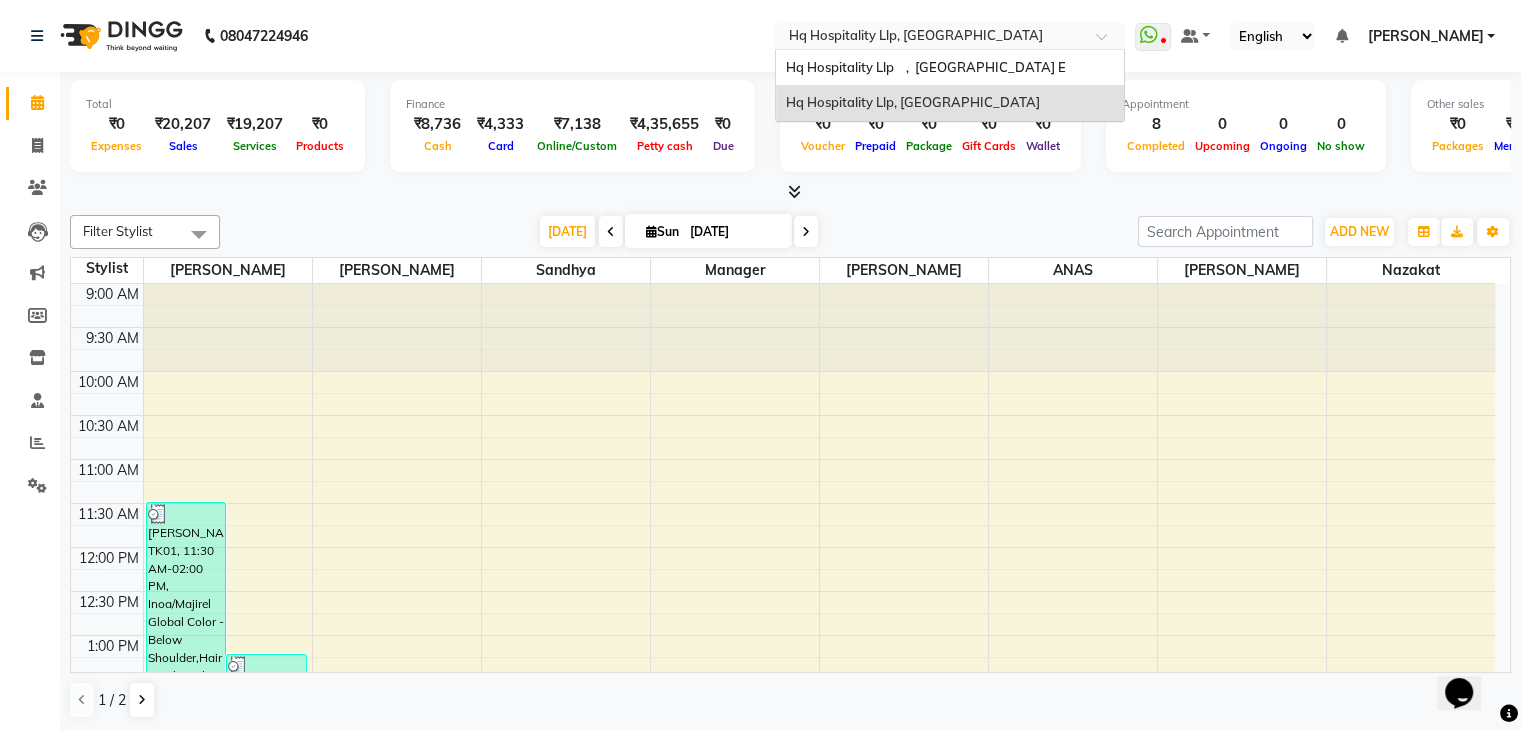 click on "Select Location × Hq Hospitality Llp, Borivali West" at bounding box center (950, 36) 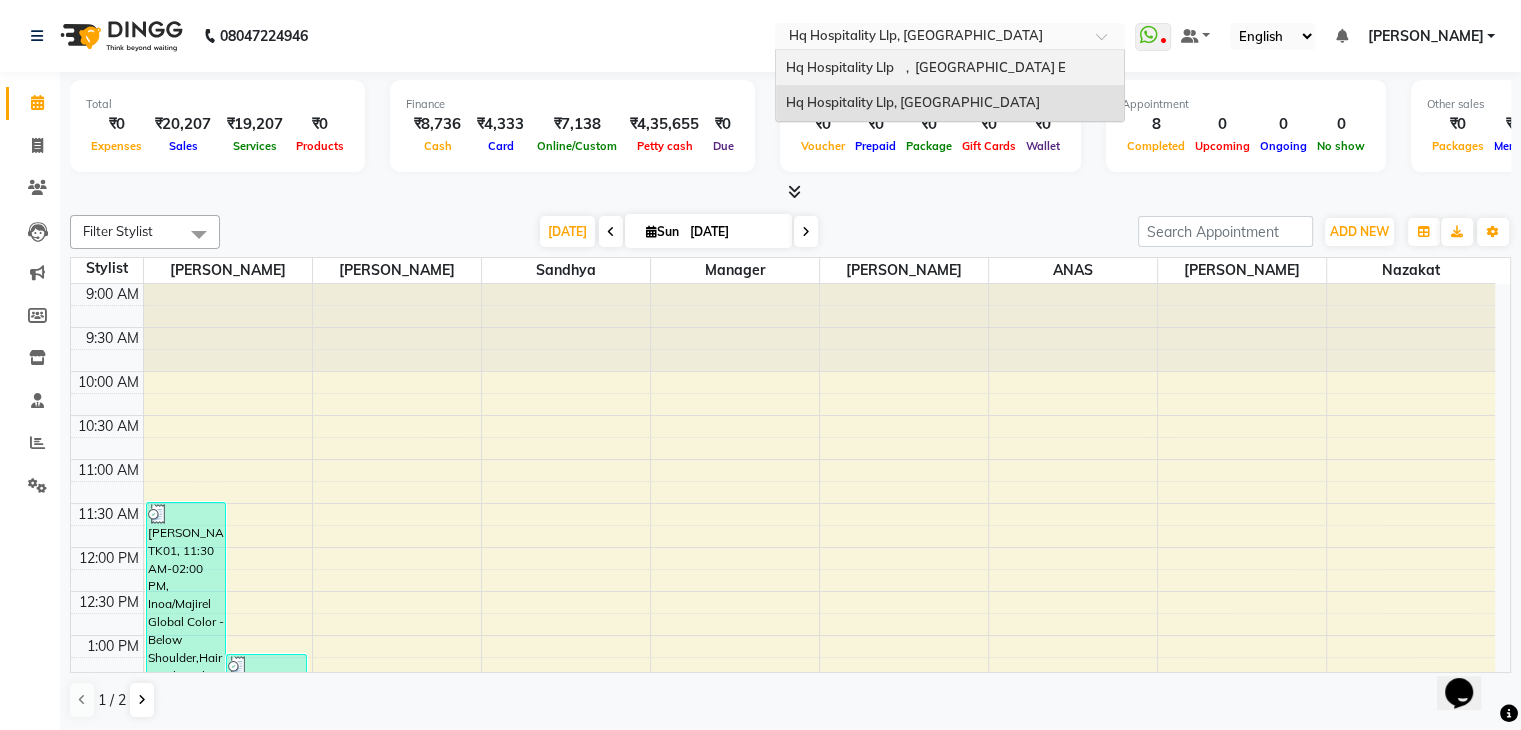 click on "Hq Hospitality Llp	,  [GEOGRAPHIC_DATA] E" at bounding box center [950, 68] 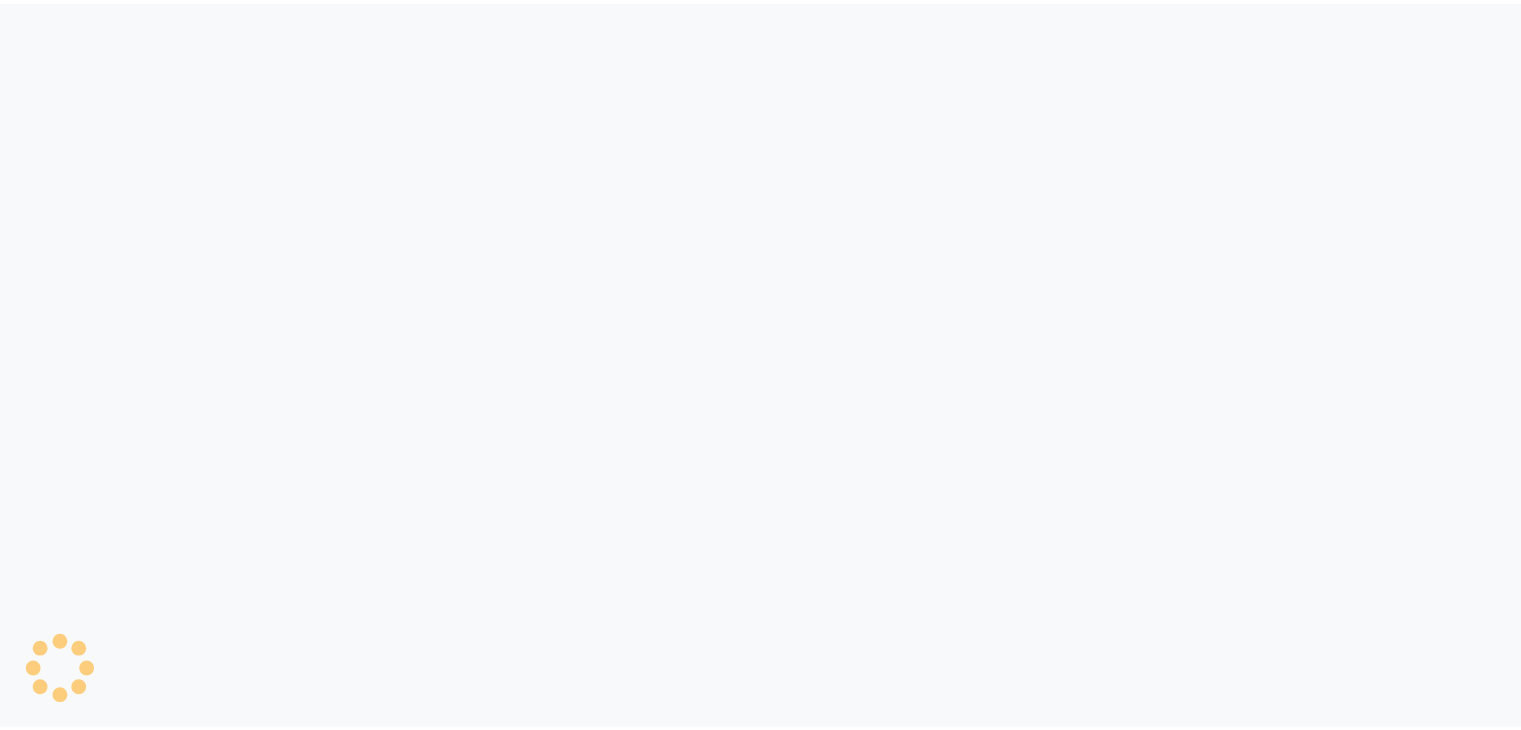 scroll, scrollTop: 0, scrollLeft: 0, axis: both 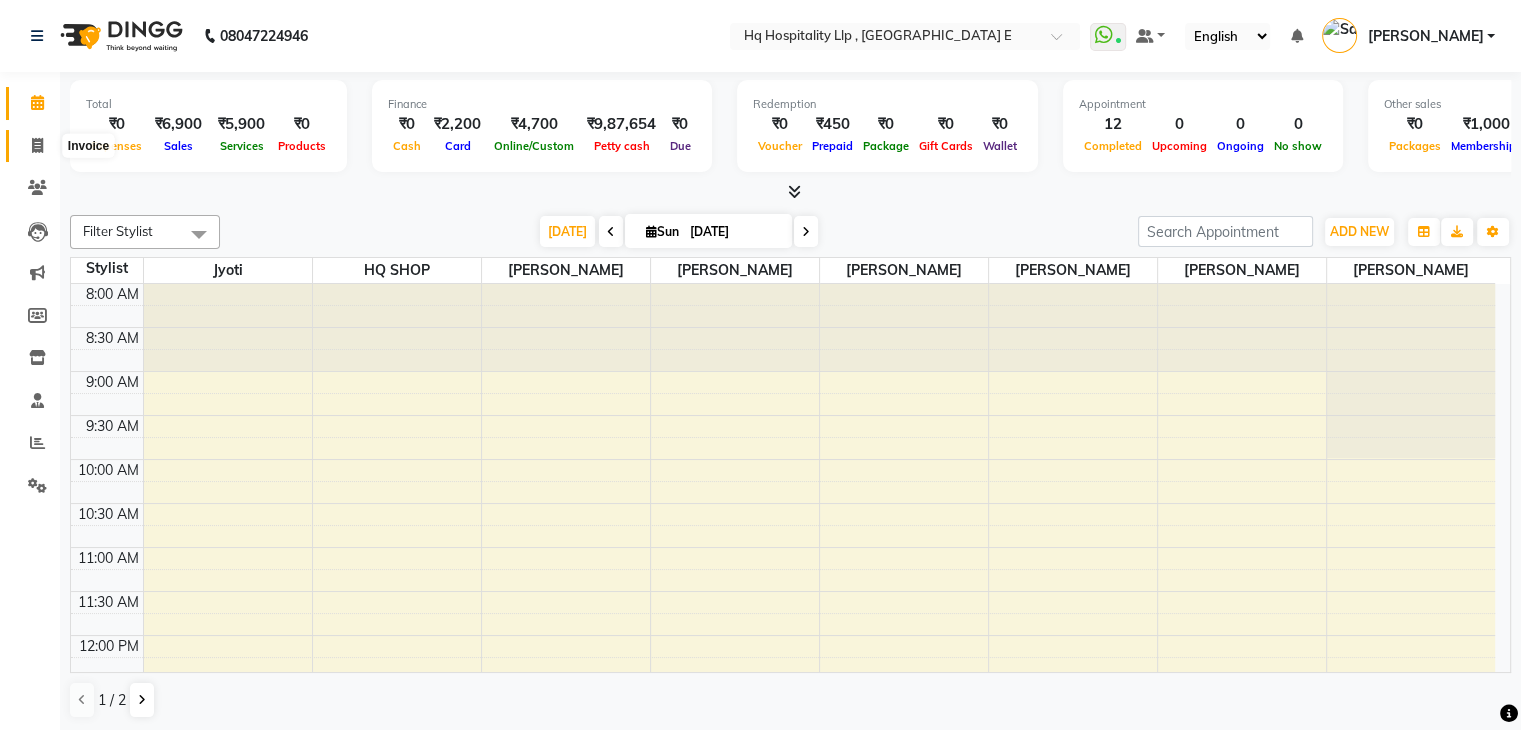 click 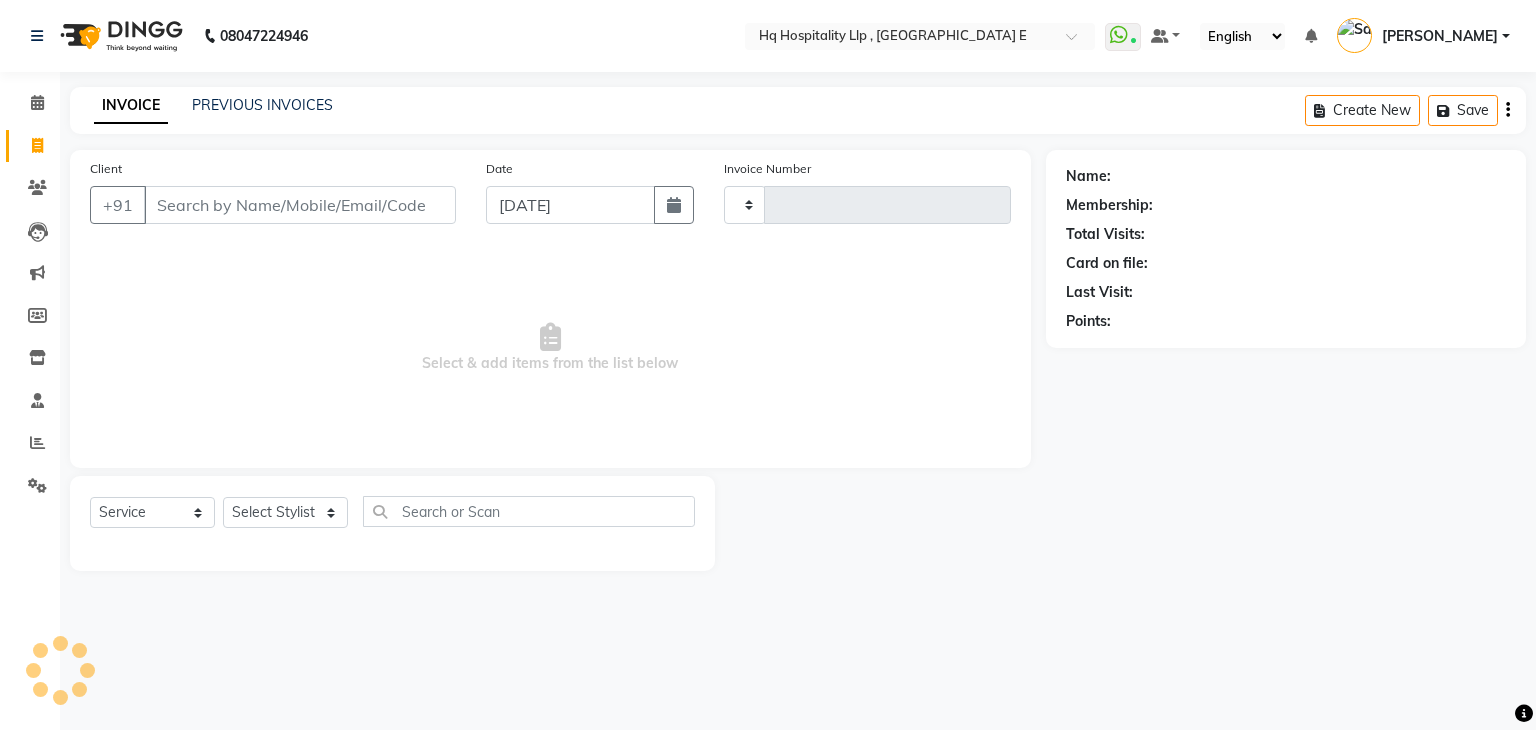 type on "0673" 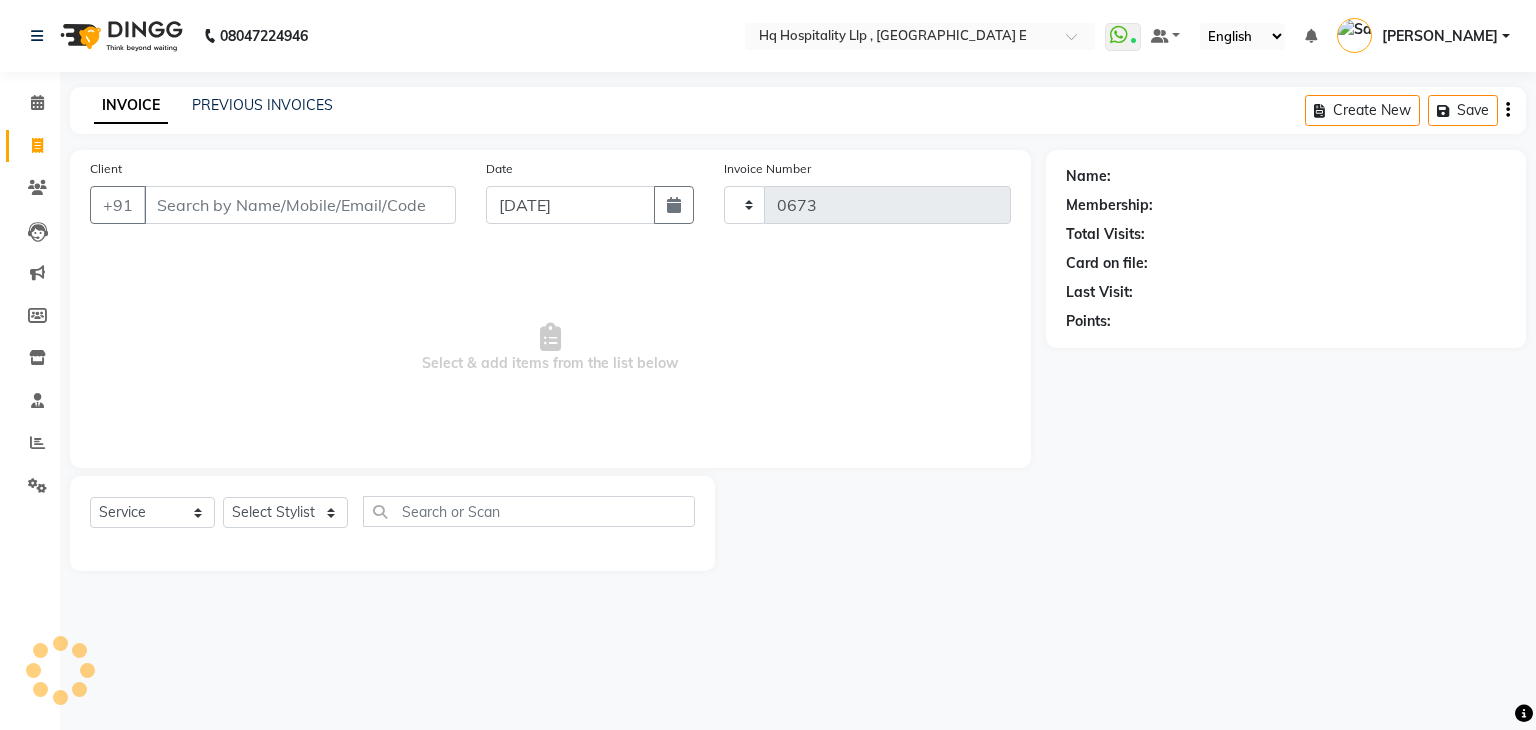 select on "5407" 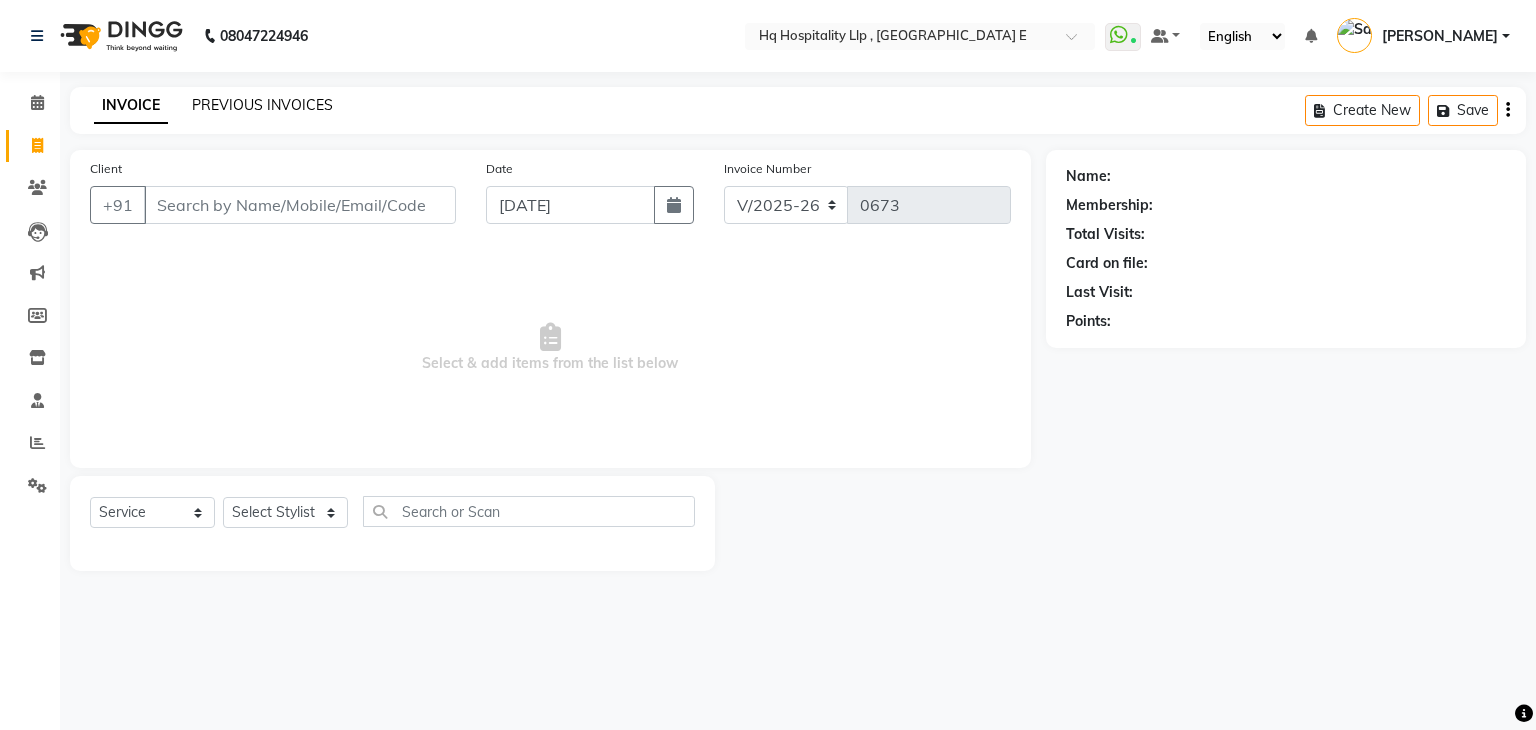click on "PREVIOUS INVOICES" 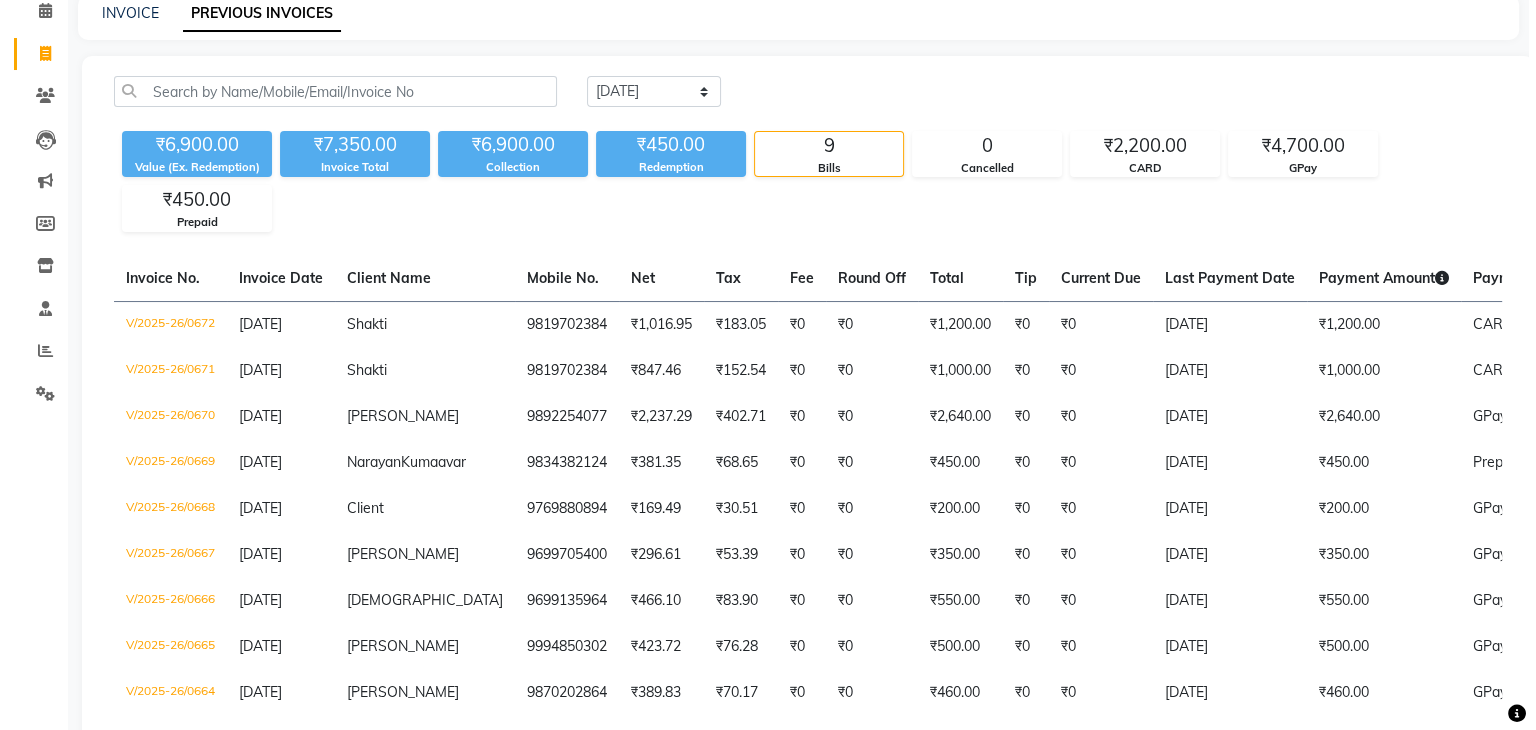 scroll, scrollTop: 0, scrollLeft: 0, axis: both 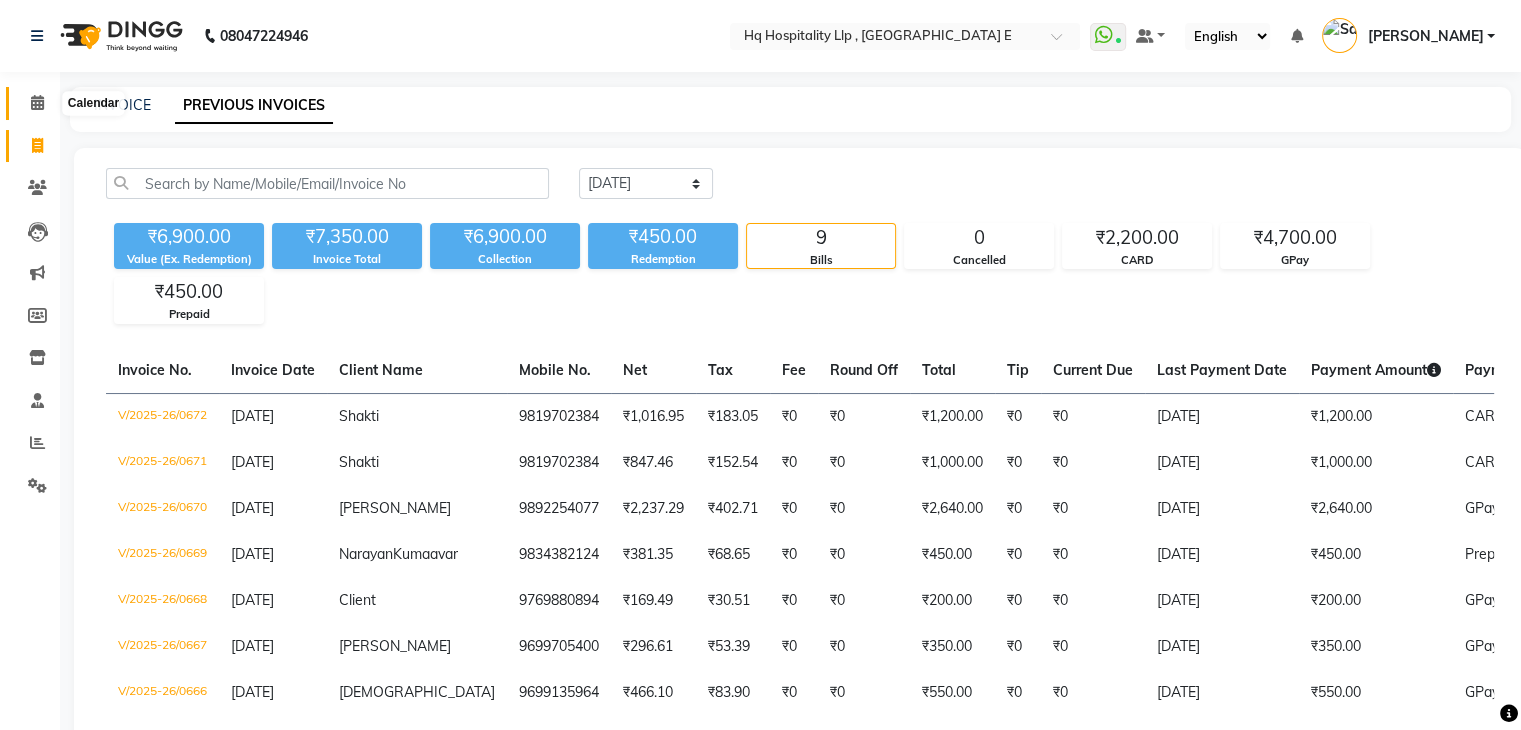 click 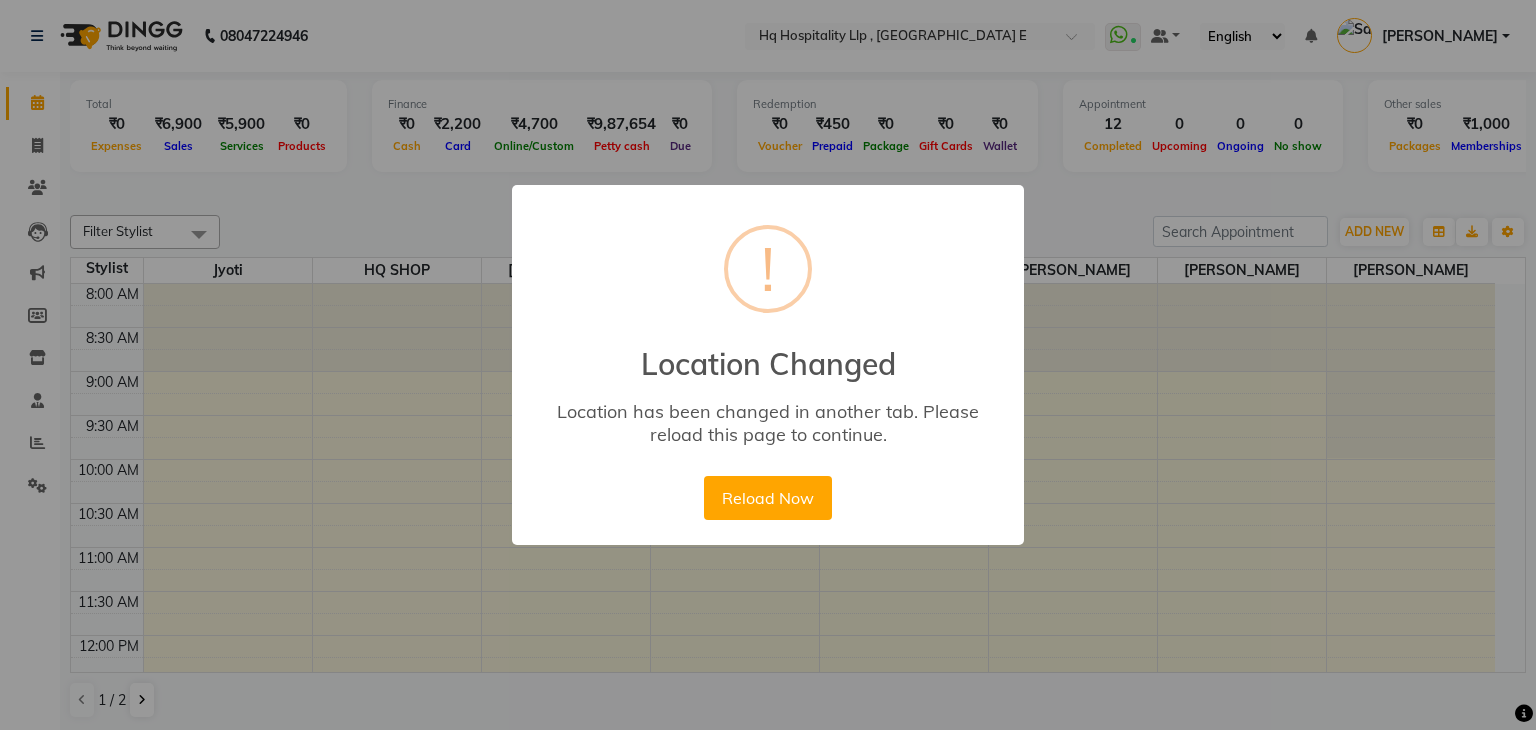 scroll, scrollTop: 960, scrollLeft: 0, axis: vertical 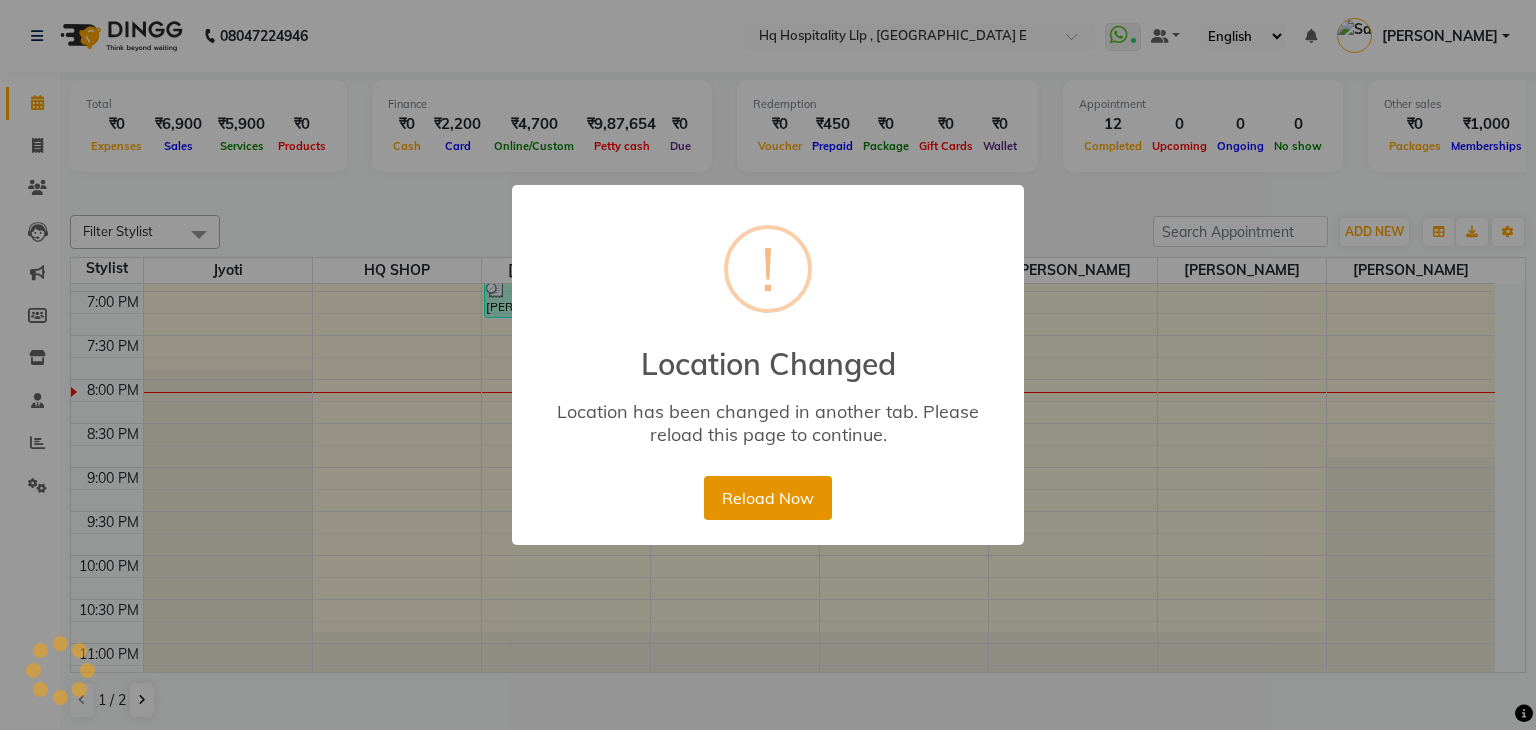 click on "Reload Now" at bounding box center [767, 498] 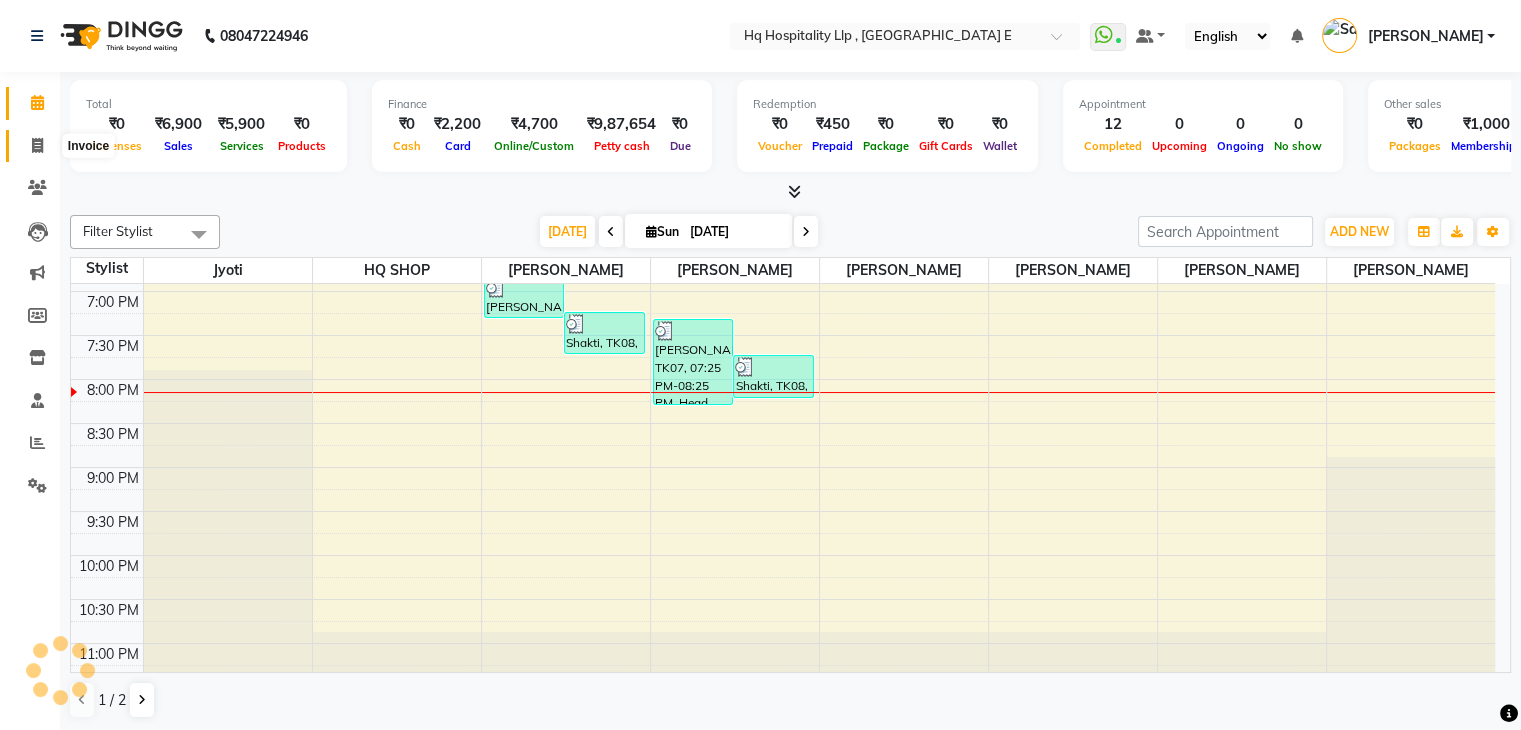 click 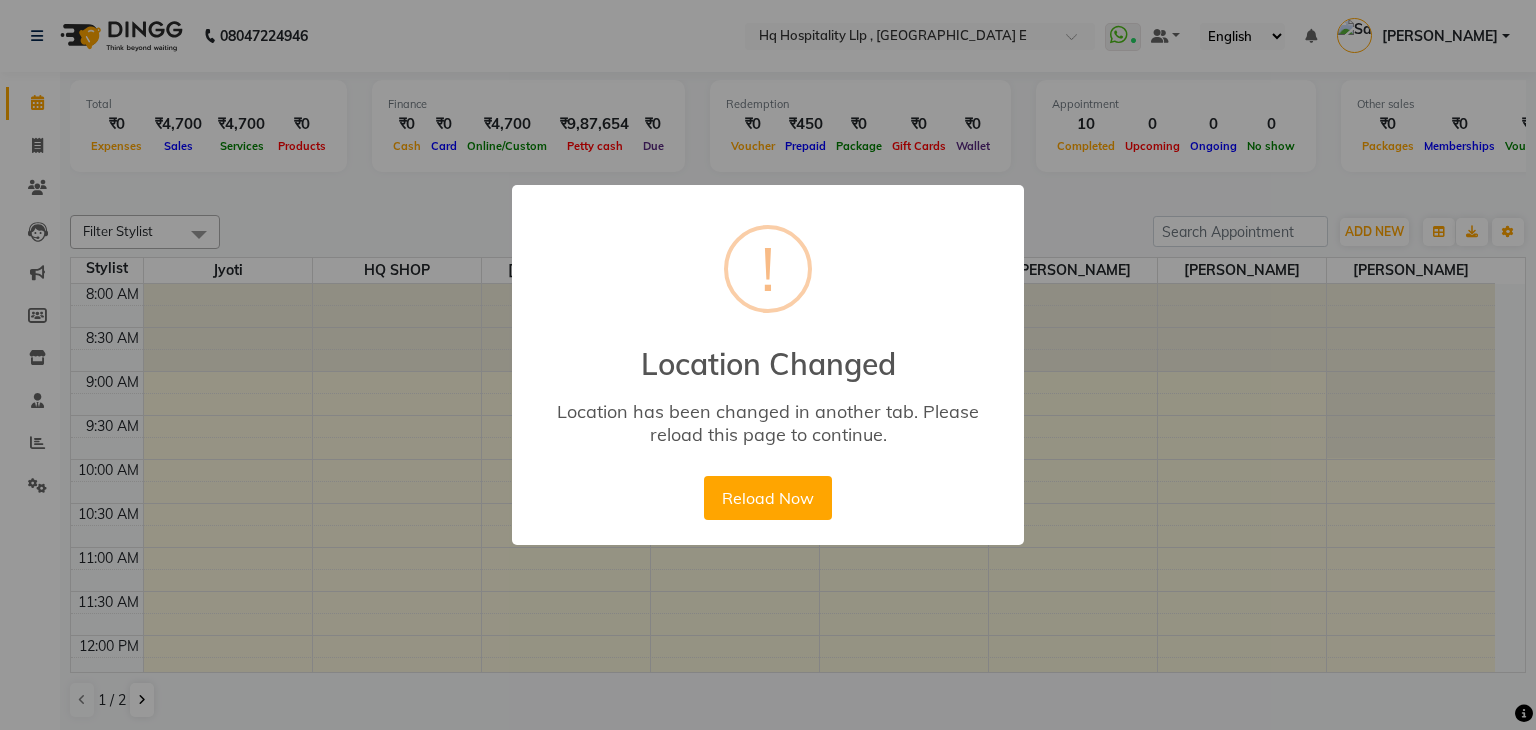 scroll, scrollTop: 0, scrollLeft: 0, axis: both 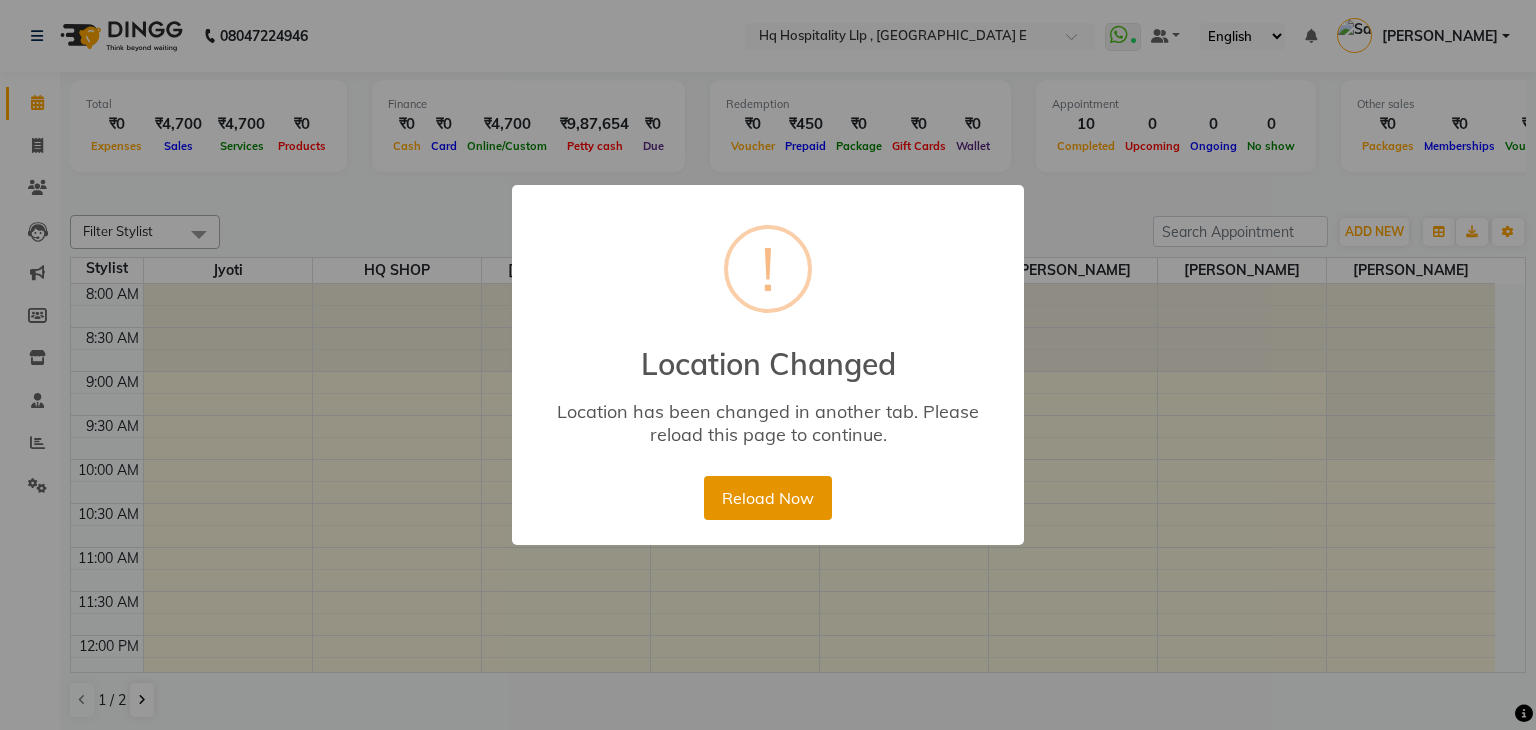 click on "Reload Now" at bounding box center (767, 498) 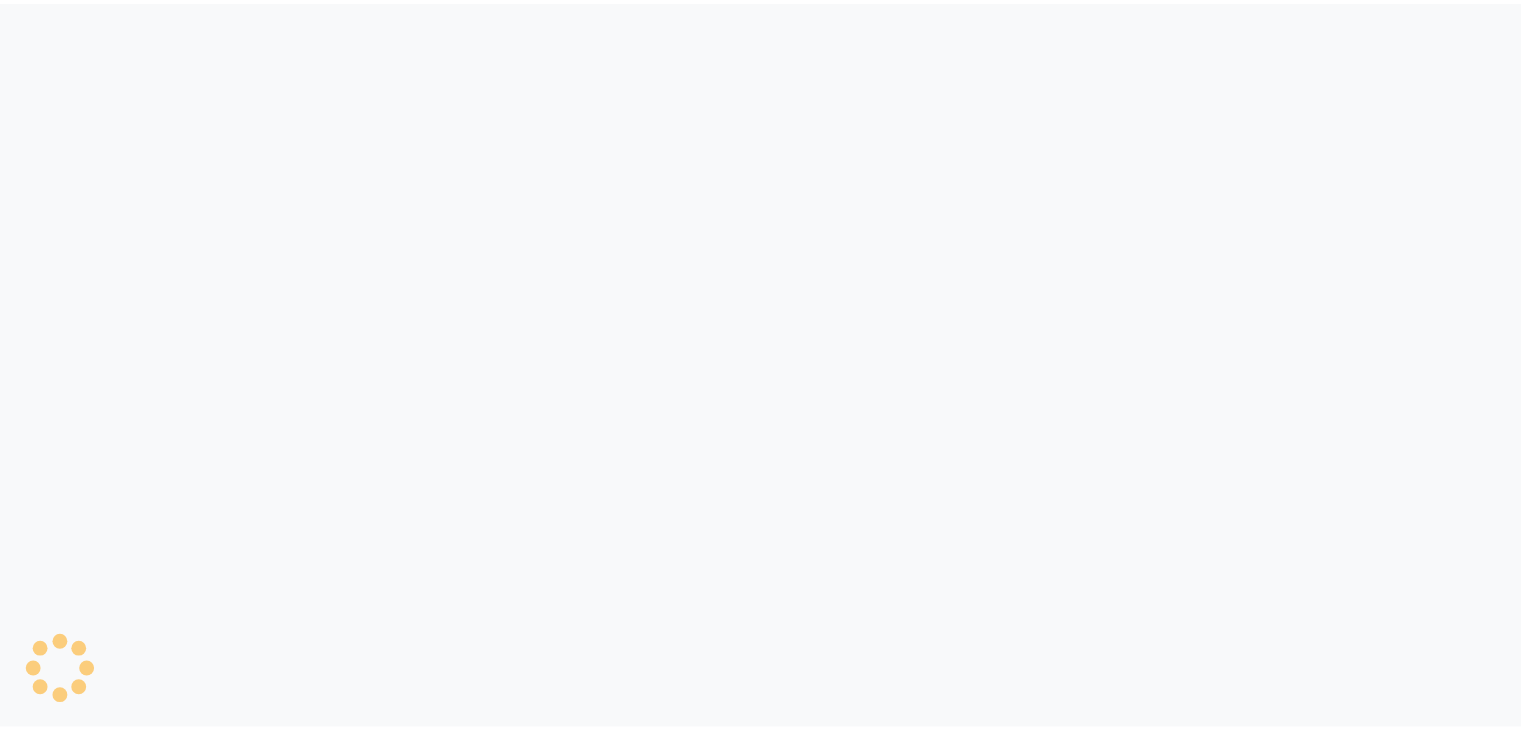 scroll, scrollTop: 0, scrollLeft: 0, axis: both 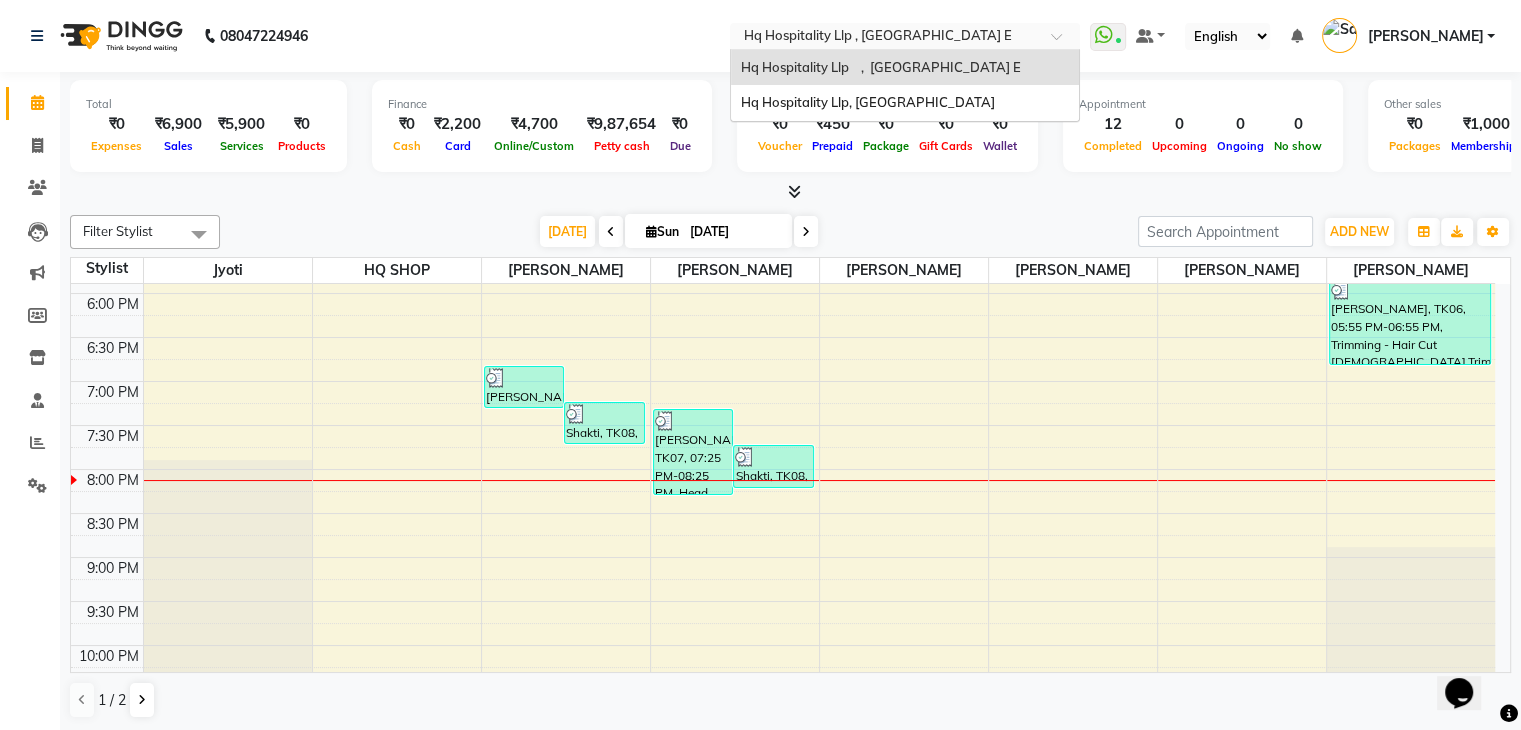 click at bounding box center (885, 38) 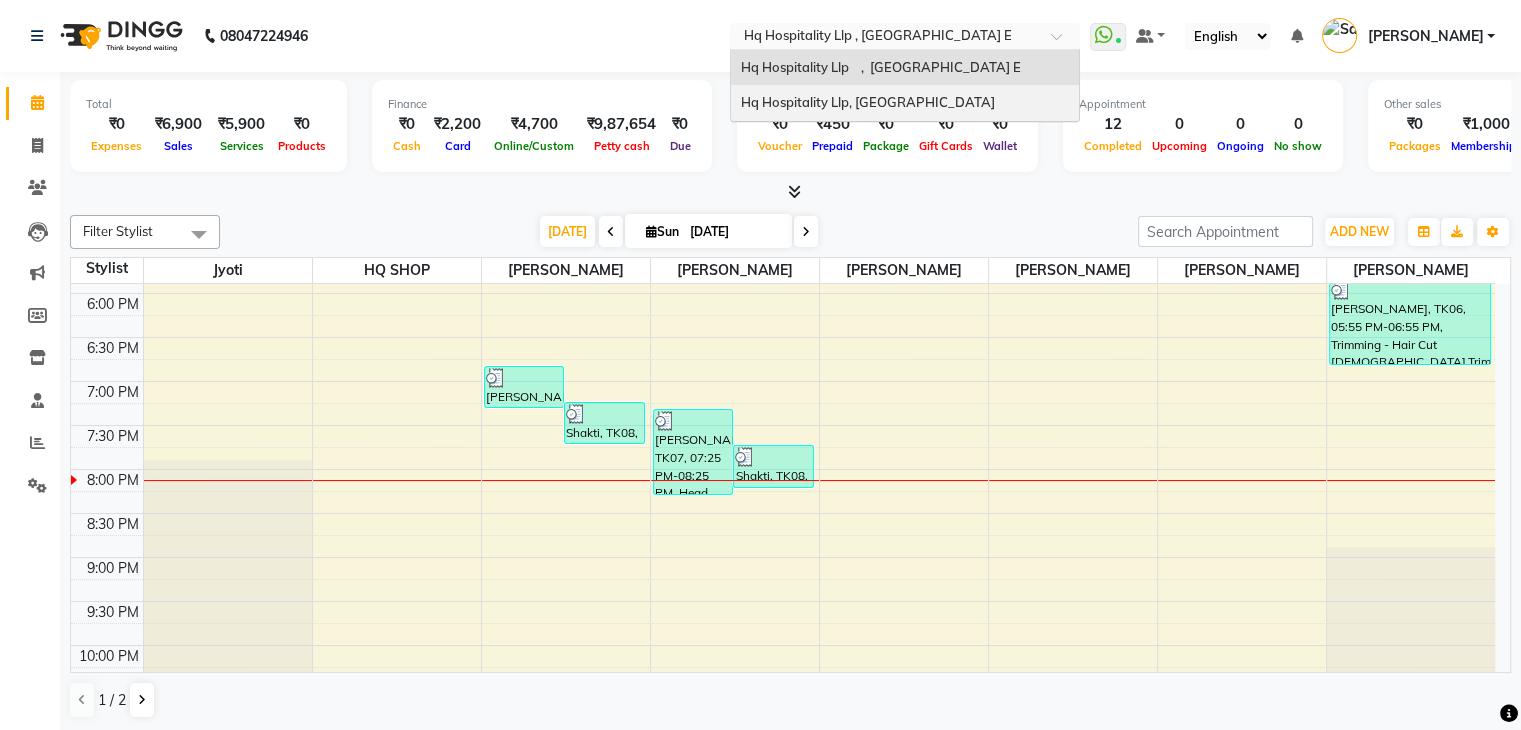 click on "Hq Hospitality Llp, [GEOGRAPHIC_DATA]" at bounding box center (868, 102) 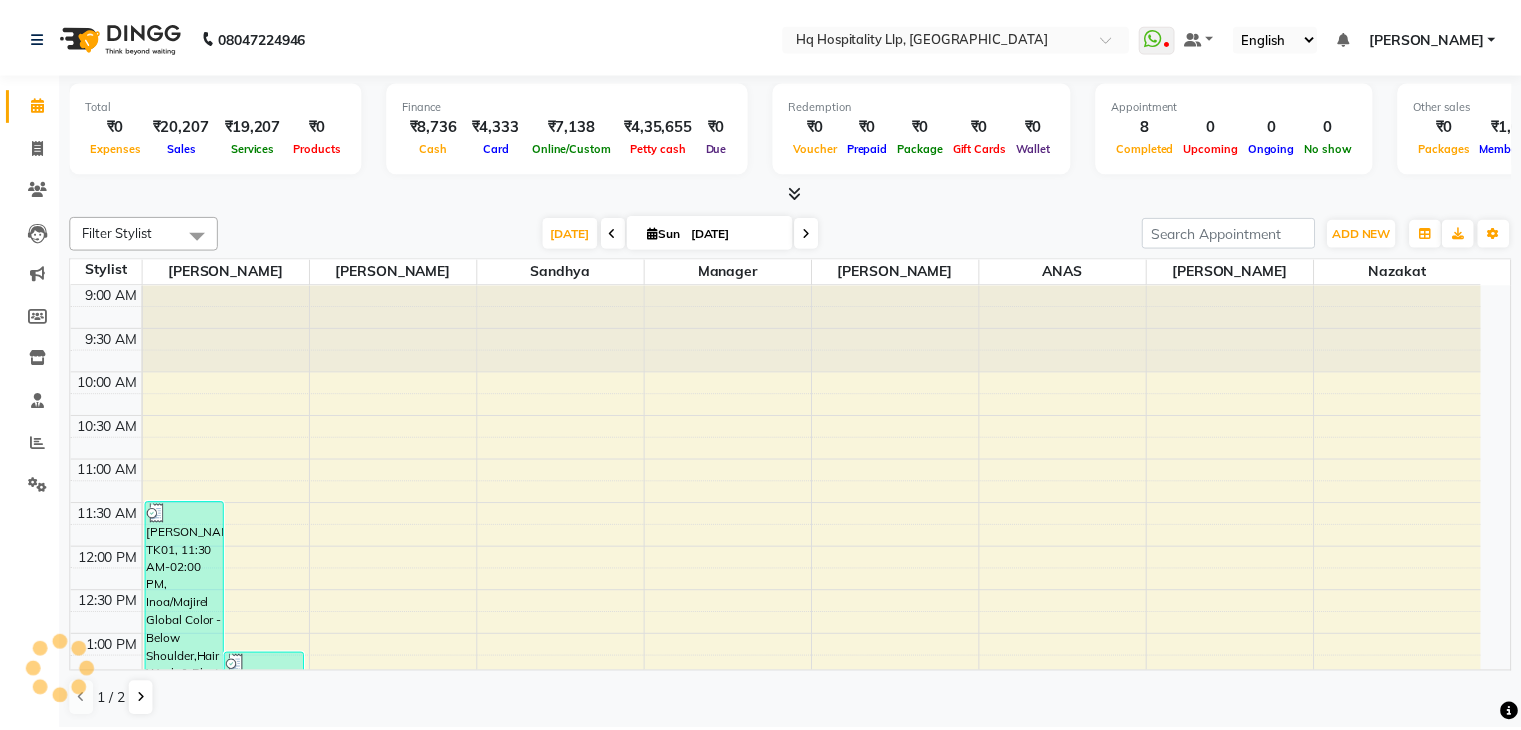scroll, scrollTop: 0, scrollLeft: 0, axis: both 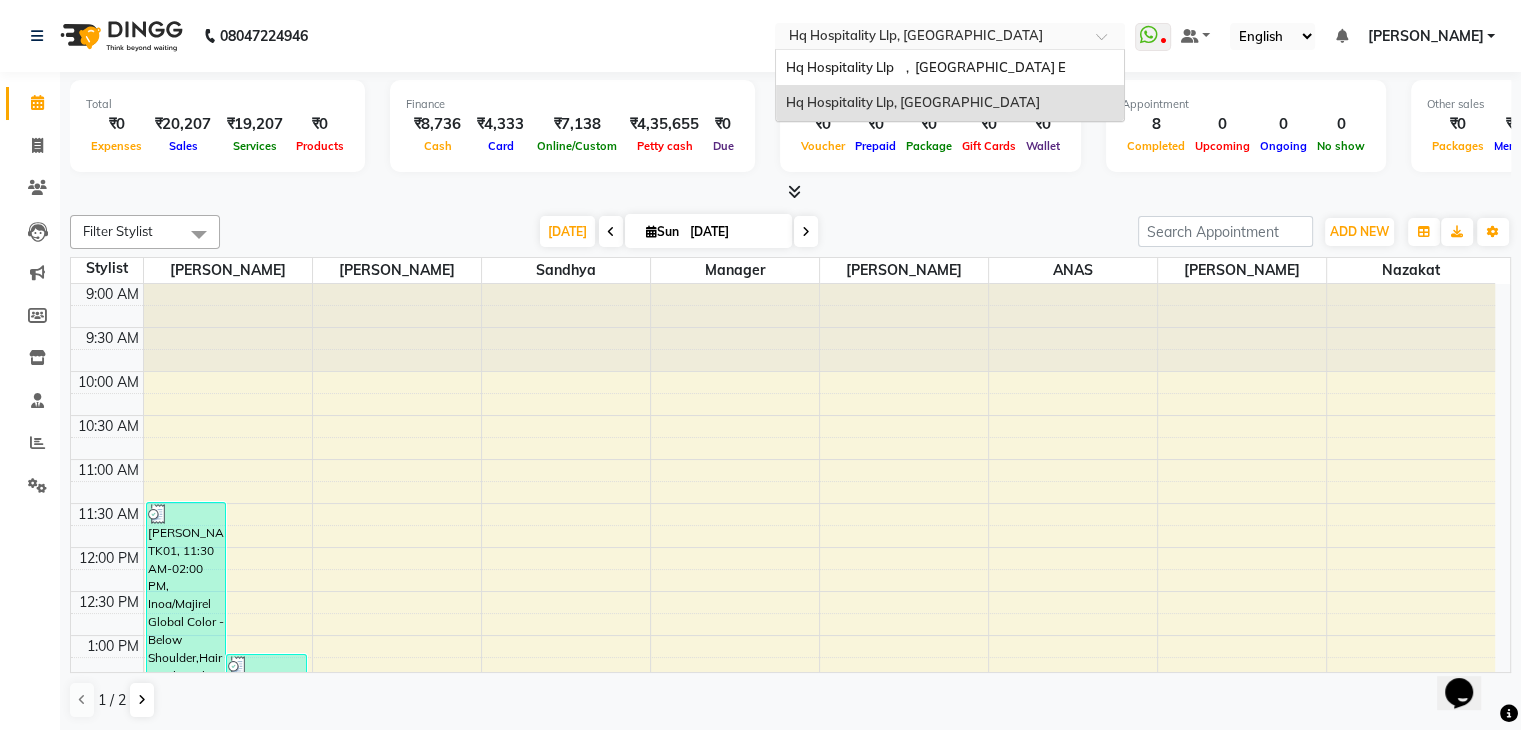 click at bounding box center (930, 38) 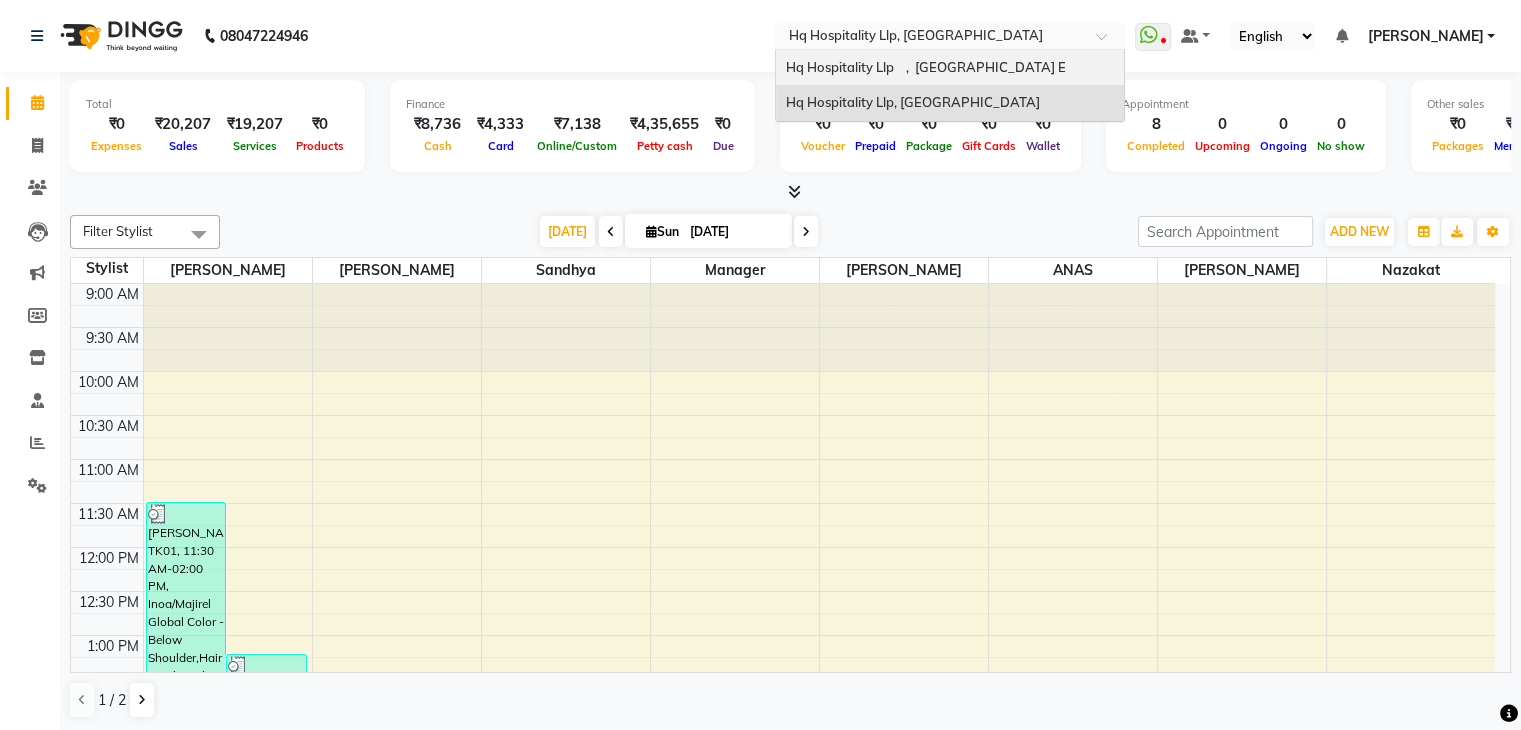 click on "Hq Hospitality Llp	,  [GEOGRAPHIC_DATA] E" at bounding box center (926, 67) 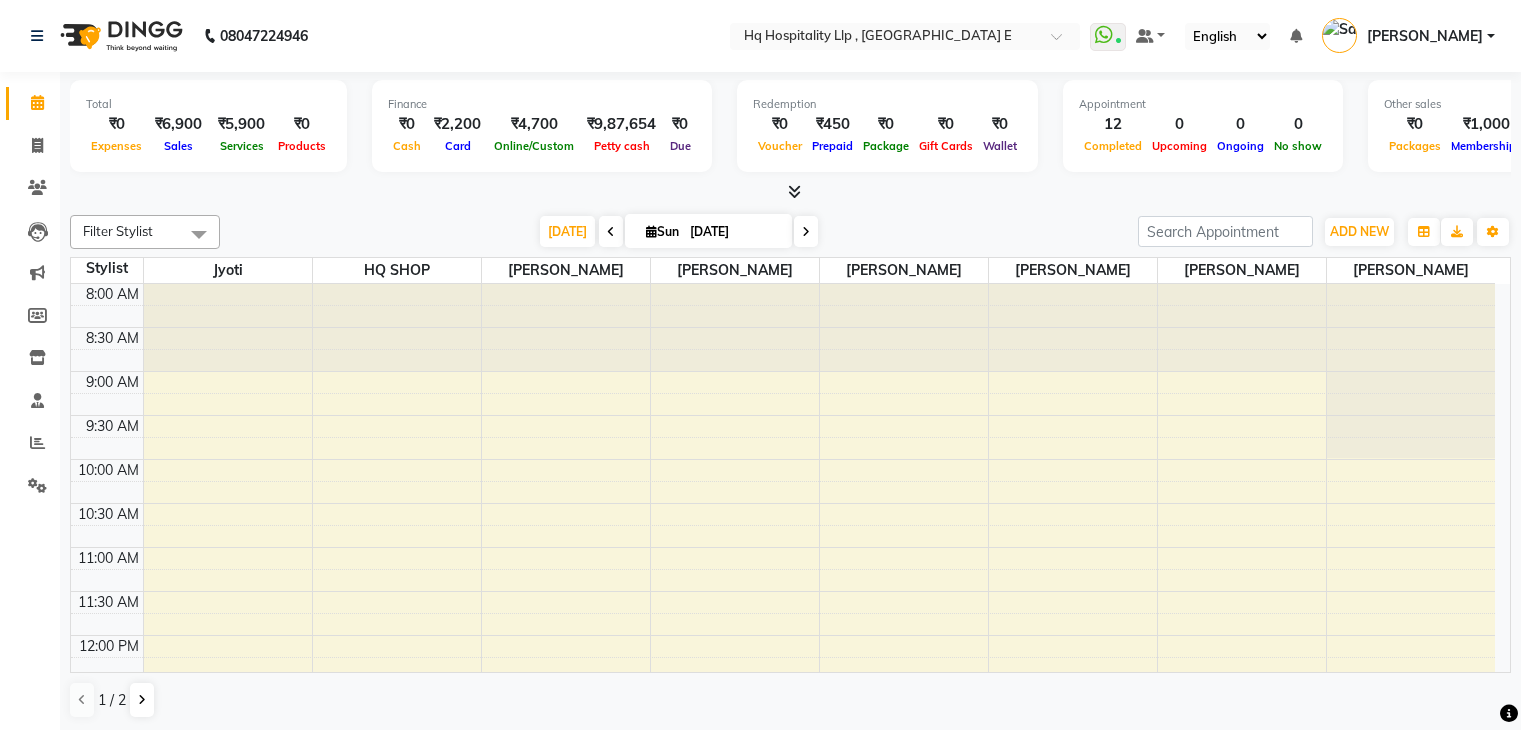 scroll, scrollTop: 0, scrollLeft: 0, axis: both 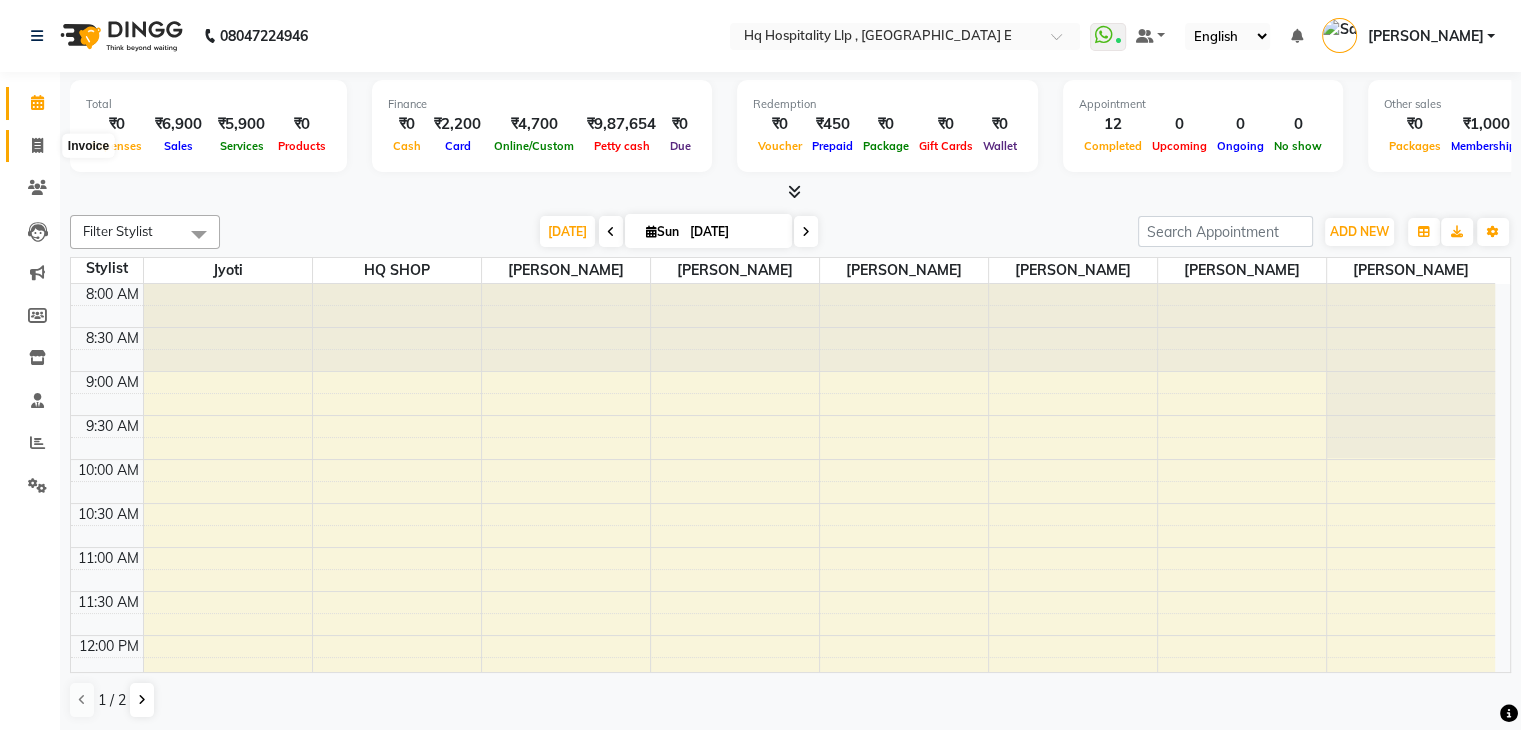 click 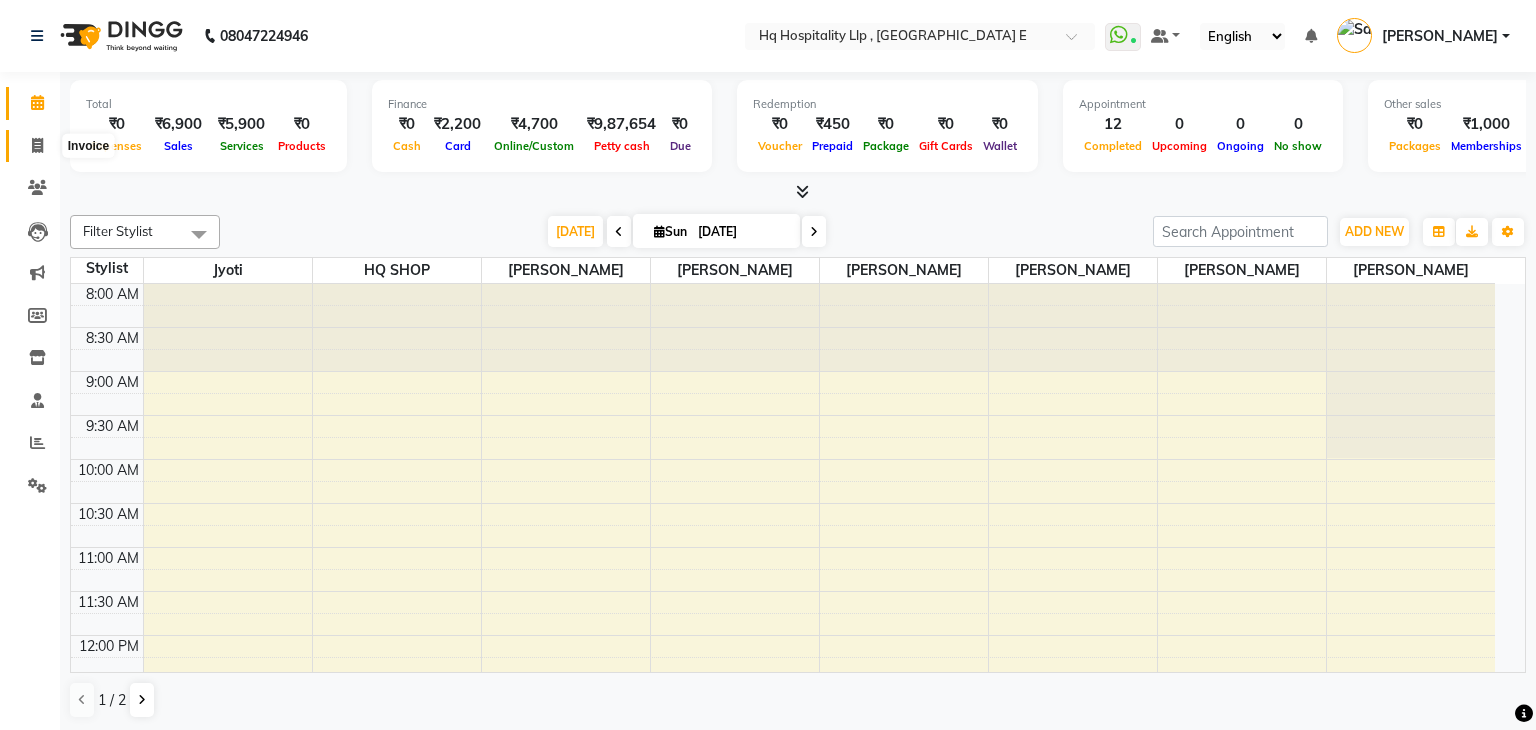select on "5407" 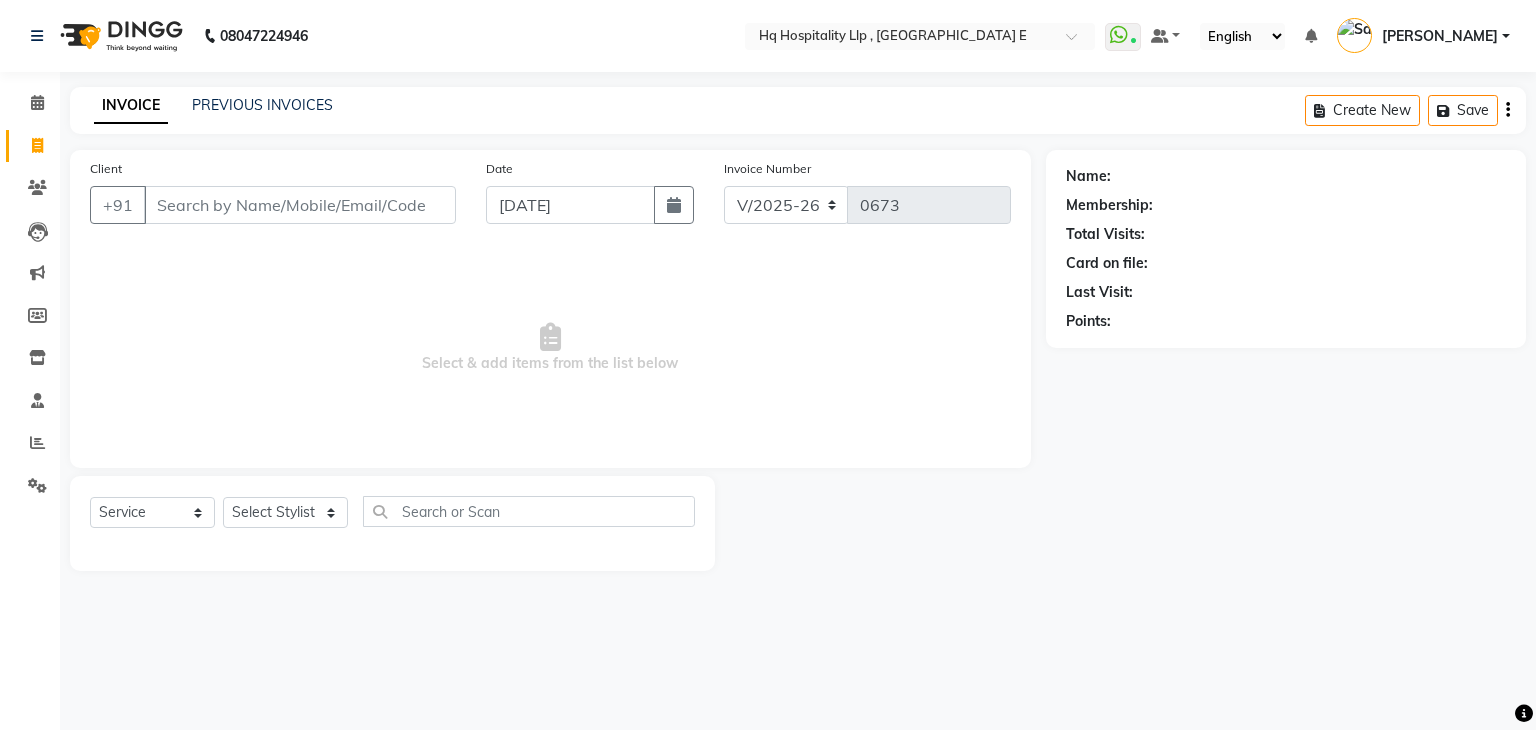 click on "Client" at bounding box center [300, 205] 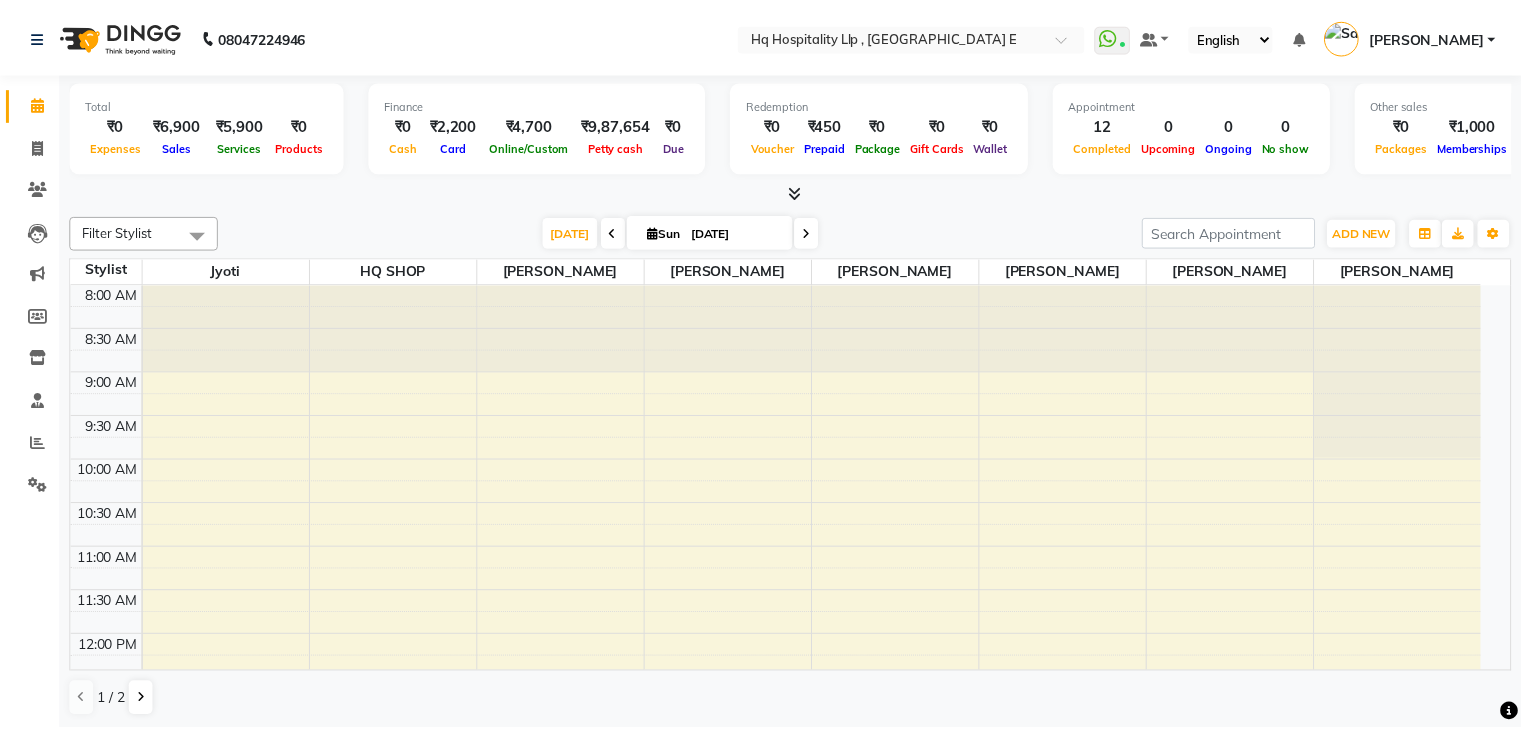 scroll, scrollTop: 0, scrollLeft: 0, axis: both 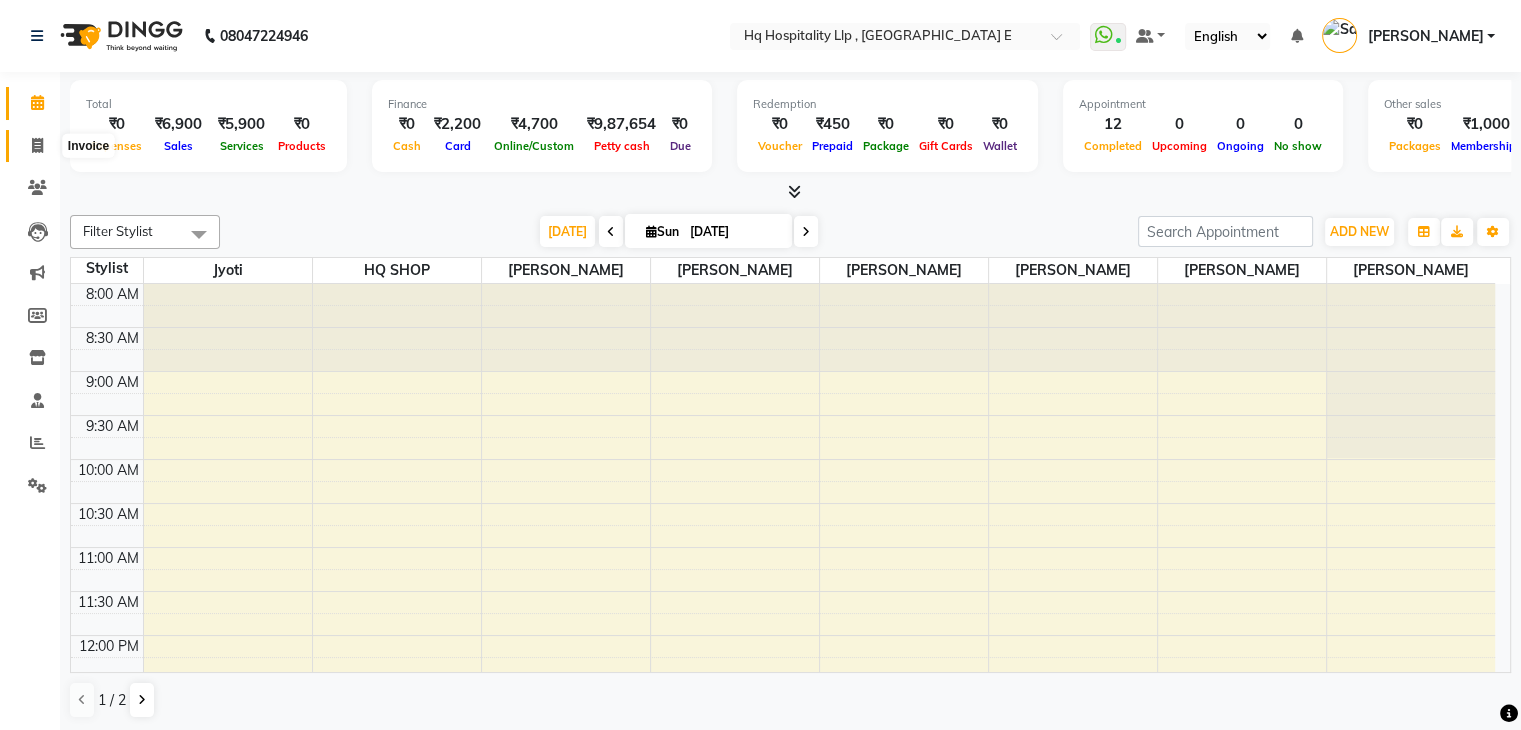 click 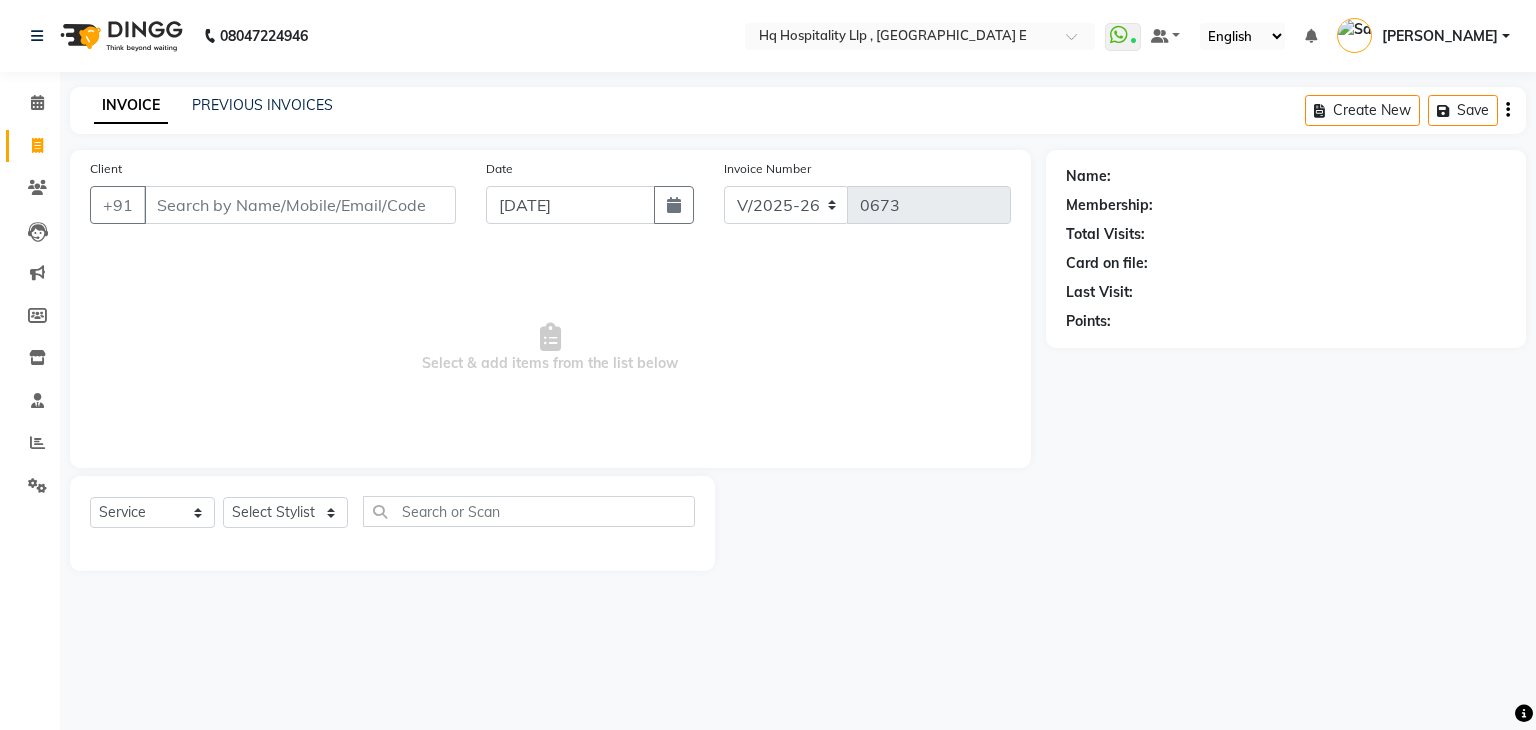 click on "Client" at bounding box center [300, 205] 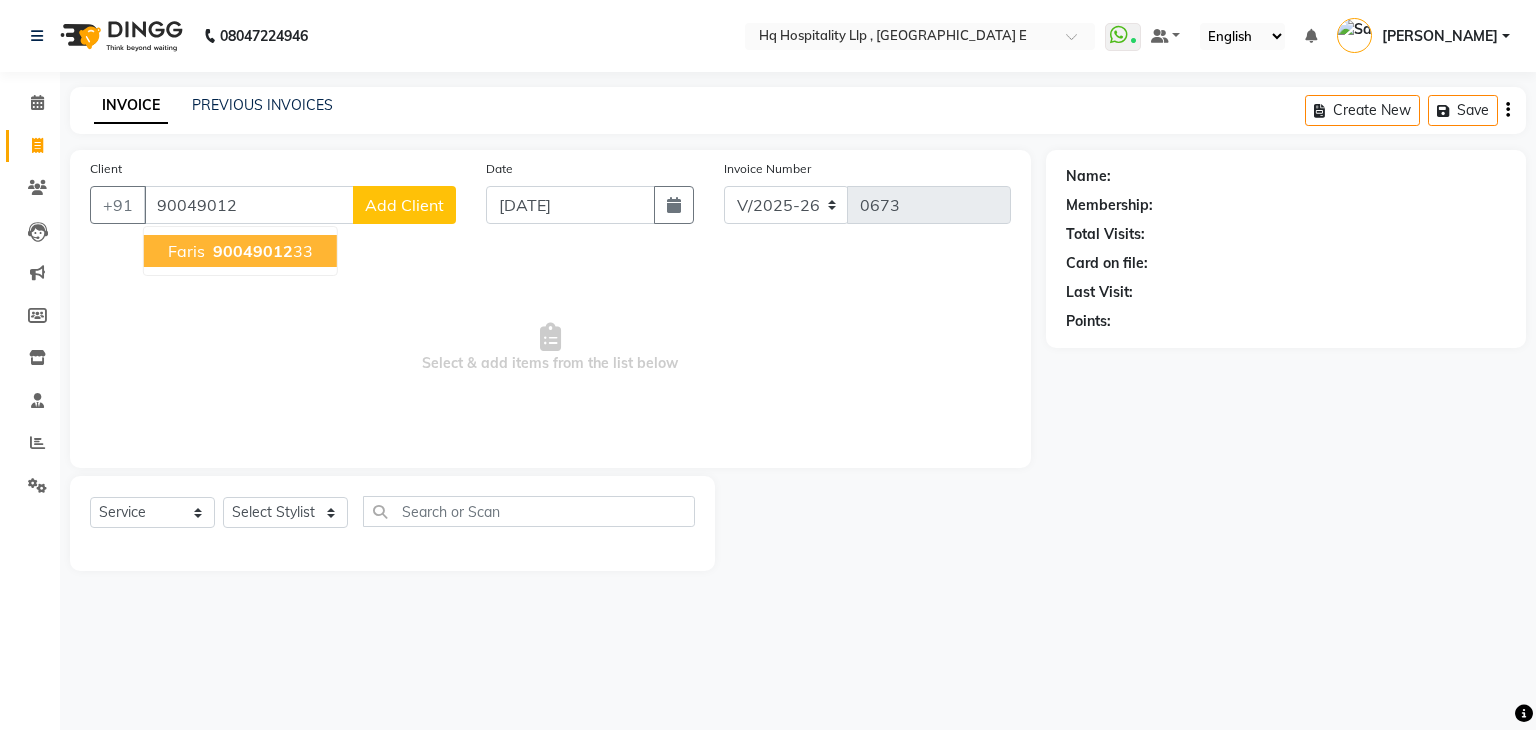 click on "90049012" at bounding box center (253, 251) 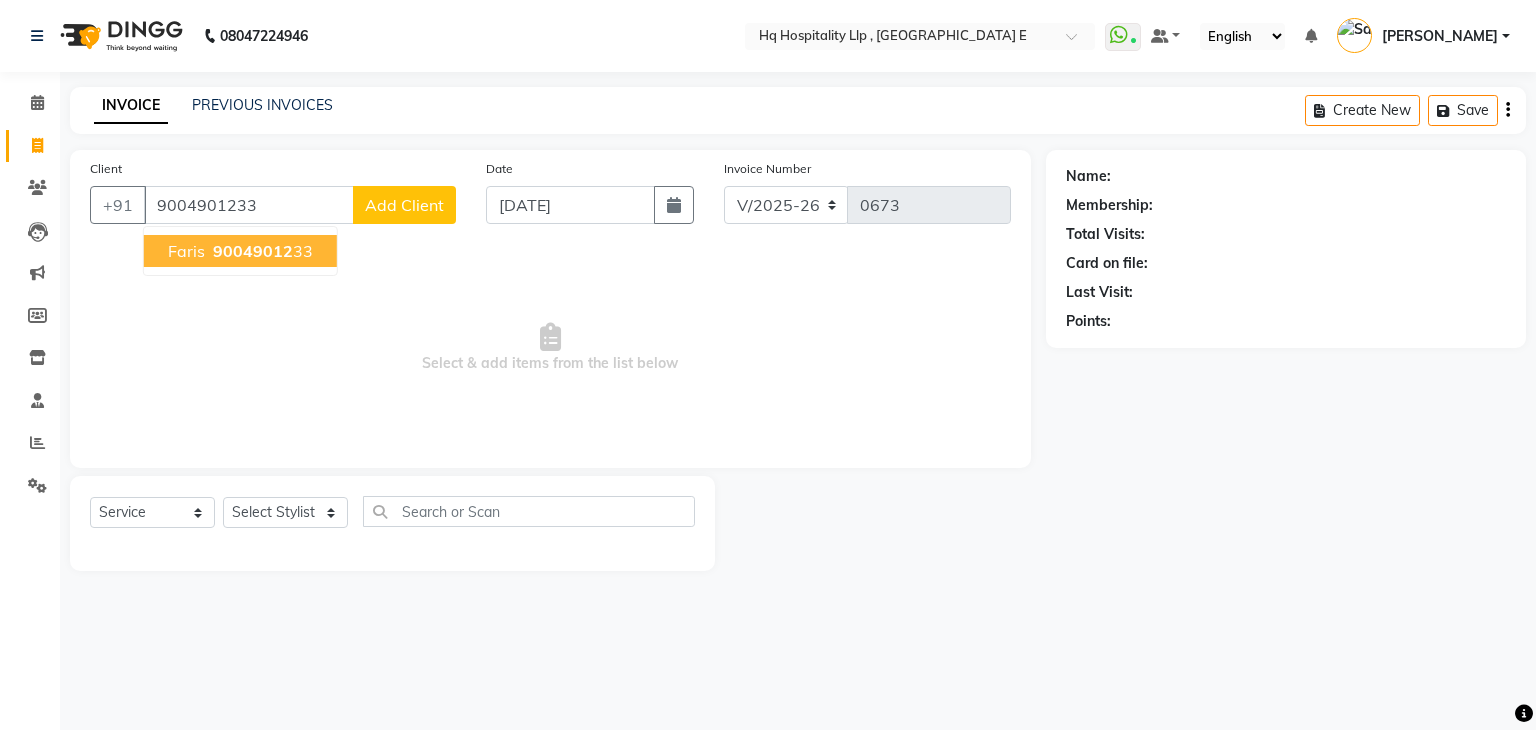 type on "9004901233" 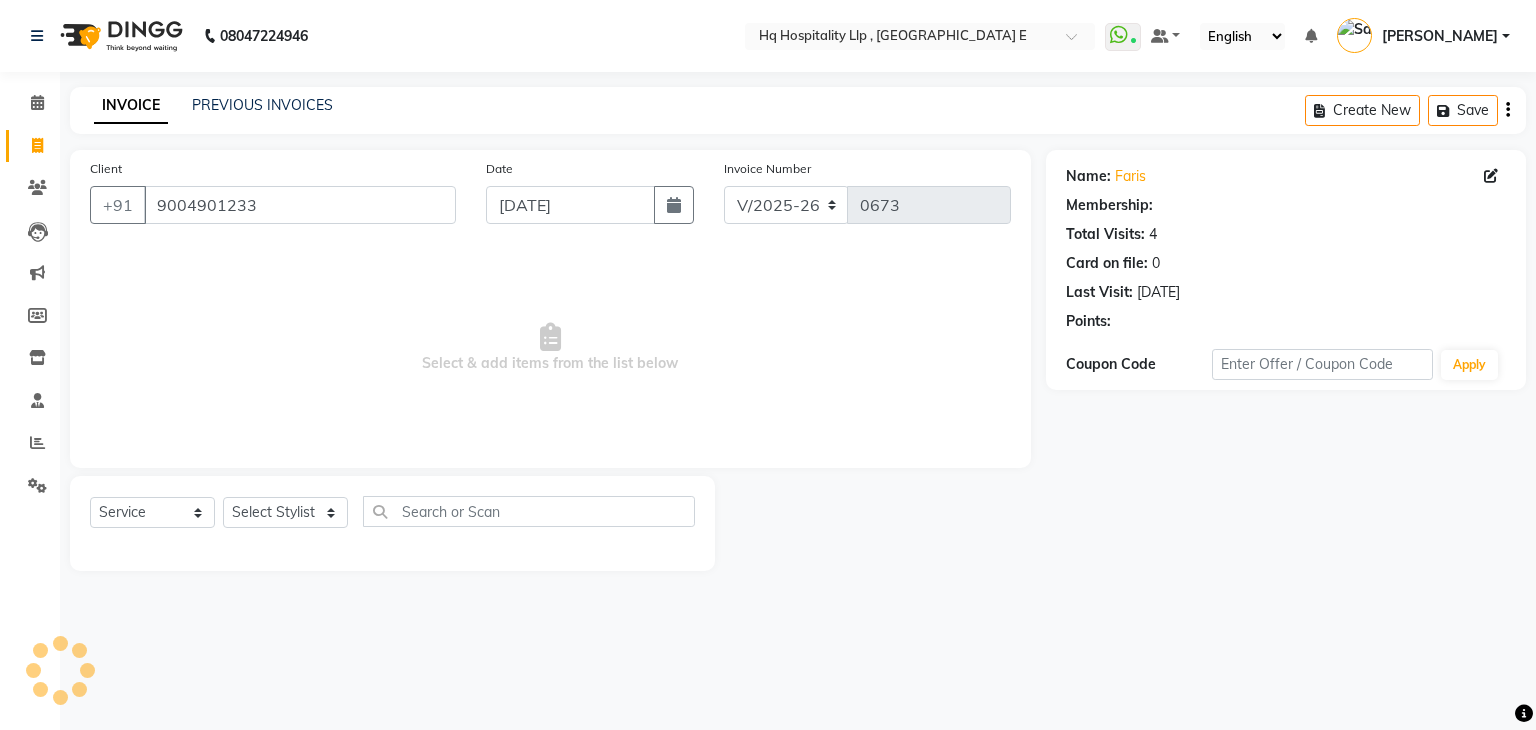 select on "1: Object" 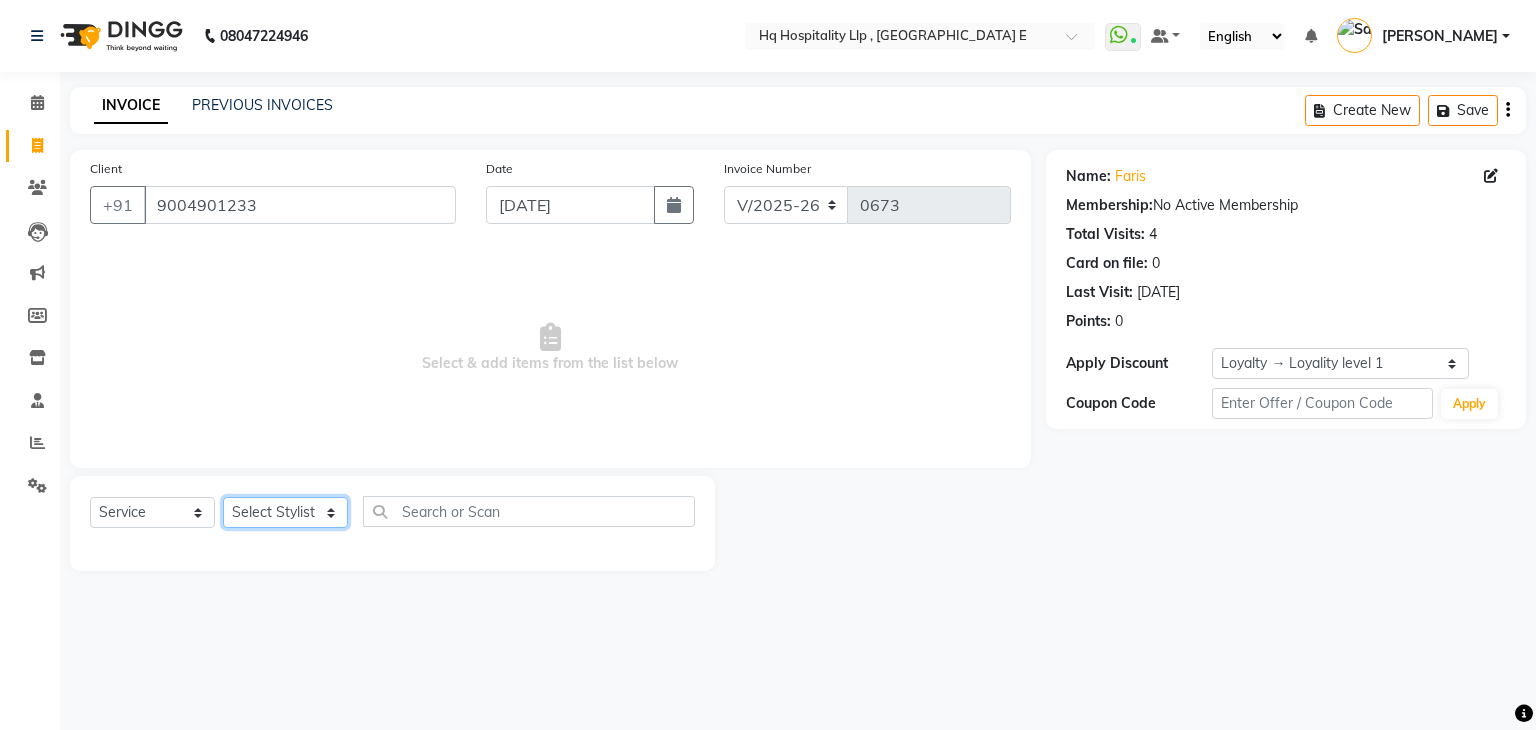 click on "Select Stylist [PERSON_NAME] HQ SHOP jyoti Omkar Reshma [PERSON_NAME] [PERSON_NAME] [PERSON_NAME] [PERSON_NAME][GEOGRAPHIC_DATA]" 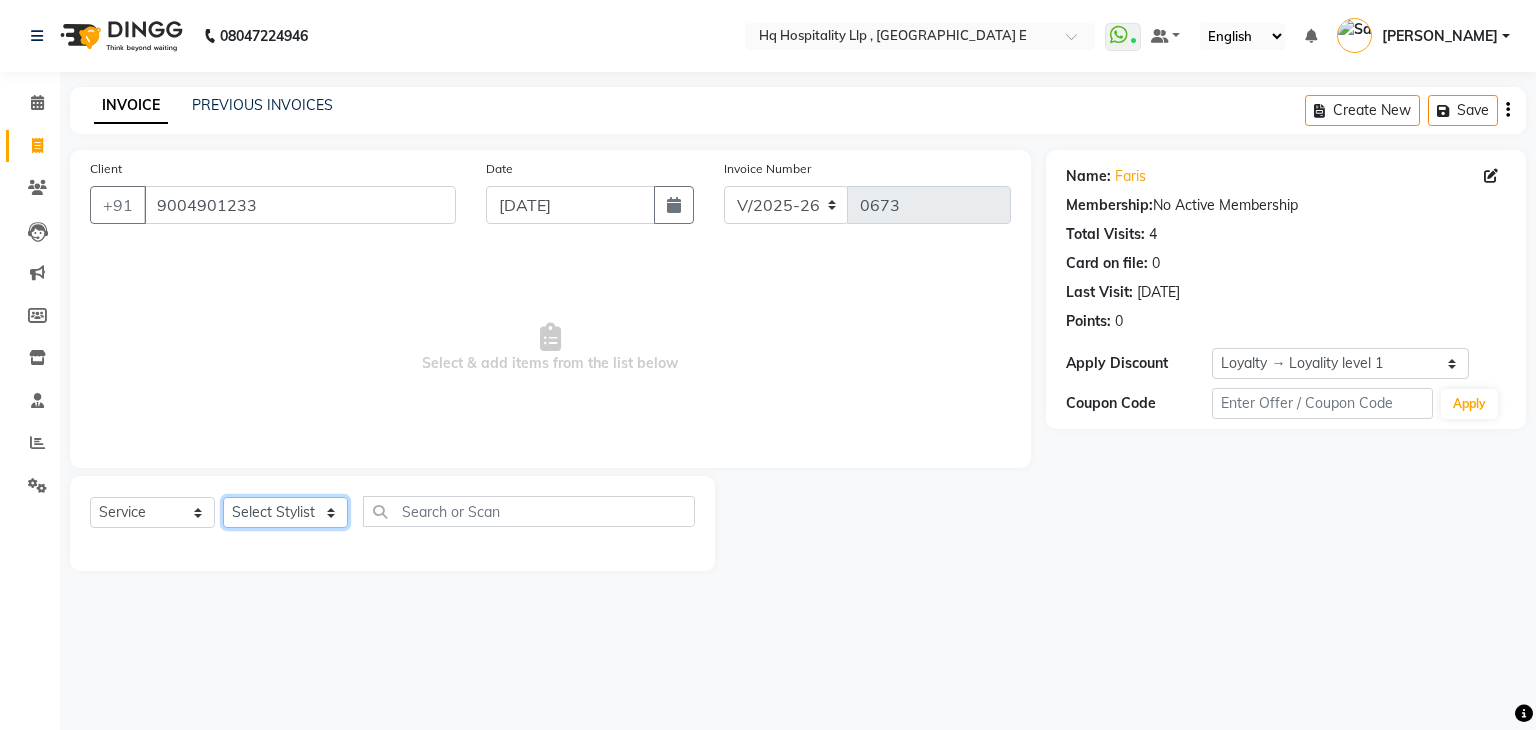 select on "83683" 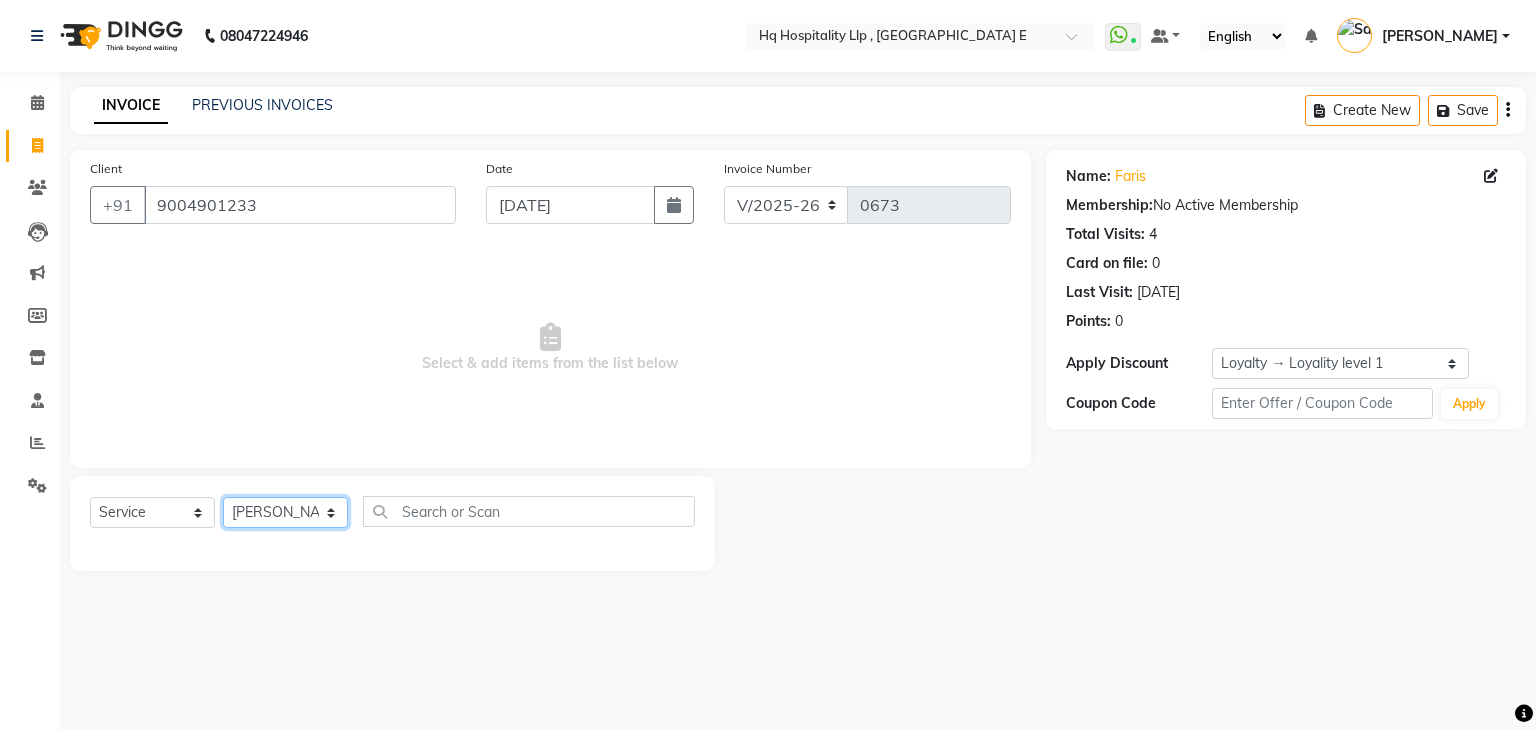 click on "Select Stylist [PERSON_NAME] HQ SHOP jyoti Omkar Reshma [PERSON_NAME] [PERSON_NAME] [PERSON_NAME] [PERSON_NAME][GEOGRAPHIC_DATA]" 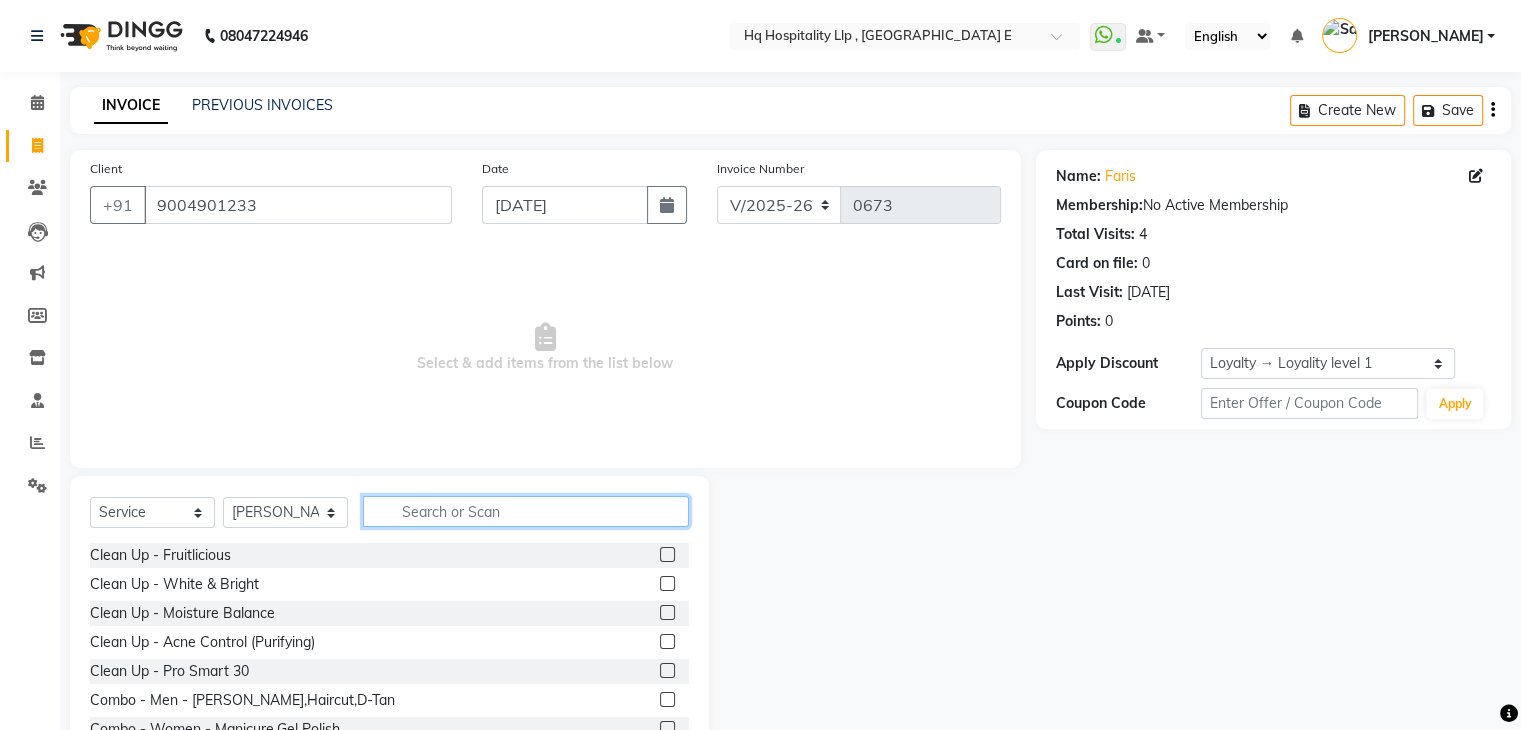click 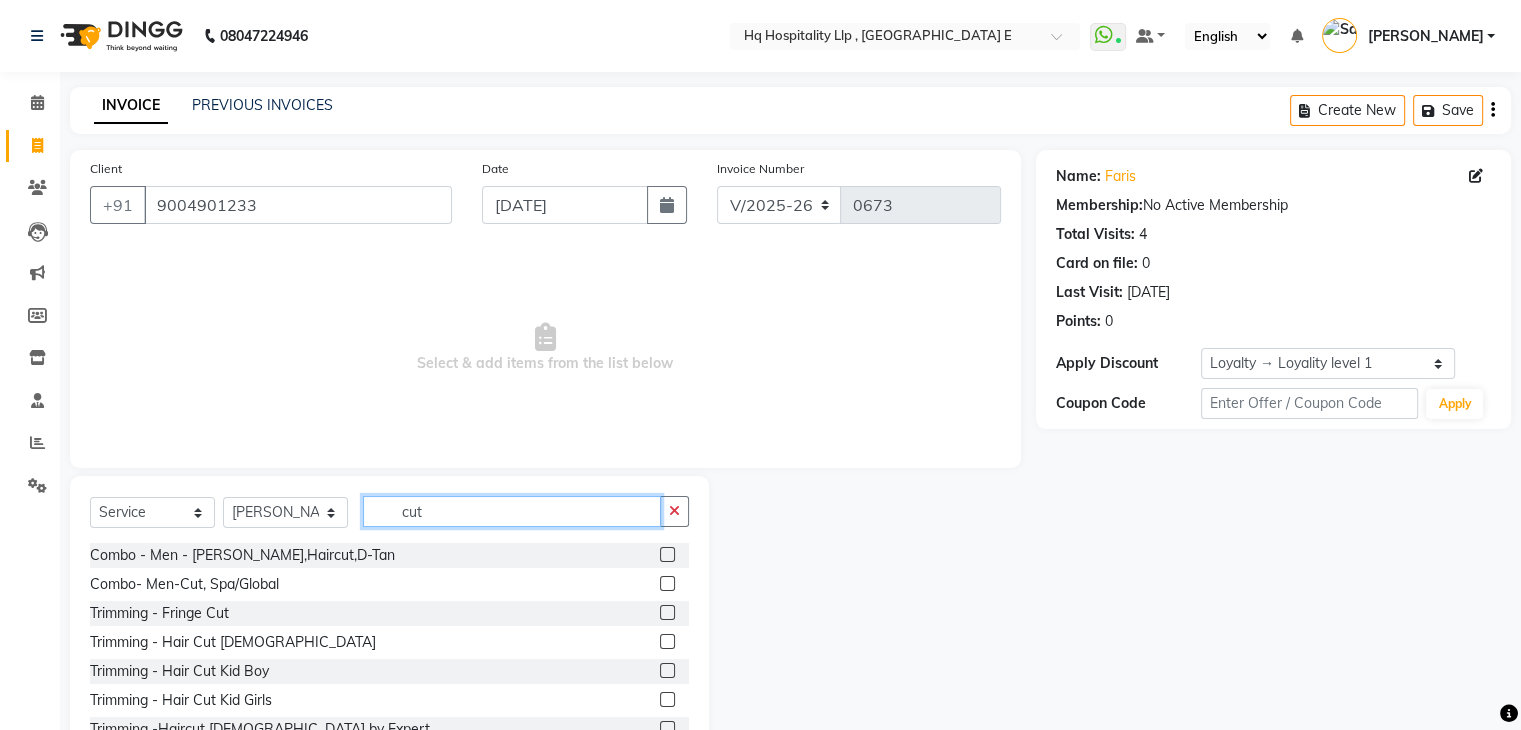 type on "cut" 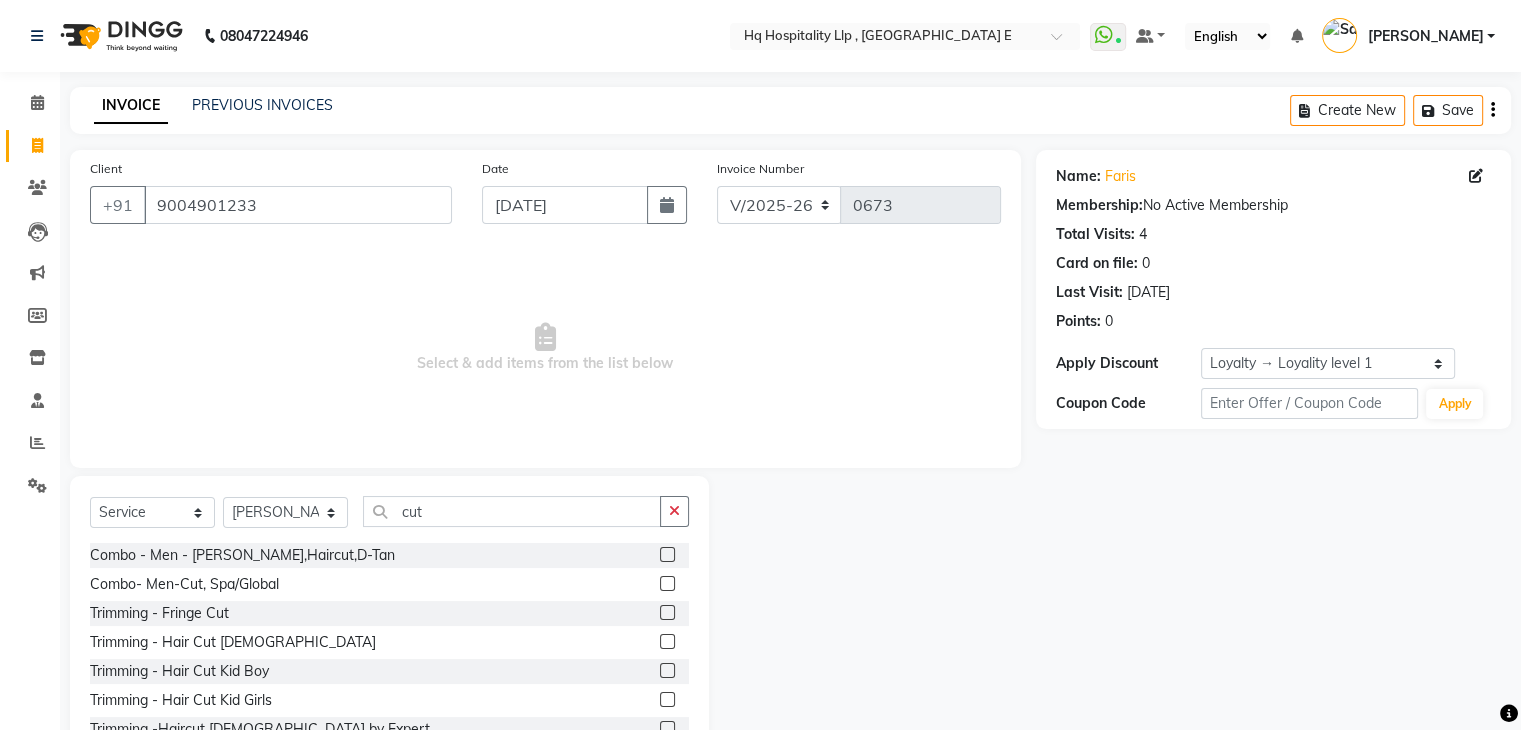 click 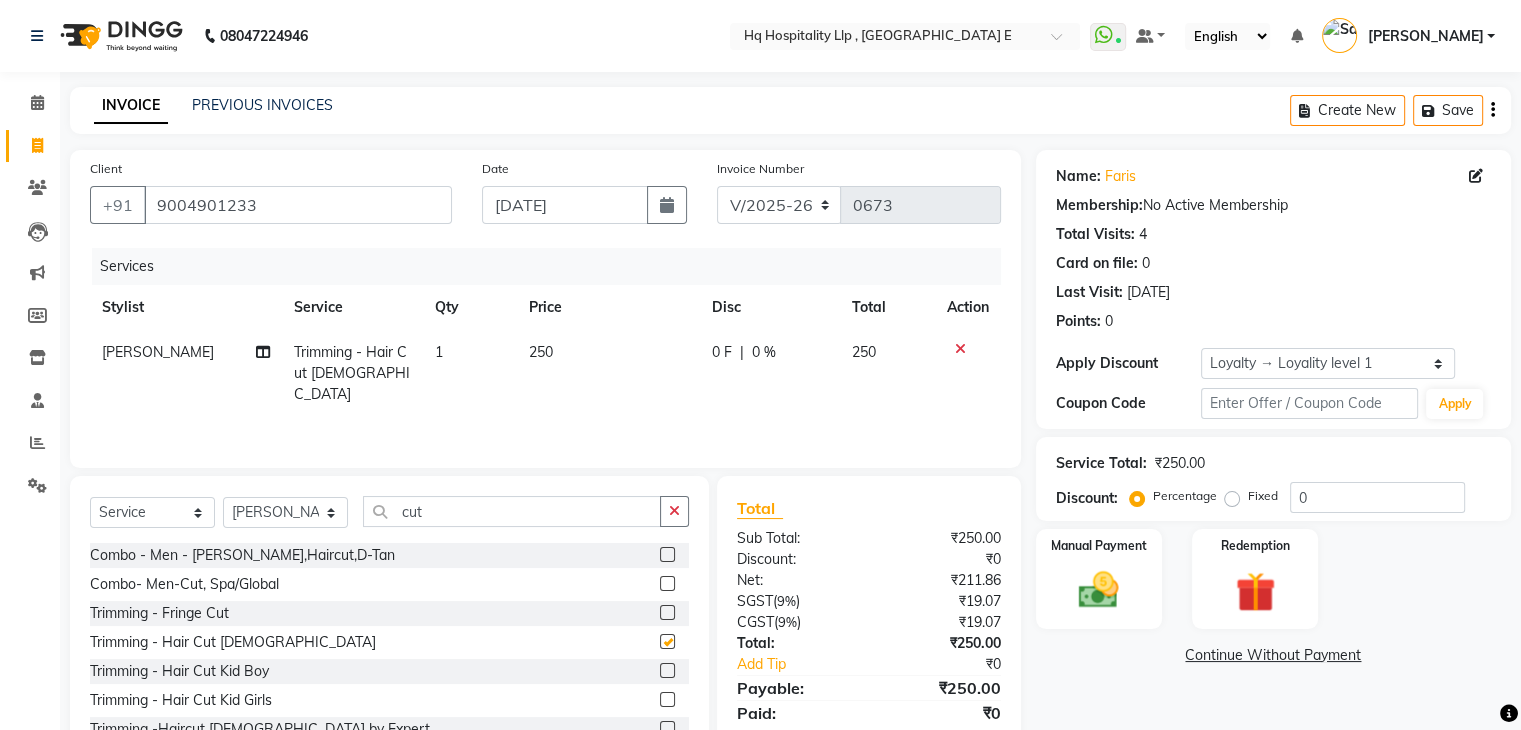 checkbox on "false" 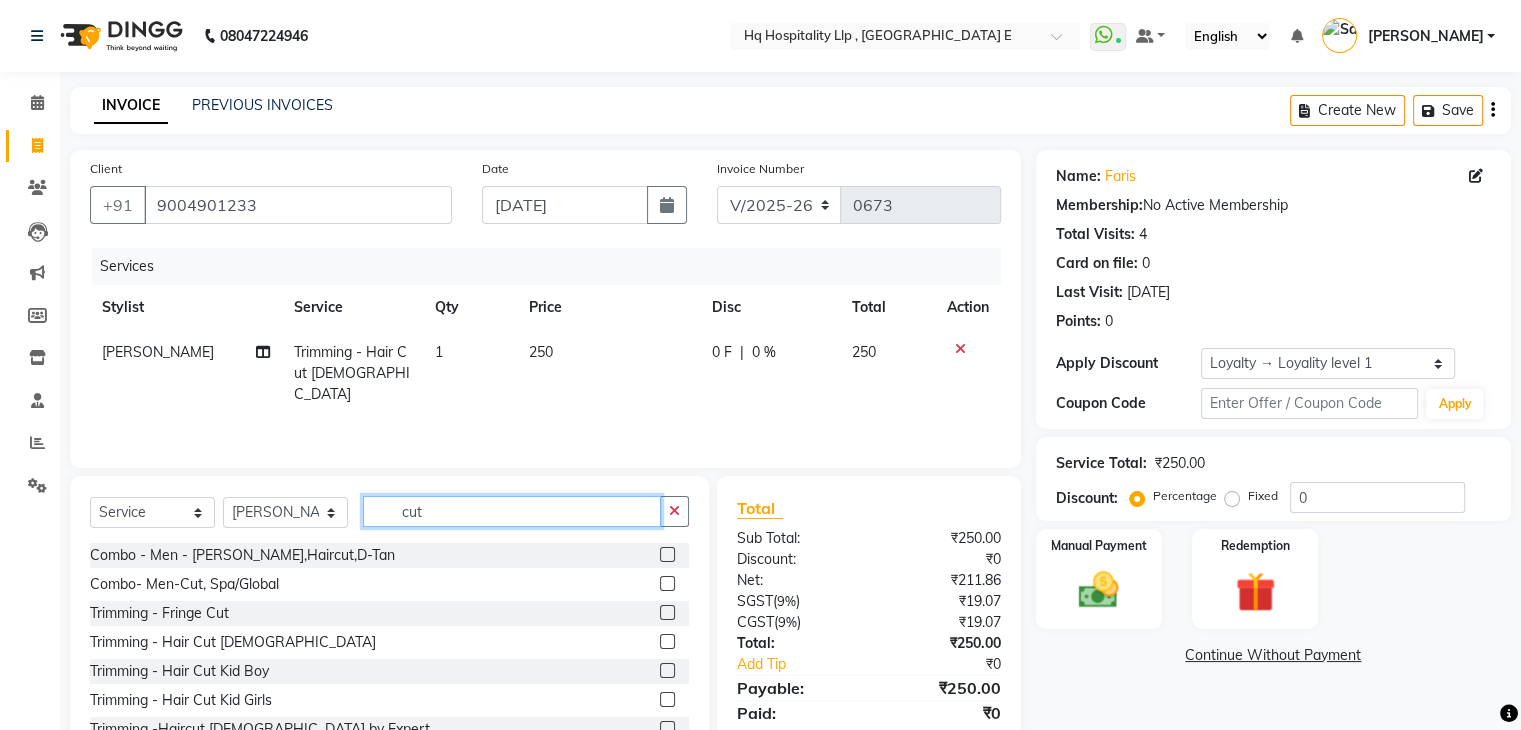 click on "cut" 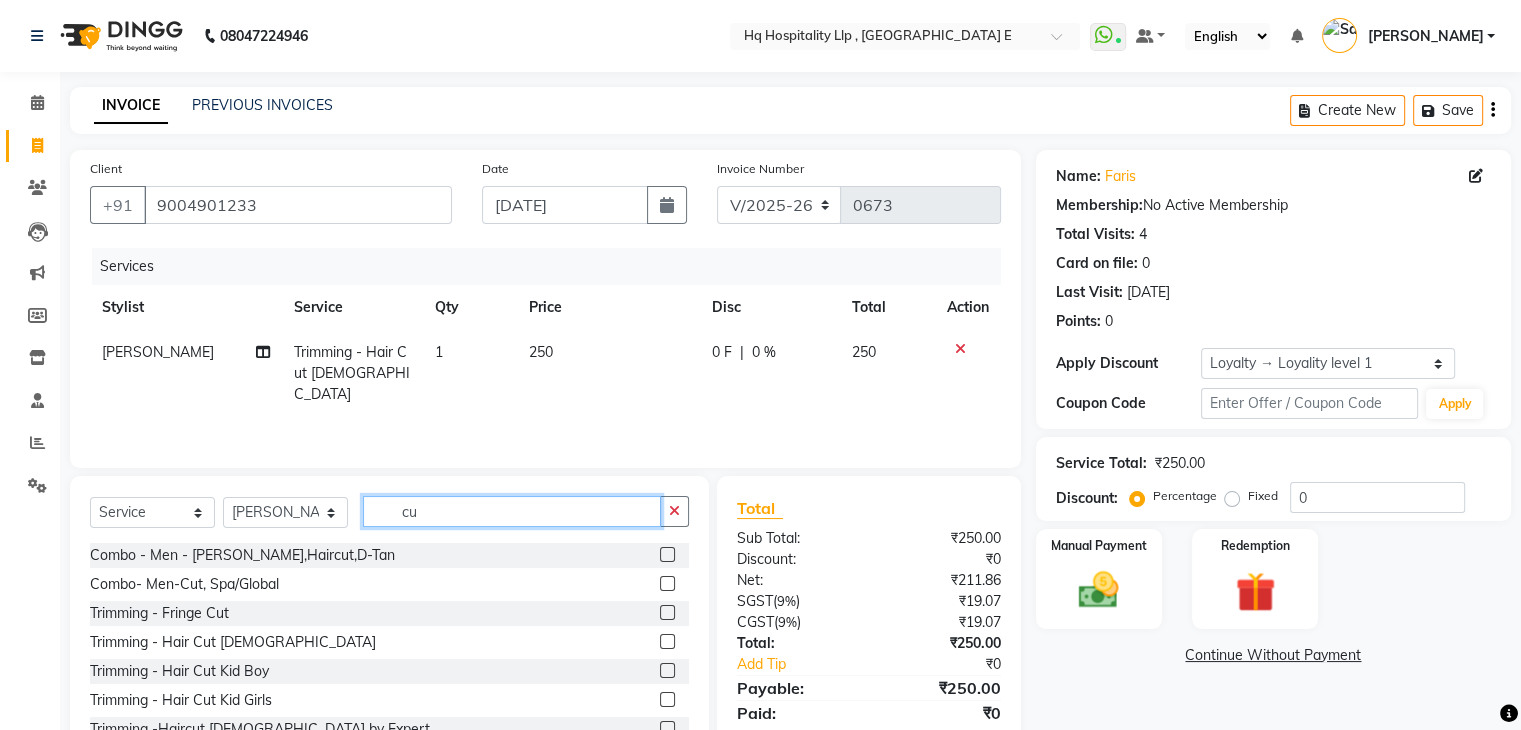 type on "c" 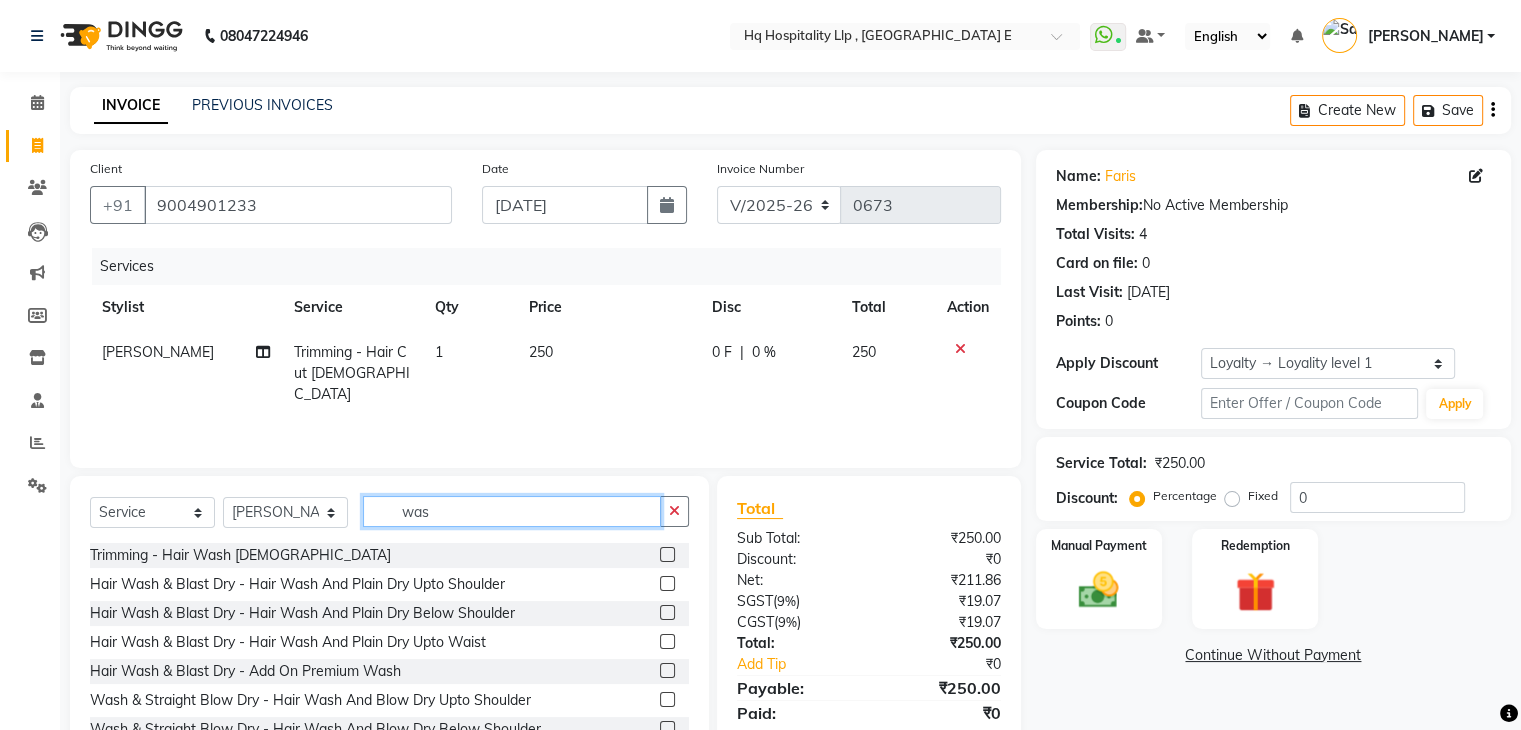 type on "was" 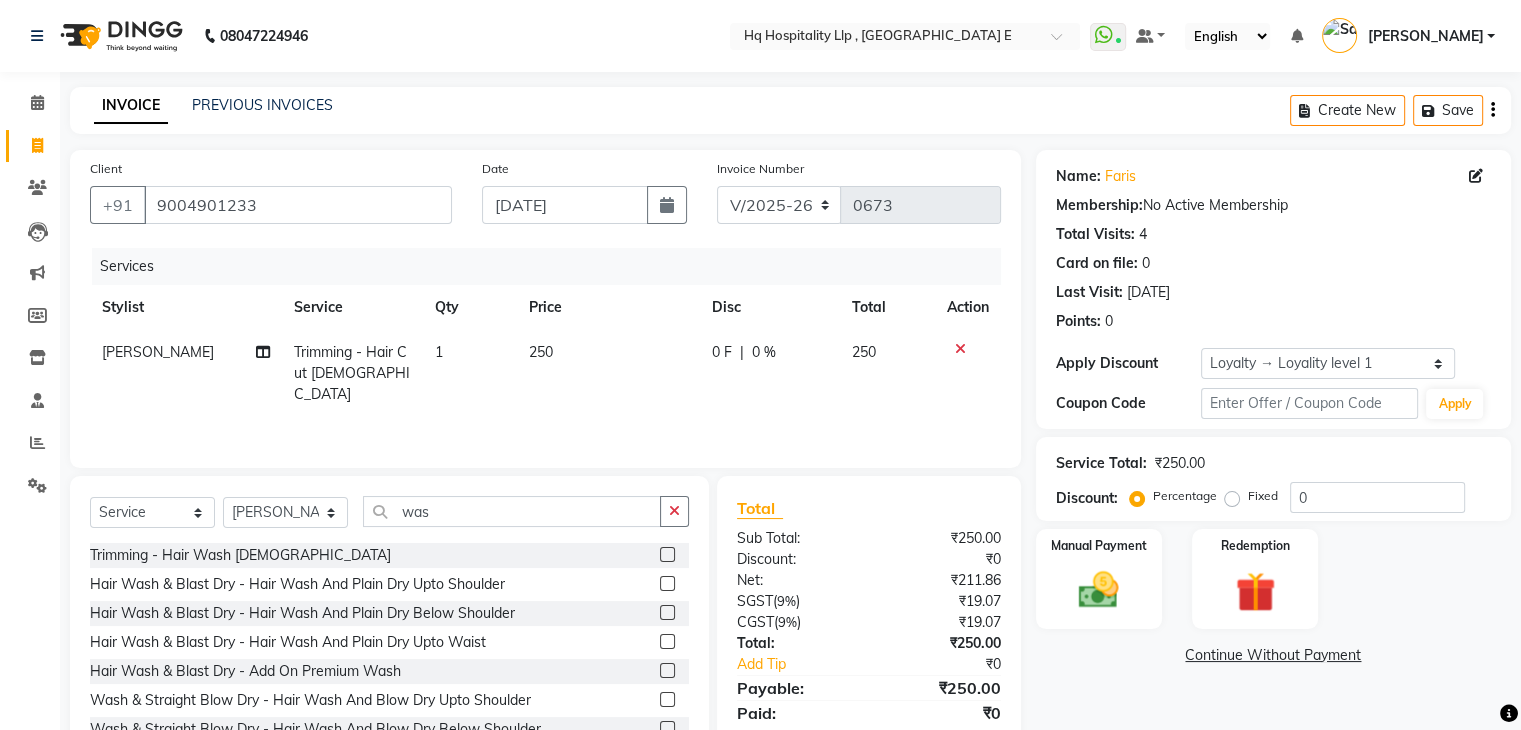 click 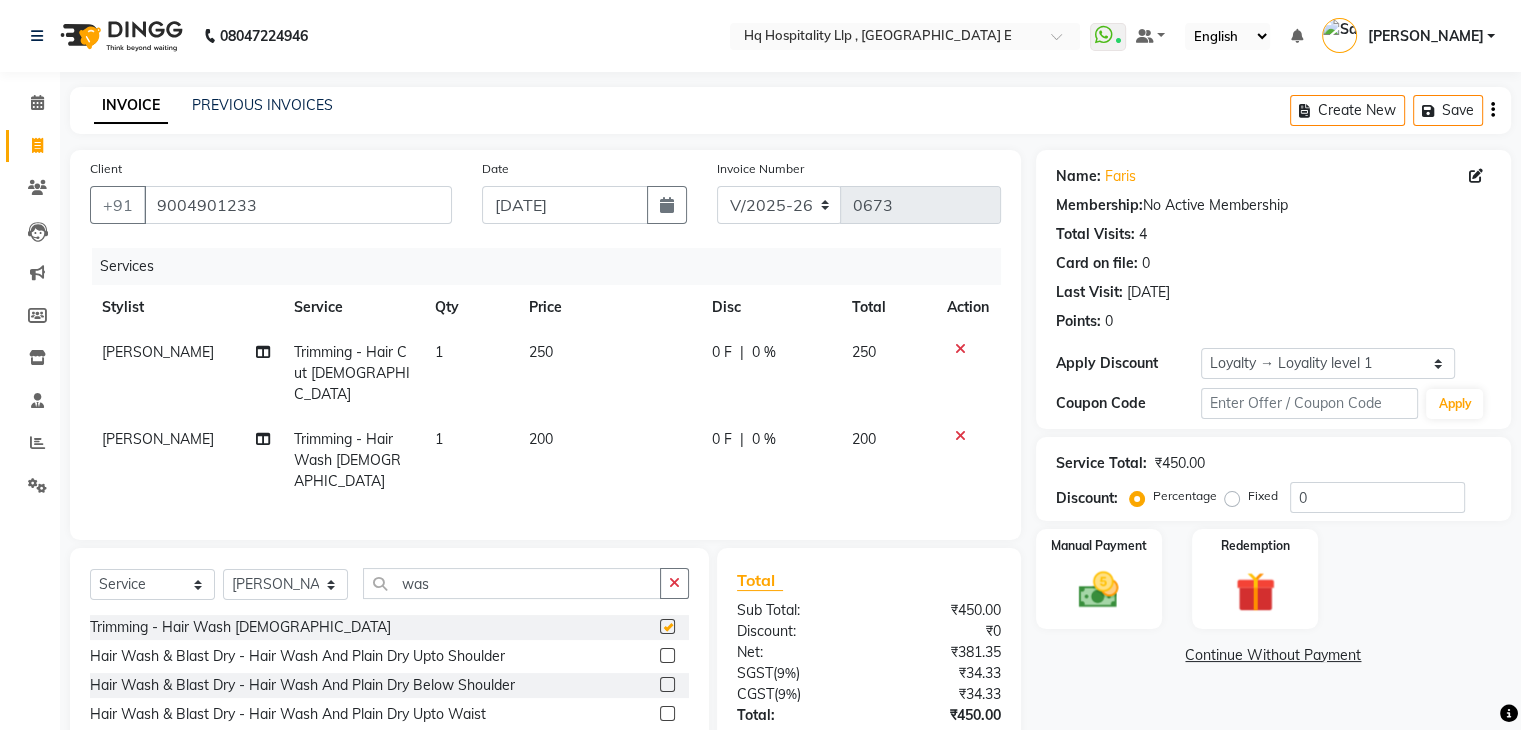 checkbox on "false" 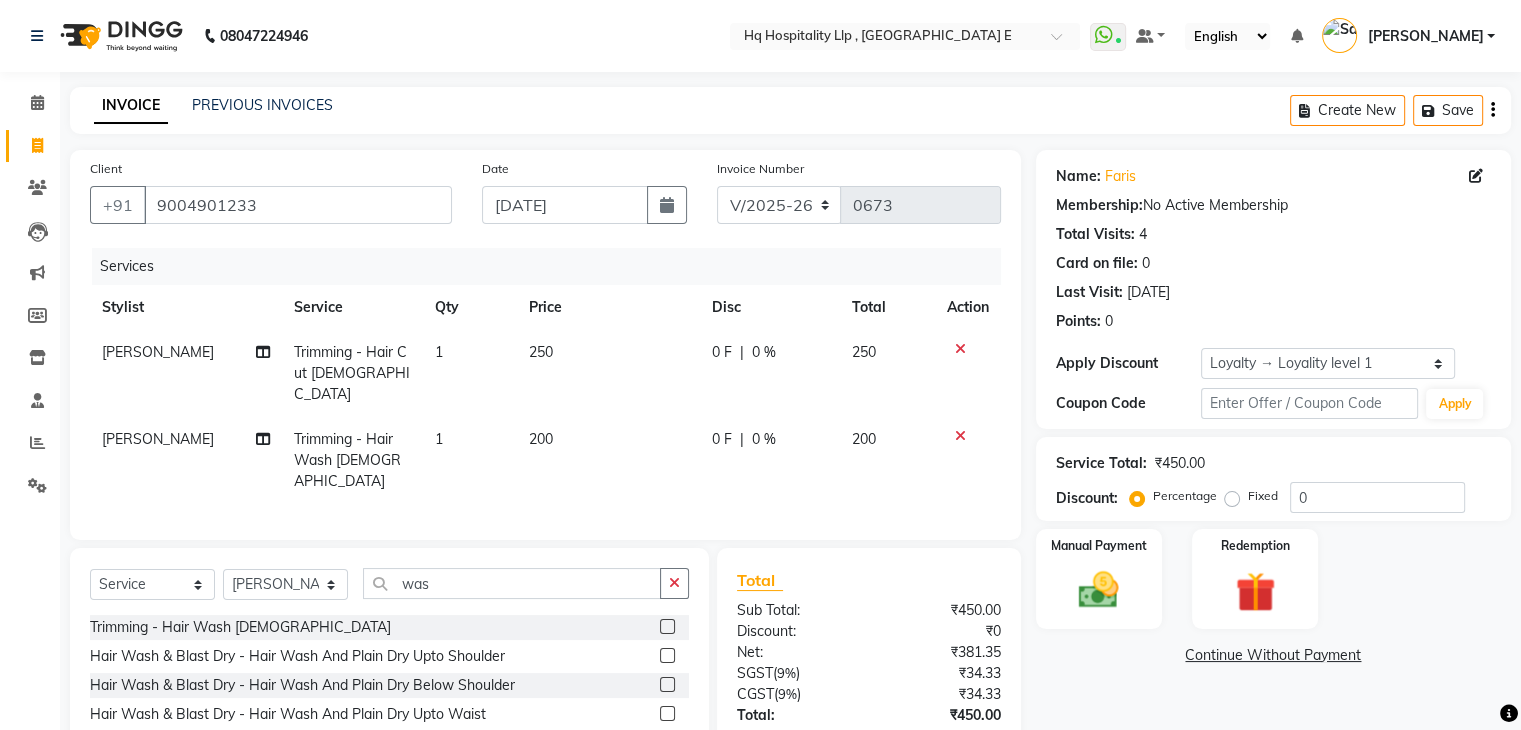 click on "0 F | 0 %" 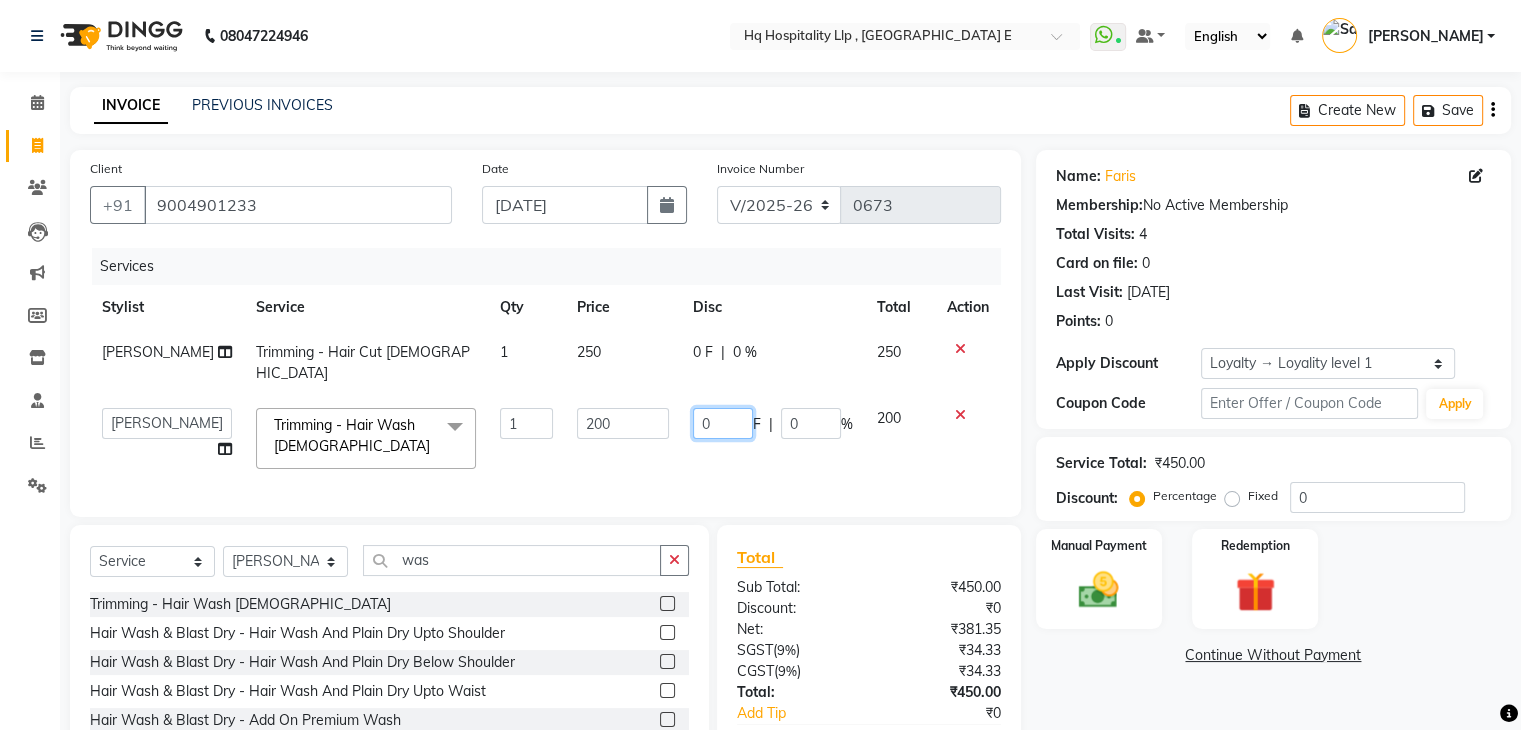 click on "0" 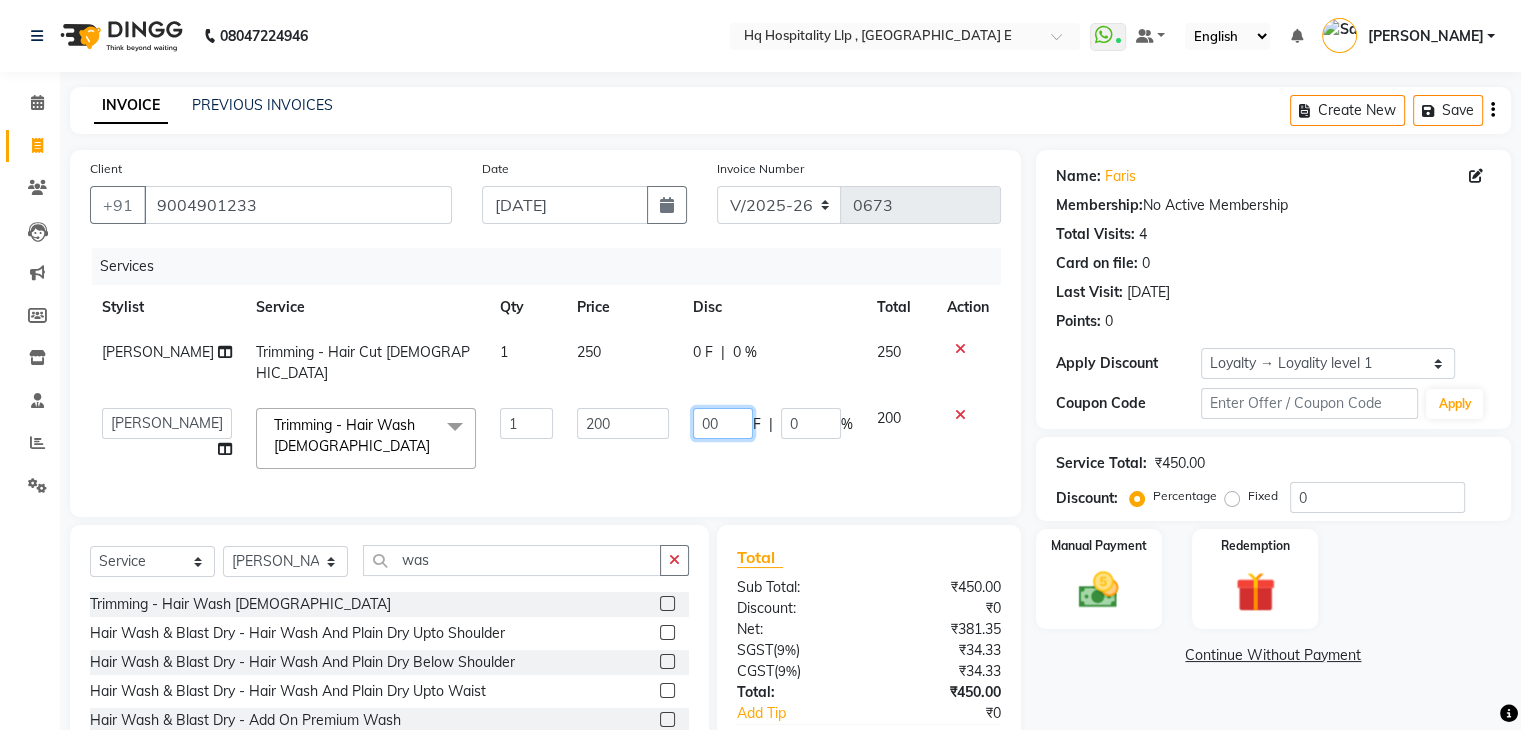 type on "0" 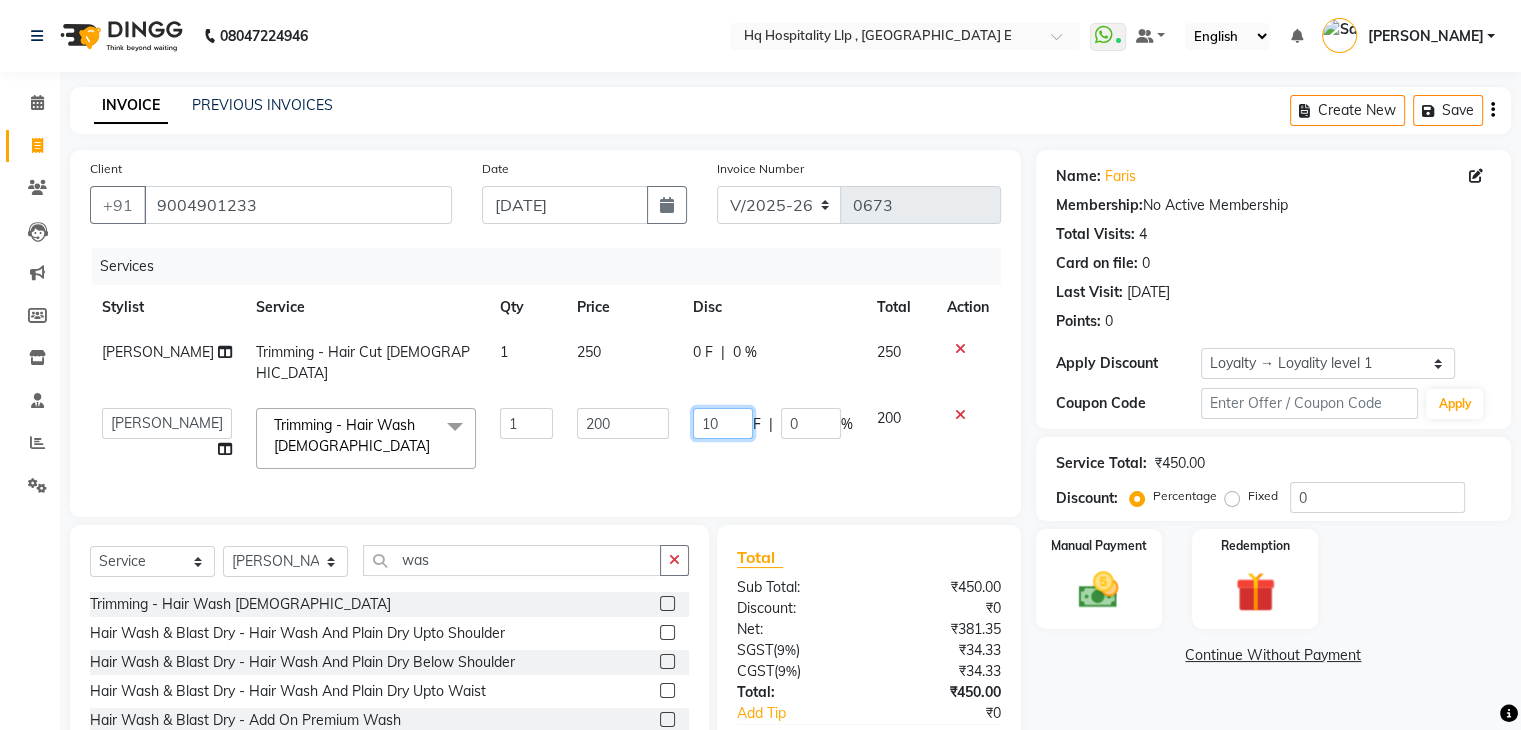 type on "100" 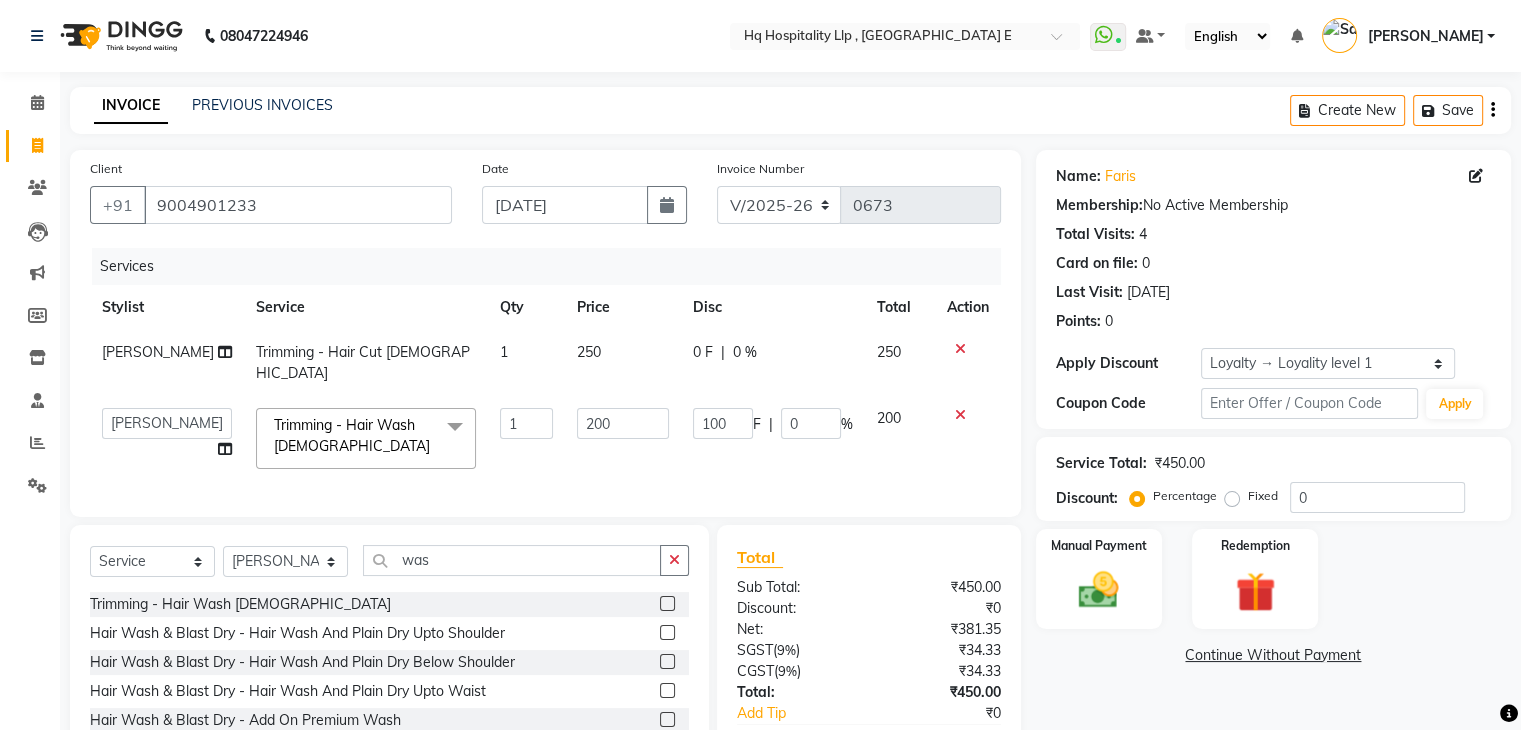 click on "Disc" 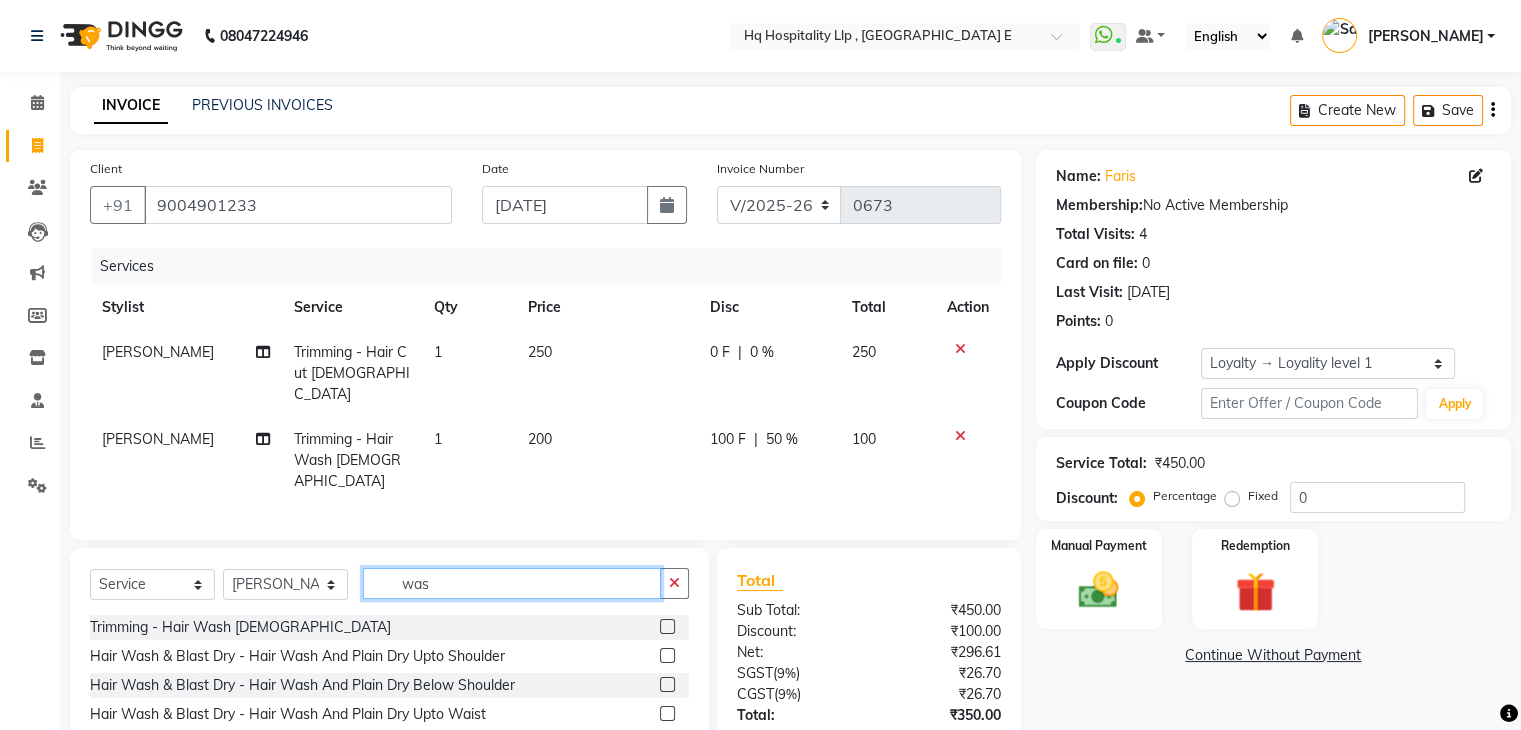 click on "was" 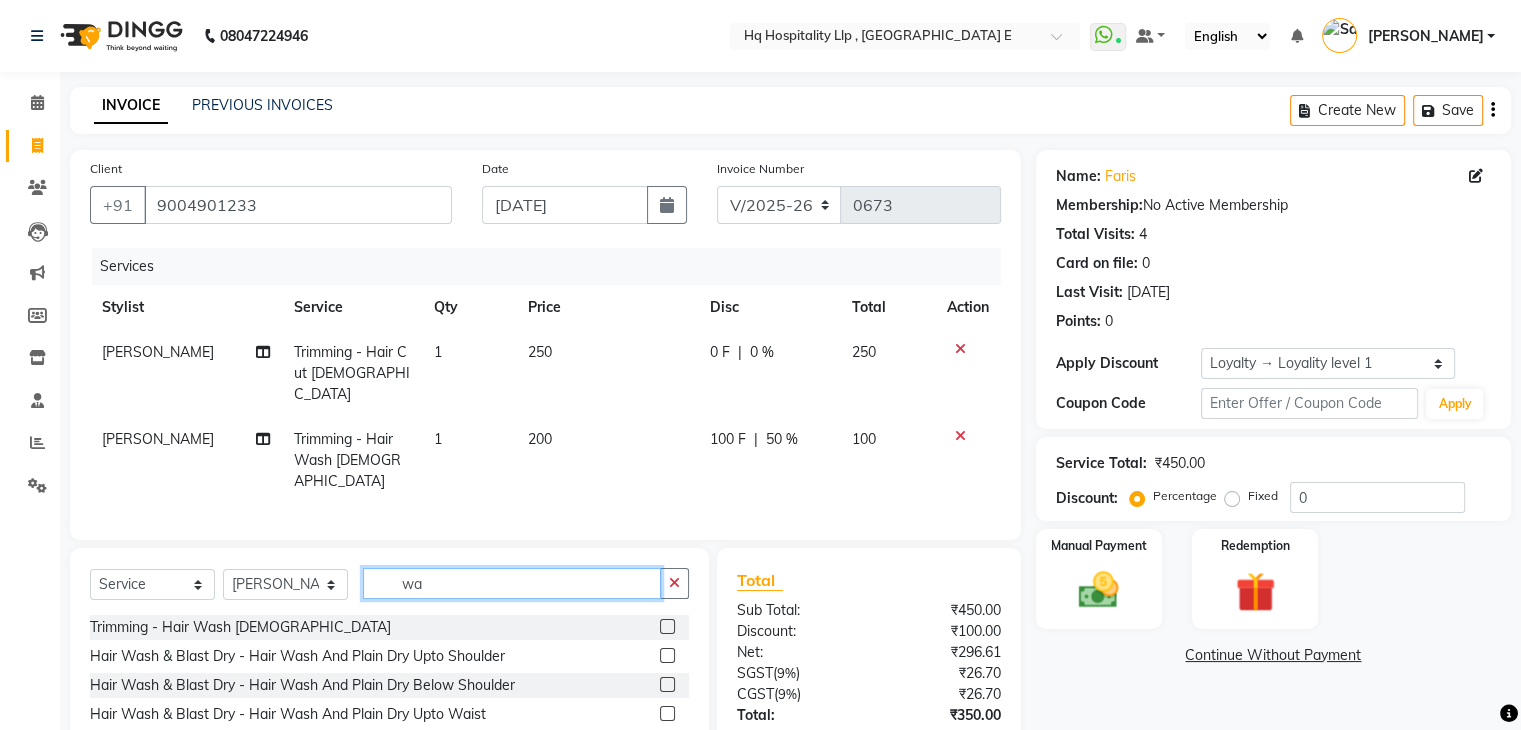 type on "w" 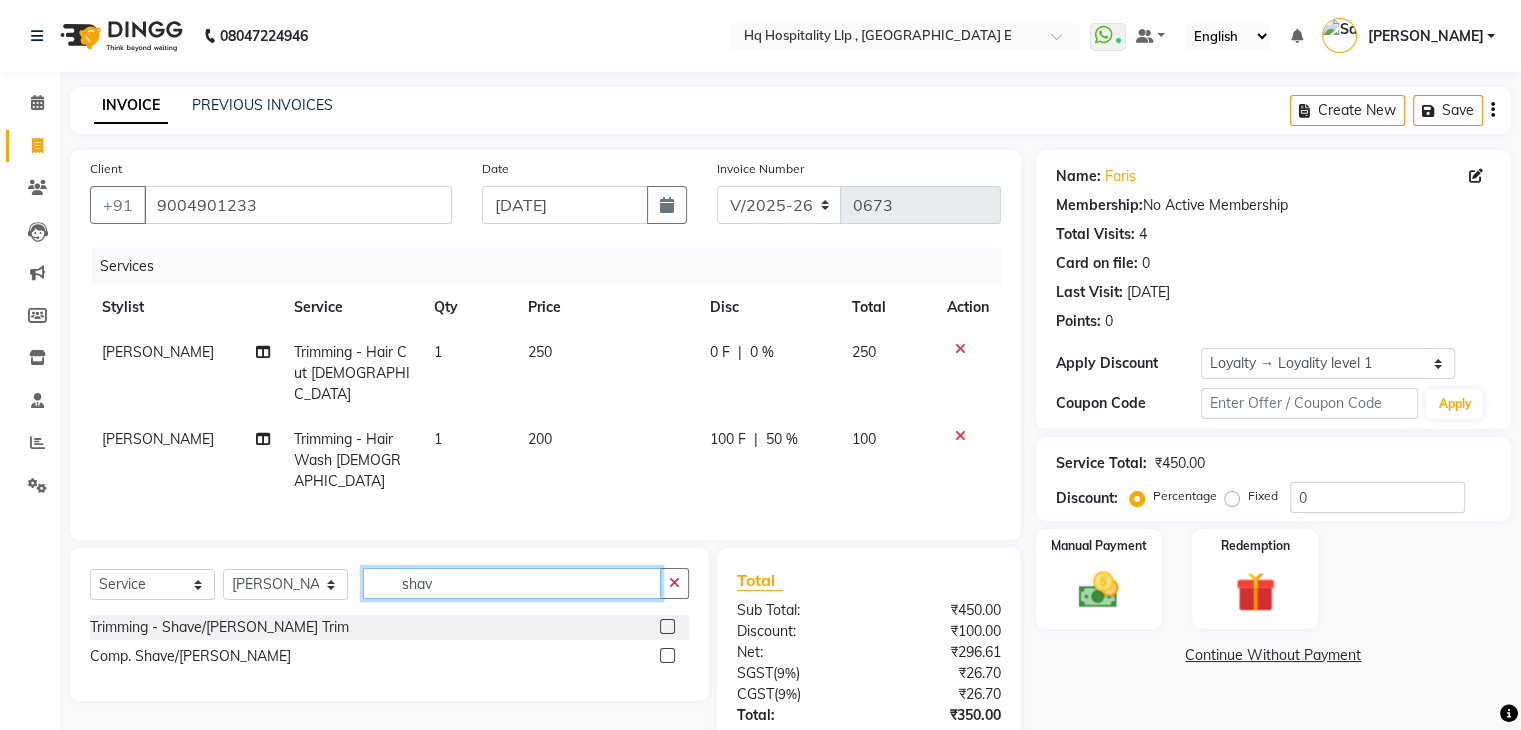 type on "shav" 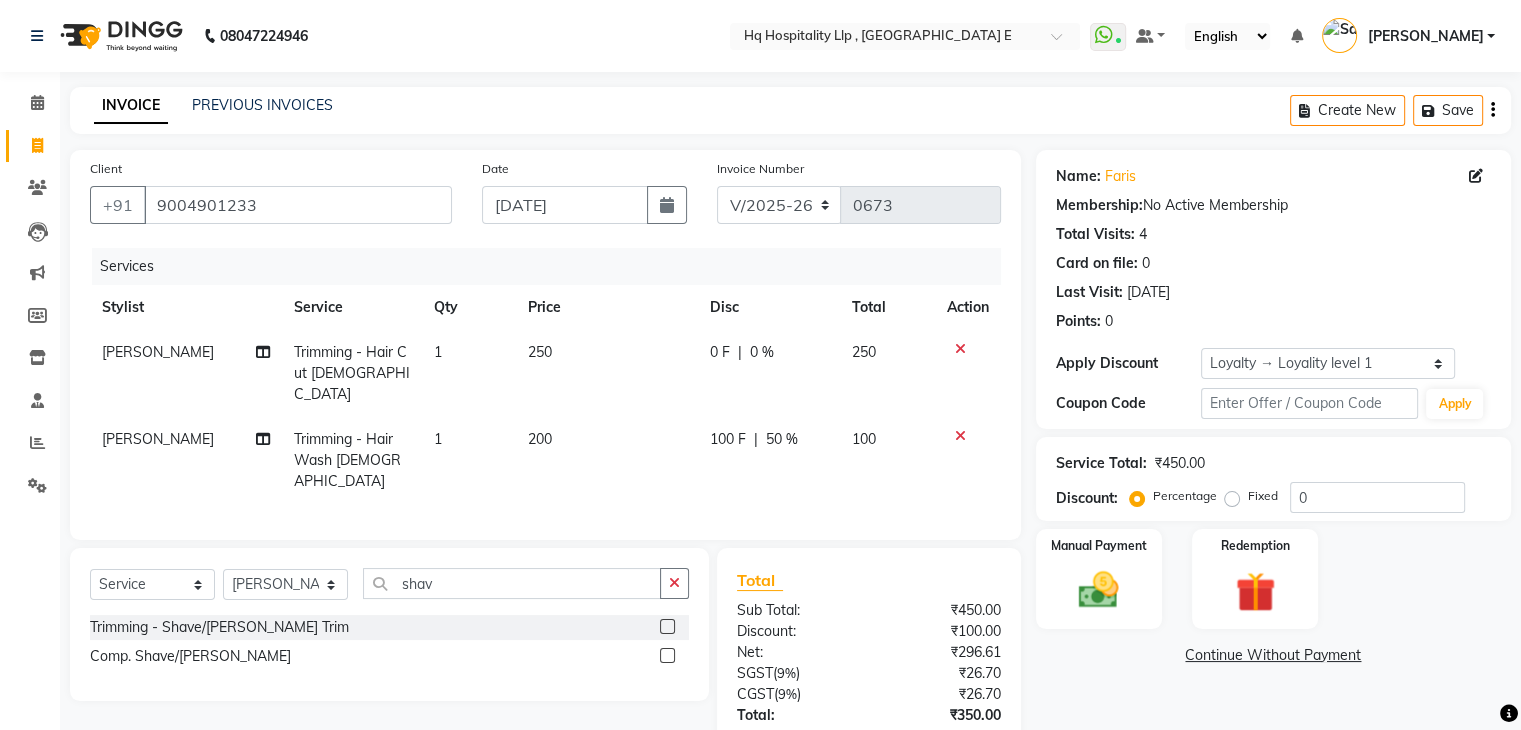 click 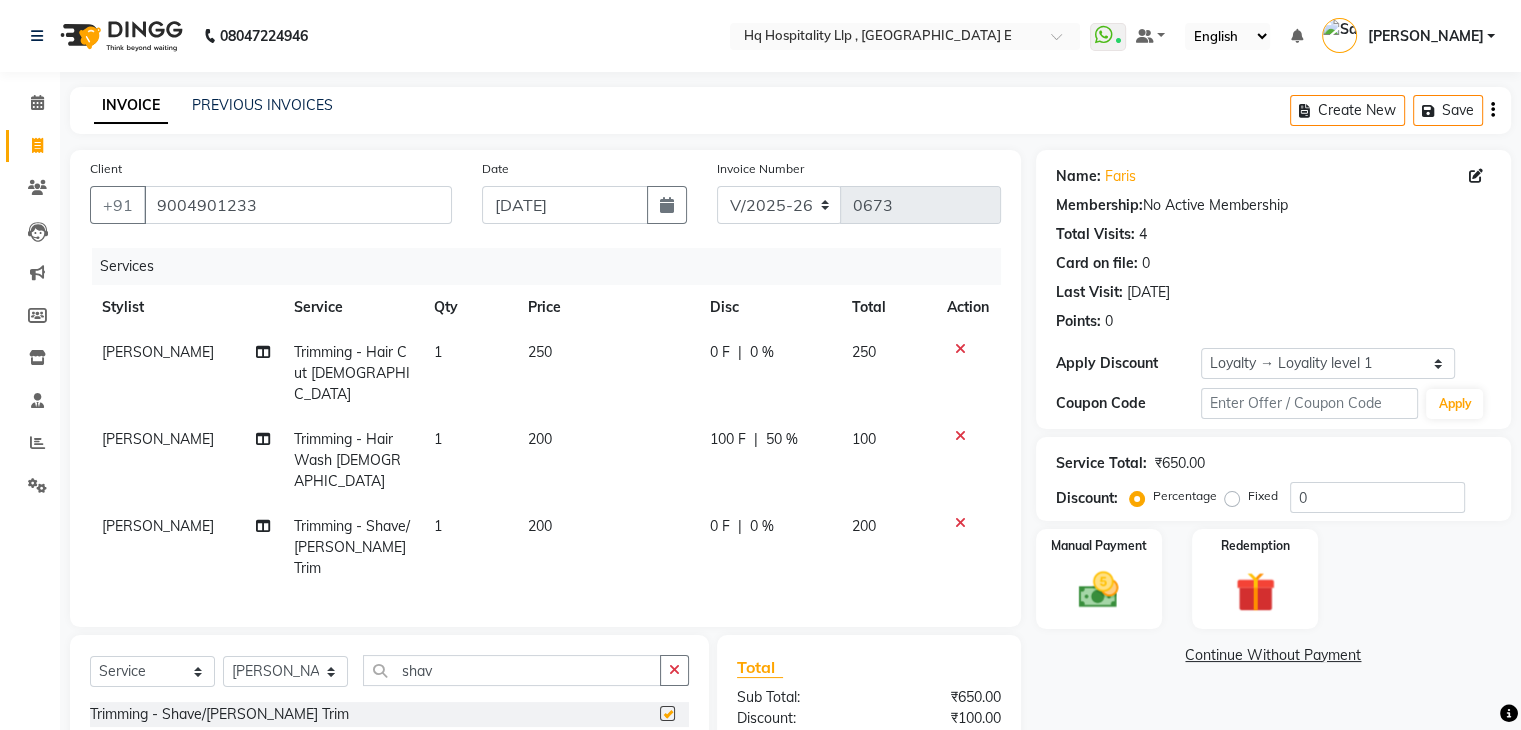 checkbox on "false" 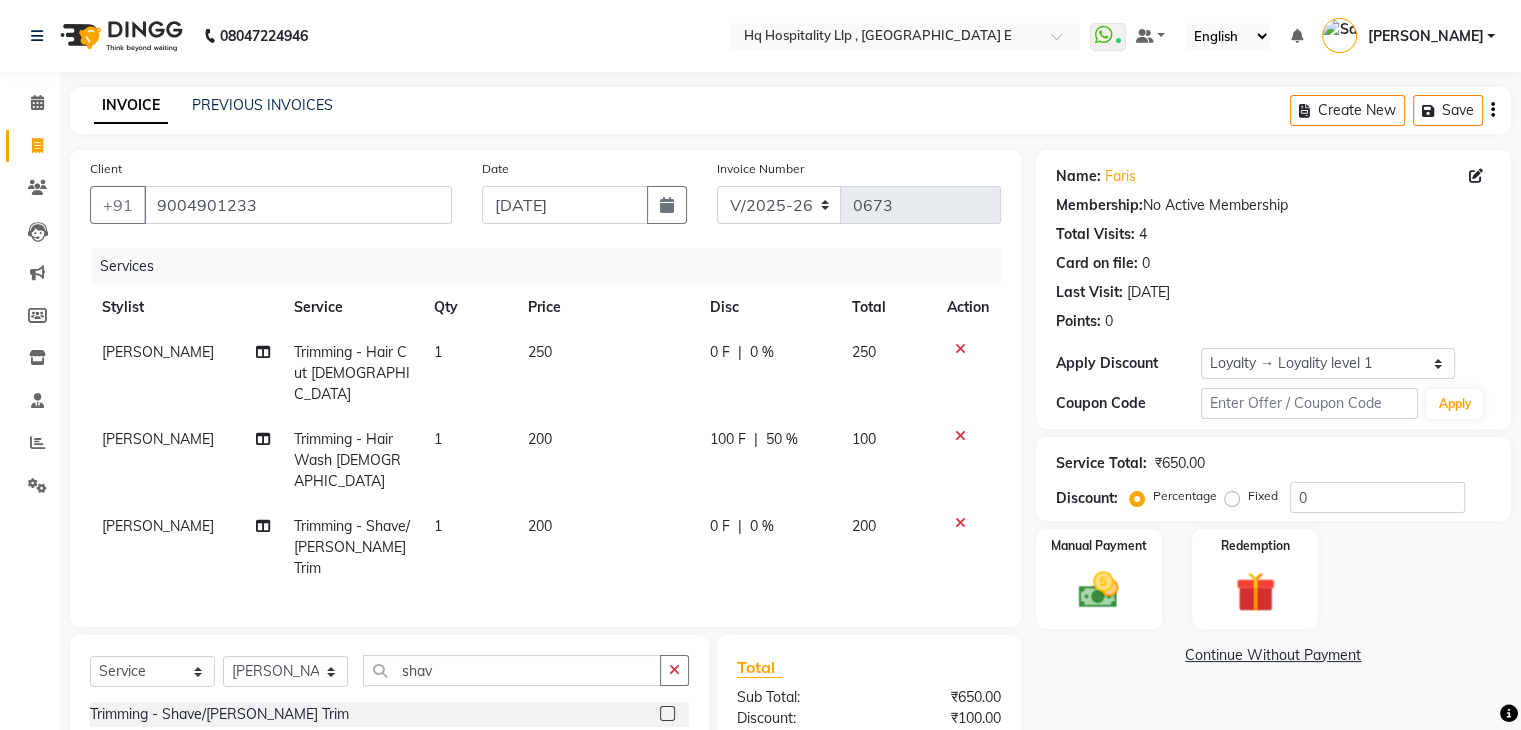 scroll, scrollTop: 182, scrollLeft: 0, axis: vertical 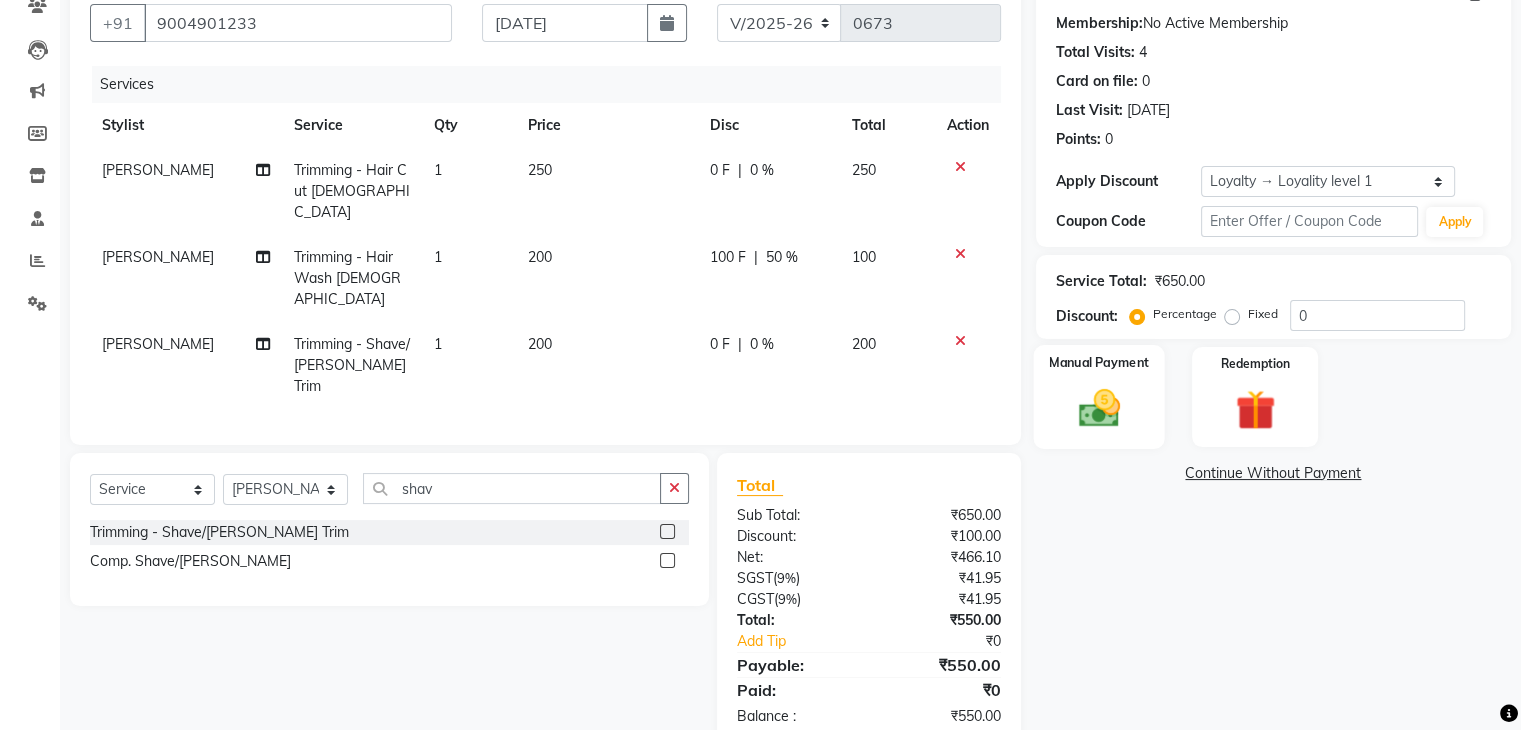 click on "Manual Payment" 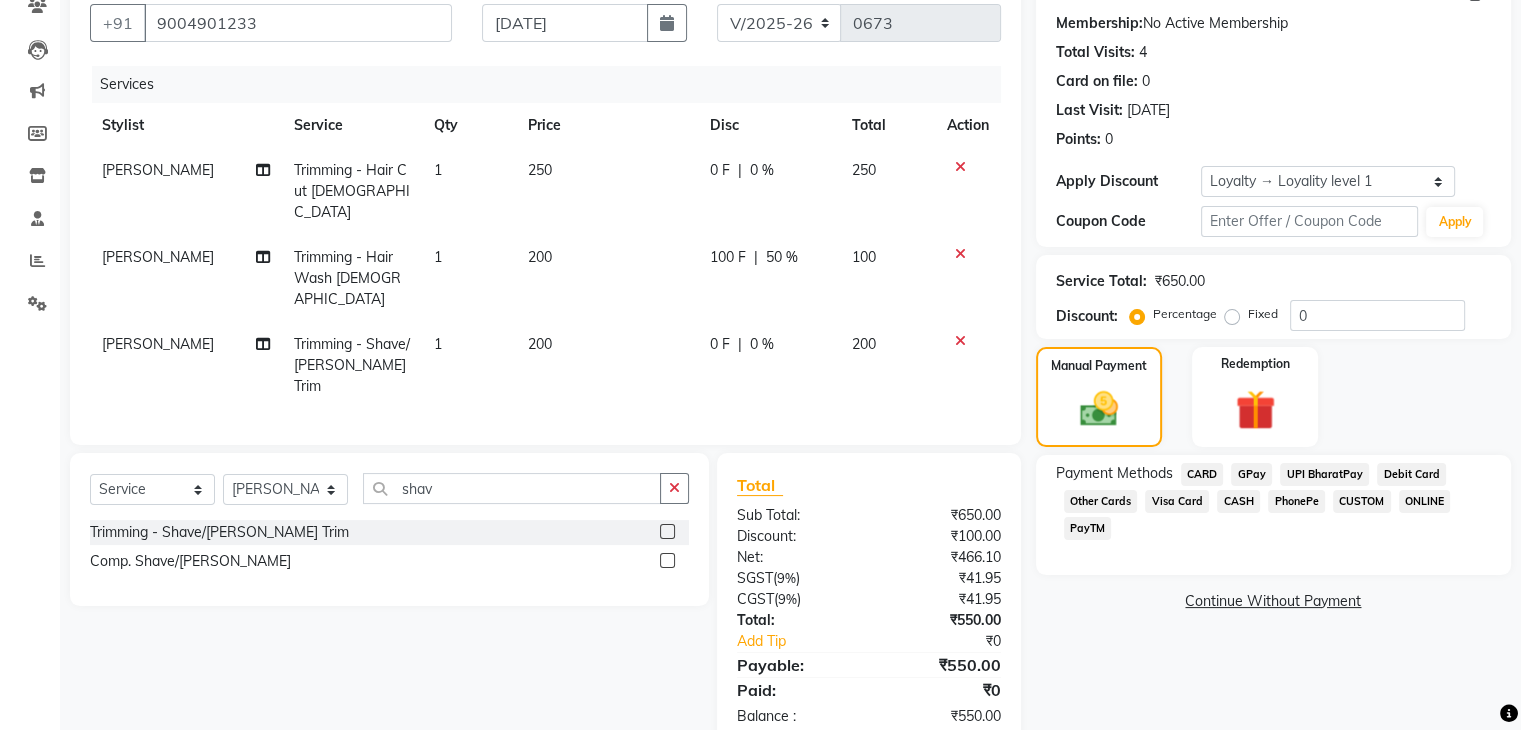 click on "CARD" 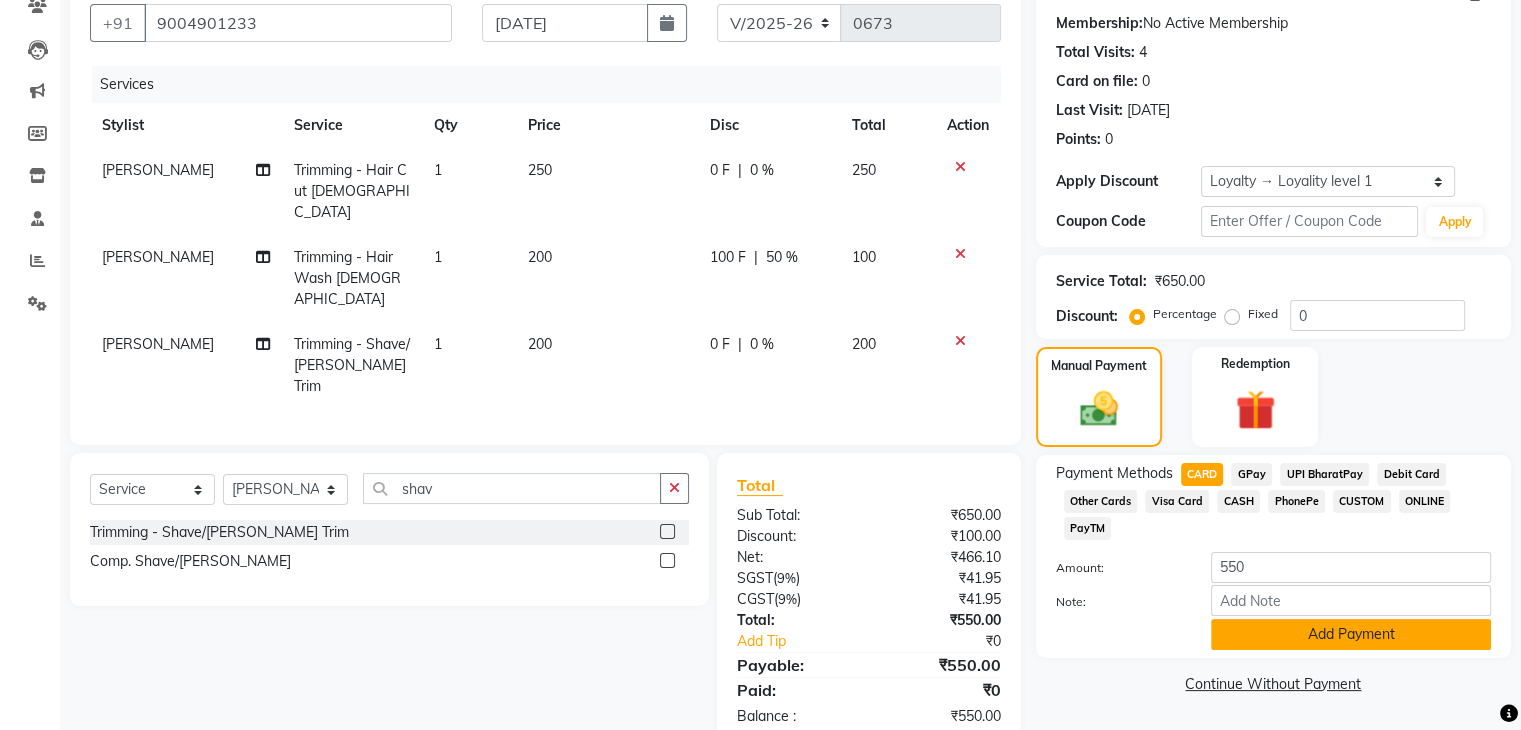 click on "Add Payment" 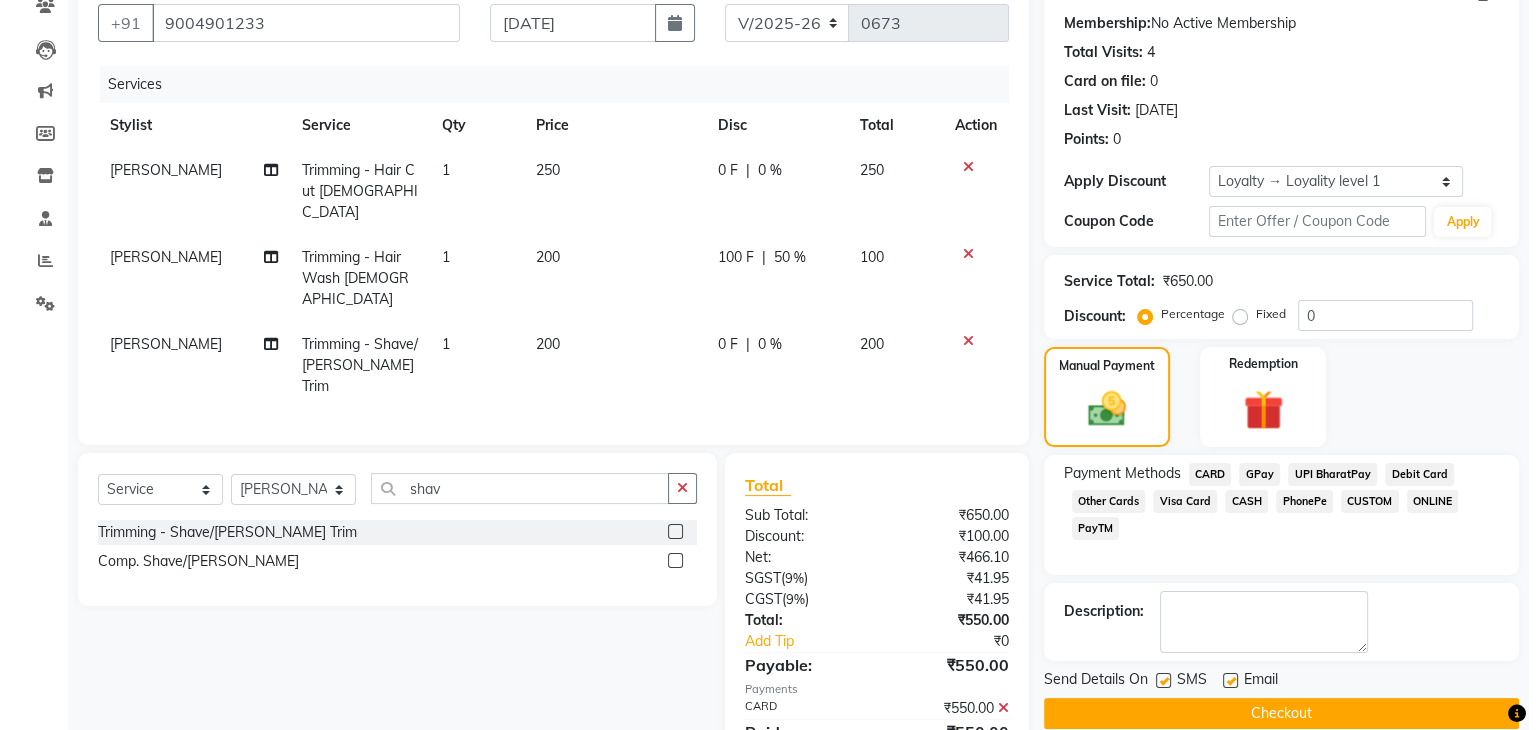 scroll, scrollTop: 345, scrollLeft: 0, axis: vertical 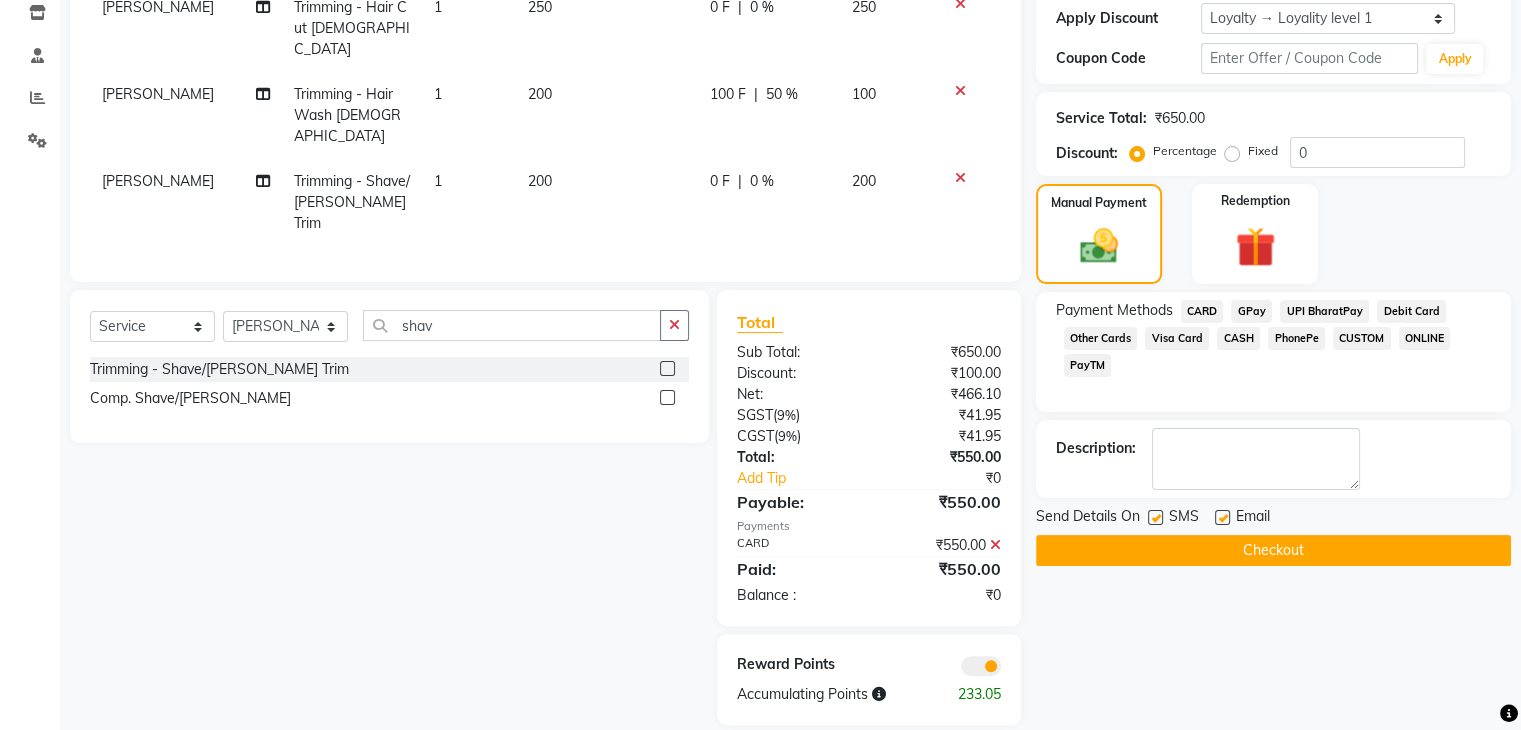 click 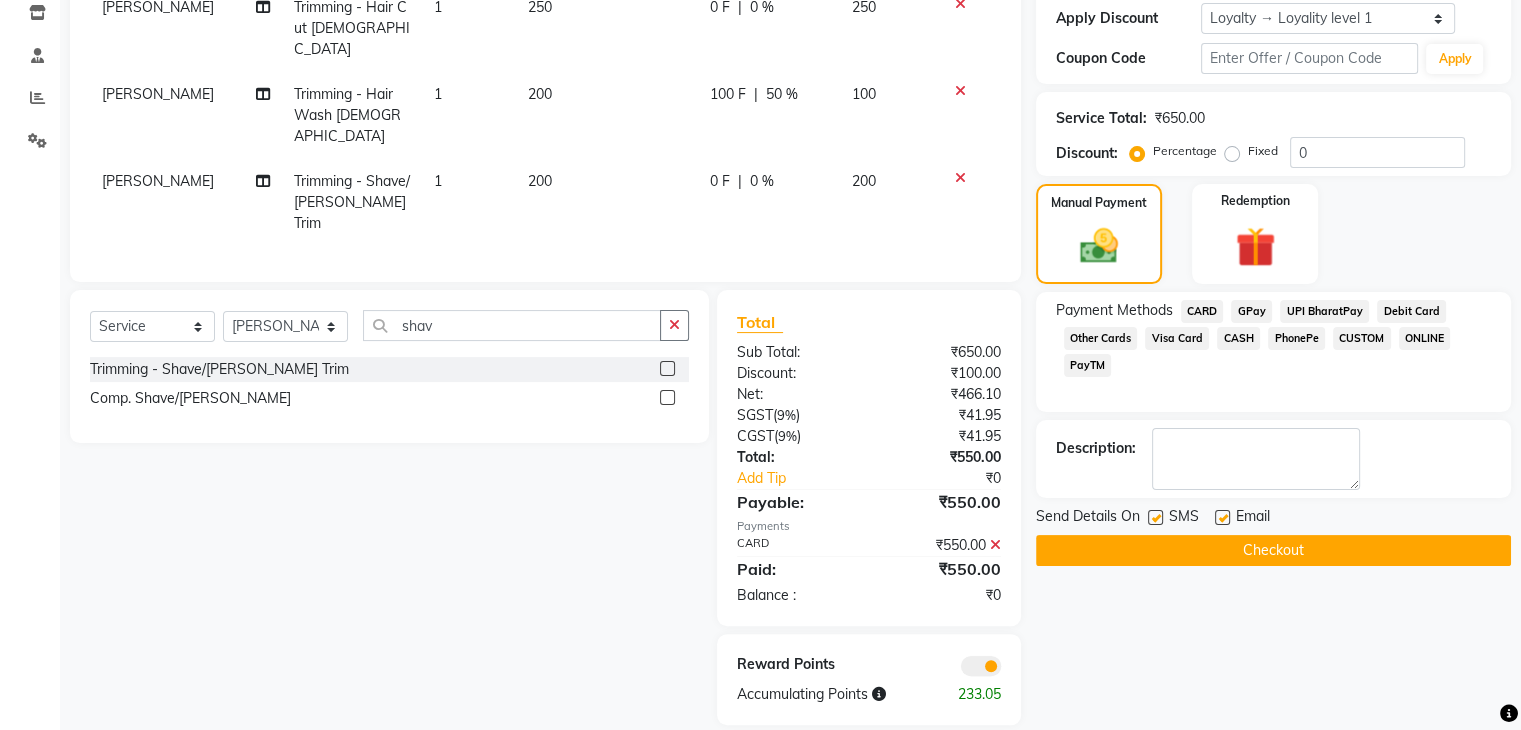 click 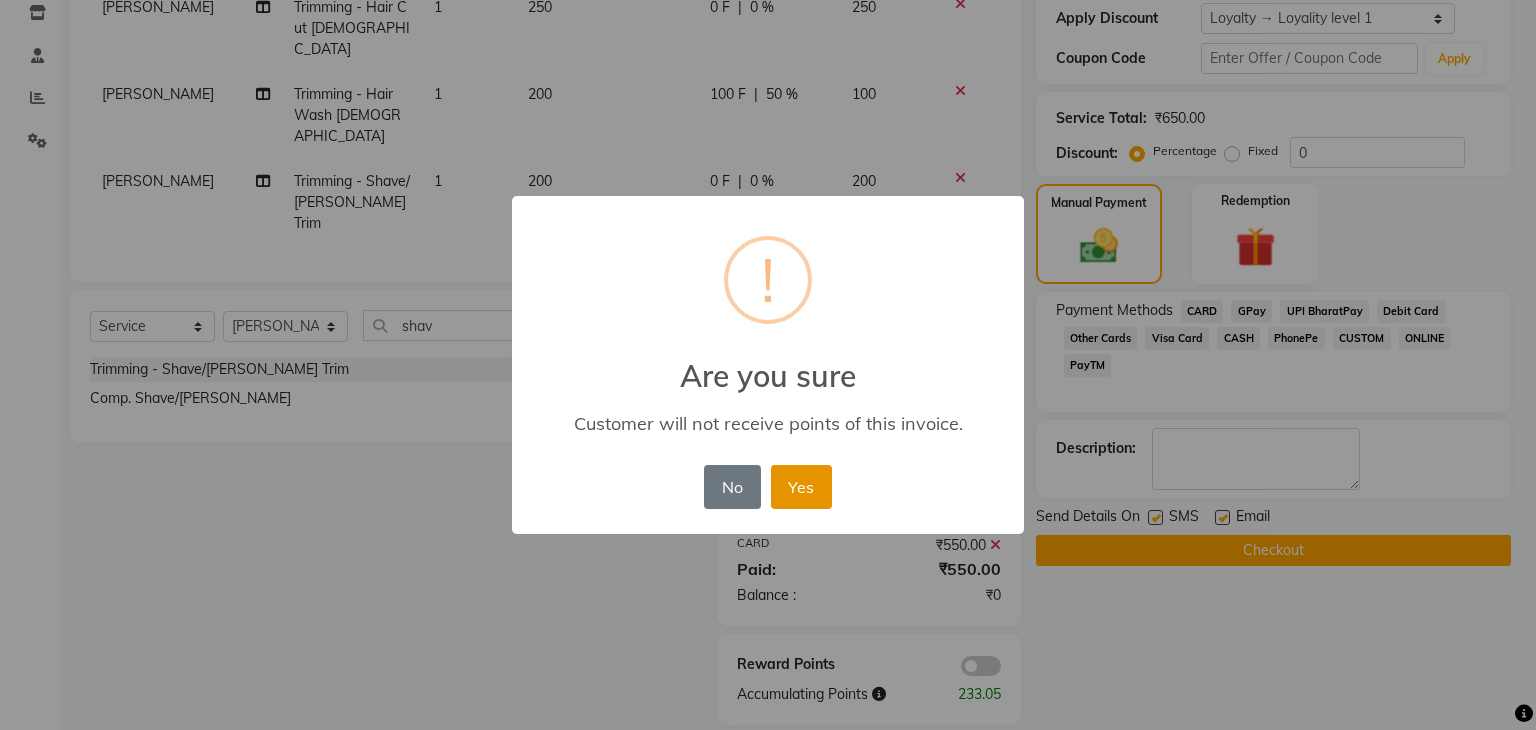 click on "Yes" at bounding box center (801, 487) 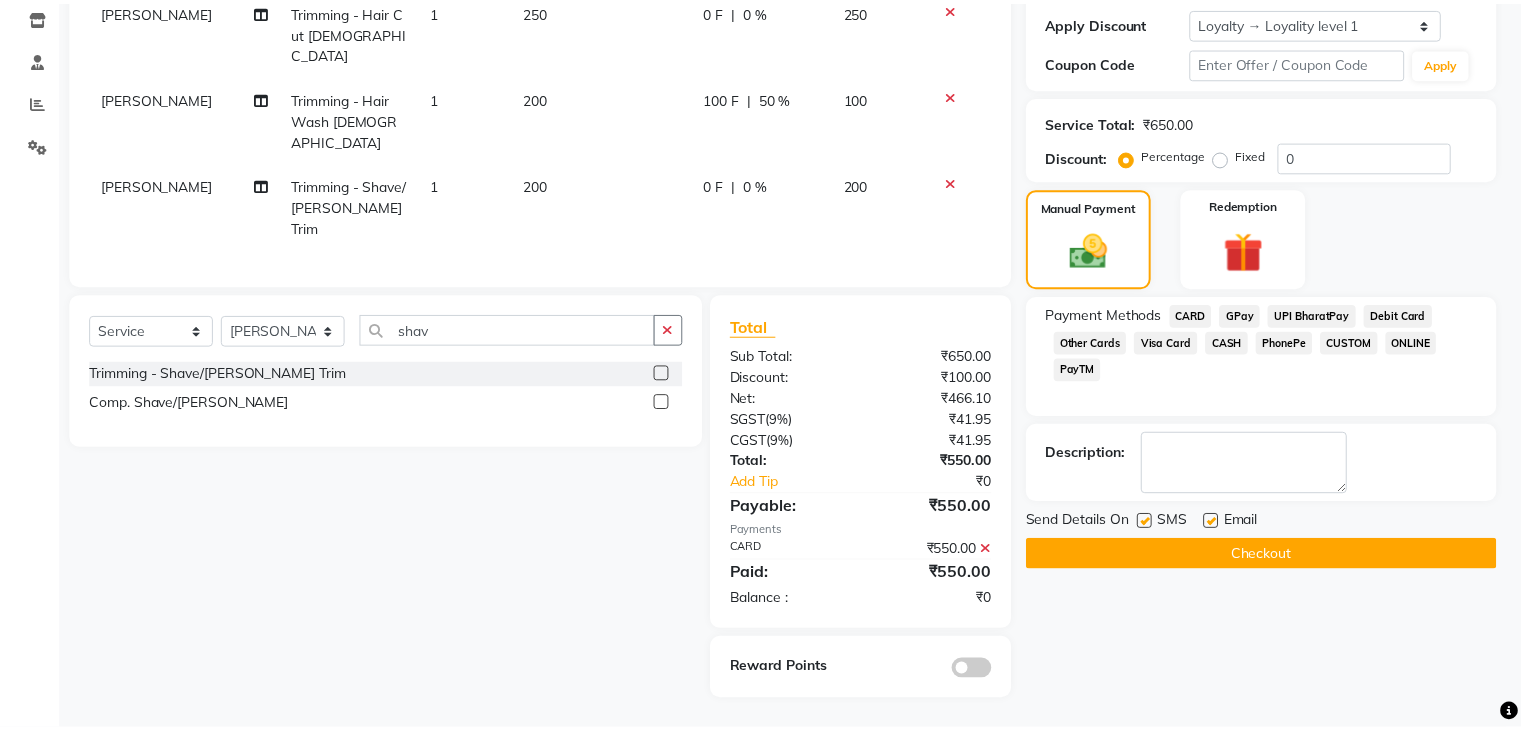 scroll, scrollTop: 295, scrollLeft: 0, axis: vertical 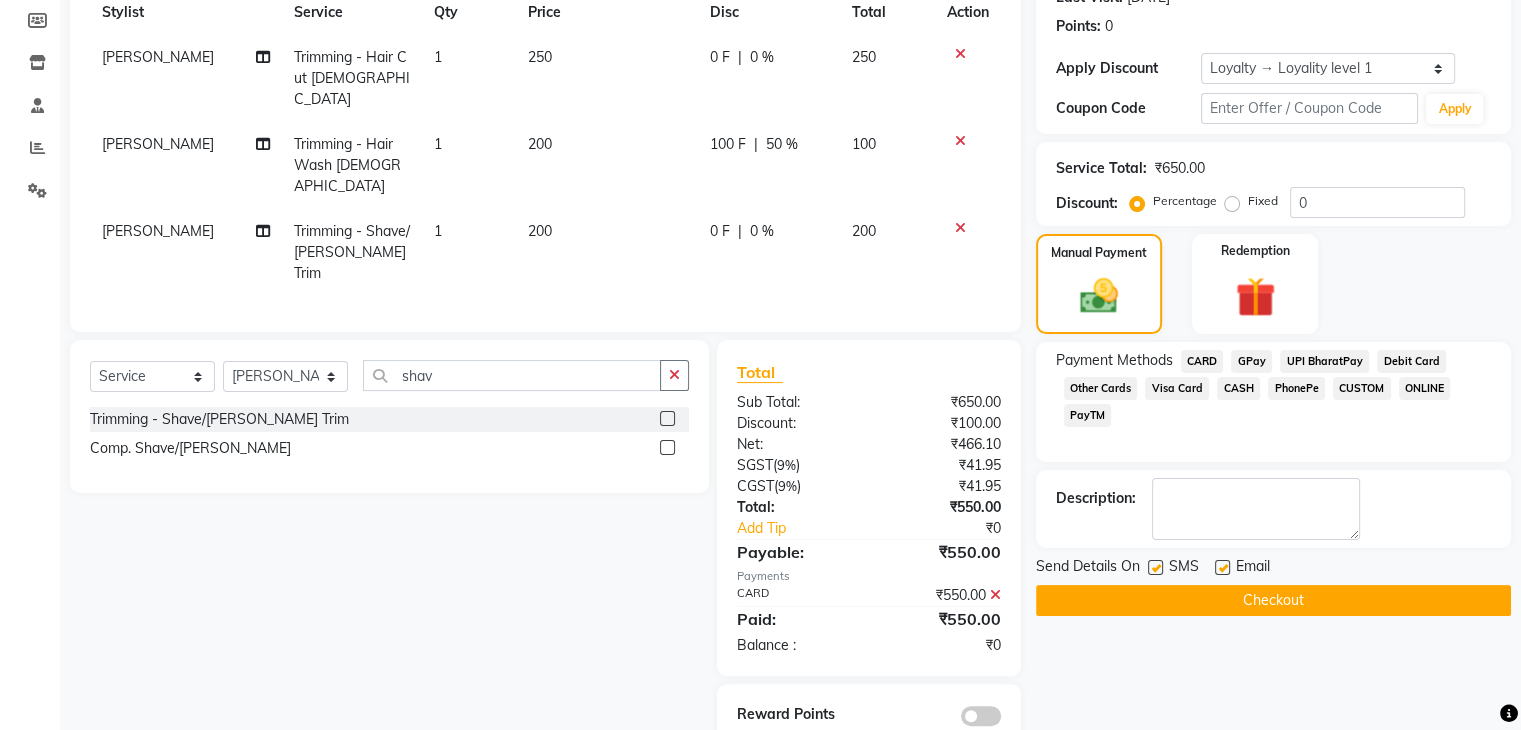 click on "Checkout" 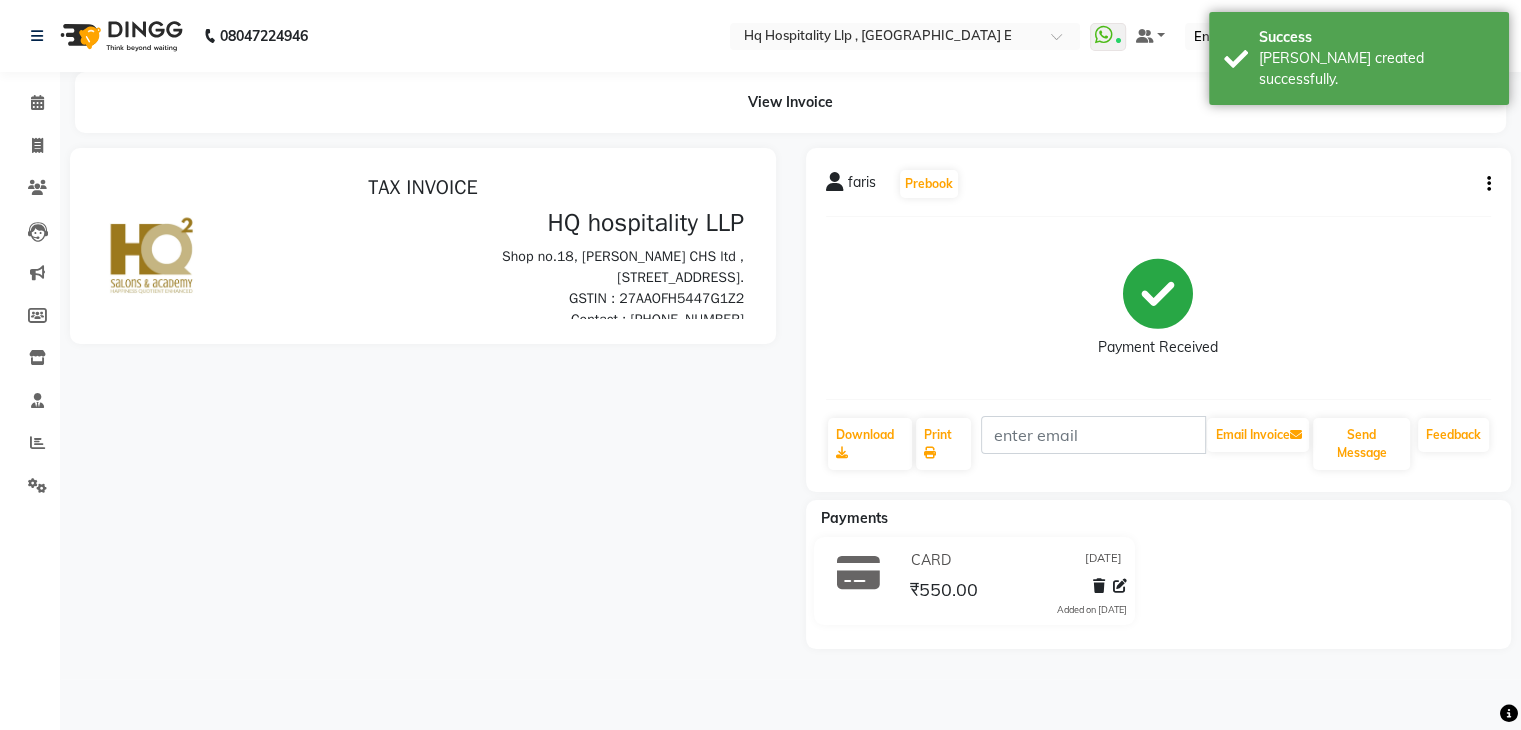 scroll, scrollTop: 0, scrollLeft: 0, axis: both 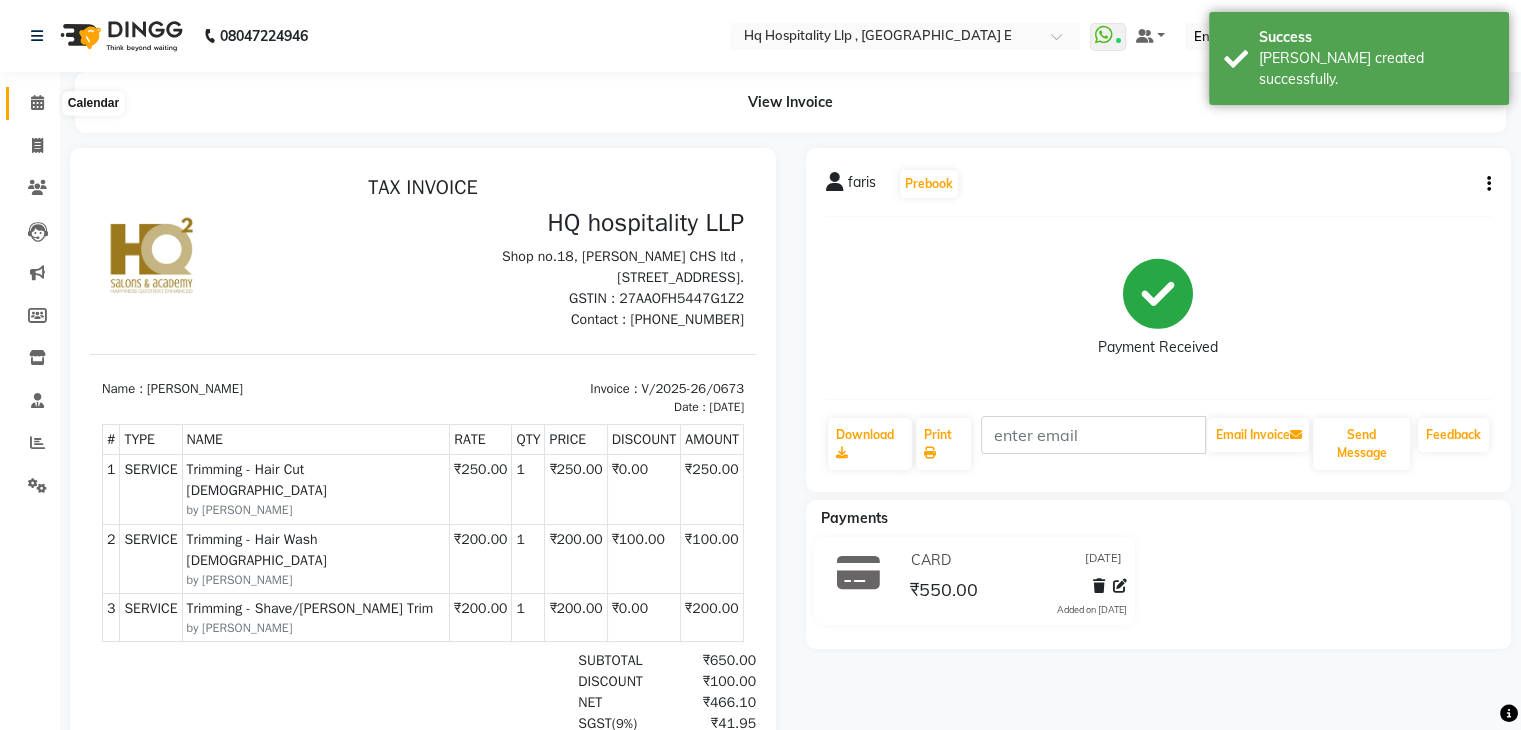 click 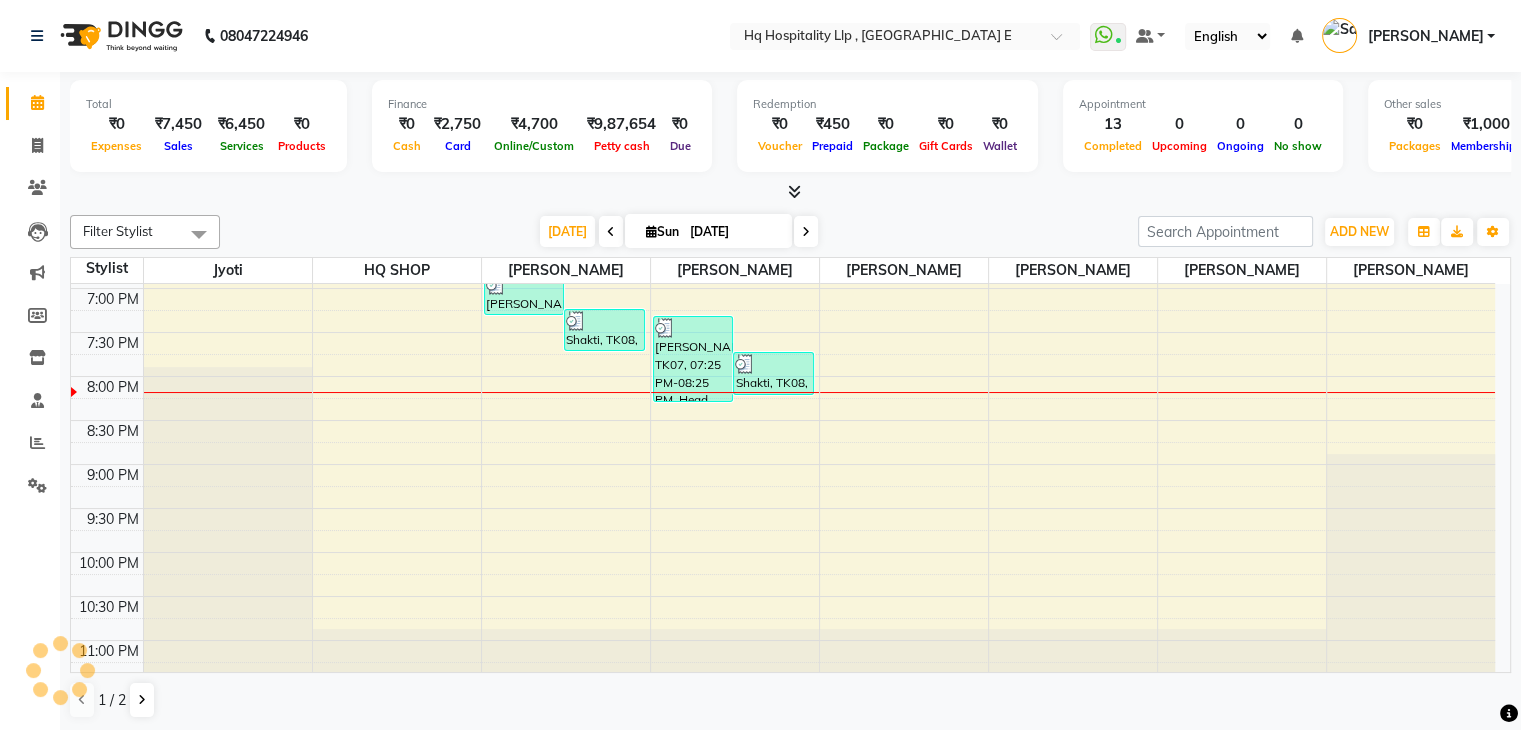 scroll, scrollTop: 0, scrollLeft: 0, axis: both 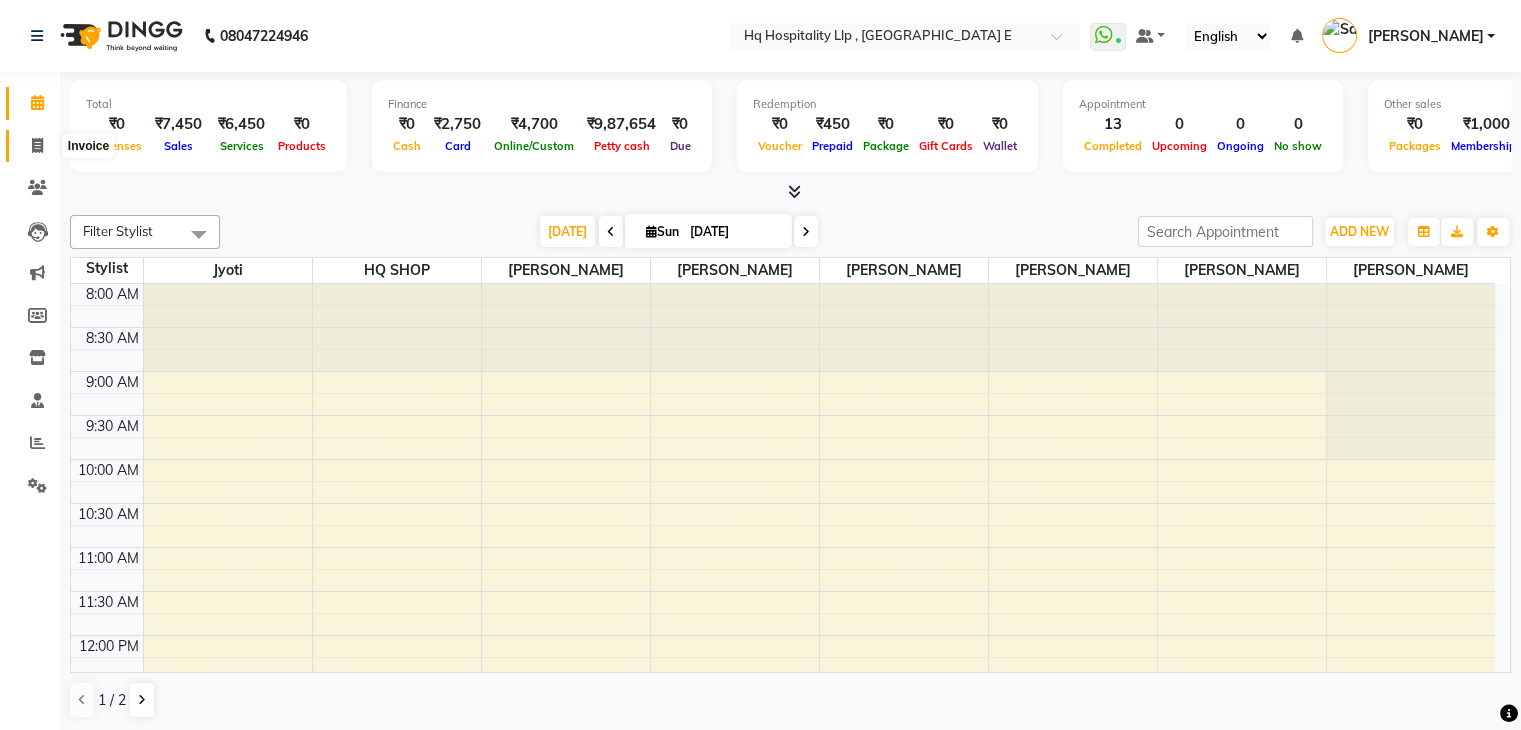 click 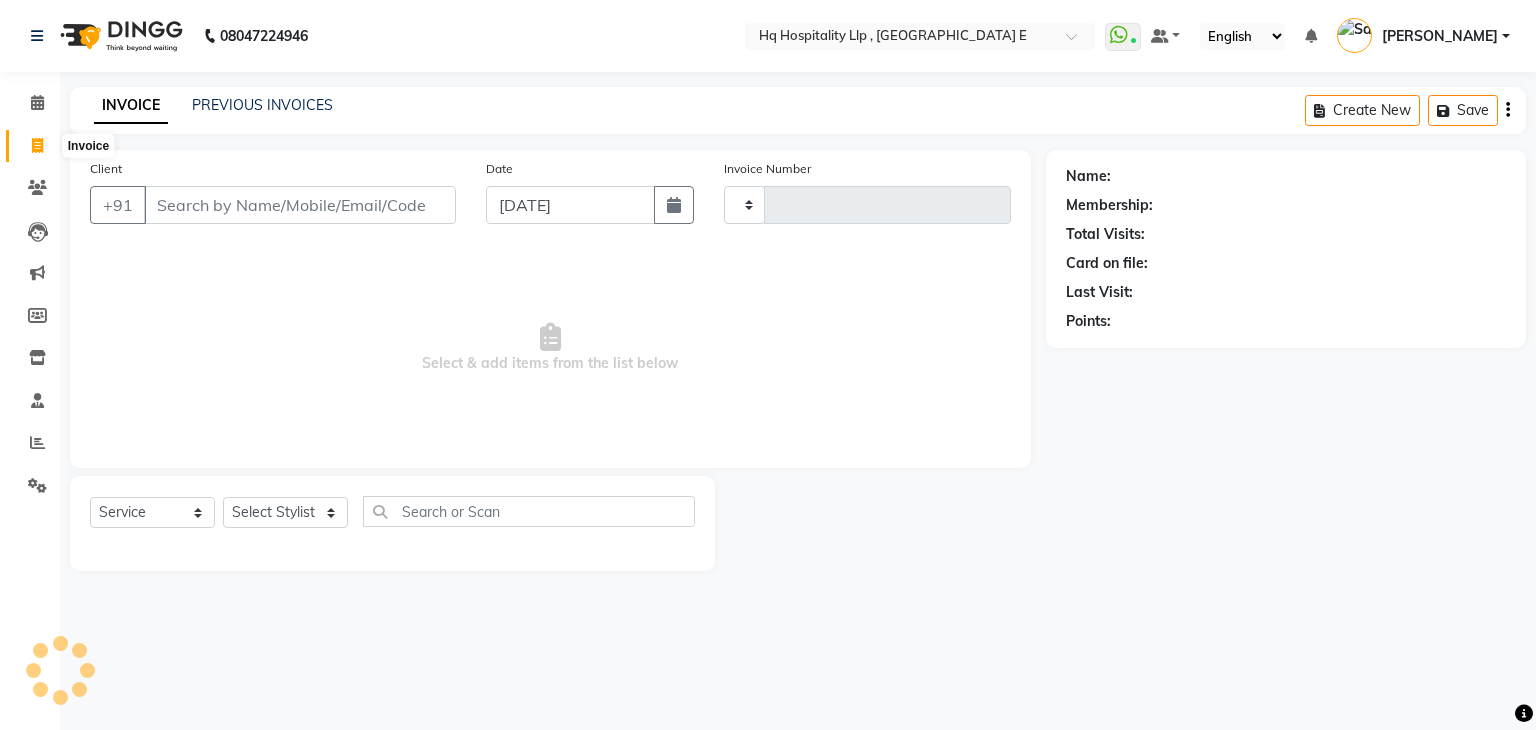 type on "0674" 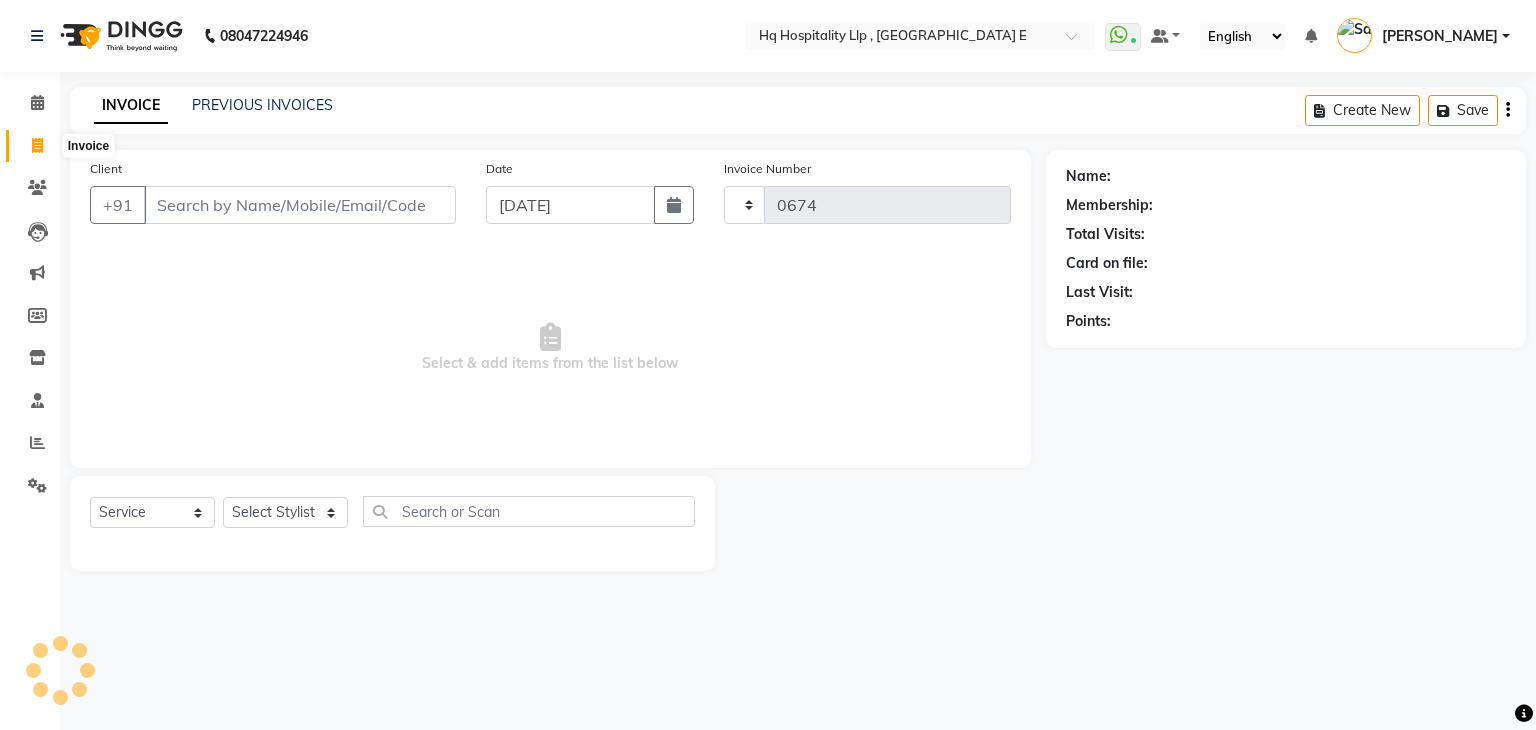 select on "5407" 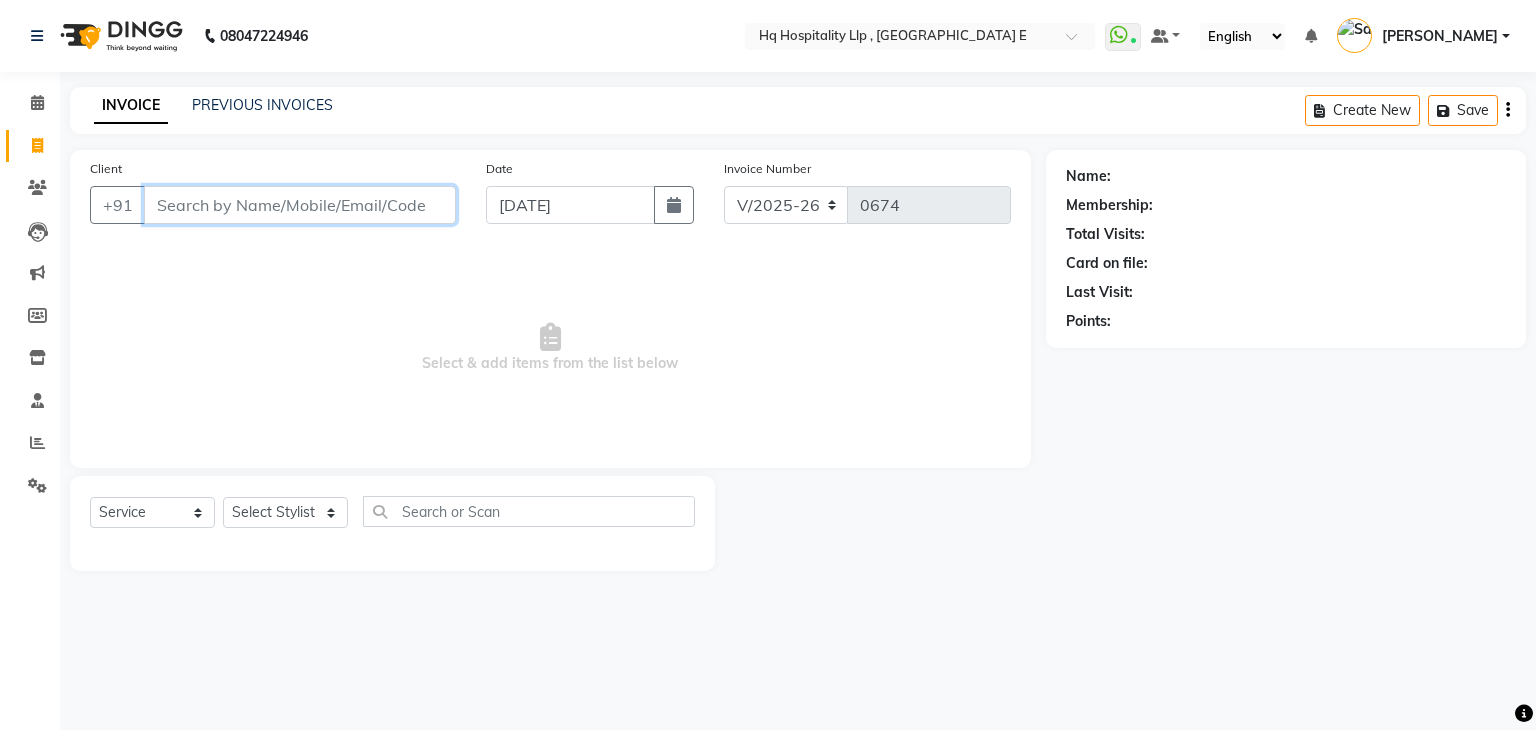 click on "Client" at bounding box center [300, 205] 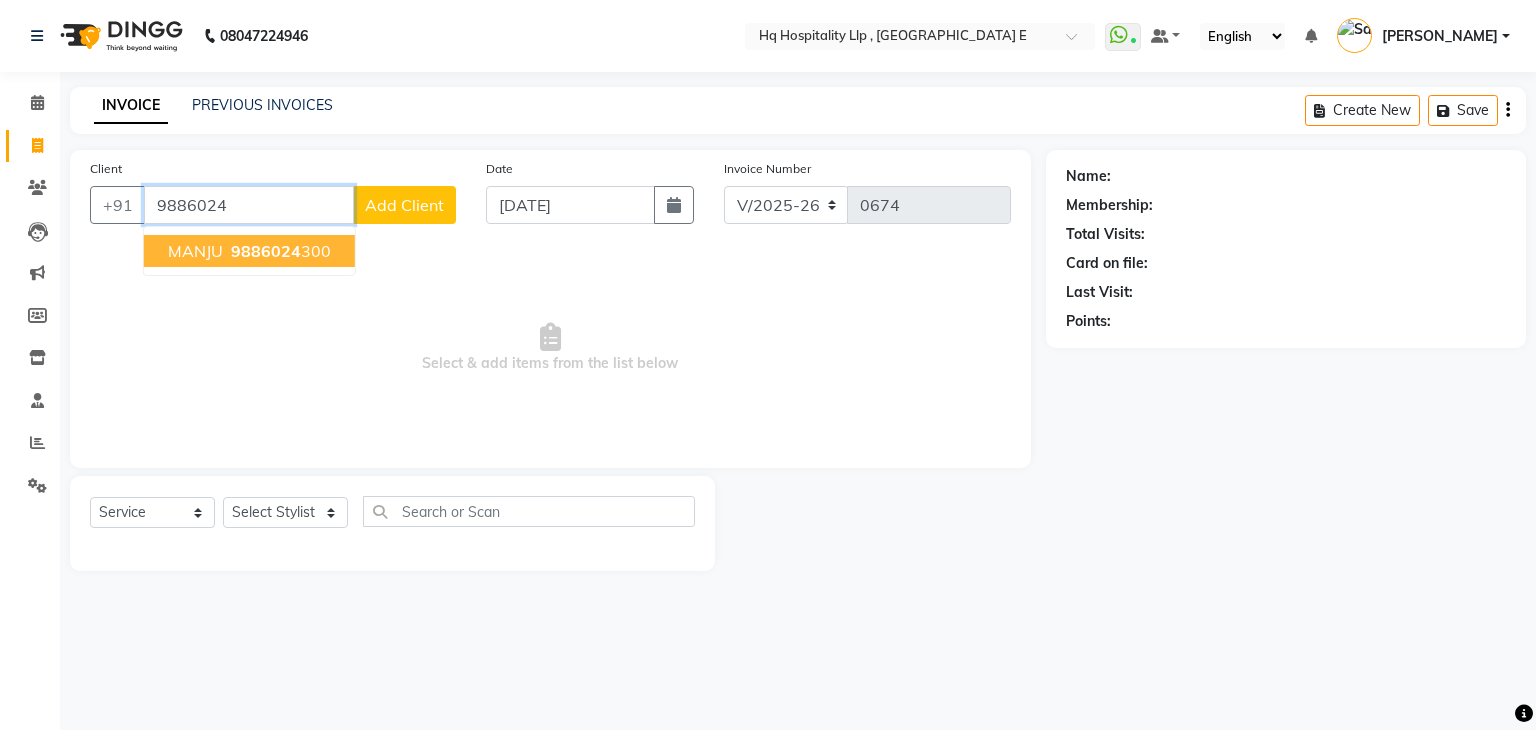 click on "9886024" at bounding box center [266, 251] 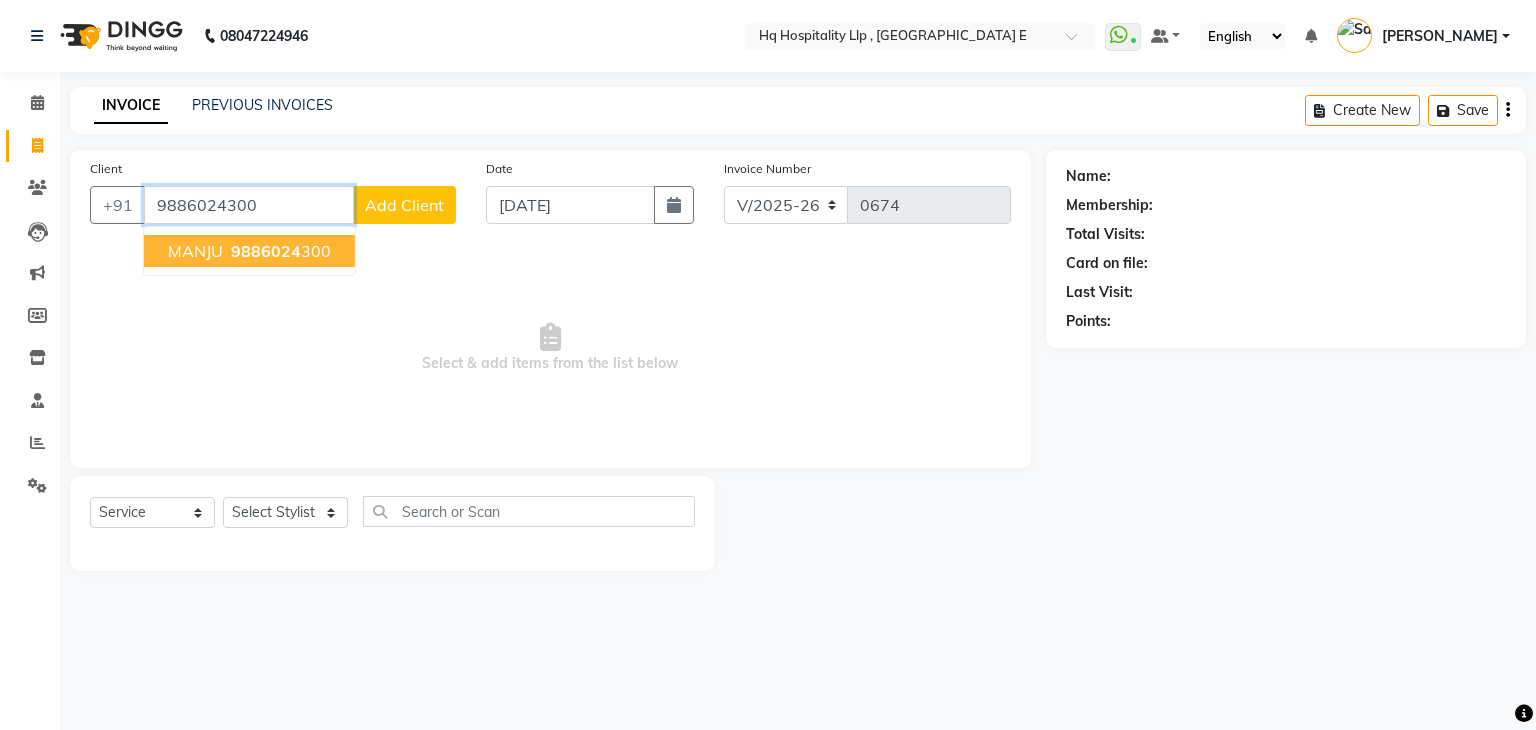 type on "9886024300" 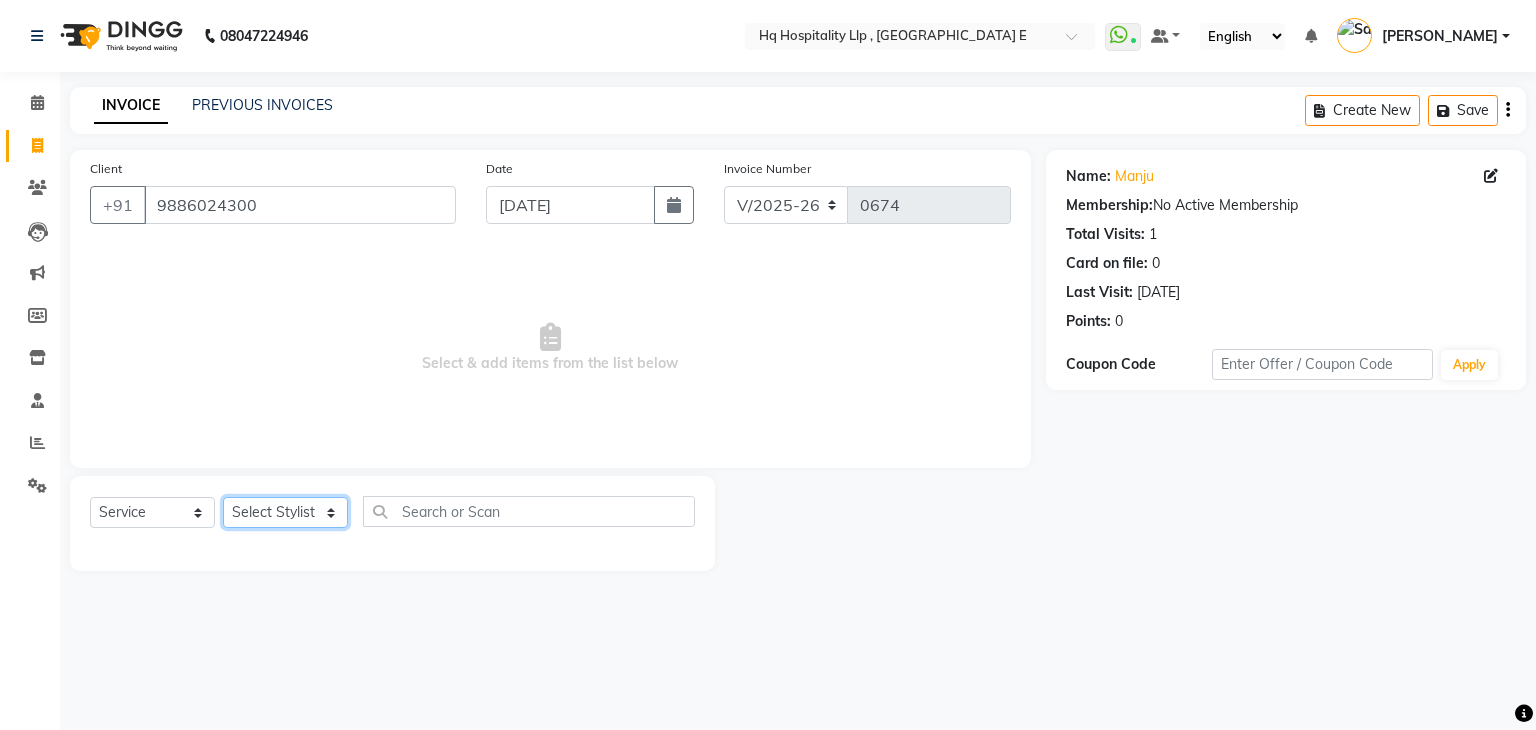 click on "Select Stylist [PERSON_NAME] HQ SHOP jyoti Omkar Reshma [PERSON_NAME] [PERSON_NAME] [PERSON_NAME] [PERSON_NAME][GEOGRAPHIC_DATA]" 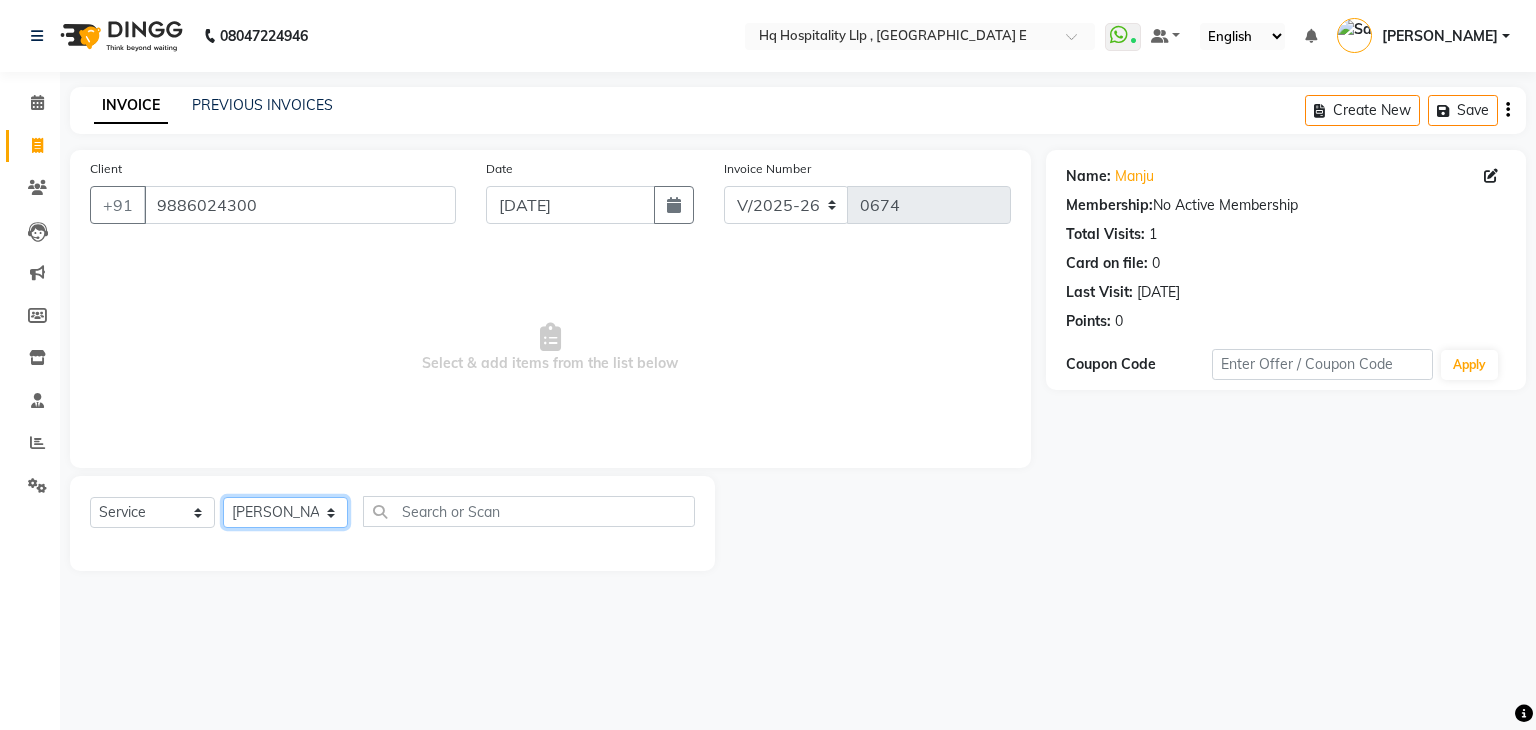 click on "Select Stylist [PERSON_NAME] HQ SHOP jyoti Omkar Reshma [PERSON_NAME] [PERSON_NAME] [PERSON_NAME] [PERSON_NAME][GEOGRAPHIC_DATA]" 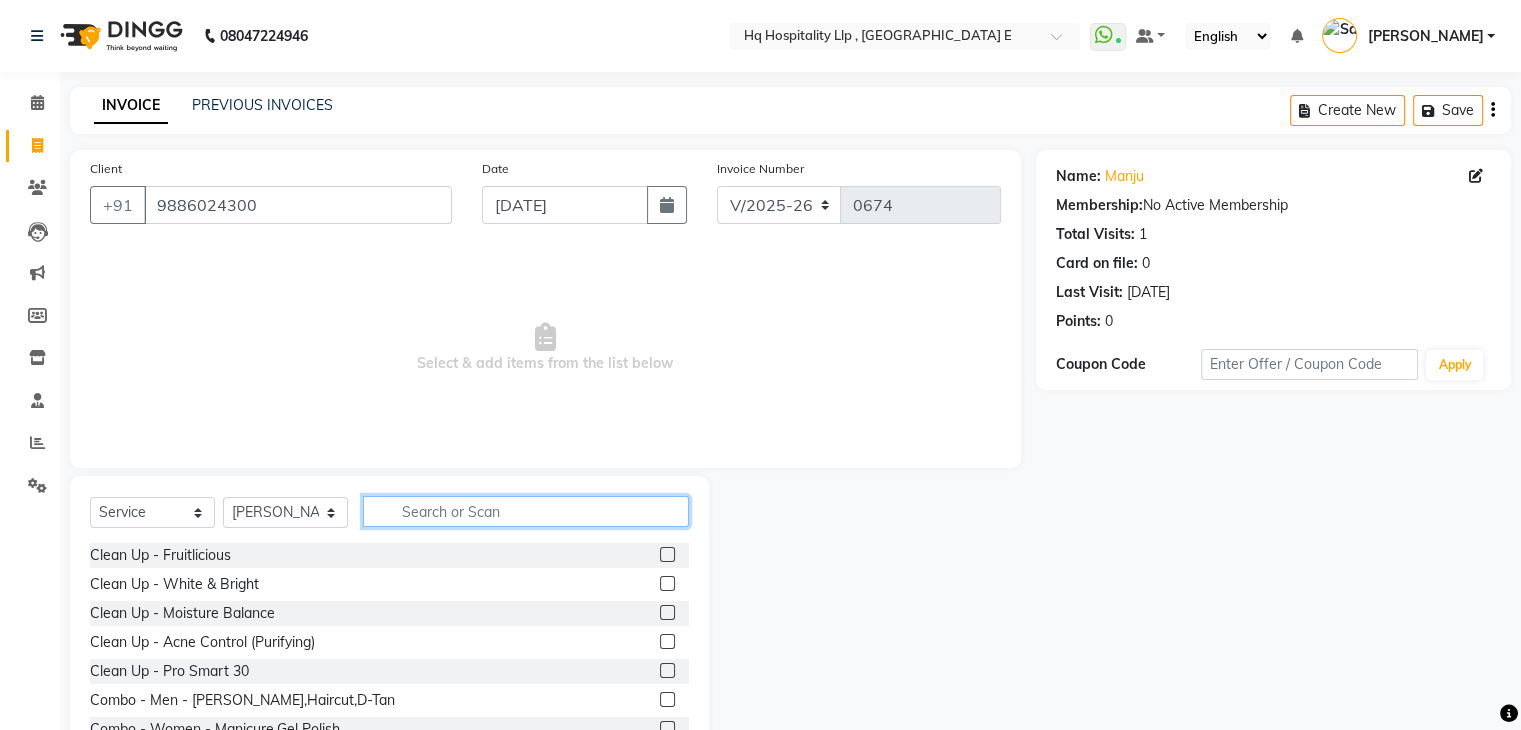 click 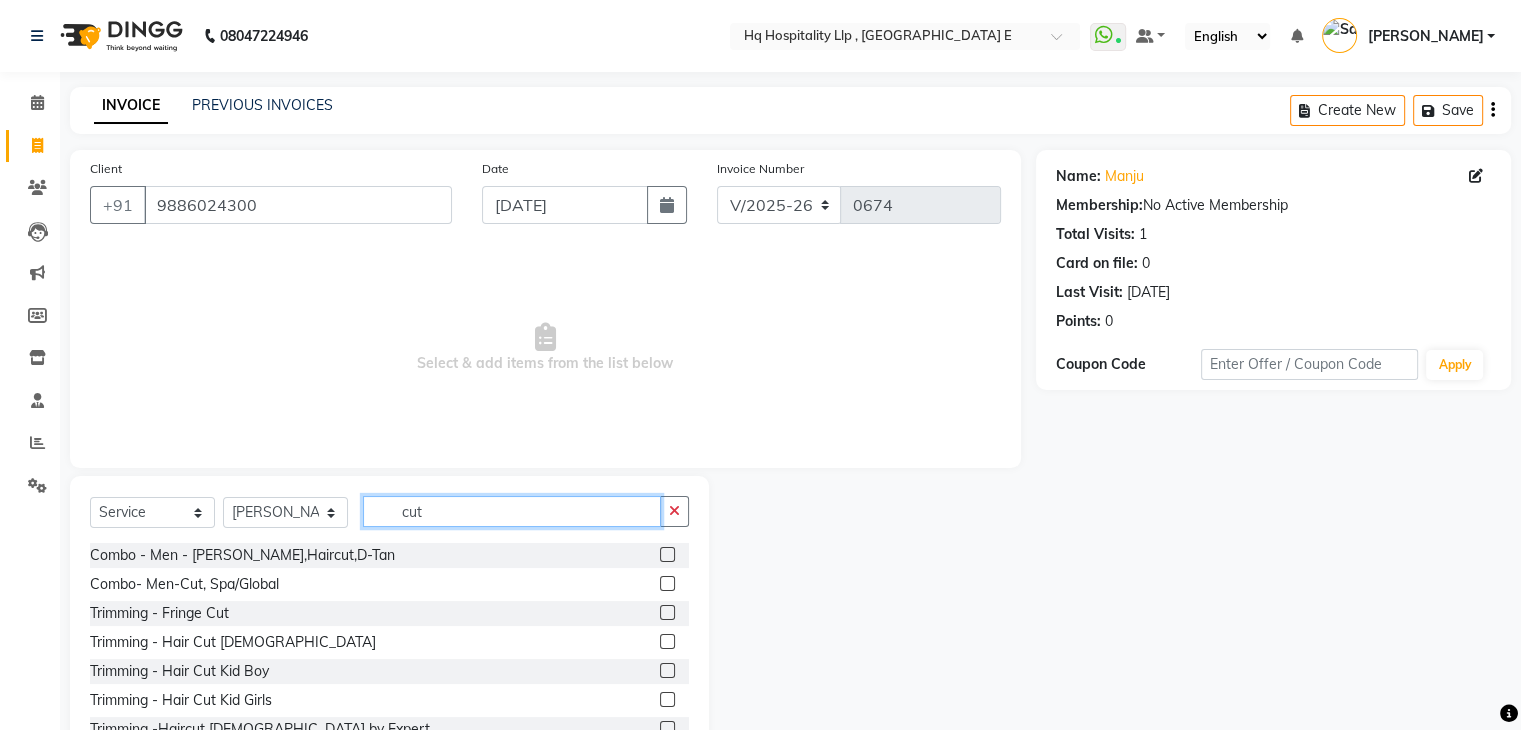 type on "cut" 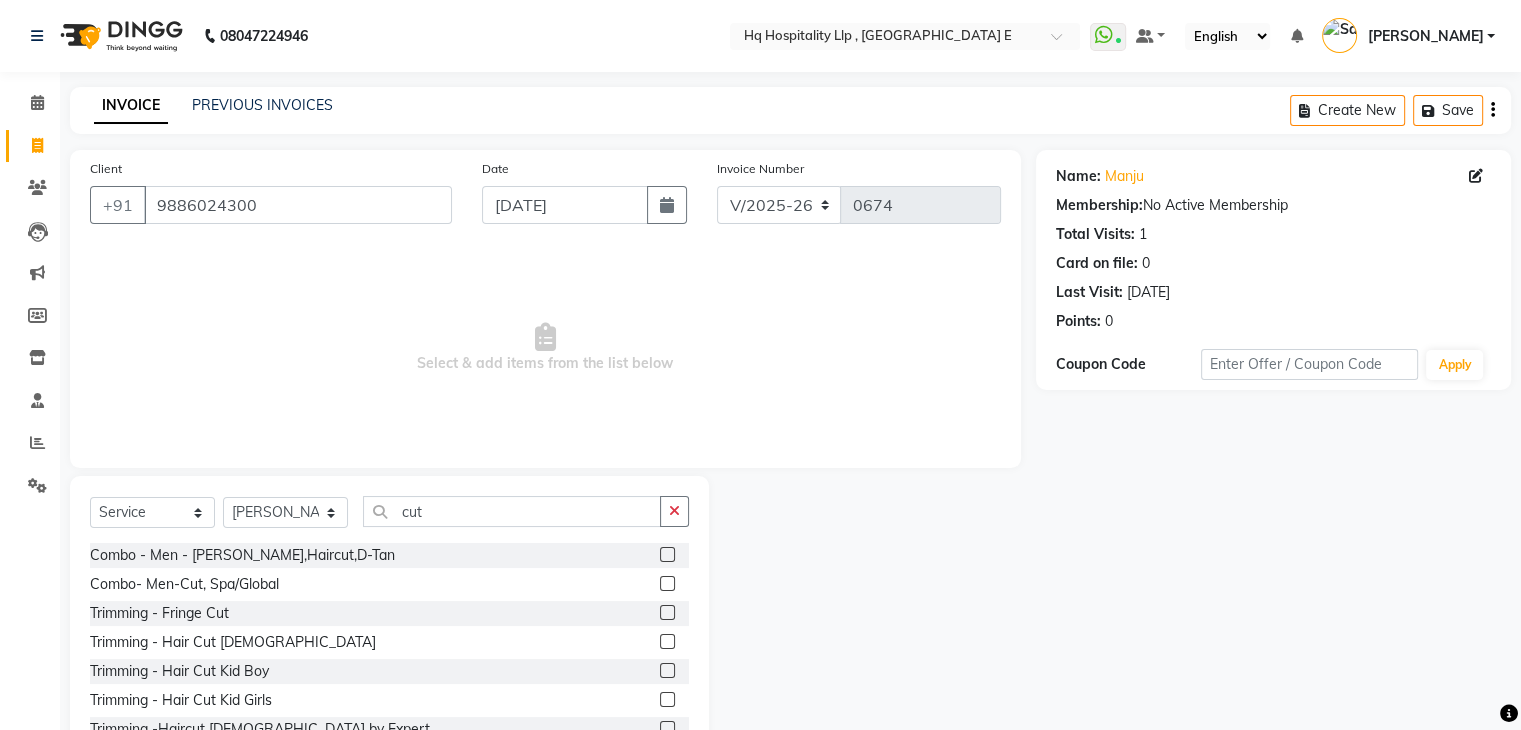 click 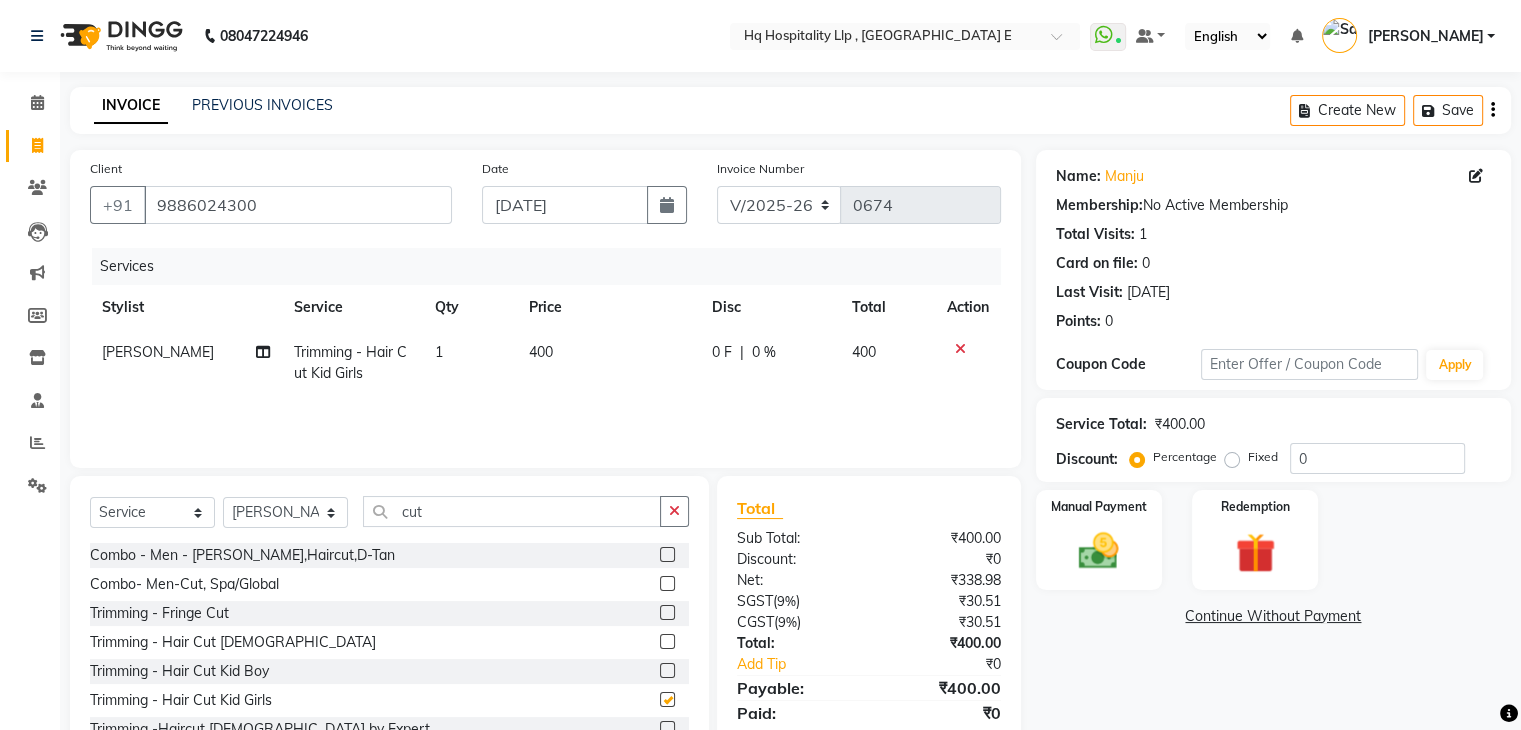 checkbox on "false" 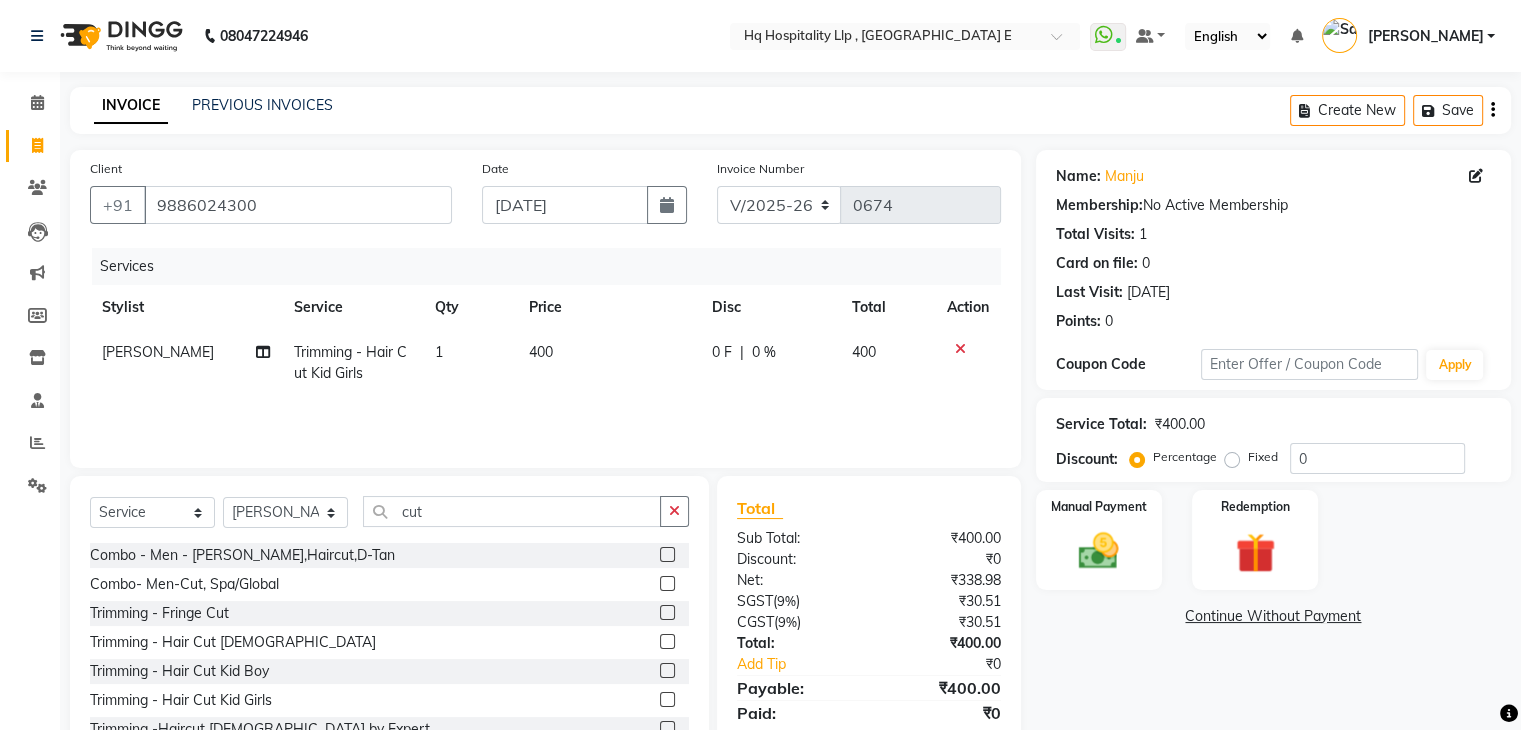 click on "400" 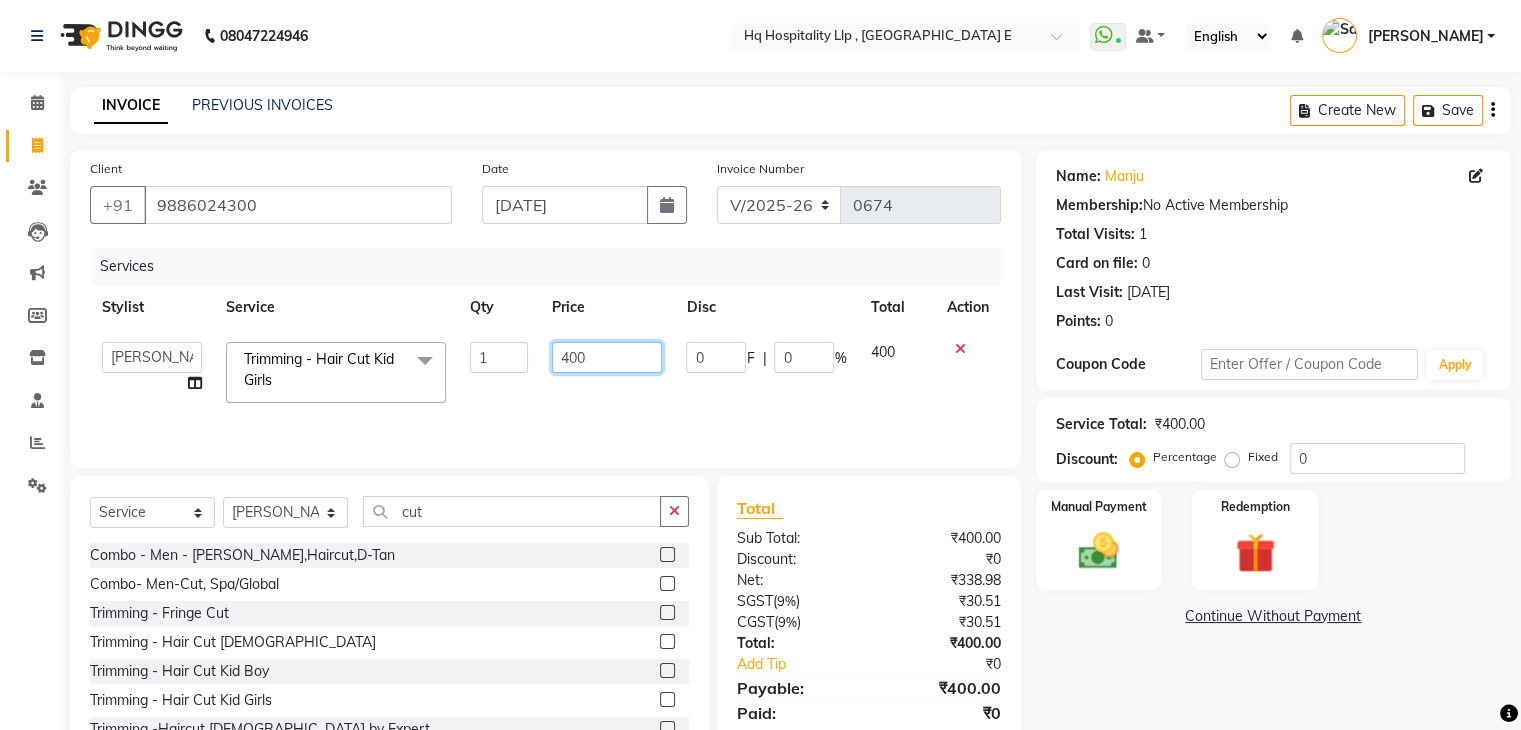 click on "400" 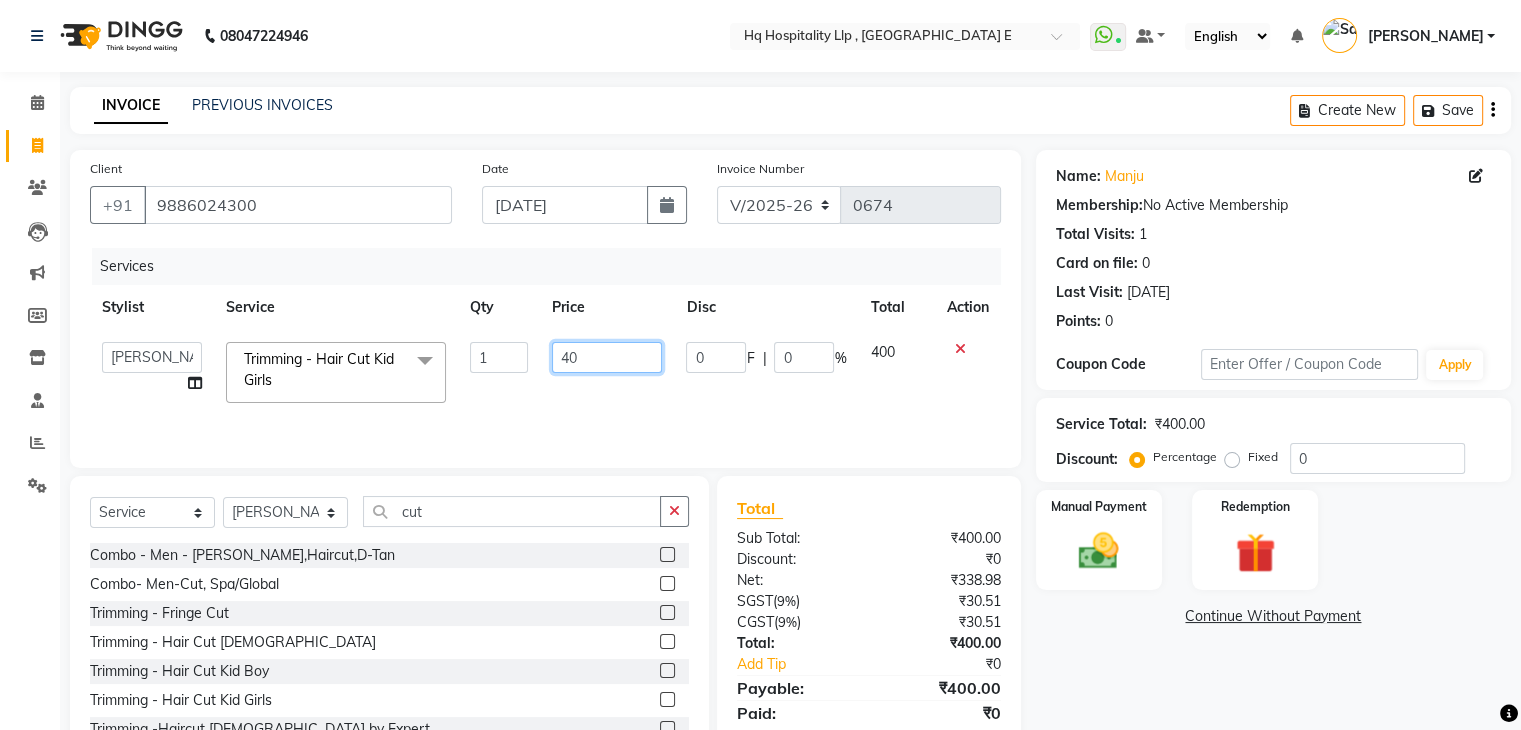 type on "4" 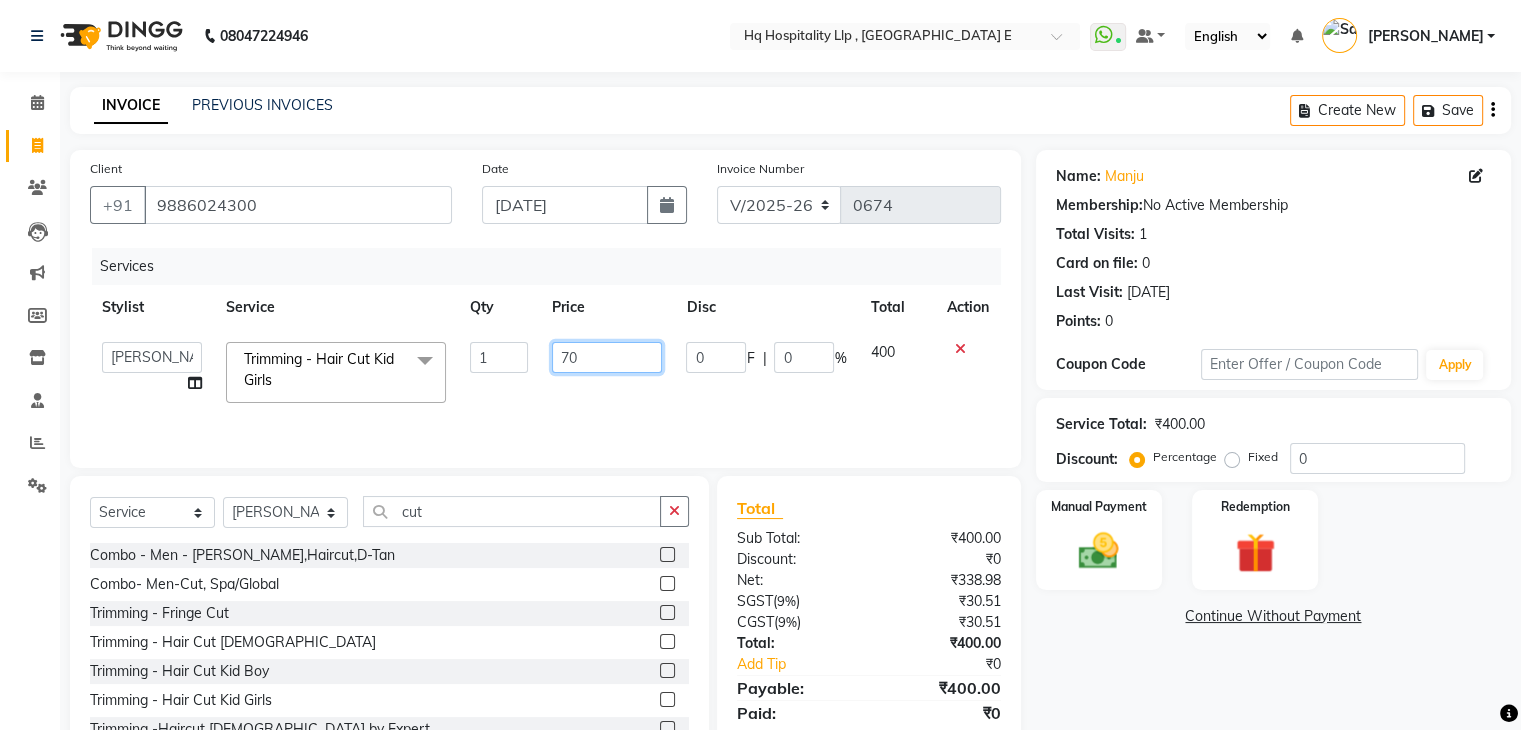 type on "700" 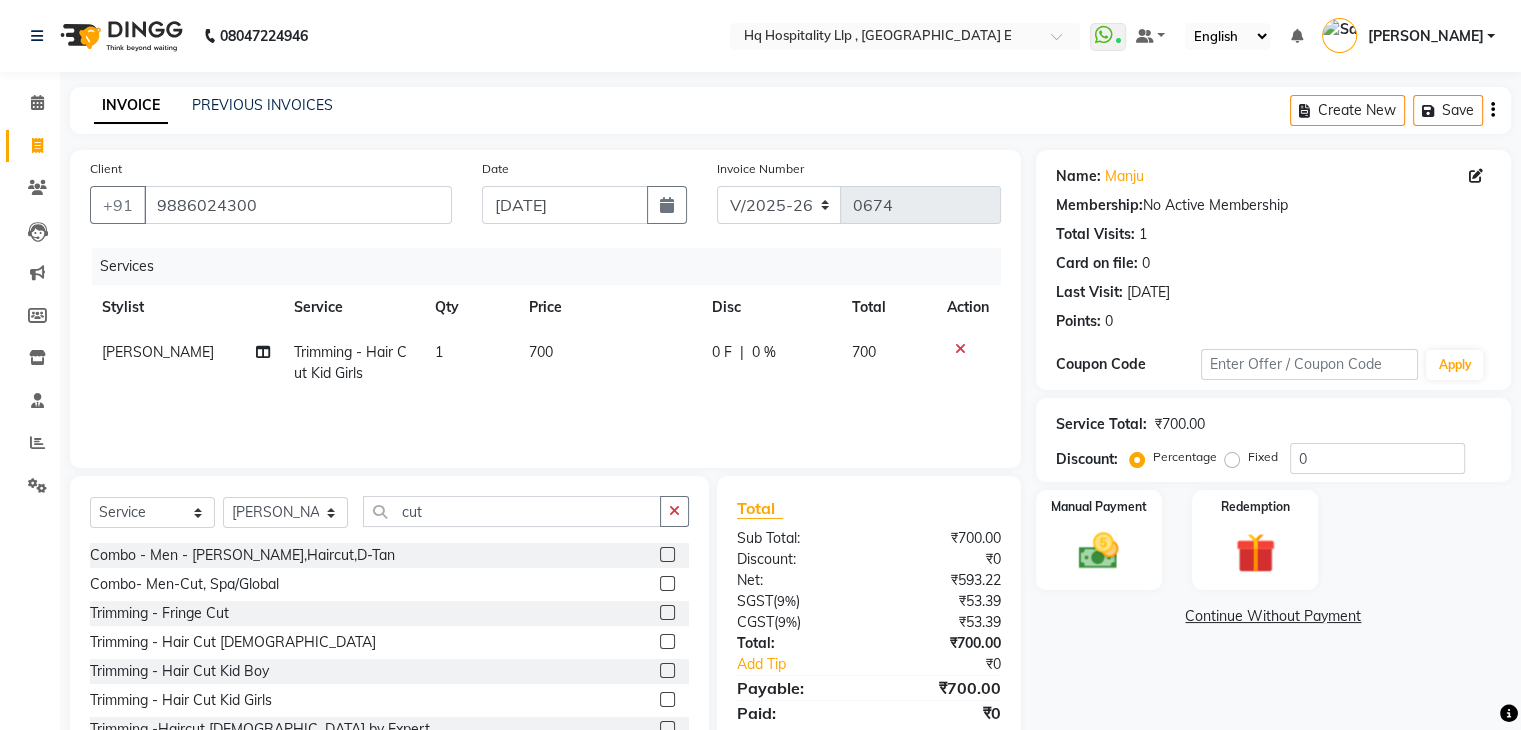 click on "Services" 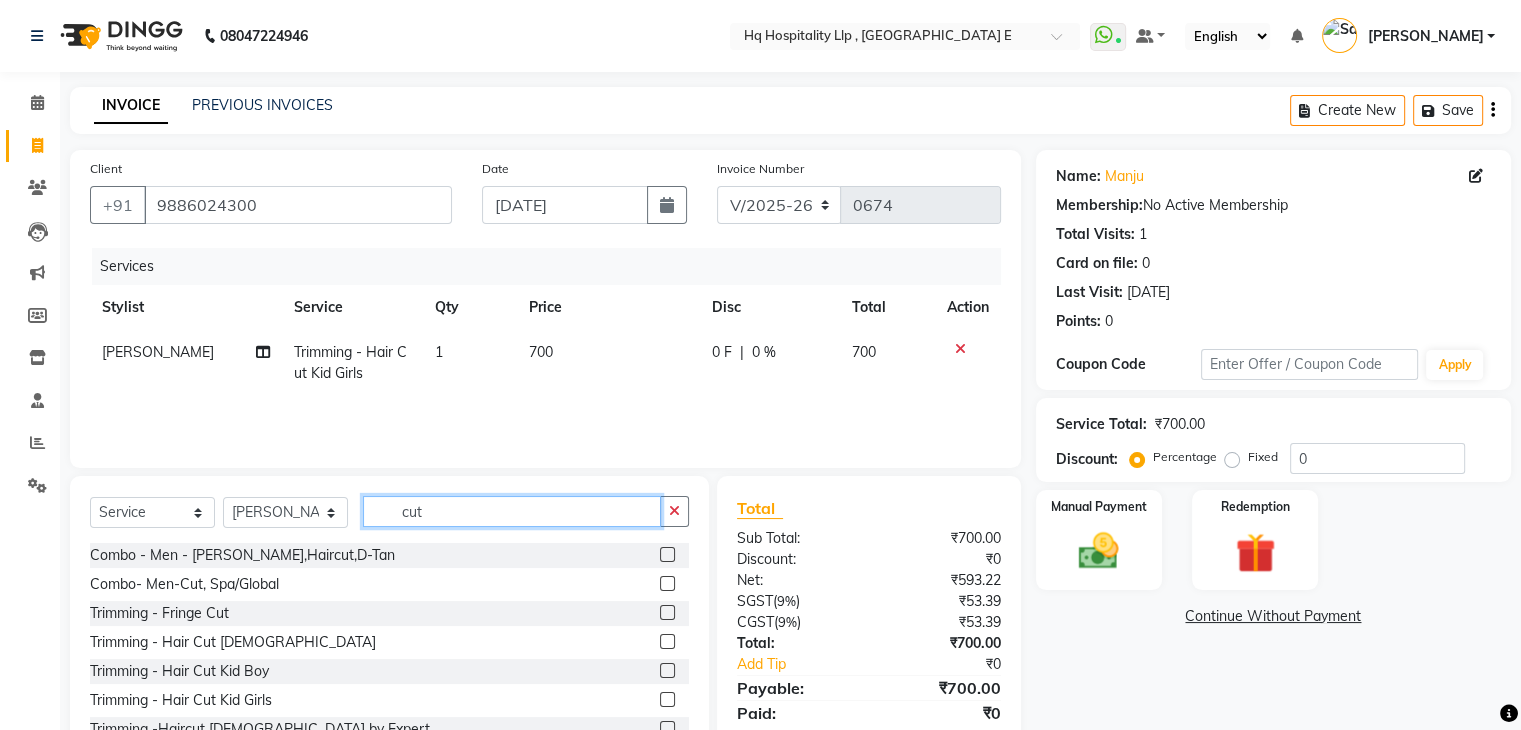 click on "cut" 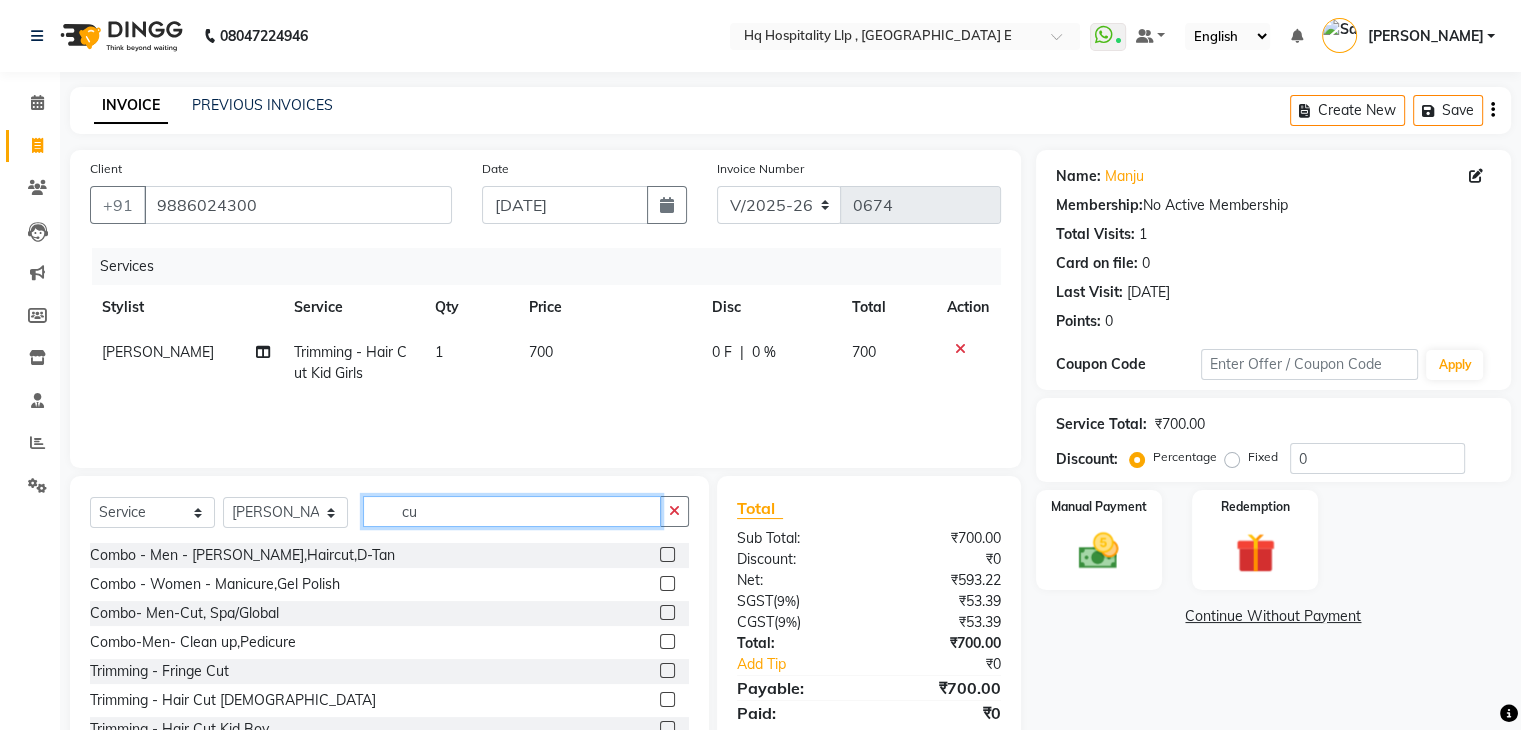 type on "c" 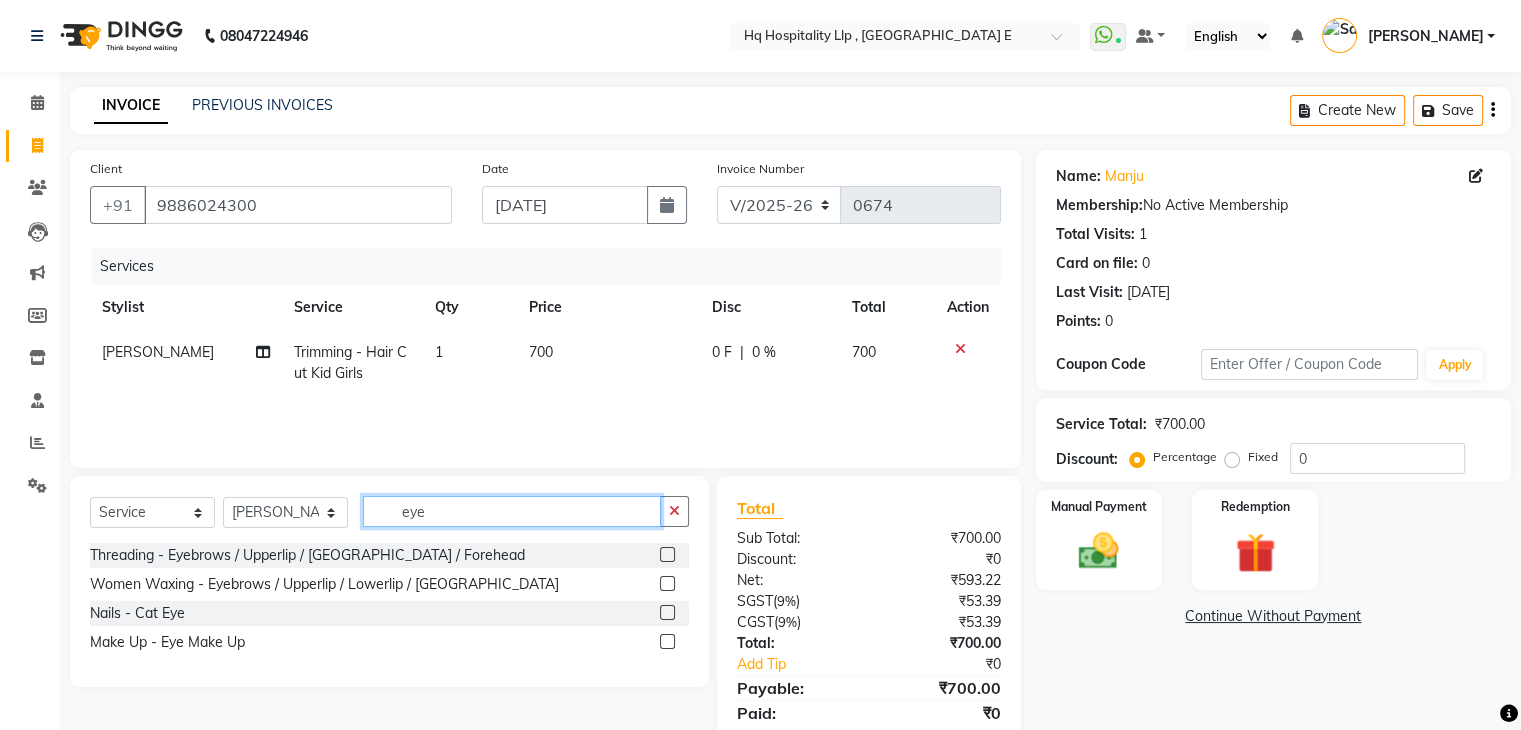 type on "eye" 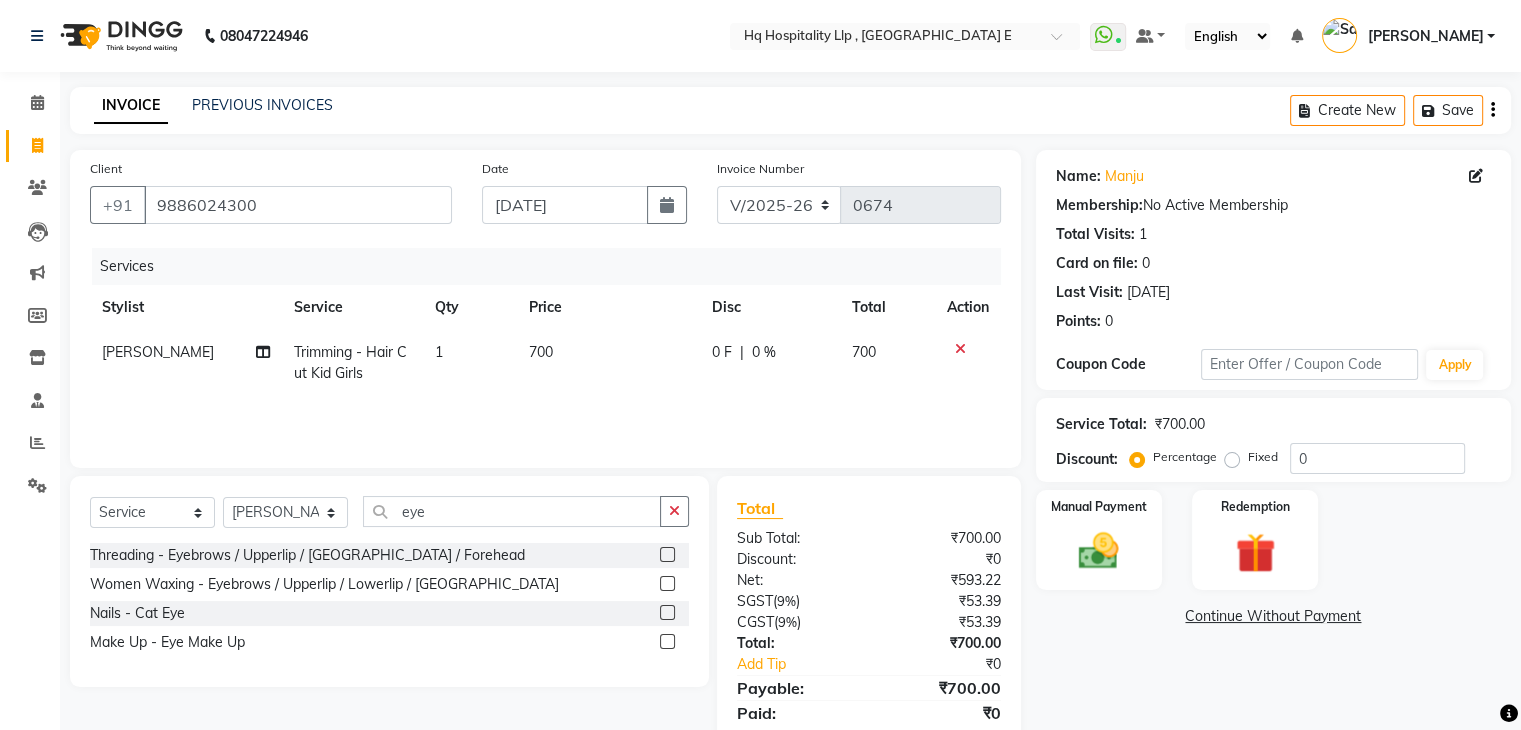 click 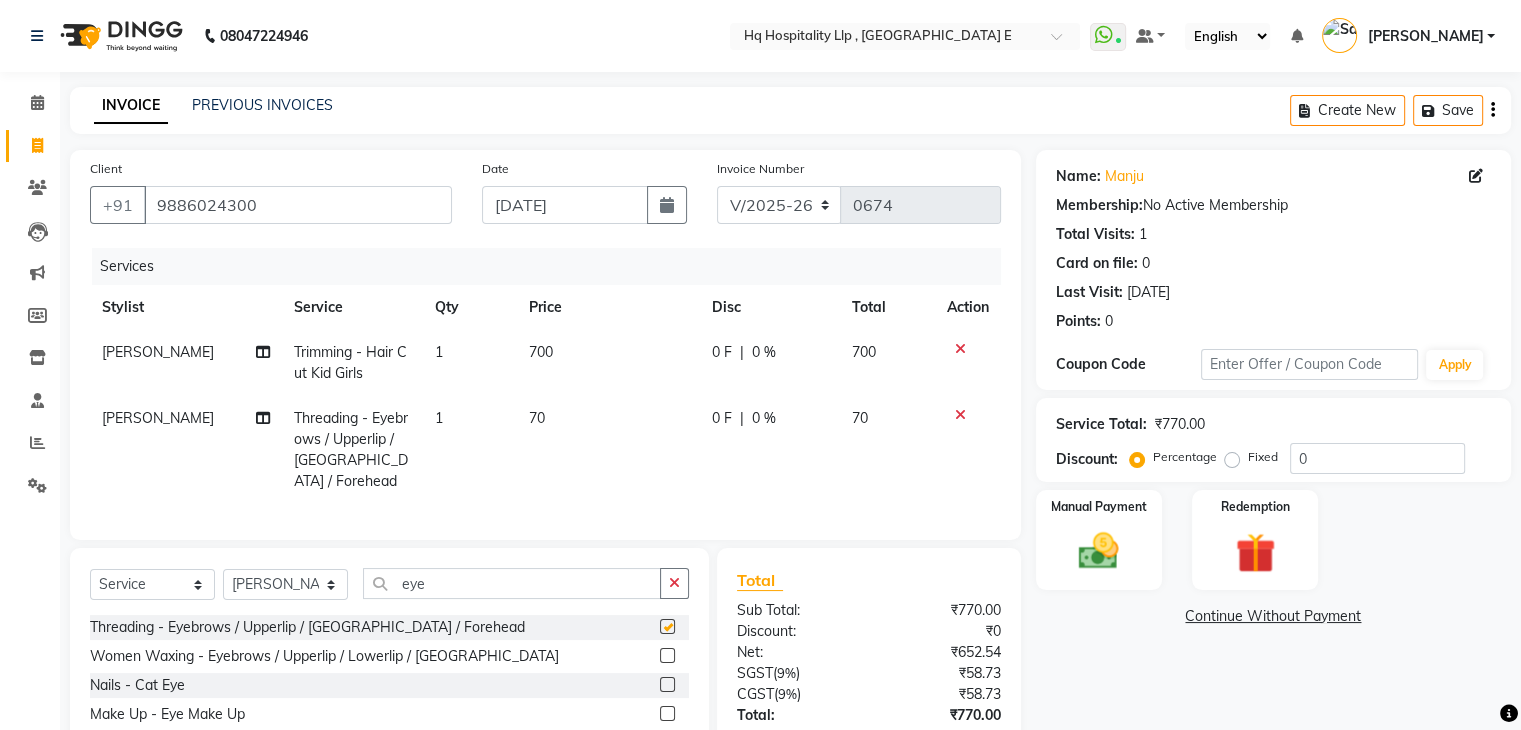 checkbox on "false" 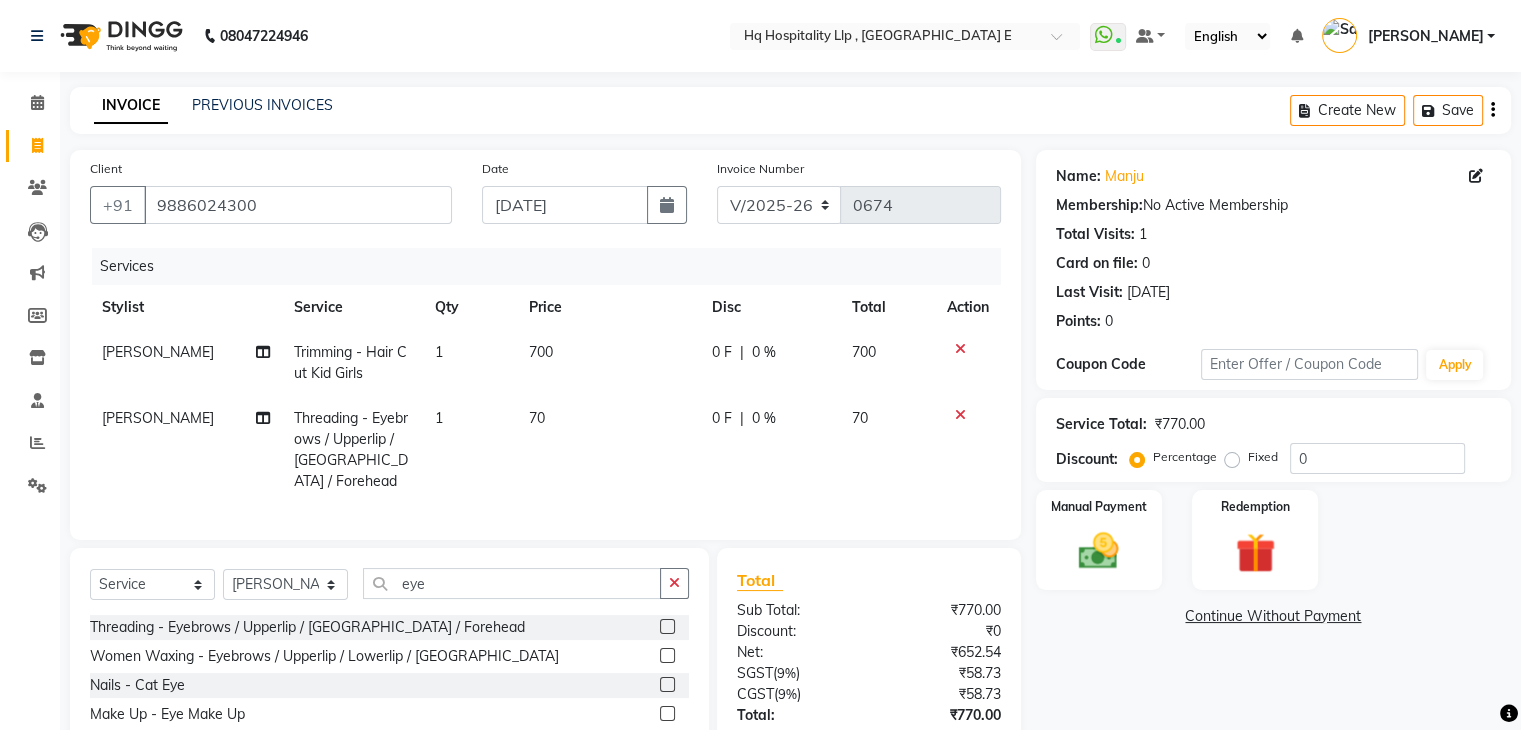 scroll, scrollTop: 137, scrollLeft: 0, axis: vertical 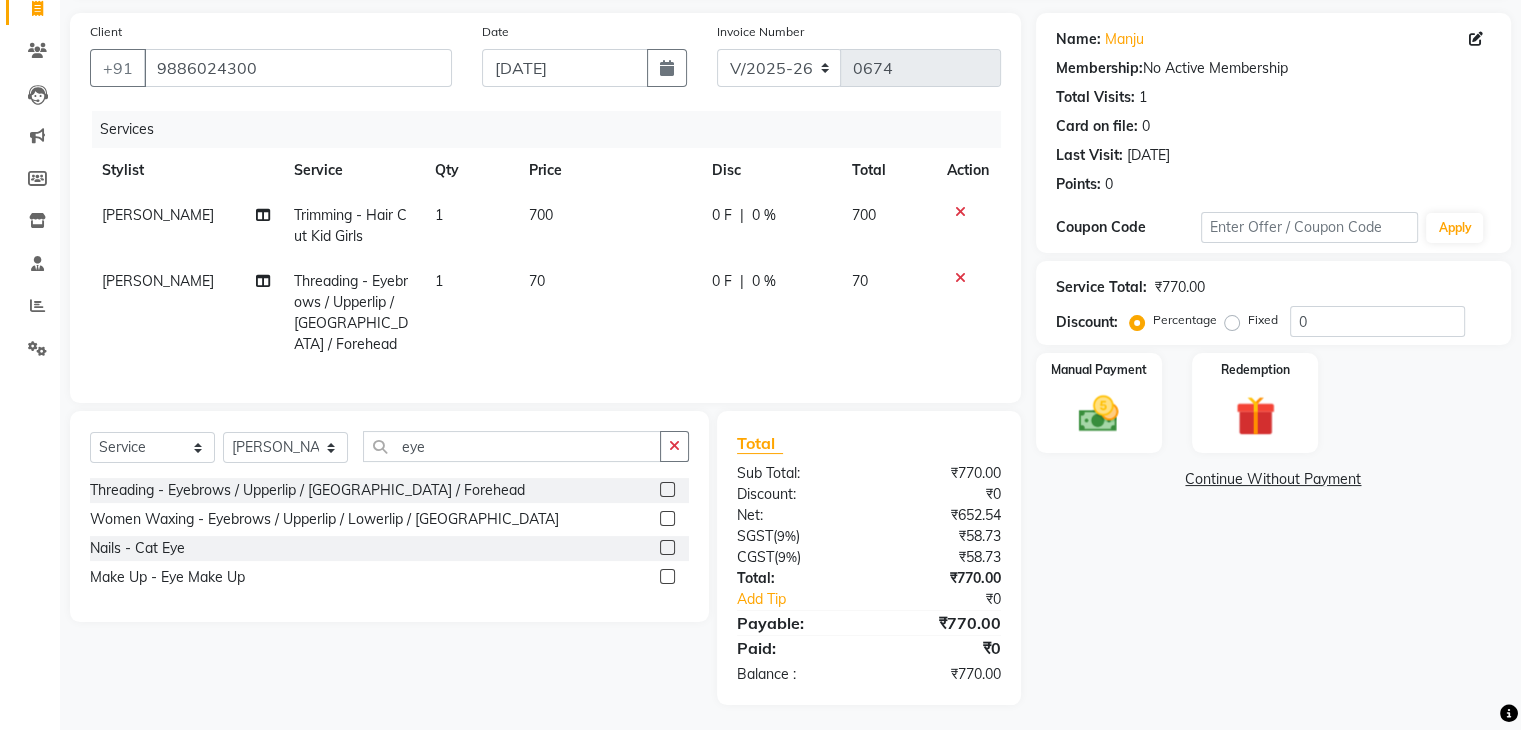 click on "[PERSON_NAME]" 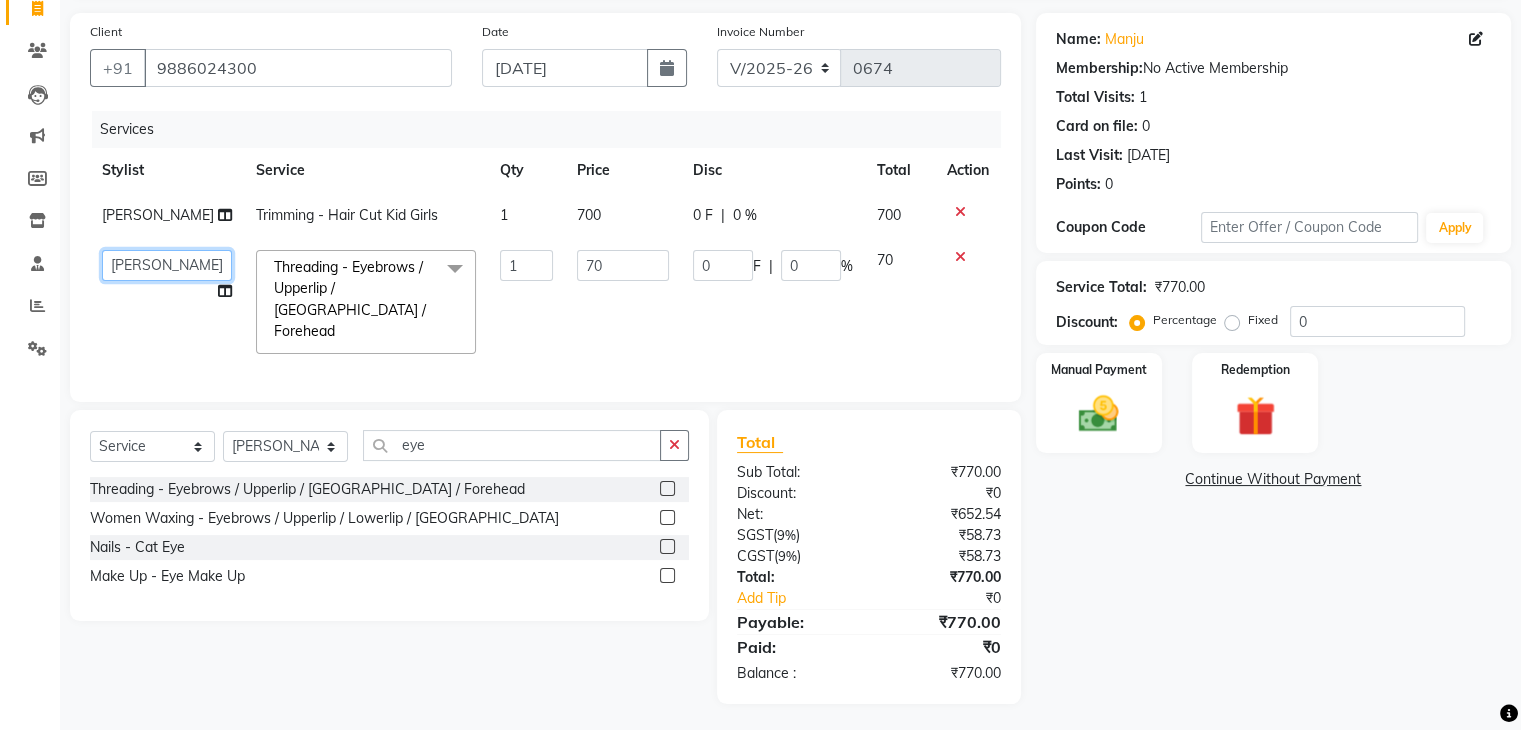 click on "[PERSON_NAME]   HQ SHOP   [PERSON_NAME]   Reshma [PERSON_NAME]   [PERSON_NAME]   [PERSON_NAME]   [PERSON_NAME][GEOGRAPHIC_DATA]" 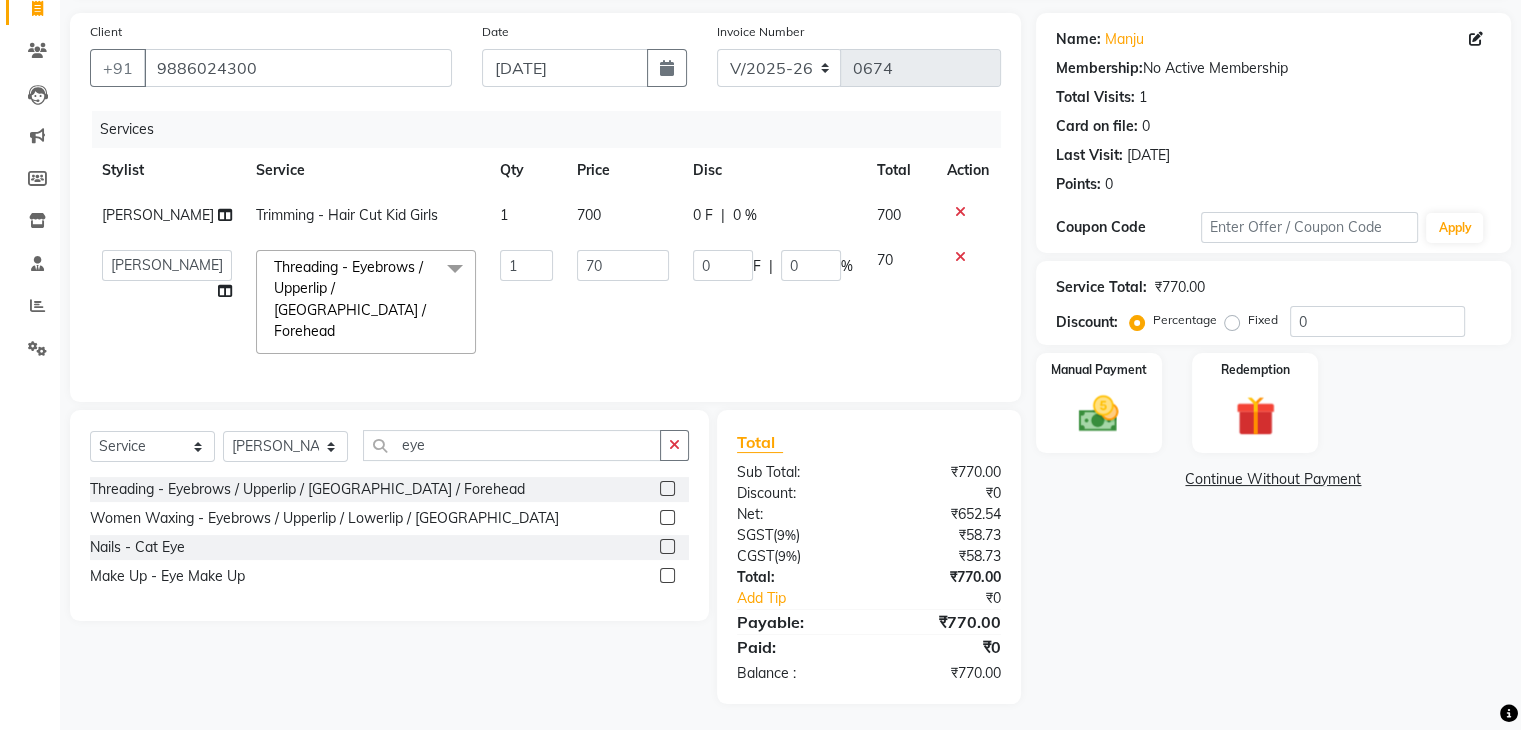 select on "75546" 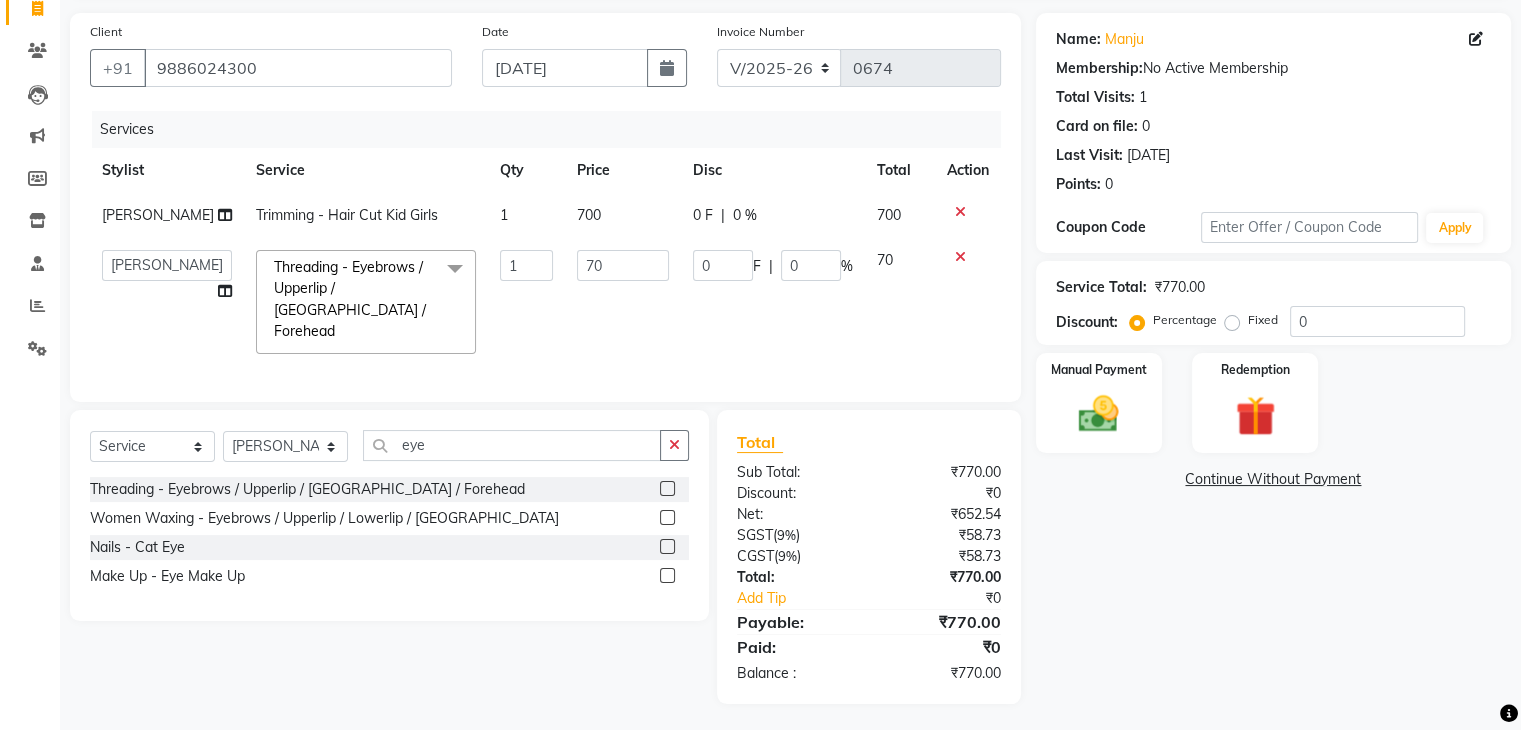 click on "Name: Manju  Membership:  No Active Membership  Total Visits:  1 Card on file:  0 Last Visit:   [DATE] Points:   0  Coupon Code Apply Service Total:  ₹770.00  Discount:  Percentage   Fixed  0 Manual Payment Redemption  Continue Without Payment" 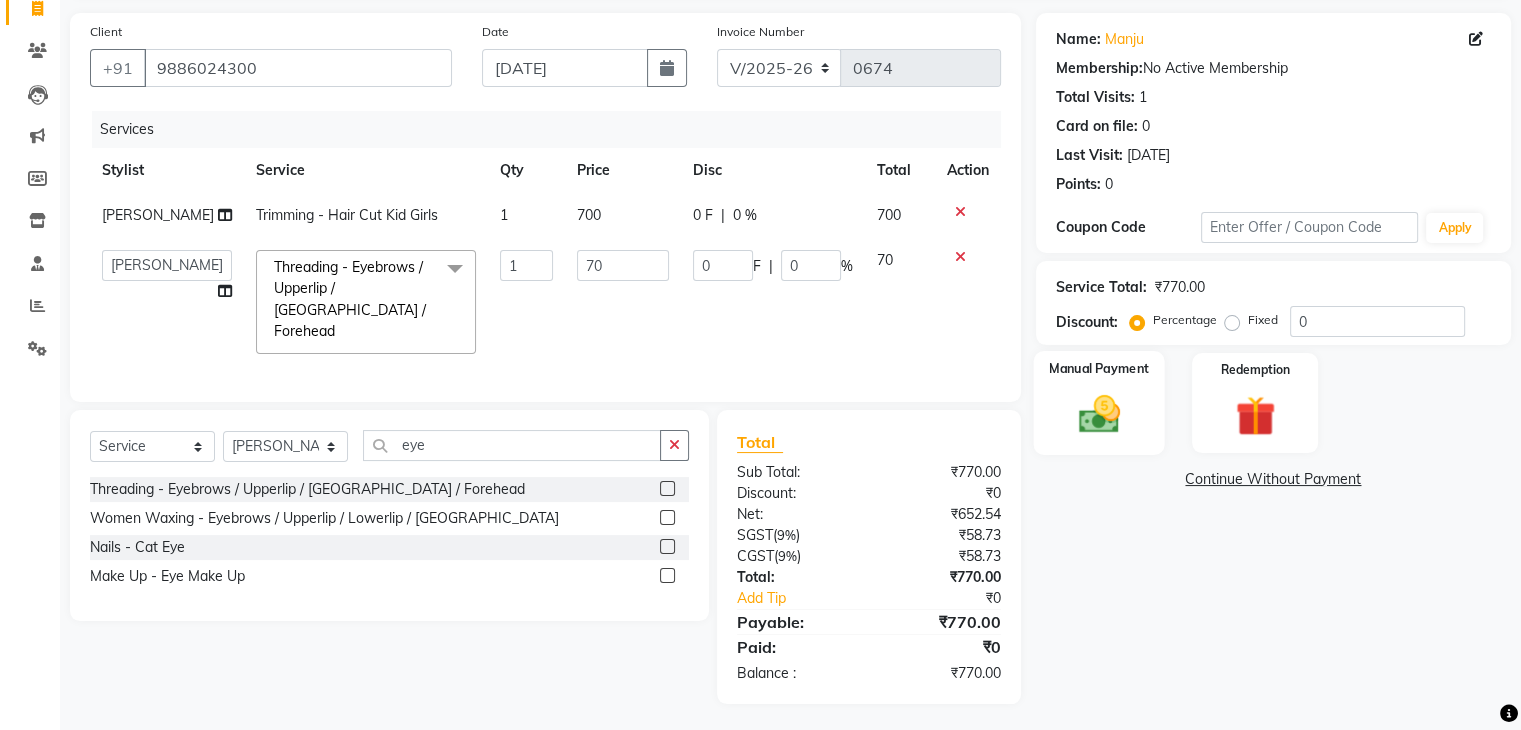 click 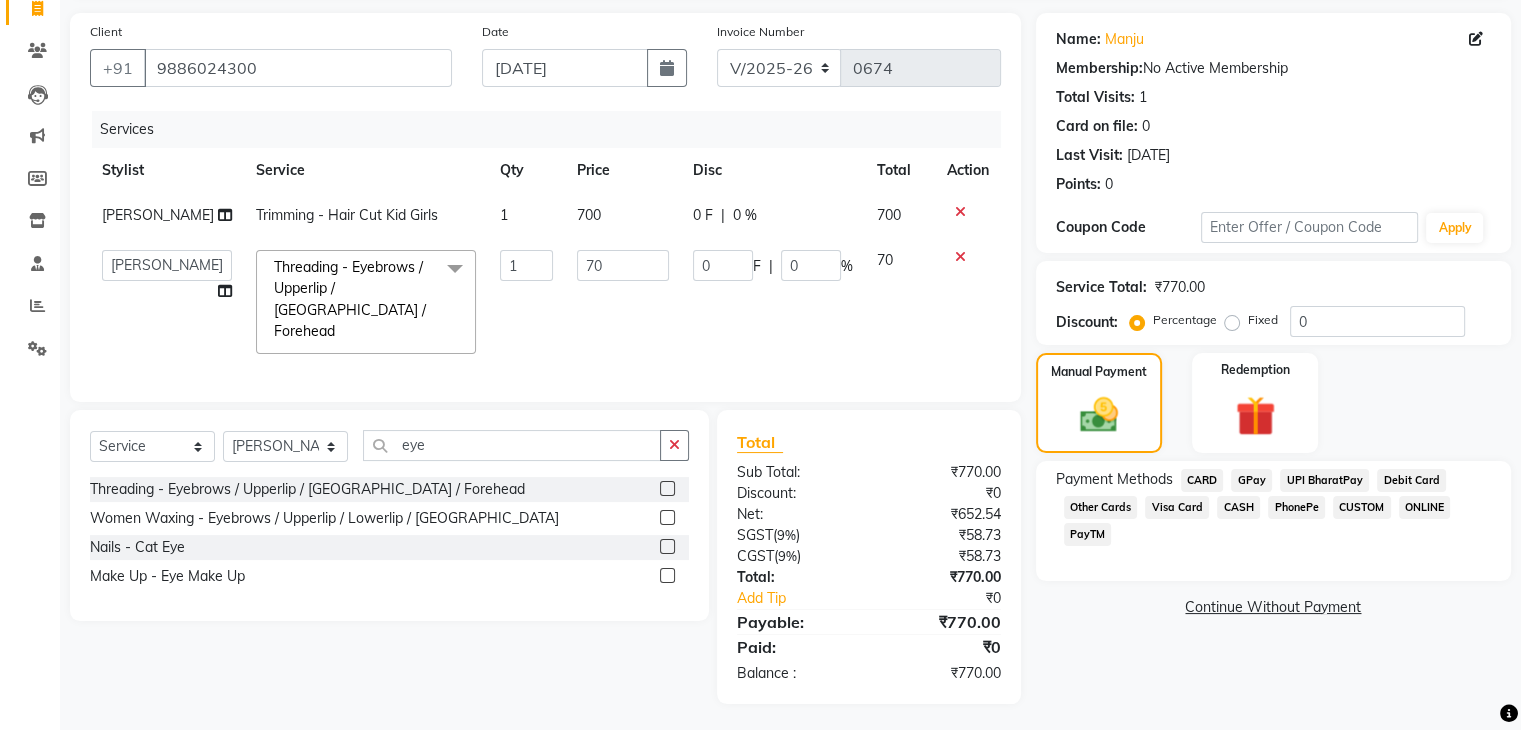 click on "GPay" 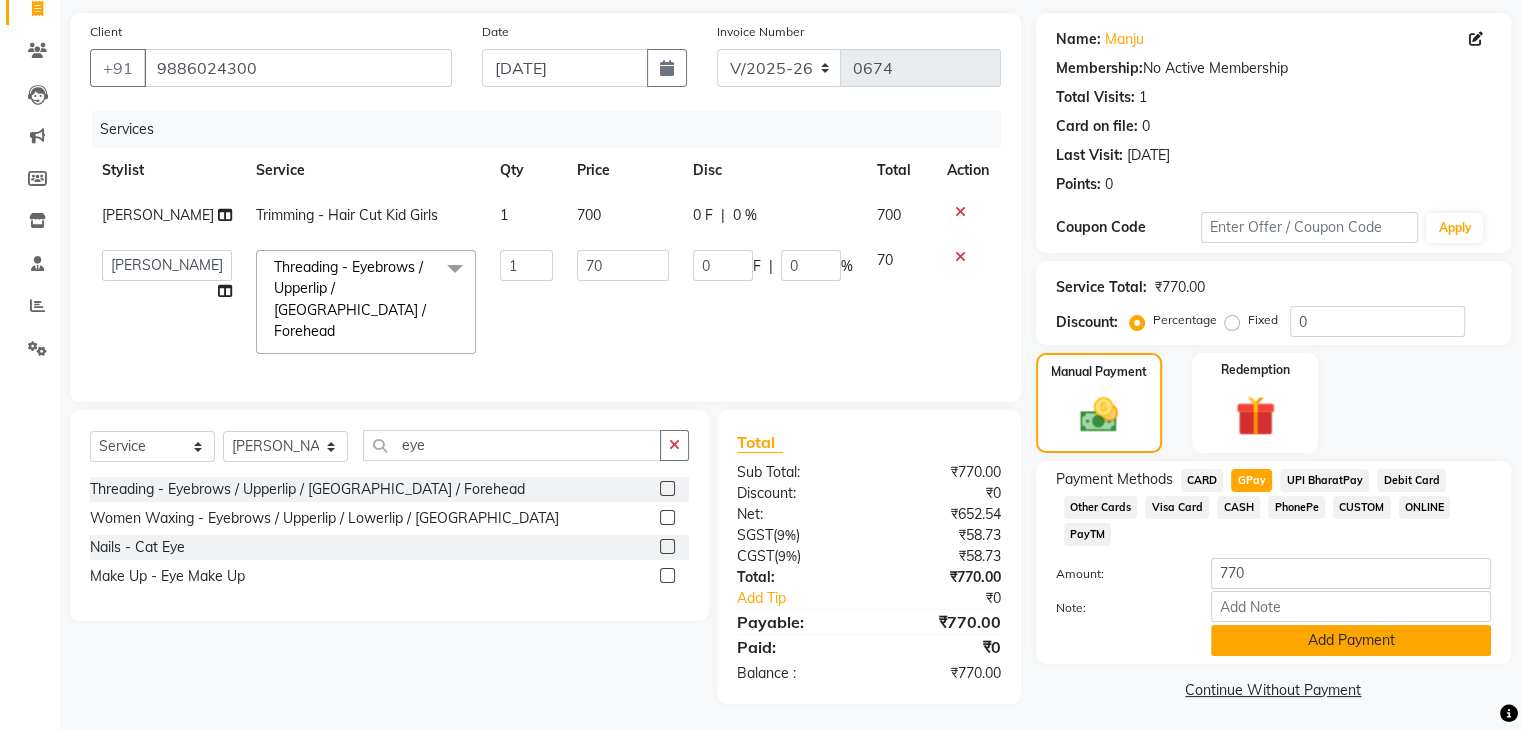 click on "Add Payment" 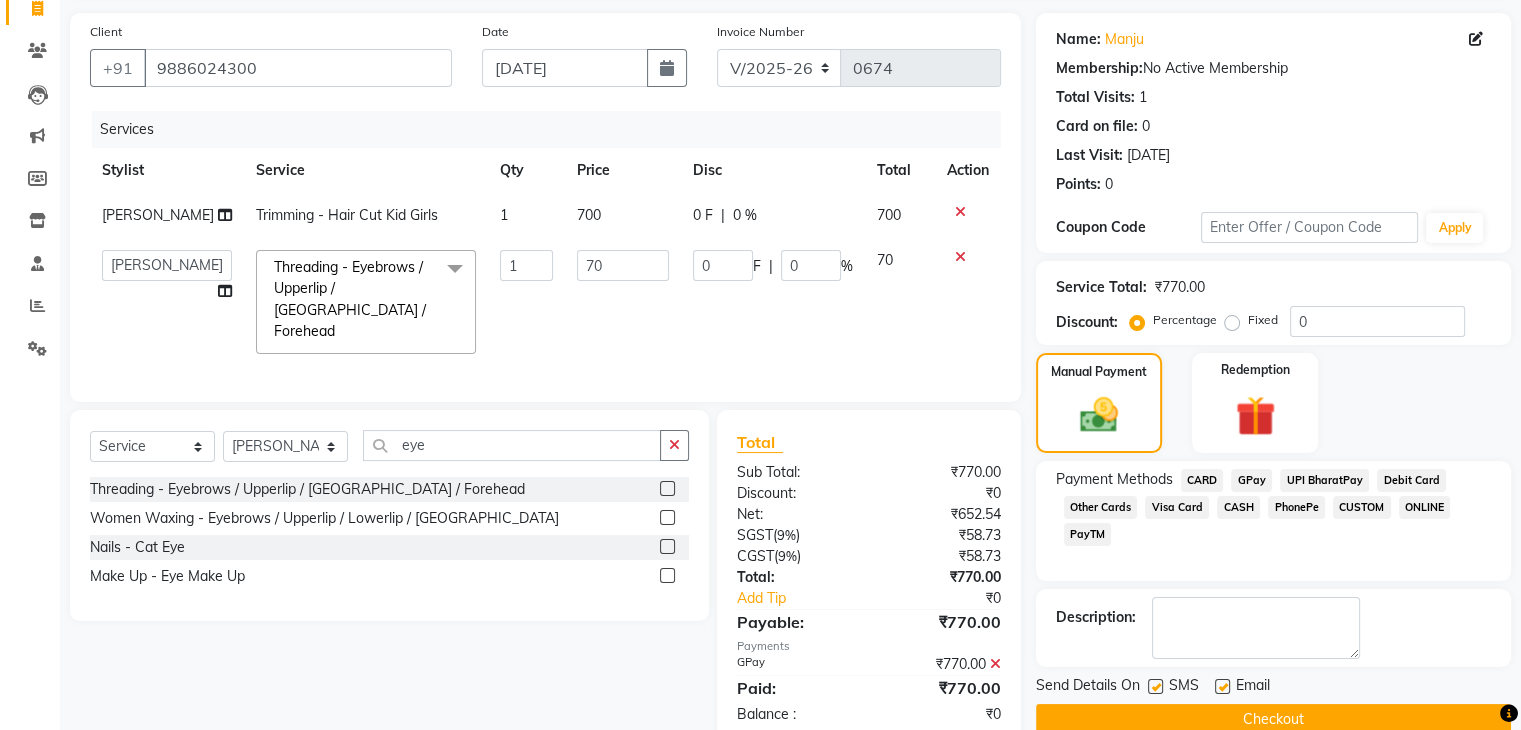 scroll, scrollTop: 197, scrollLeft: 0, axis: vertical 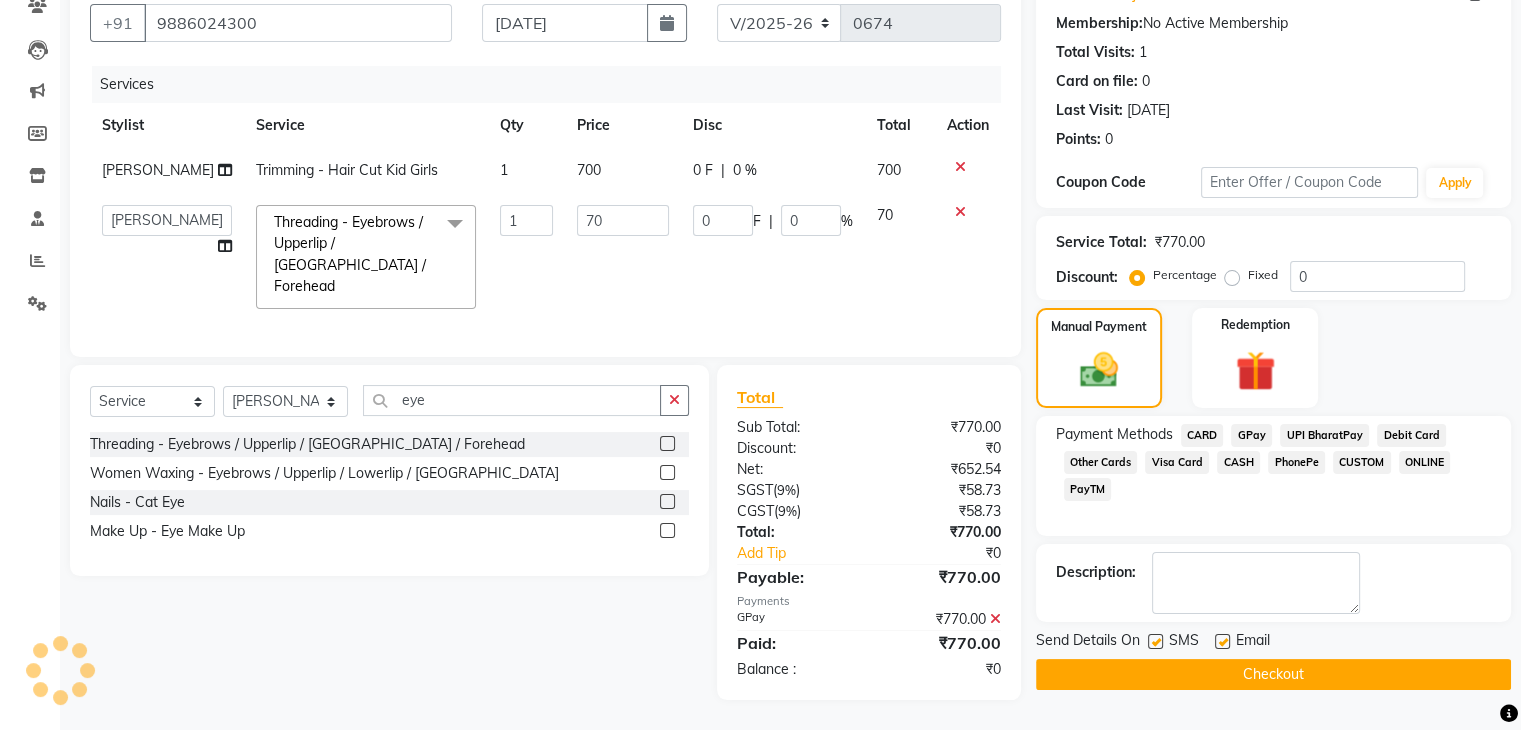 click on "Checkout" 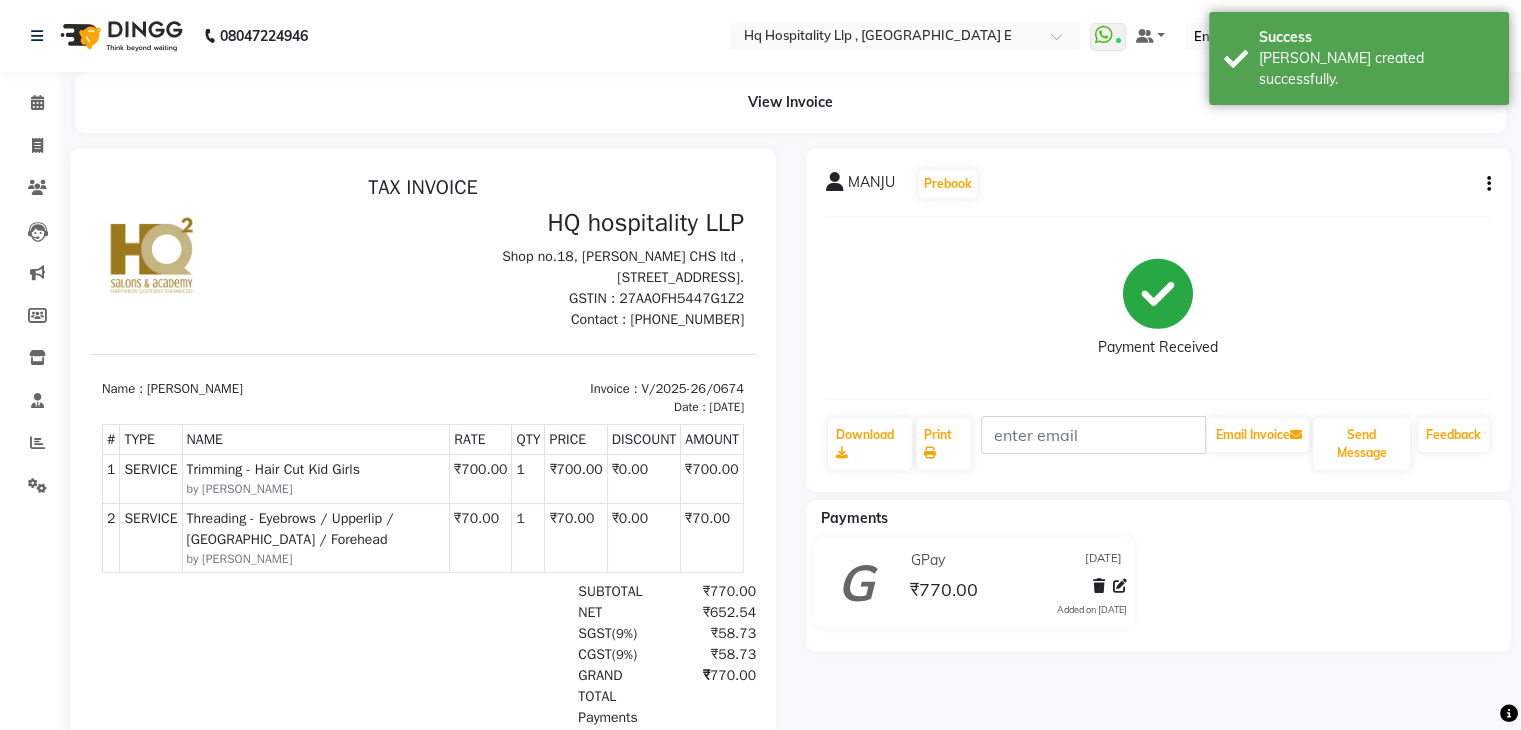 scroll, scrollTop: 0, scrollLeft: 0, axis: both 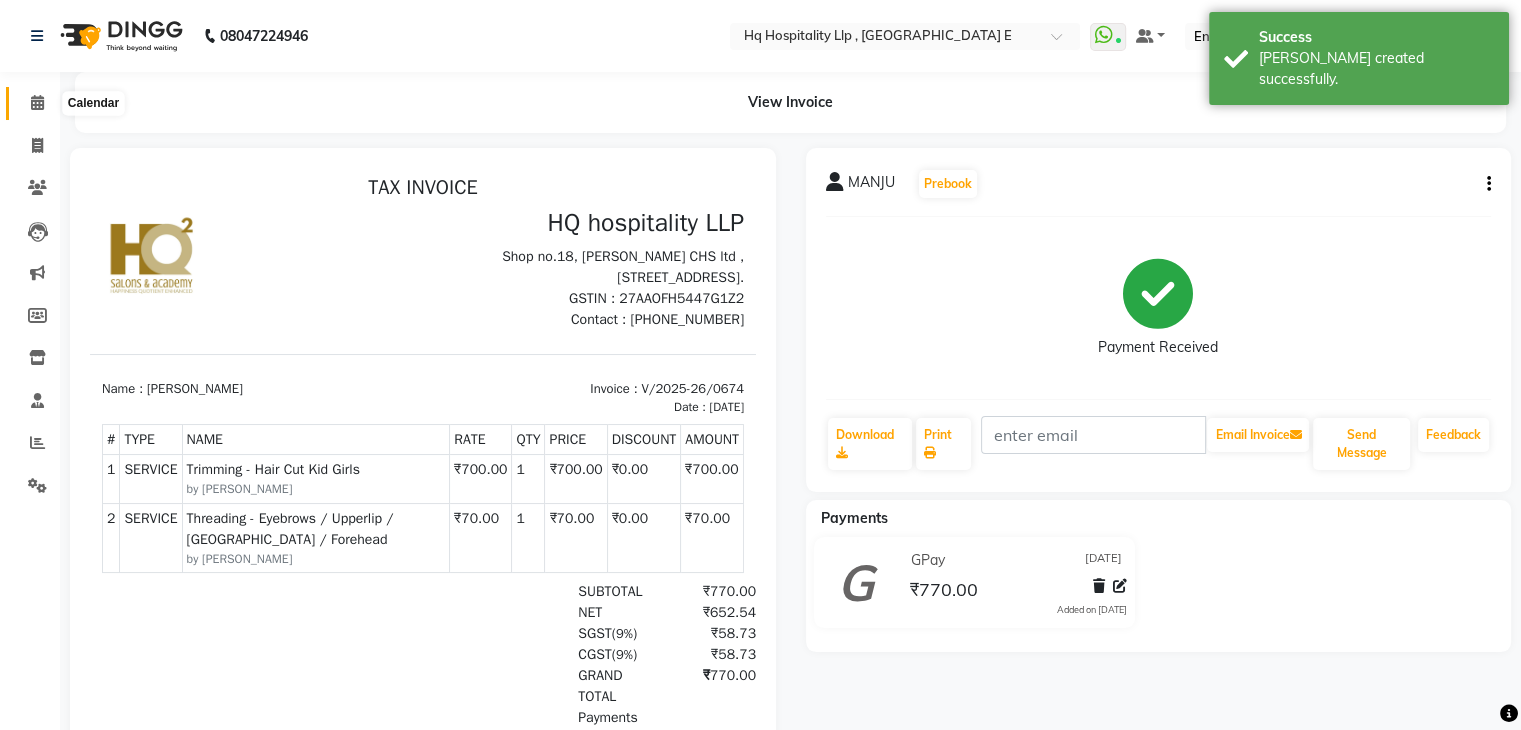 click 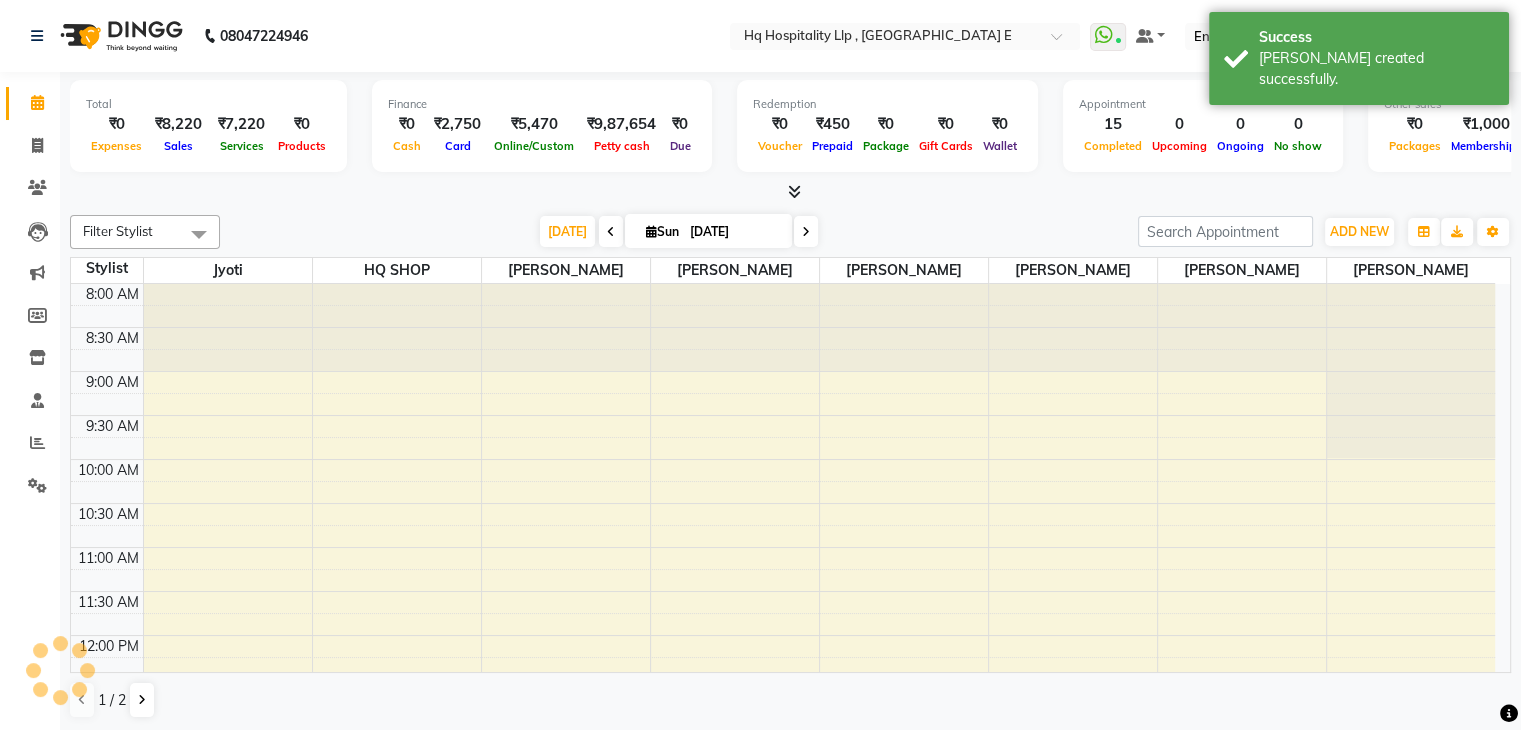 scroll, scrollTop: 967, scrollLeft: 0, axis: vertical 